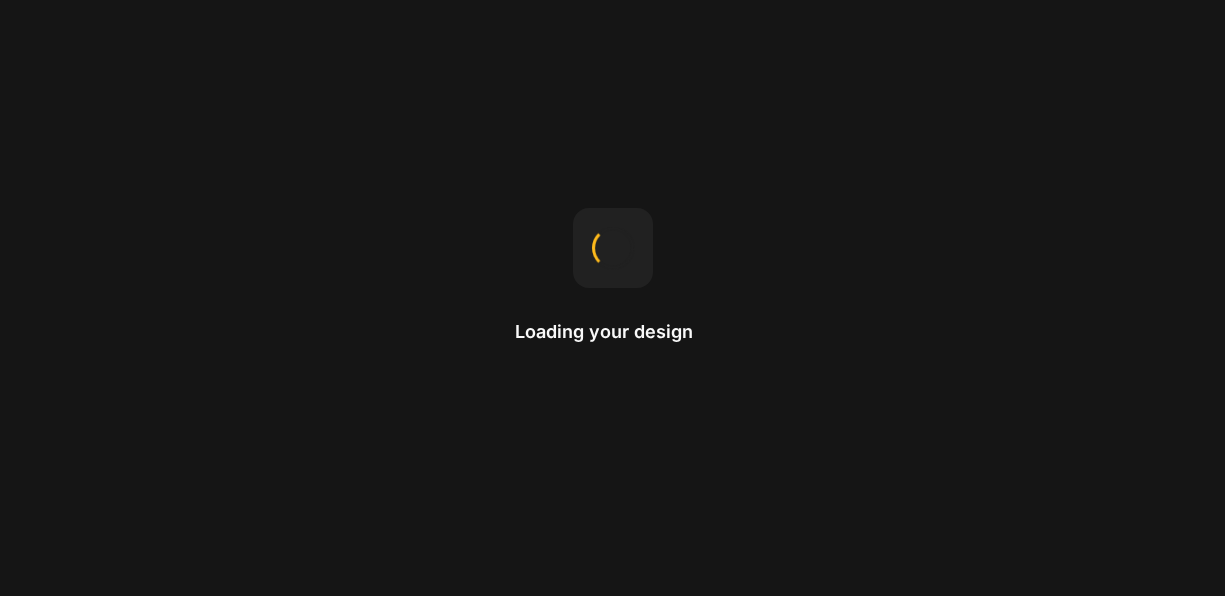 scroll, scrollTop: 0, scrollLeft: 0, axis: both 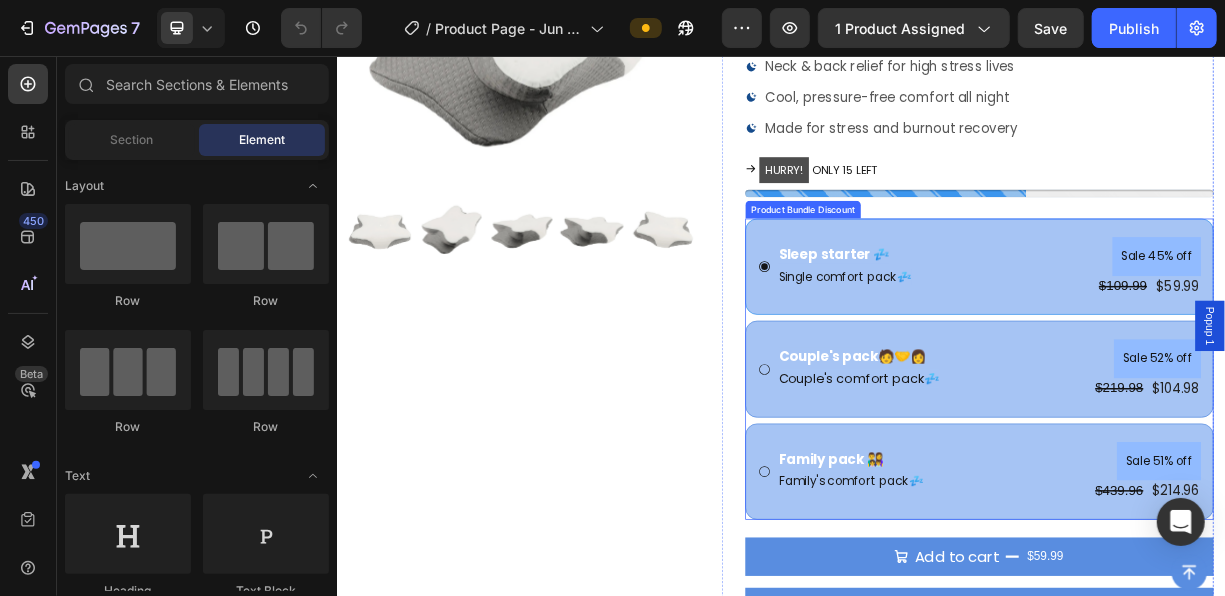 click on "Product Bundle Discount" at bounding box center [966, 263] 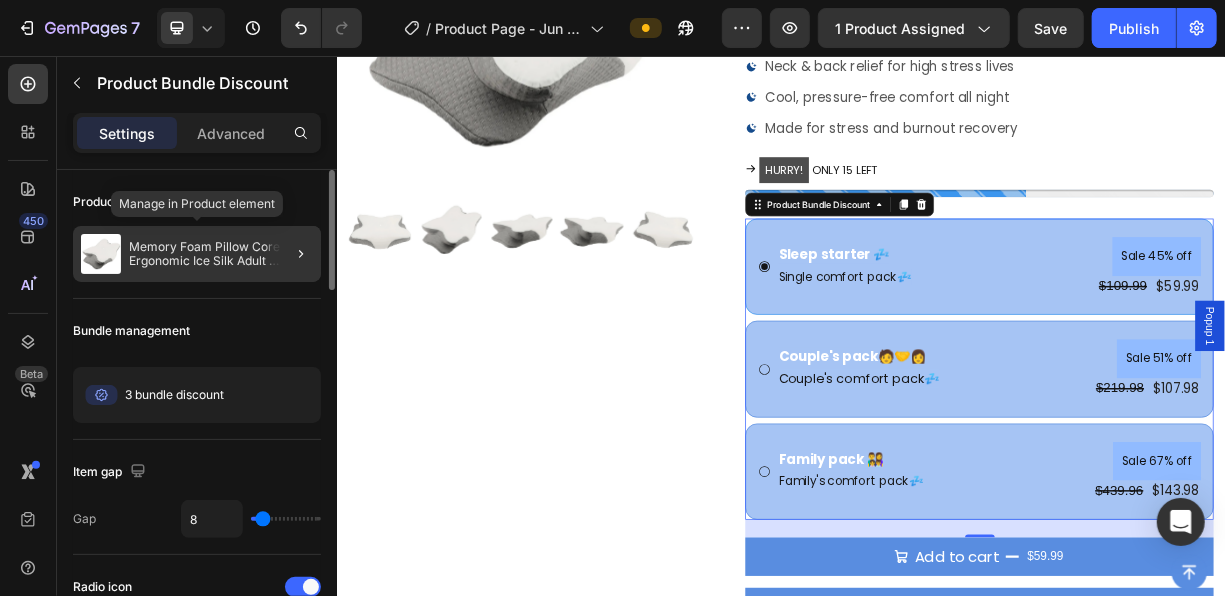 click on "Memory Foam Pillow Core Ergonomic Ice Silk Adult Memory Cotton Neck Support Pillow" 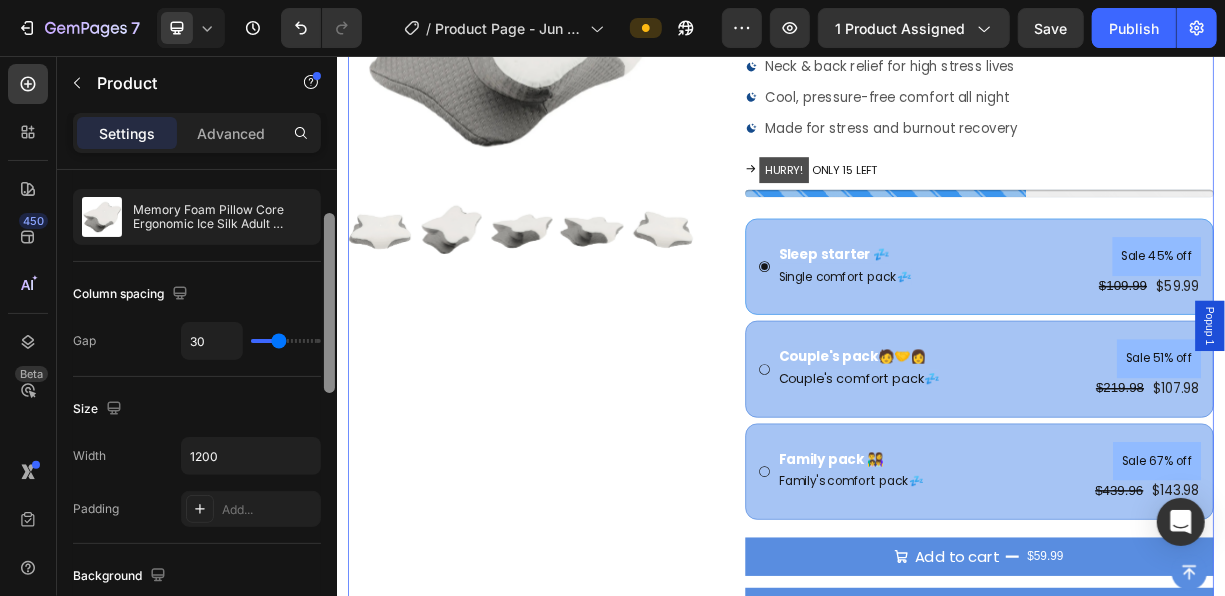 drag, startPoint x: 333, startPoint y: 338, endPoint x: 333, endPoint y: 402, distance: 64 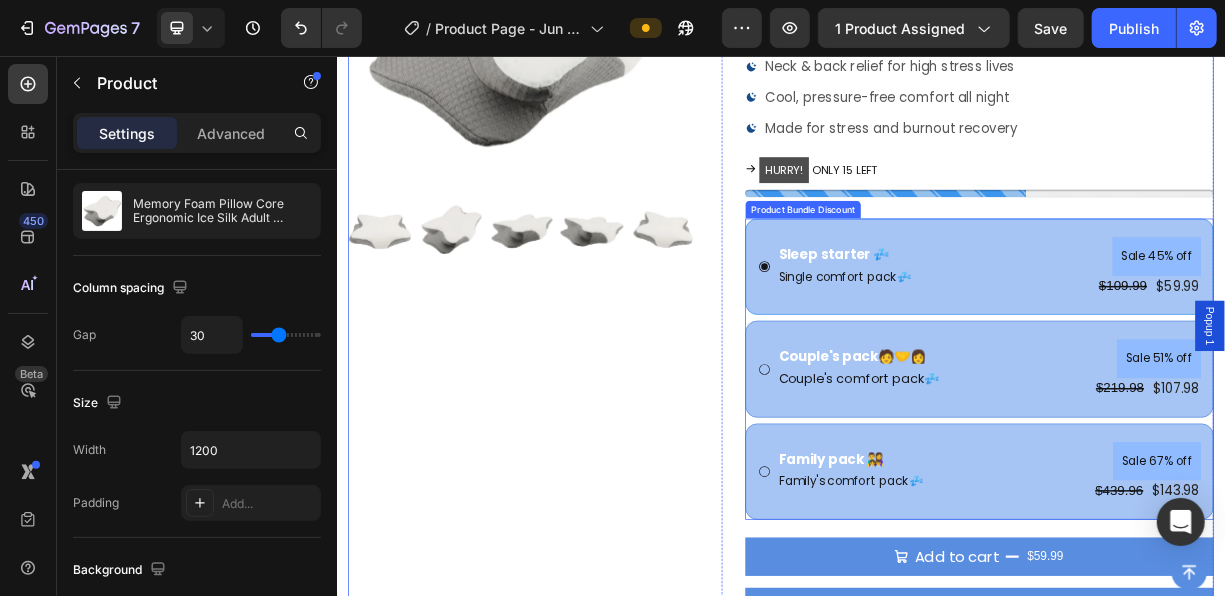click on "Product Bundle Discount" at bounding box center [966, 263] 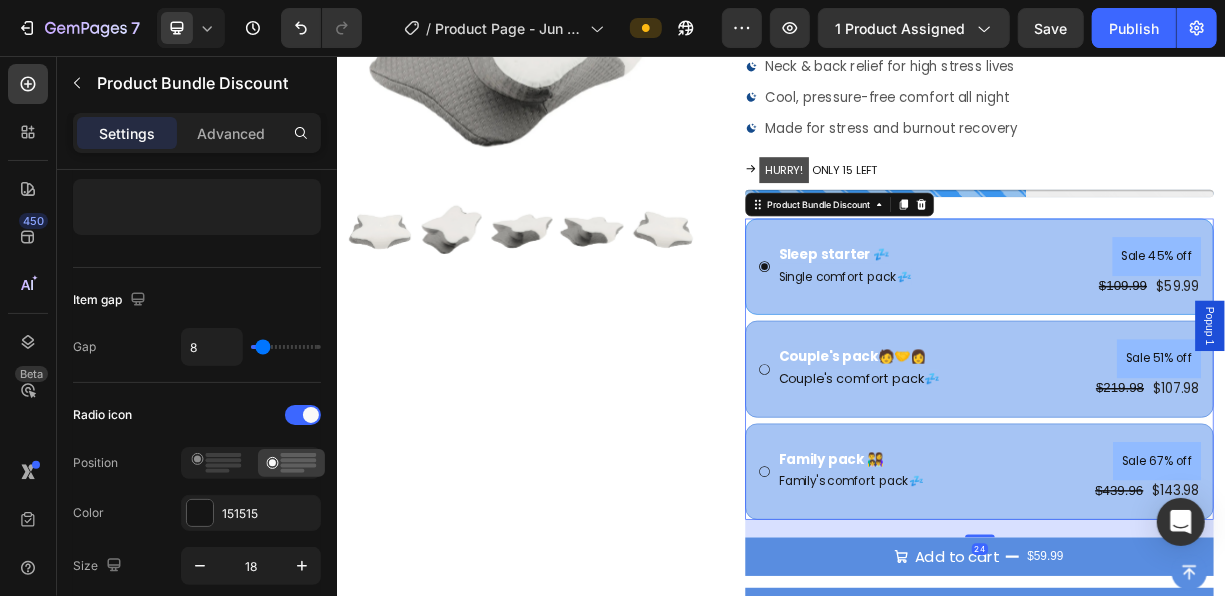 scroll, scrollTop: 0, scrollLeft: 0, axis: both 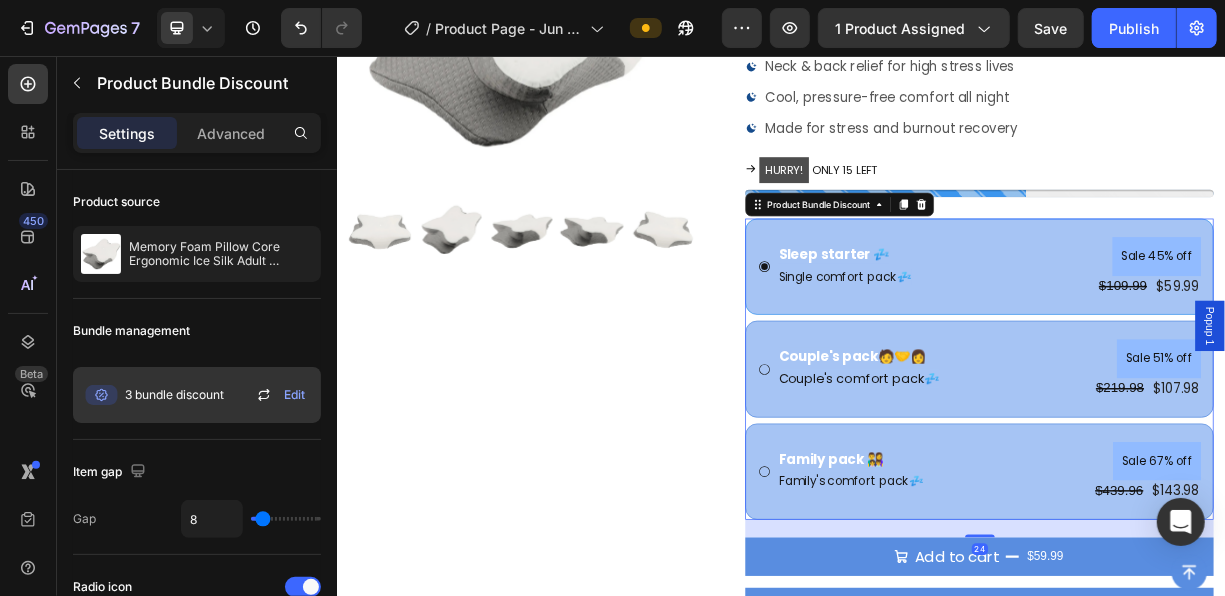 click on "3 bundle discount Edit" 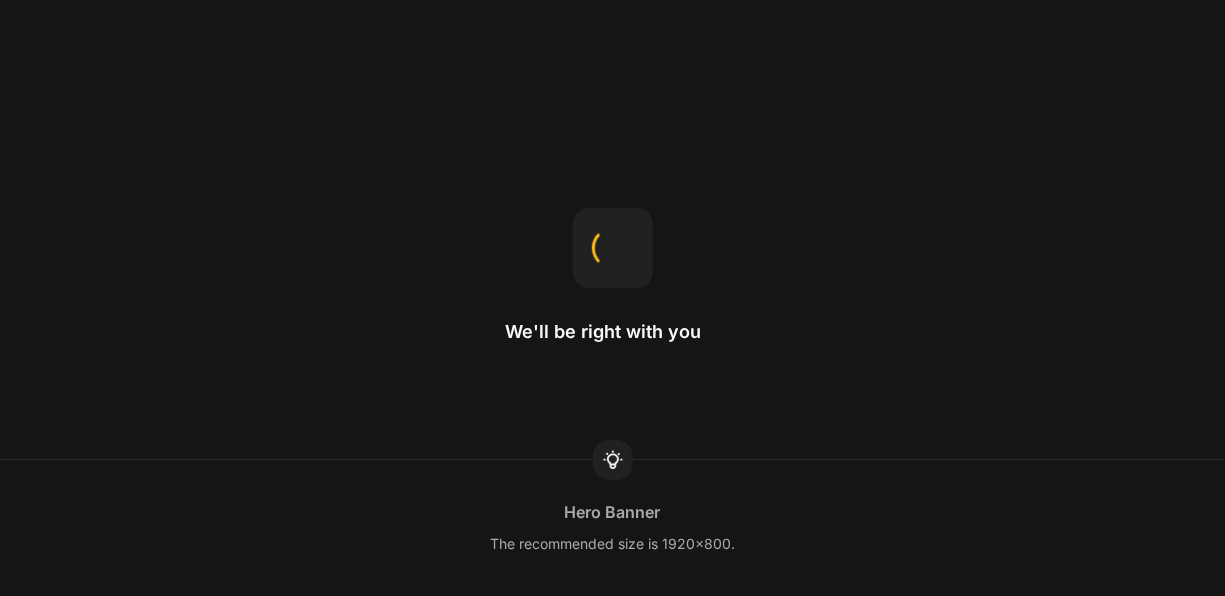 scroll, scrollTop: 0, scrollLeft: 0, axis: both 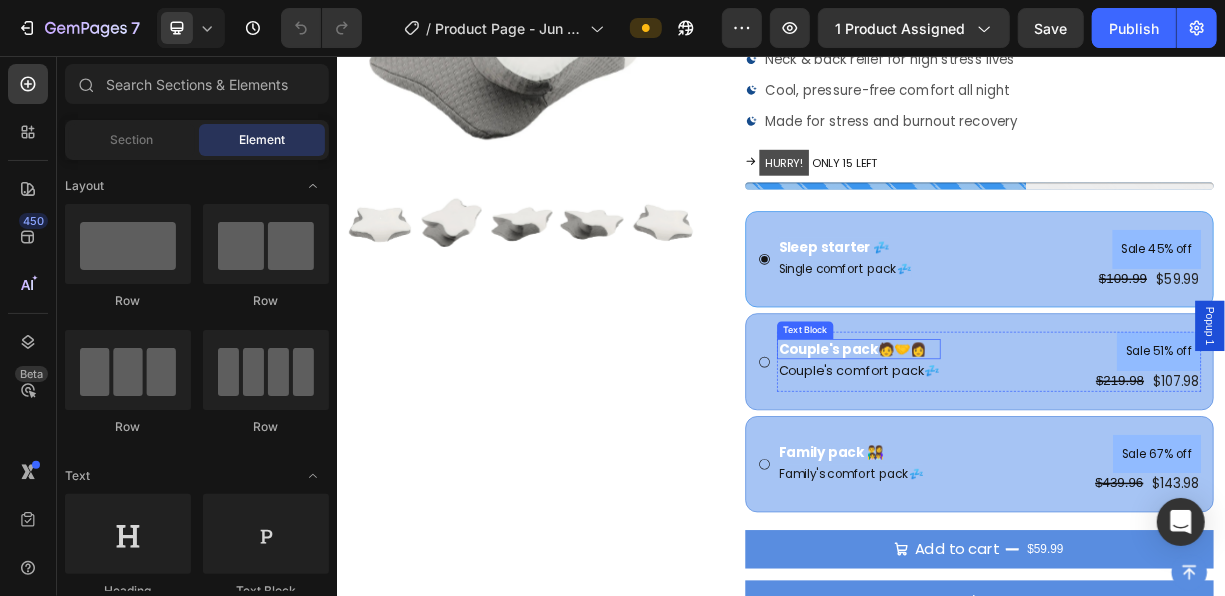 click on "Couple's pack🧑‍🤝‍👩" at bounding box center (1041, 451) 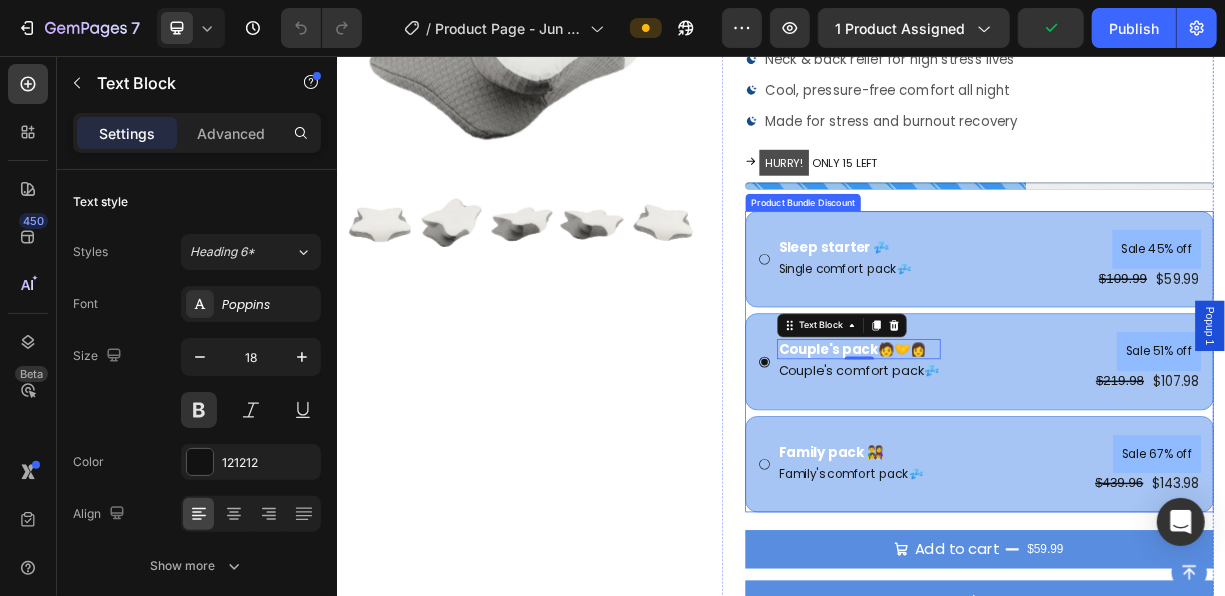 click on "Product Bundle Discount" at bounding box center (966, 253) 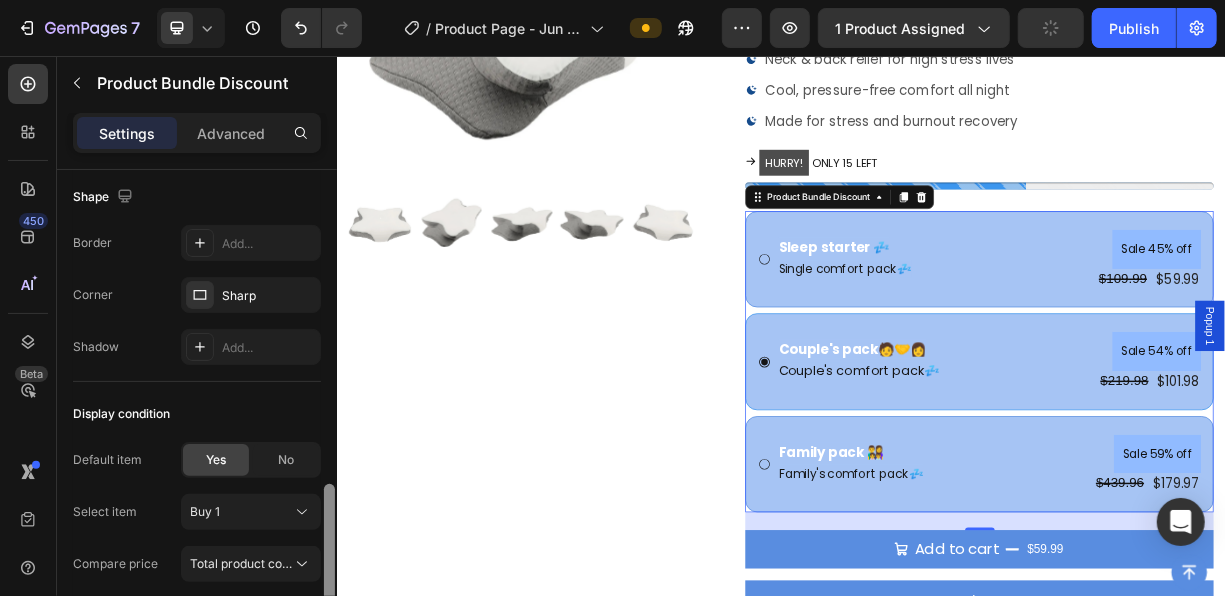 scroll, scrollTop: 1268, scrollLeft: 0, axis: vertical 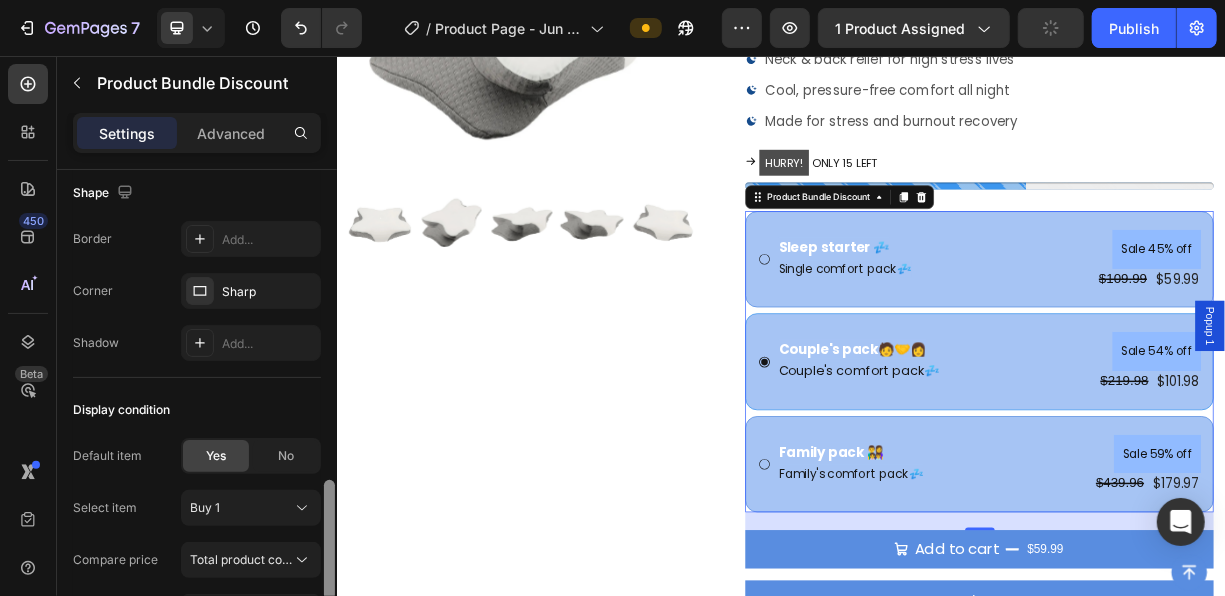 drag, startPoint x: 331, startPoint y: 272, endPoint x: 326, endPoint y: 587, distance: 315.03967 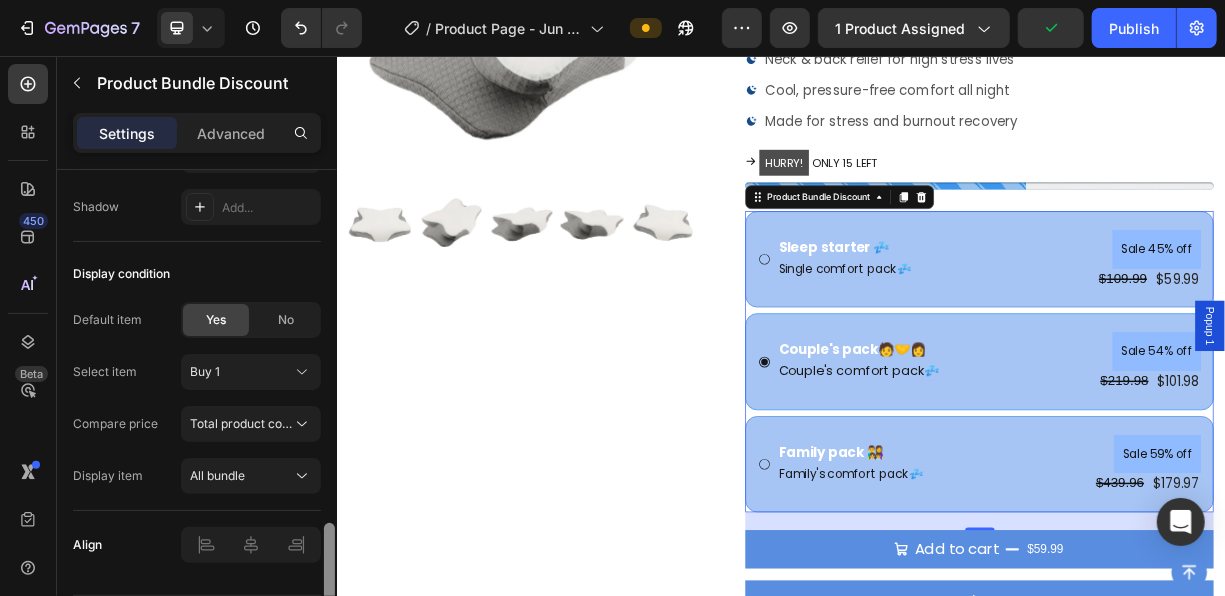 scroll, scrollTop: 1416, scrollLeft: 0, axis: vertical 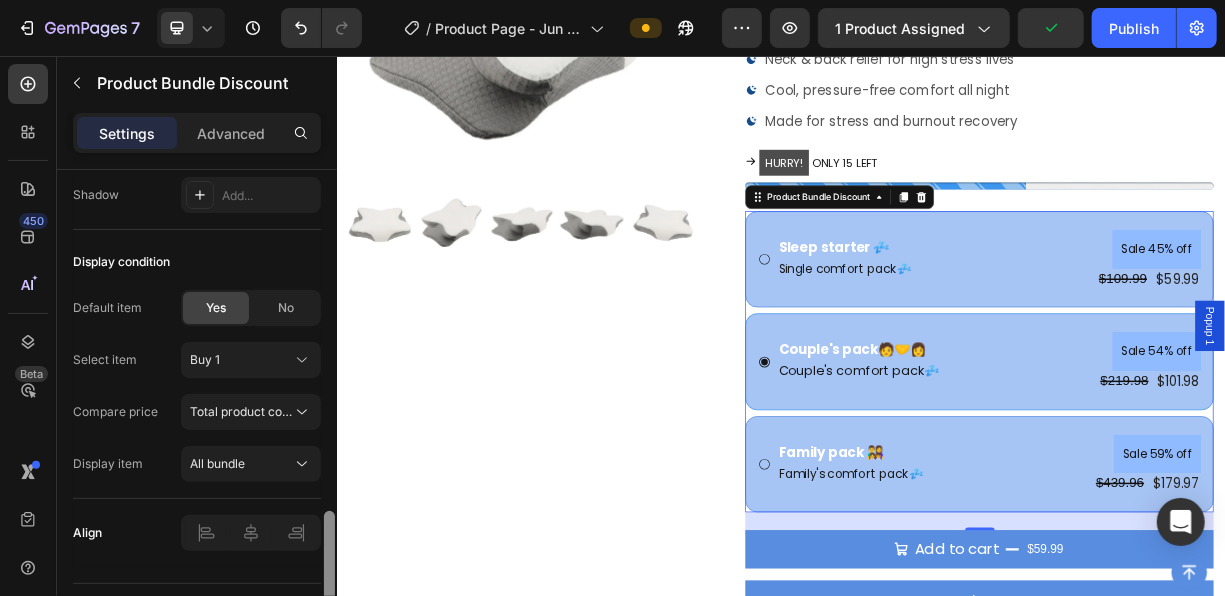 drag, startPoint x: 327, startPoint y: 514, endPoint x: 331, endPoint y: 551, distance: 37.215588 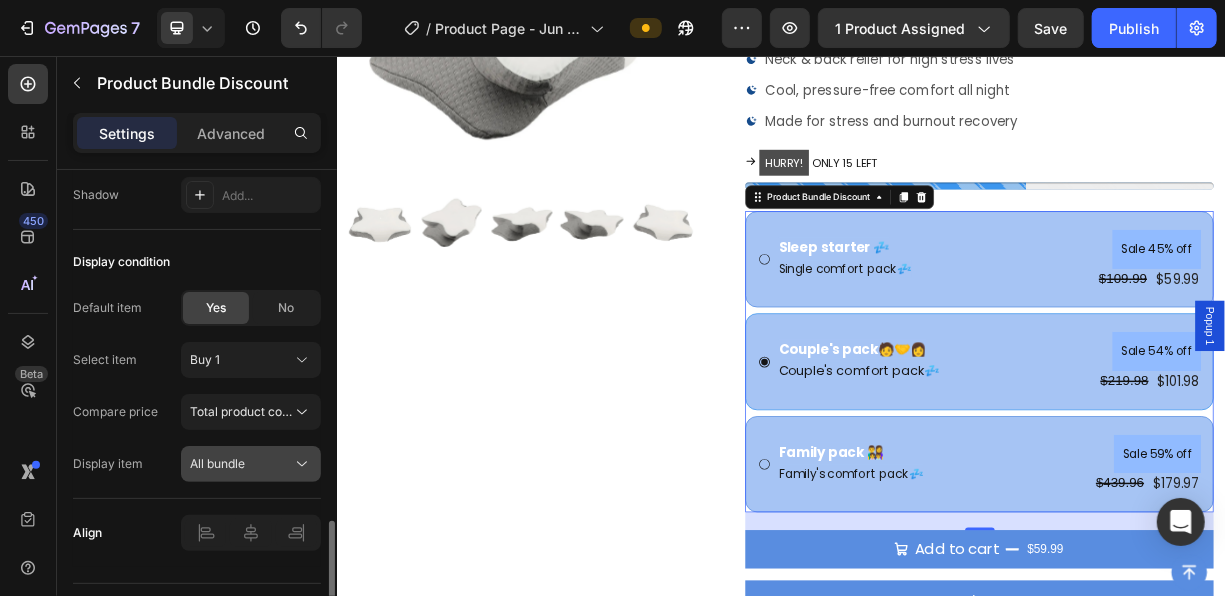 click on "All bundle" at bounding box center [241, 464] 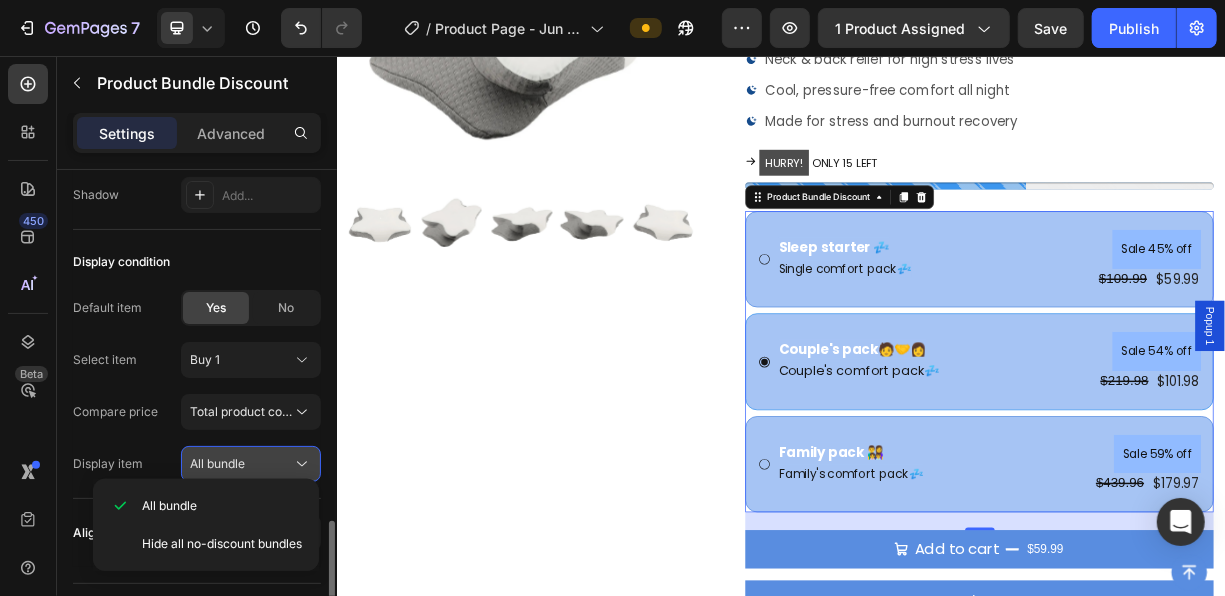 click on "All bundle" at bounding box center (241, 464) 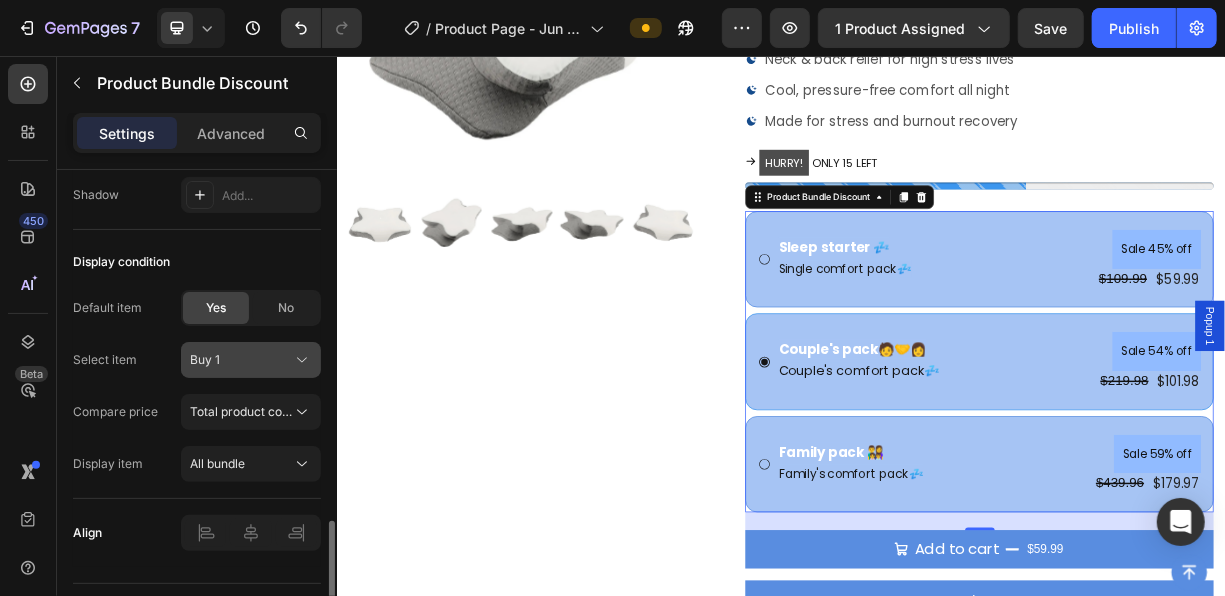 click on "Buy 1" at bounding box center [239, 360] 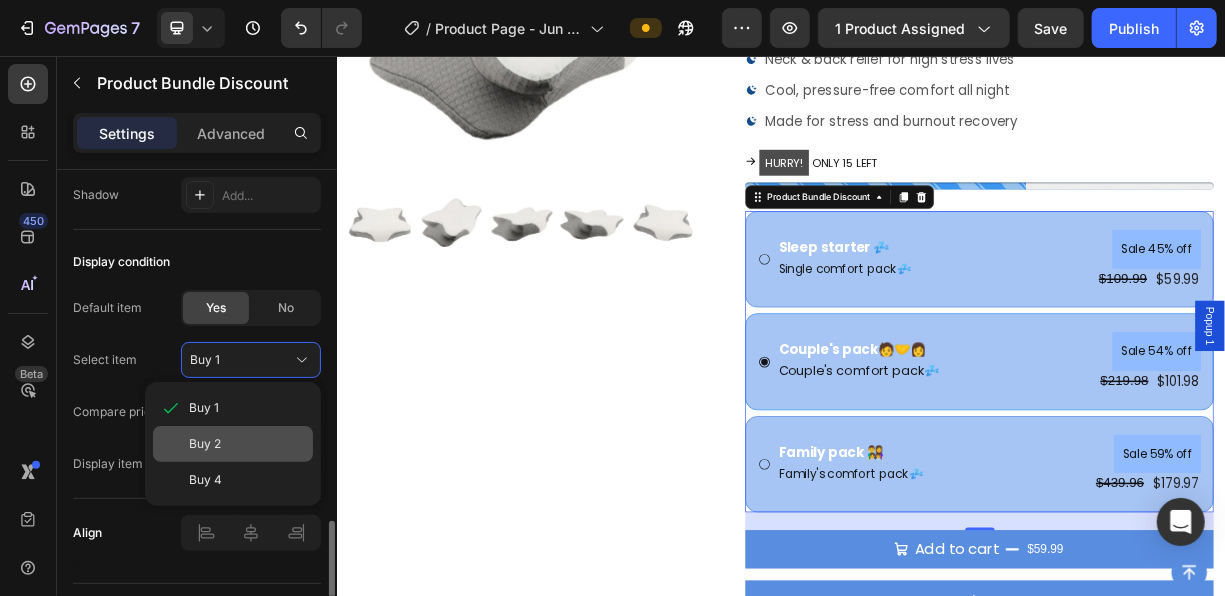 click on "Buy 2" at bounding box center (247, 444) 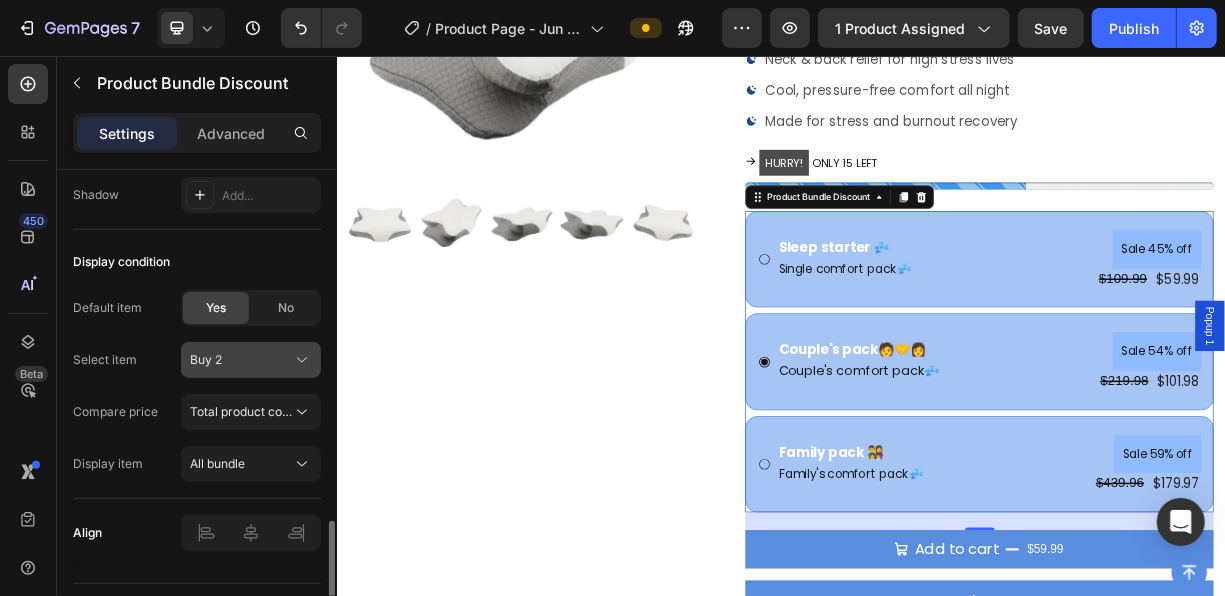 click 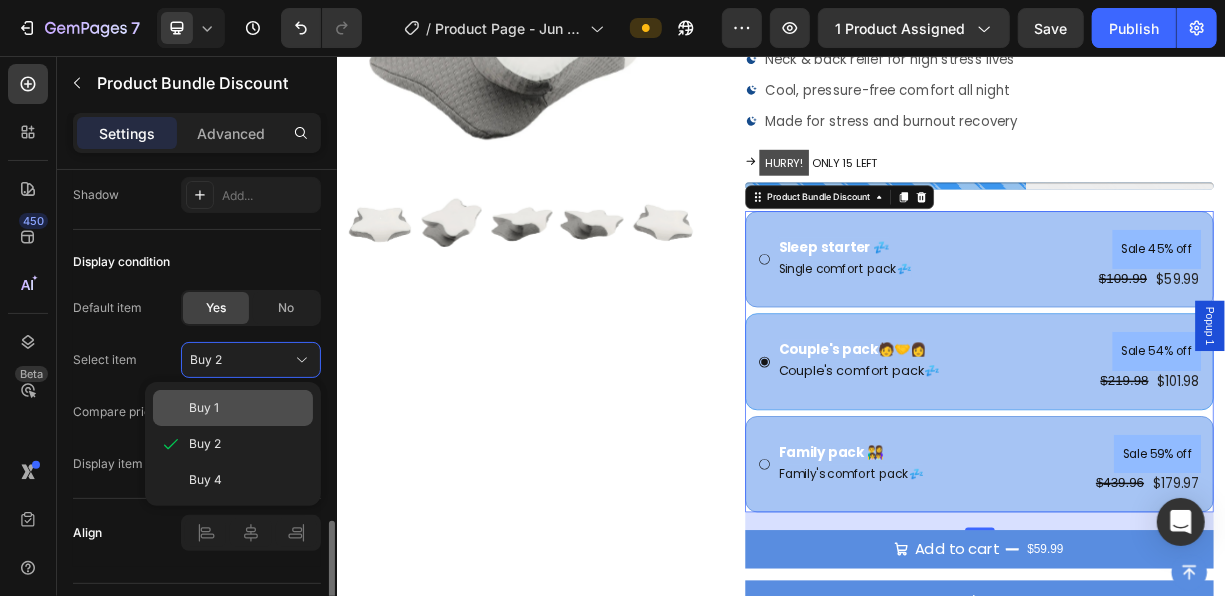 click on "Buy 1" 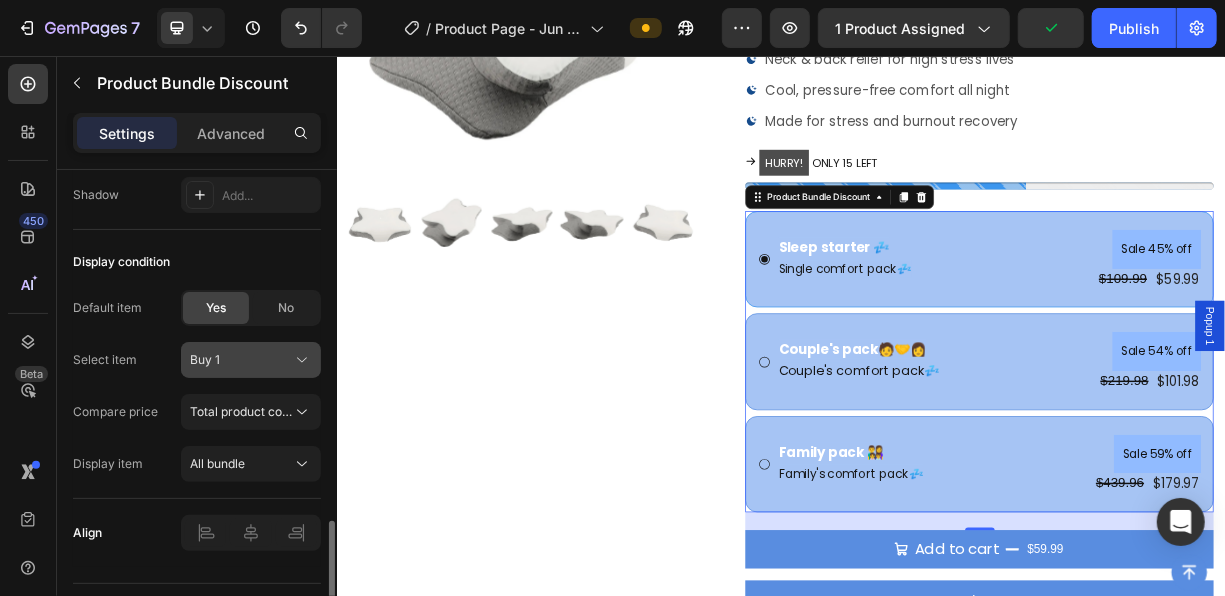 click 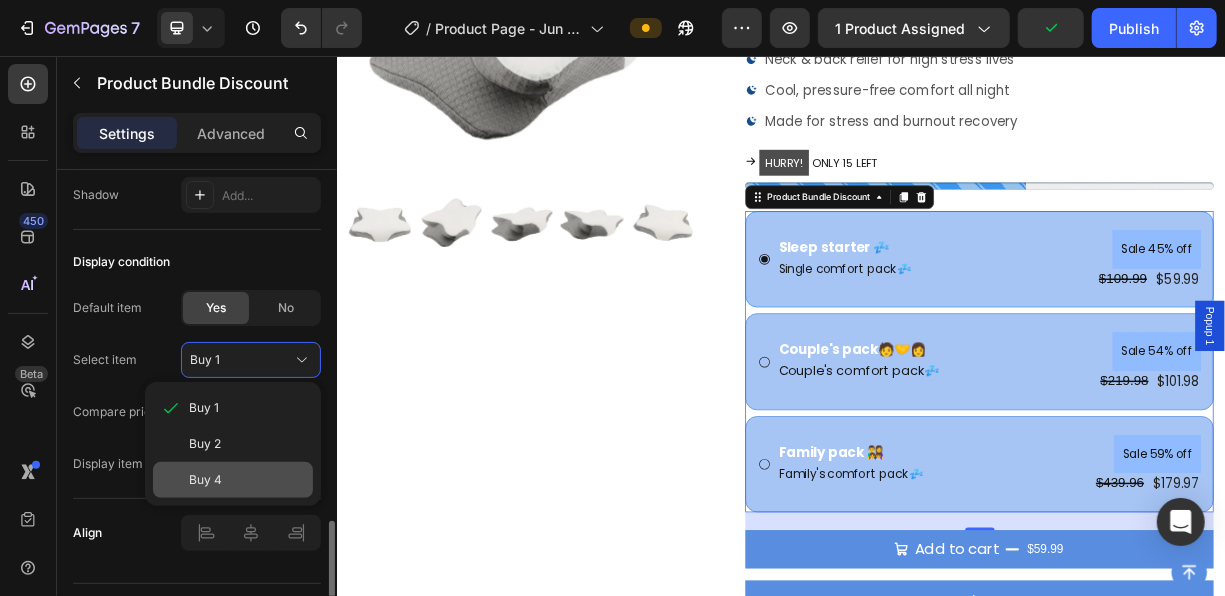 click on "Buy 4" 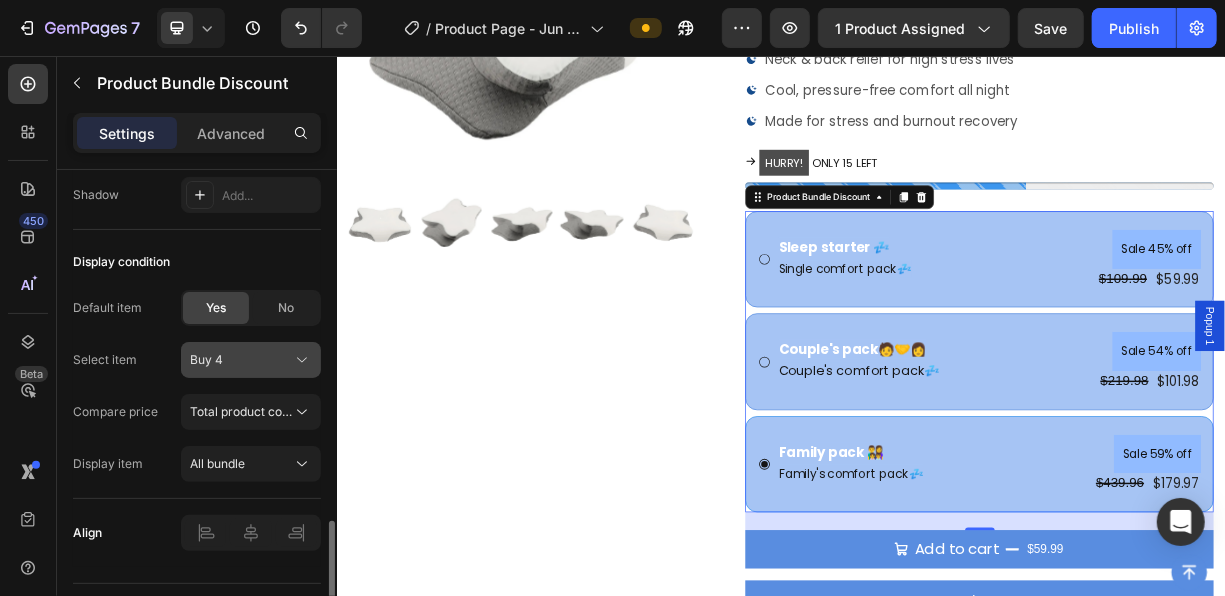 click on "Buy 4" at bounding box center (239, 360) 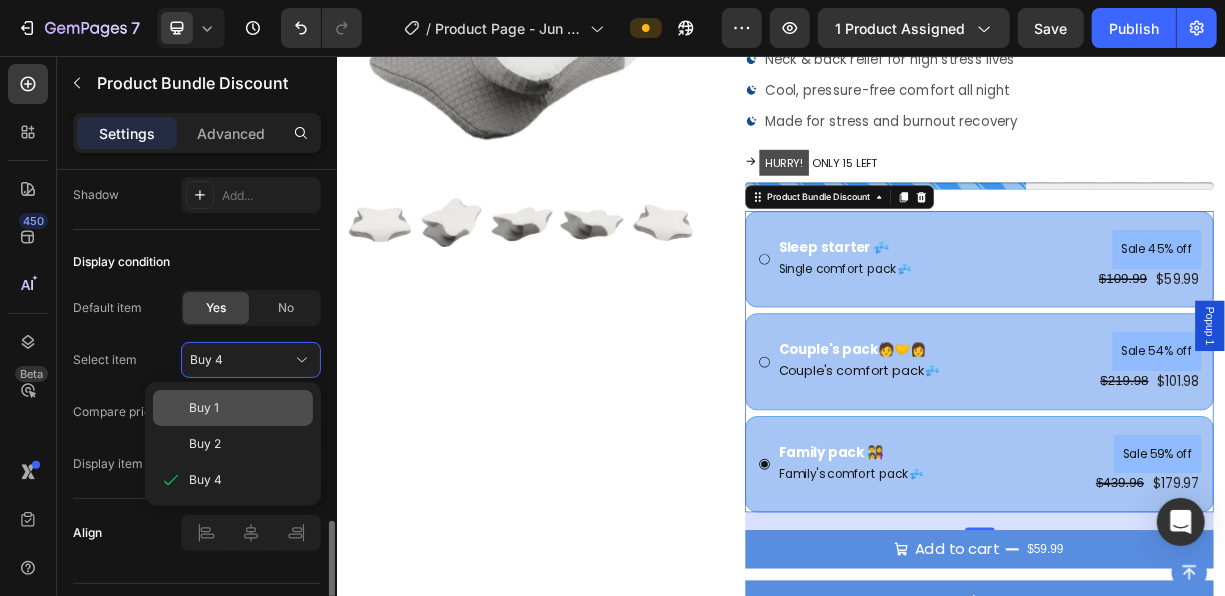 click on "Buy 1" at bounding box center [247, 408] 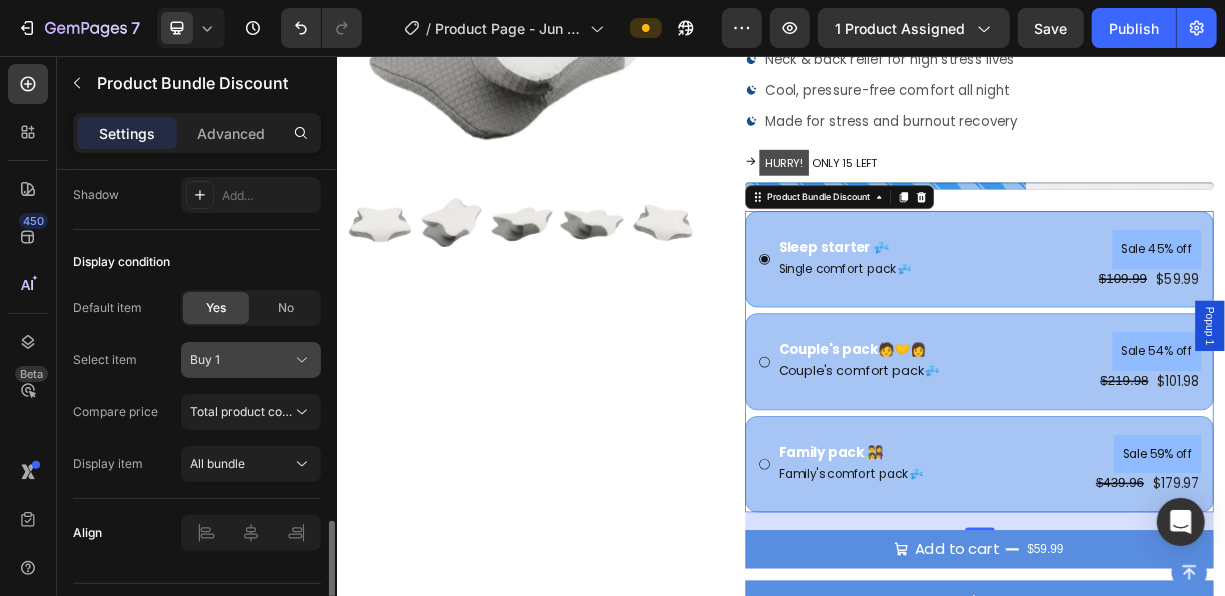 click on "Buy 1" at bounding box center [251, 360] 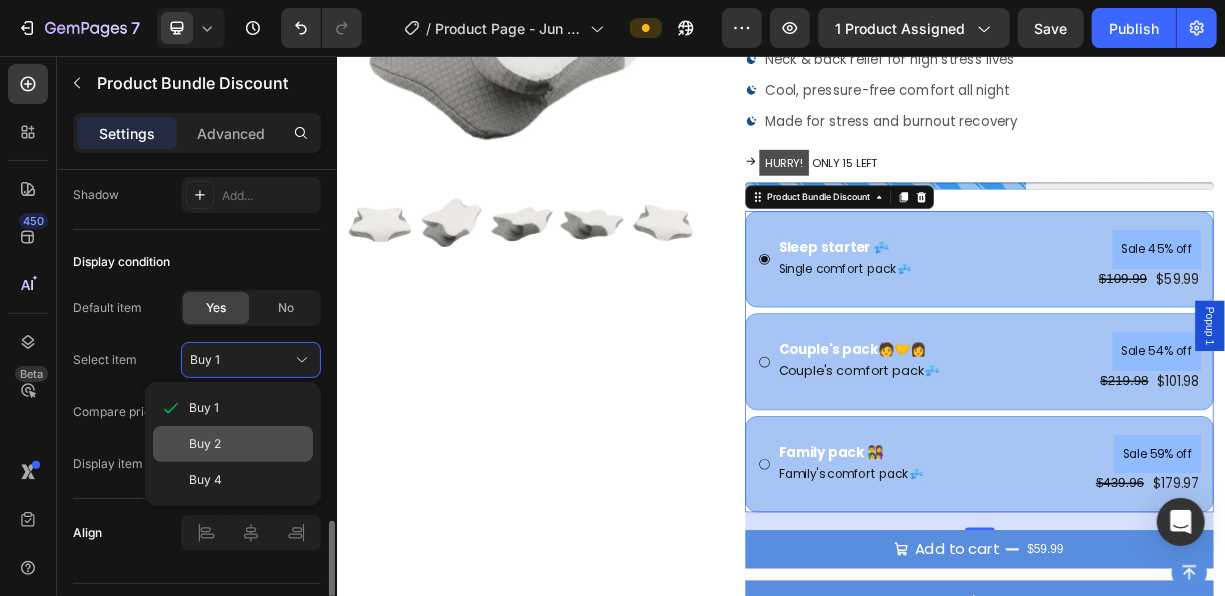 click on "Buy 2" at bounding box center [247, 444] 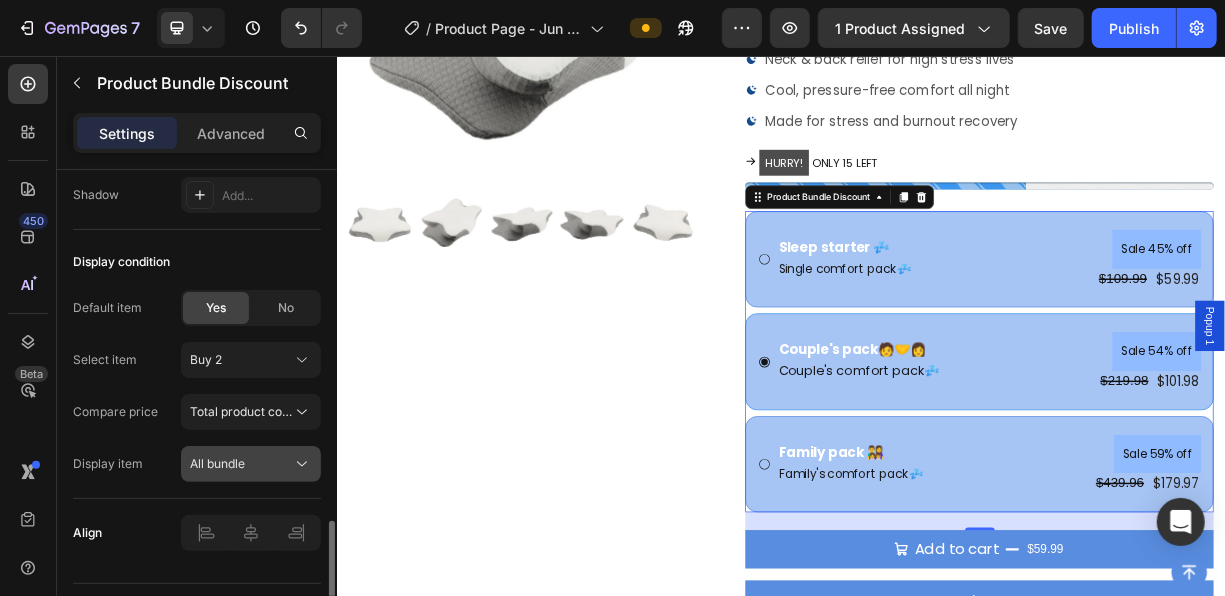 click on "All bundle" at bounding box center [241, 464] 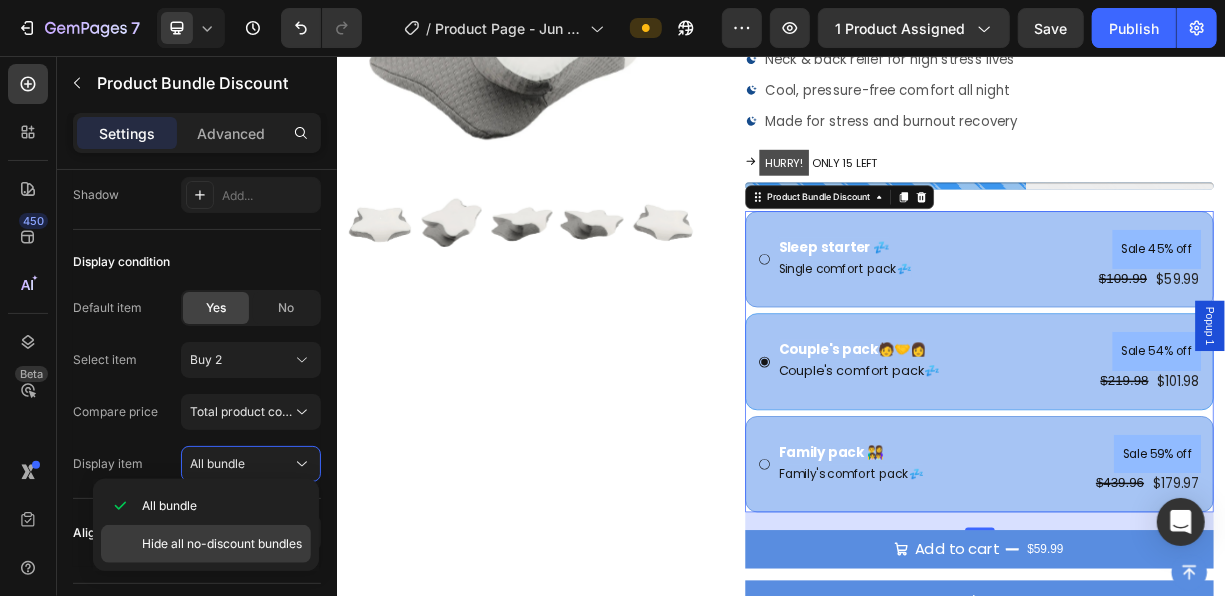 click on "Hide all no-discount bundles" at bounding box center (222, 544) 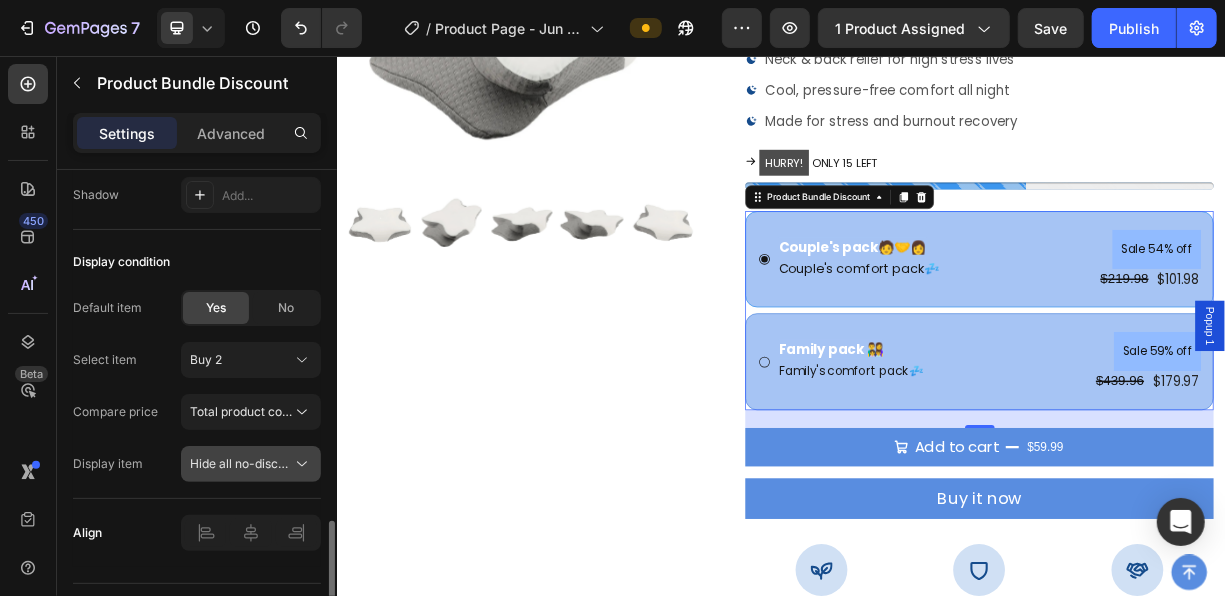 click on "Hide all no-discount bundles" at bounding box center [270, 463] 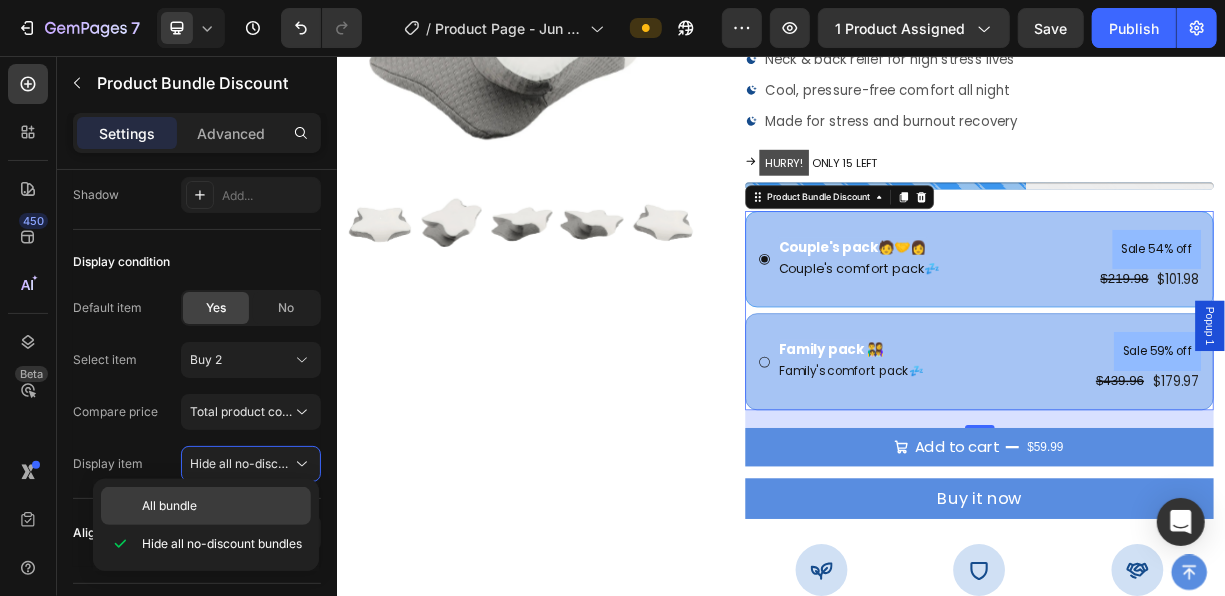 click on "All bundle" at bounding box center [222, 506] 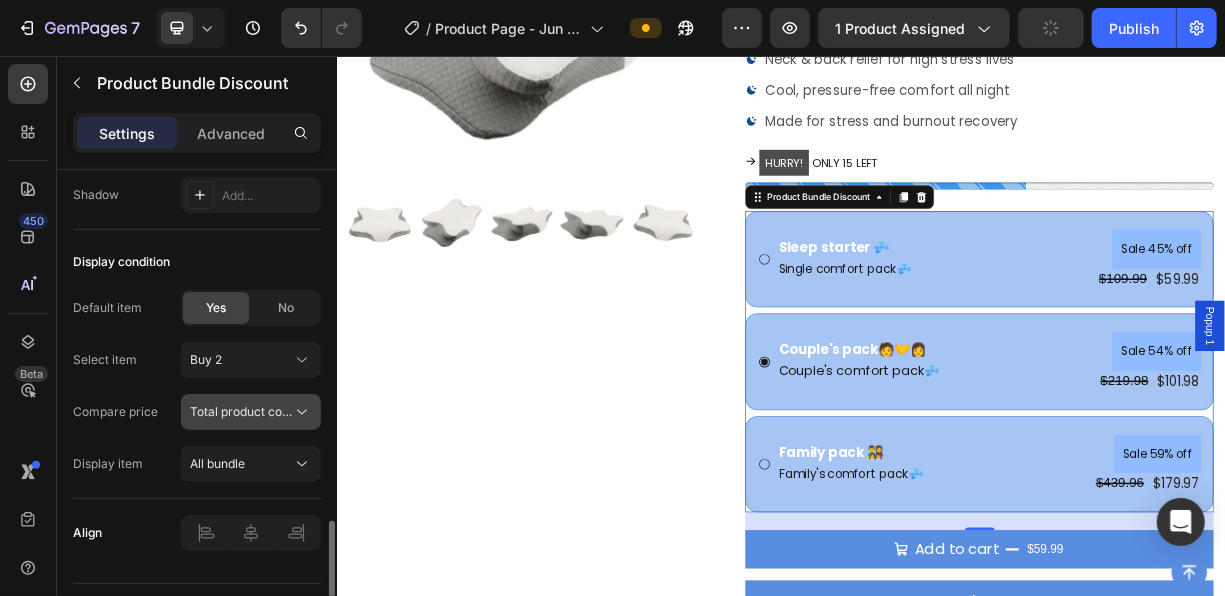 click on "Total product compare-at price" at bounding box center [279, 411] 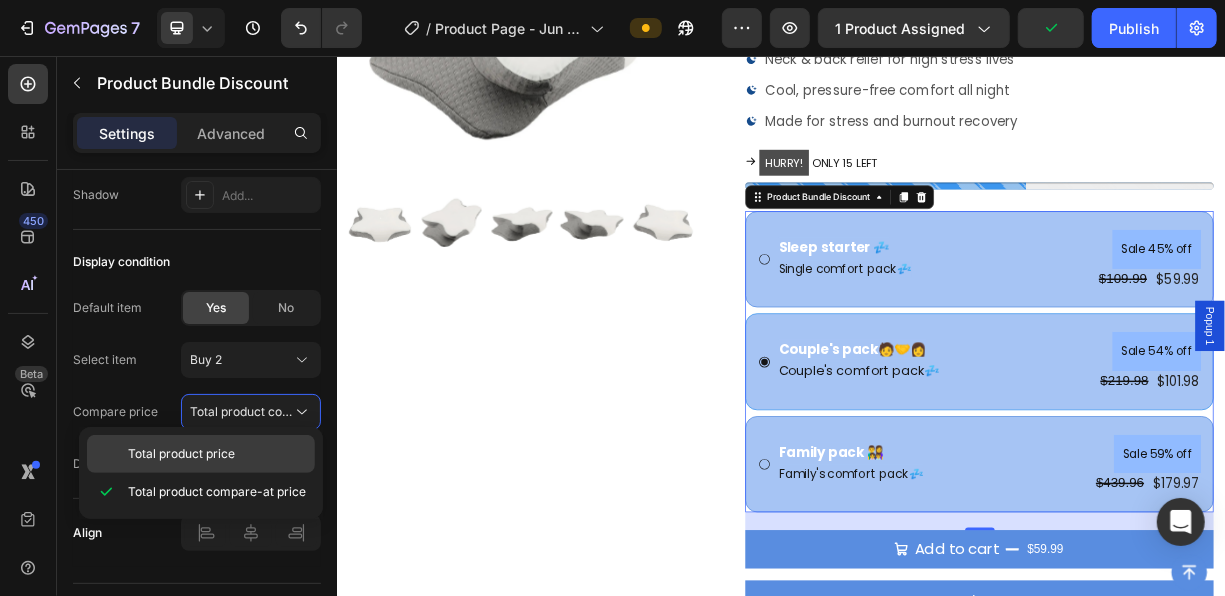 click on "Total product price" at bounding box center [217, 454] 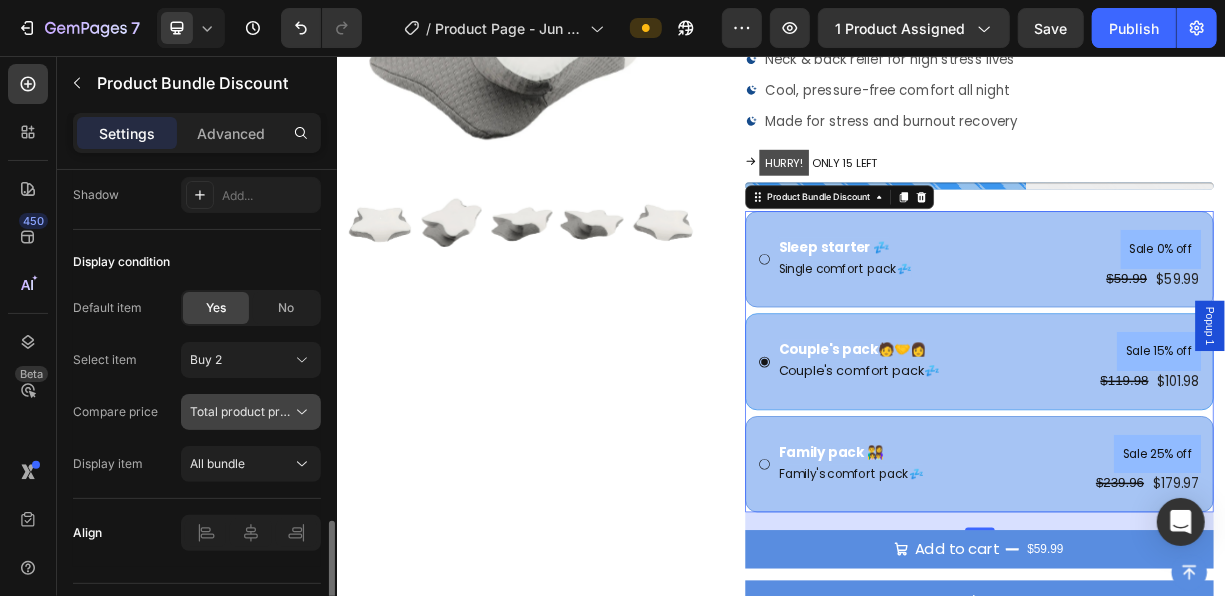 click on "Total product price" at bounding box center (243, 411) 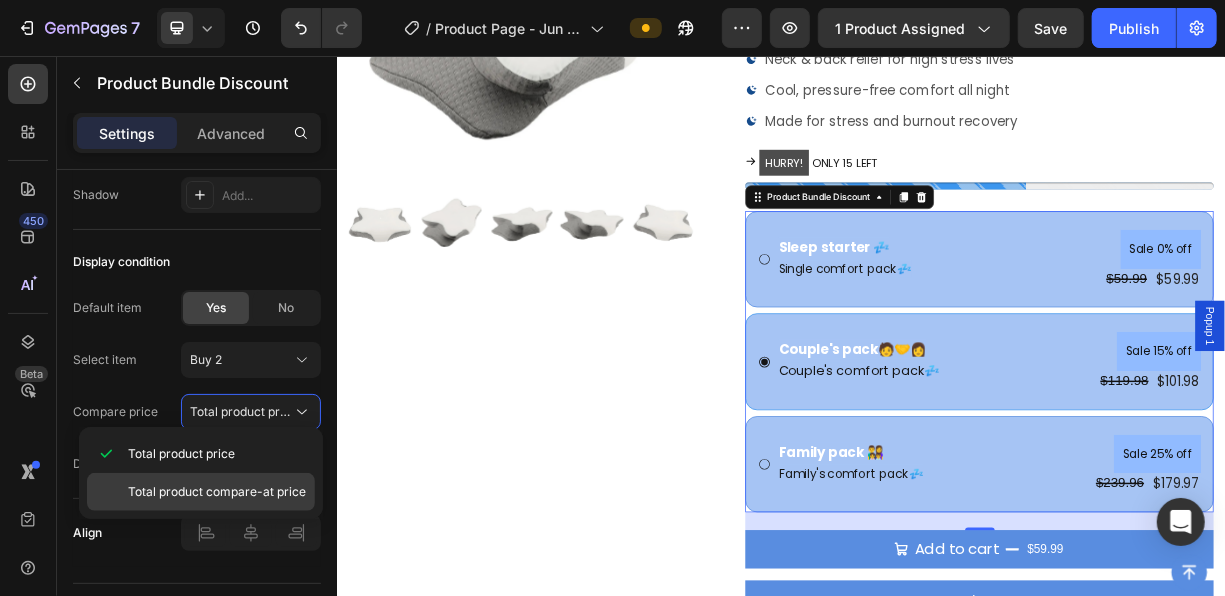 click on "Total product compare-at price" at bounding box center (217, 492) 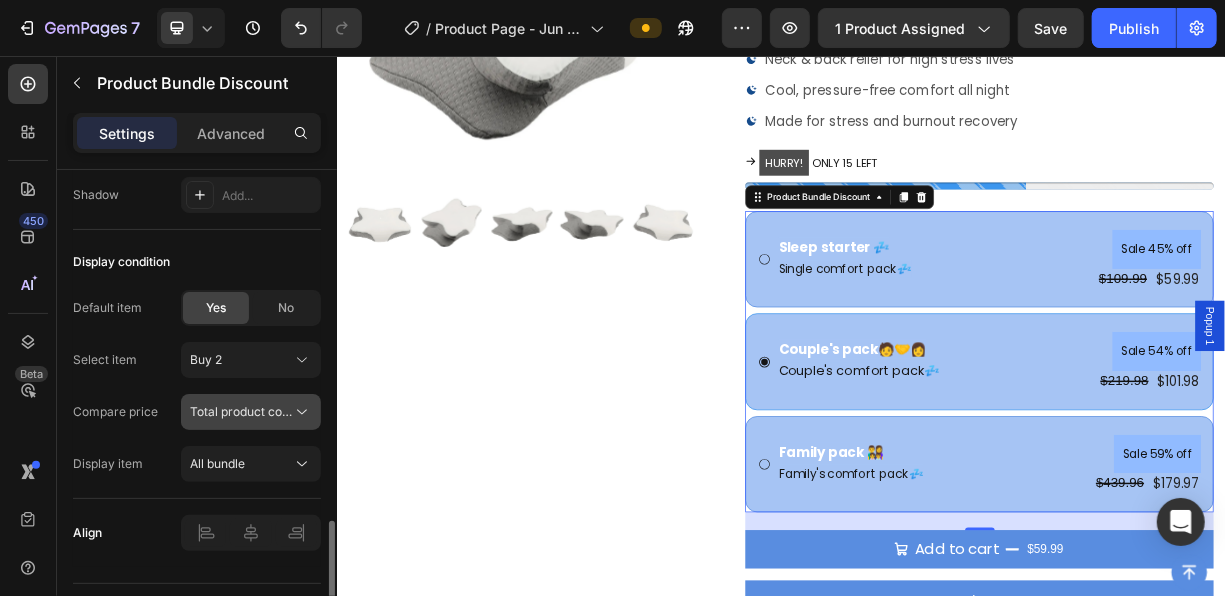 click on "Total product compare-at price" at bounding box center [279, 411] 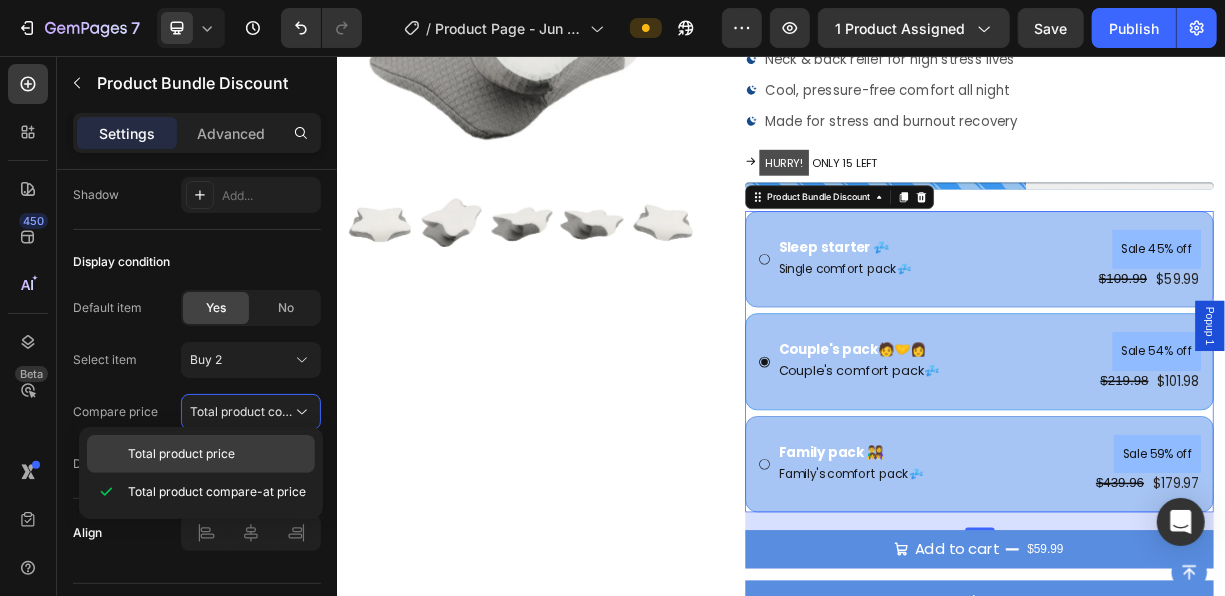 click on "Total product price" at bounding box center [217, 454] 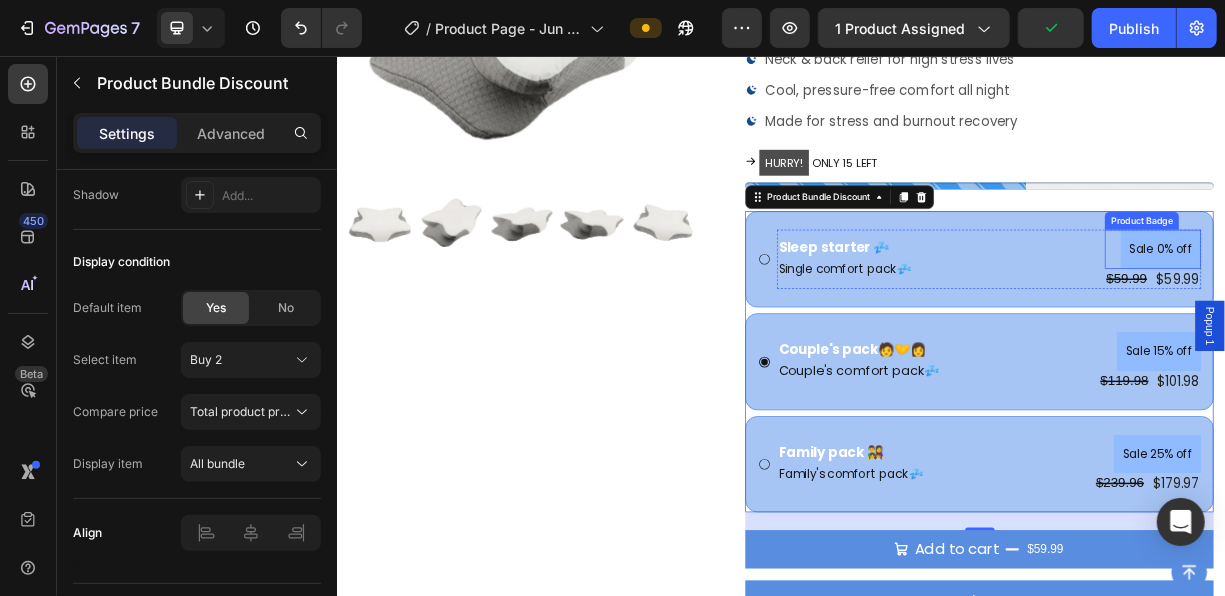 click on "Sale 0% off" at bounding box center [1449, 316] 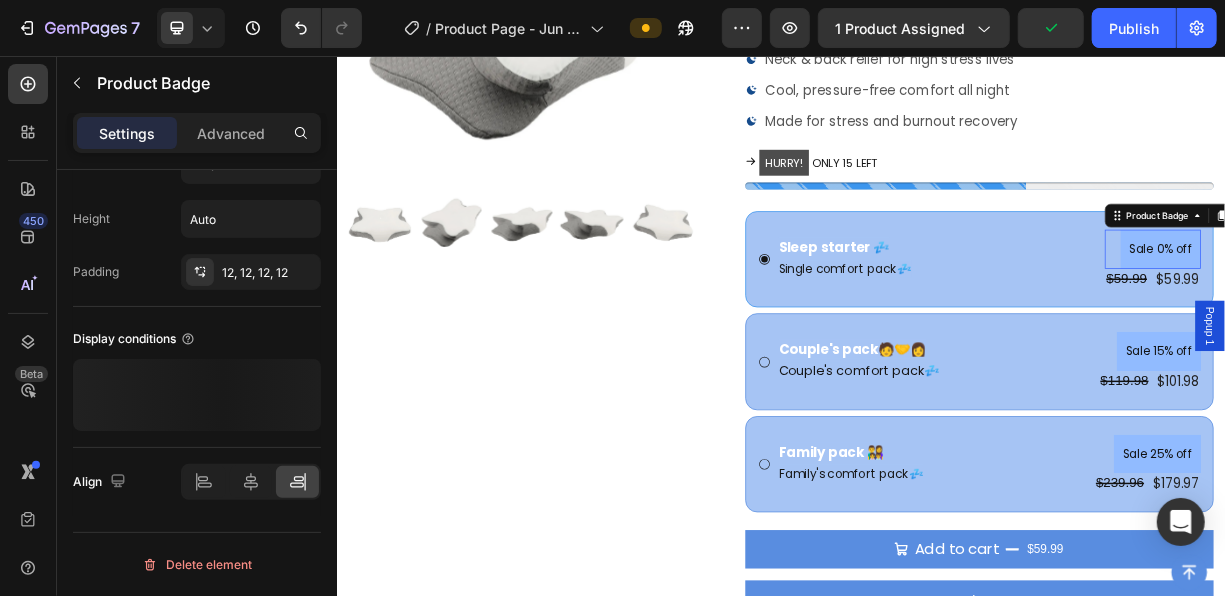 scroll, scrollTop: 0, scrollLeft: 0, axis: both 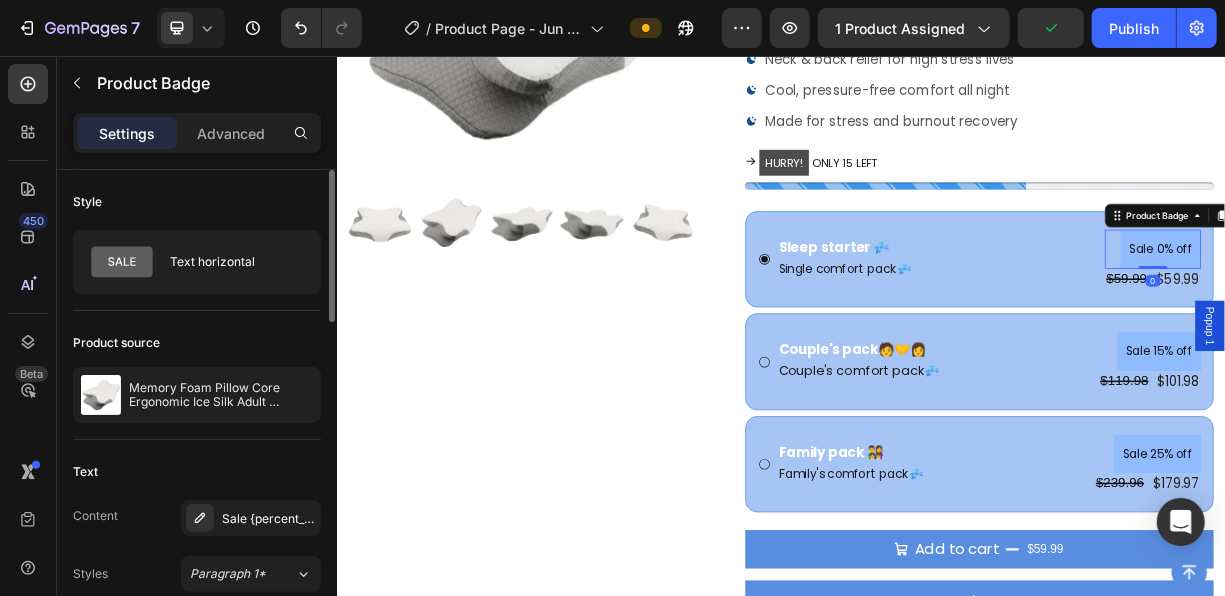 click on "Sale 0% off" at bounding box center [1449, 316] 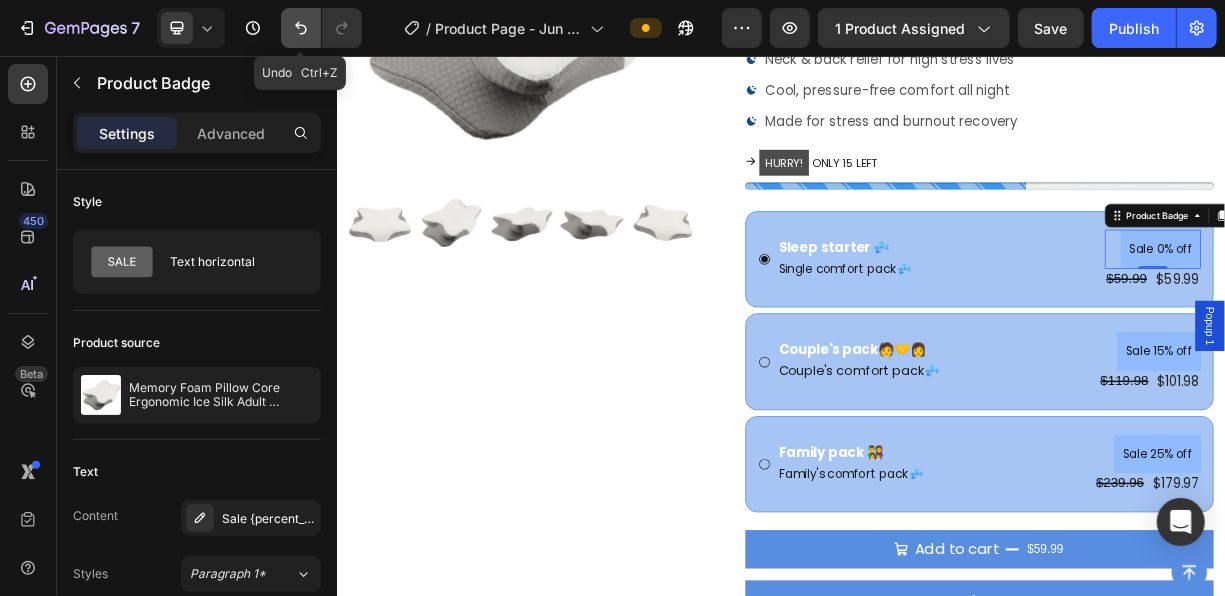 click 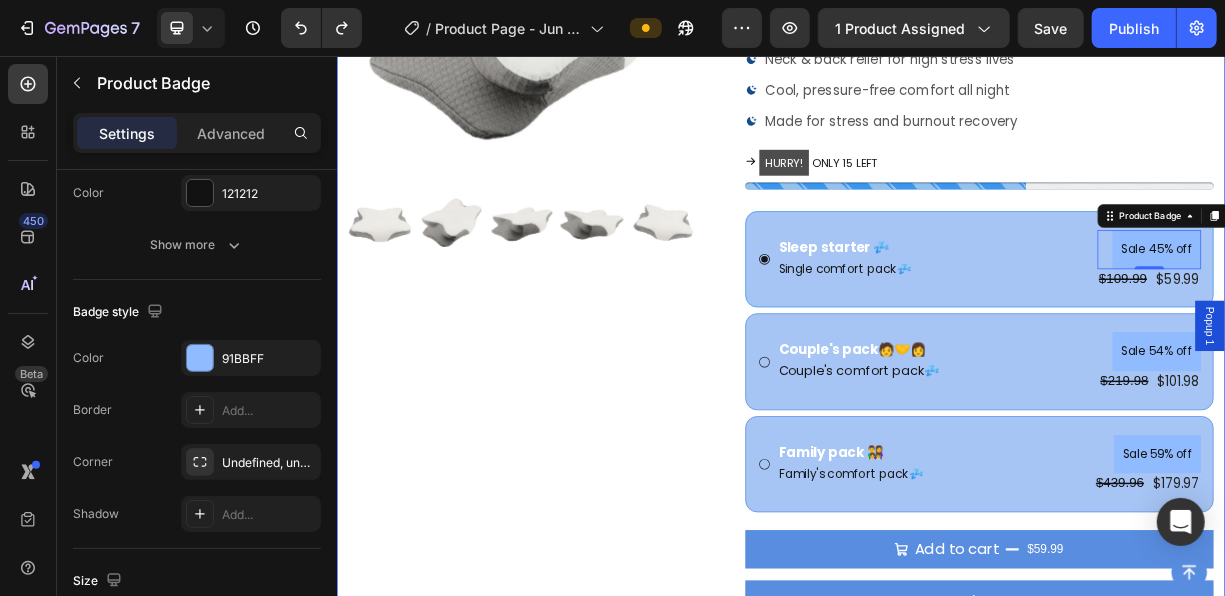 scroll, scrollTop: 394, scrollLeft: 0, axis: vertical 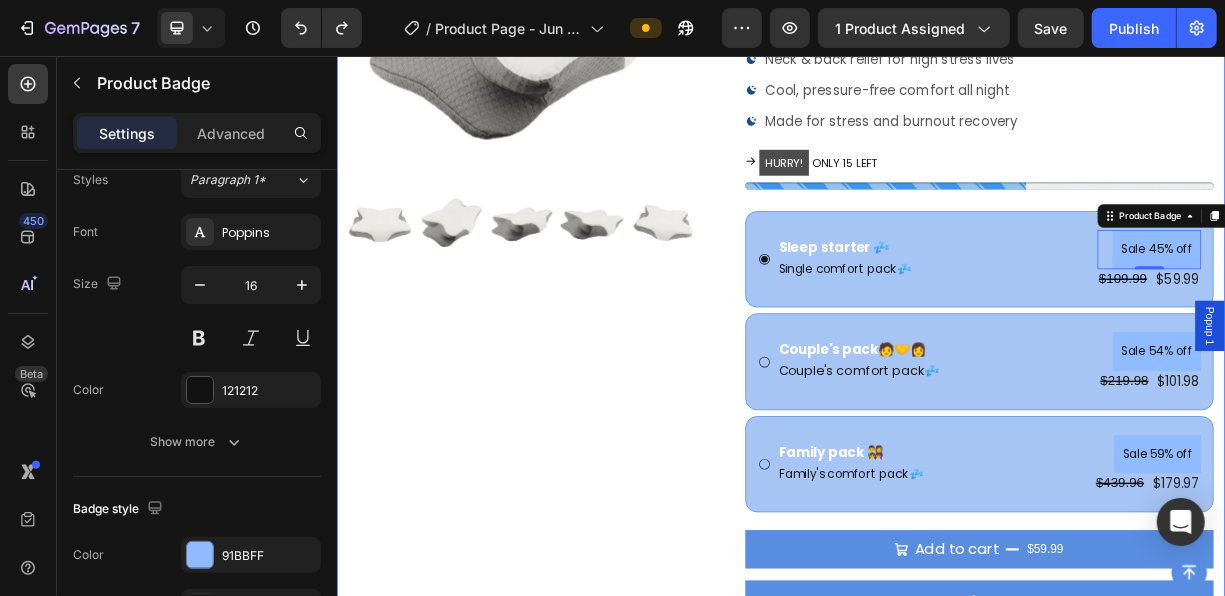drag, startPoint x: 669, startPoint y: 334, endPoint x: 336, endPoint y: 276, distance: 338.0133 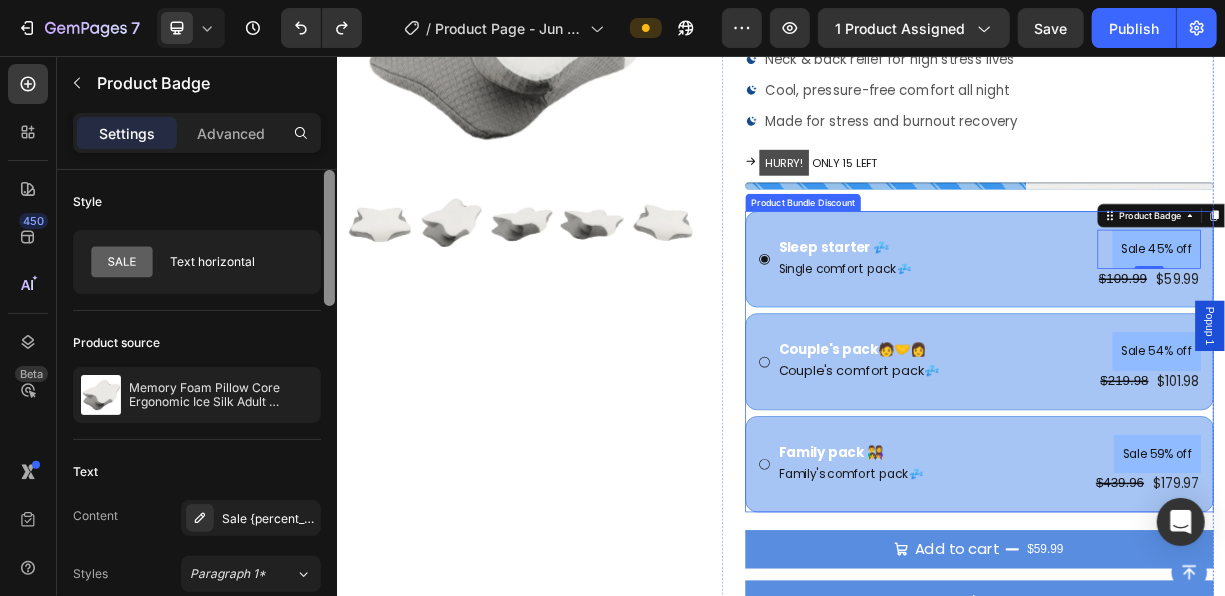 click on "Product Bundle Discount" at bounding box center (966, 253) 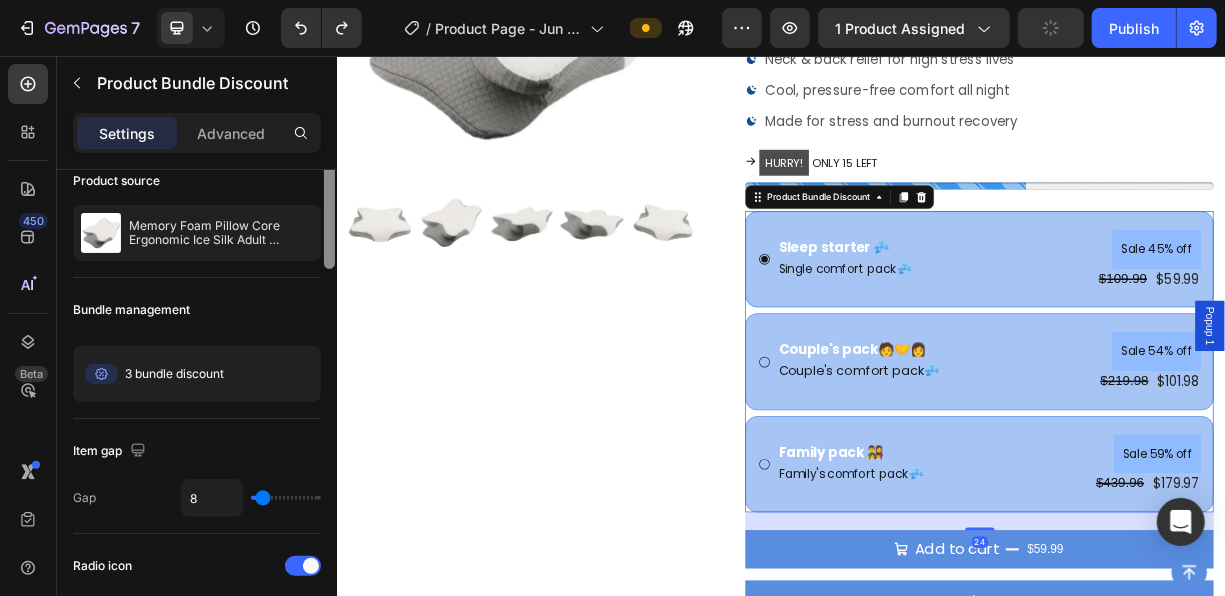 scroll, scrollTop: 0, scrollLeft: 0, axis: both 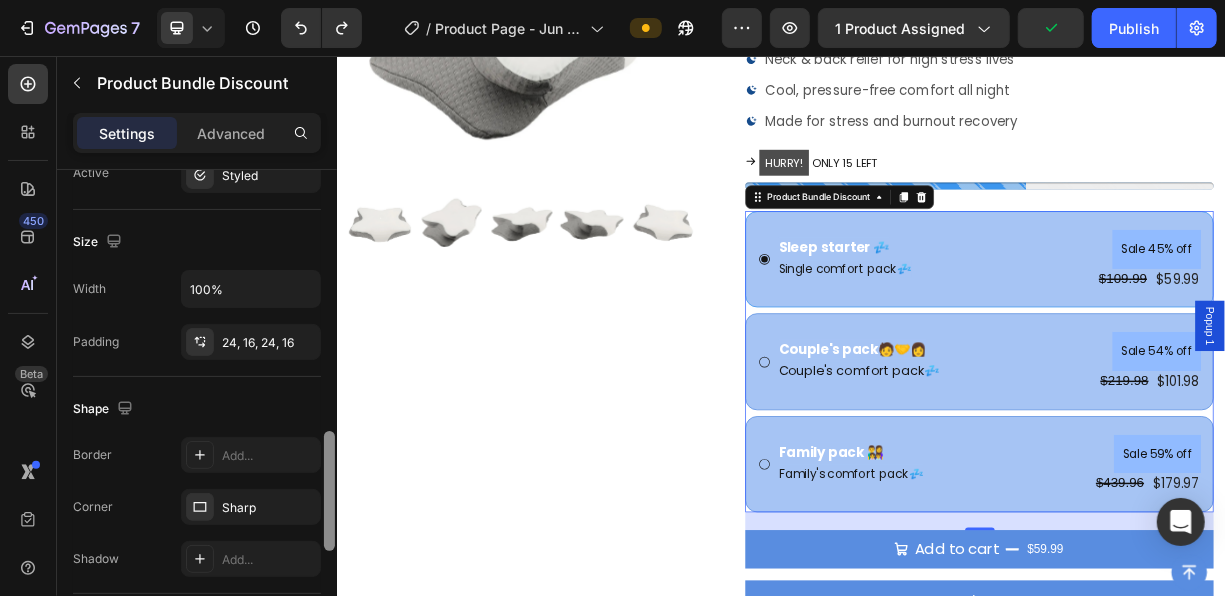 click at bounding box center [329, 411] 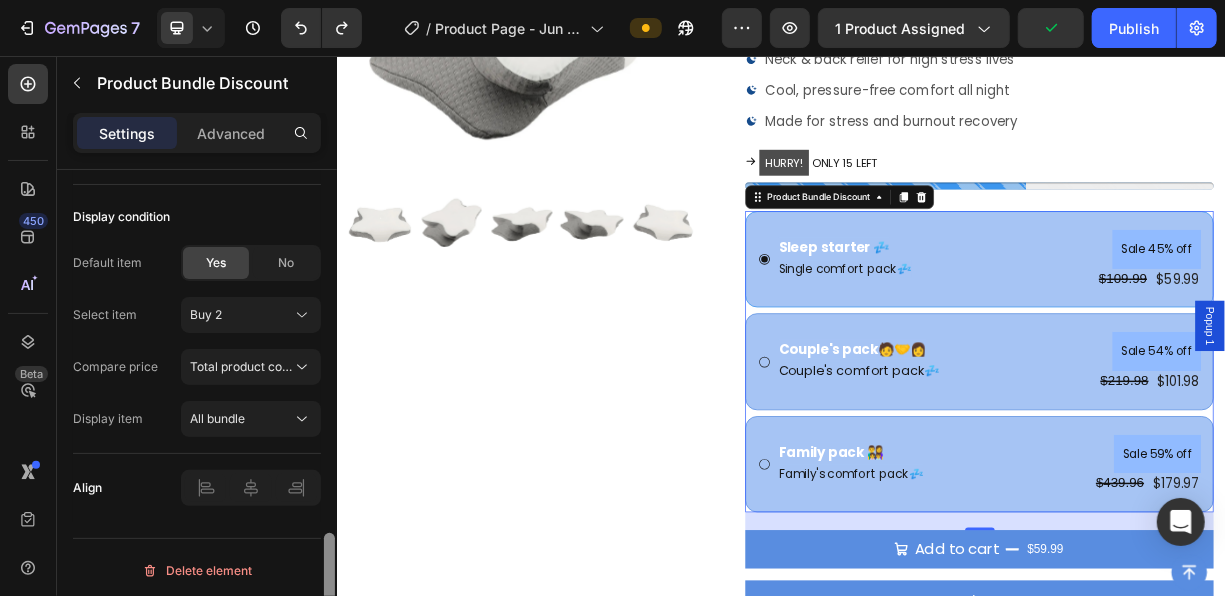 click at bounding box center [329, 593] 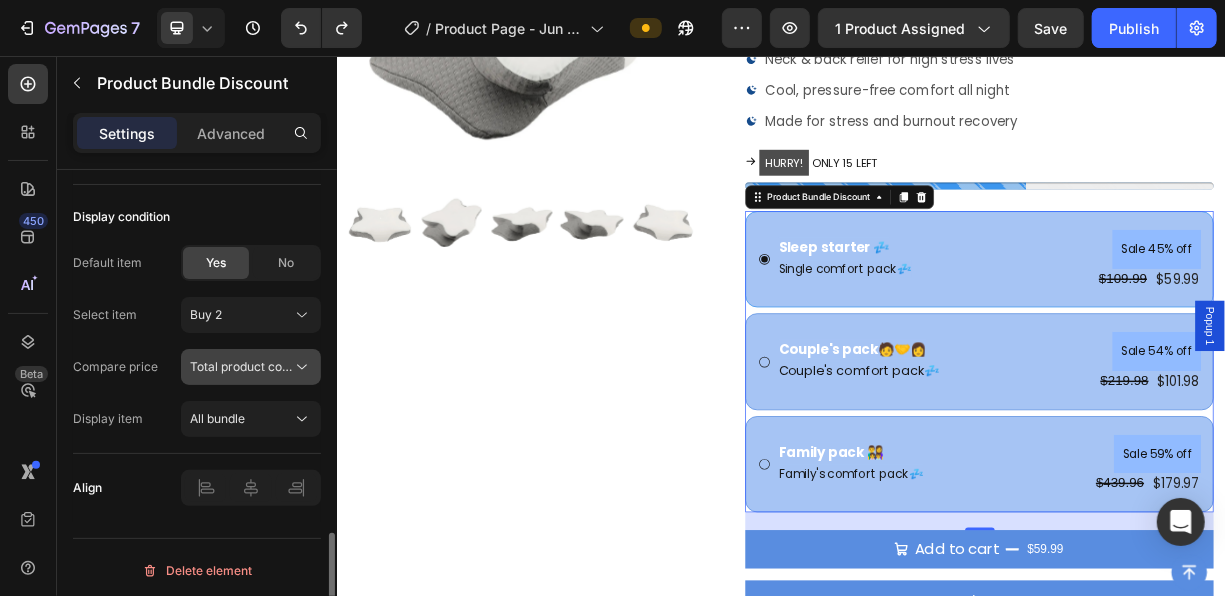 click 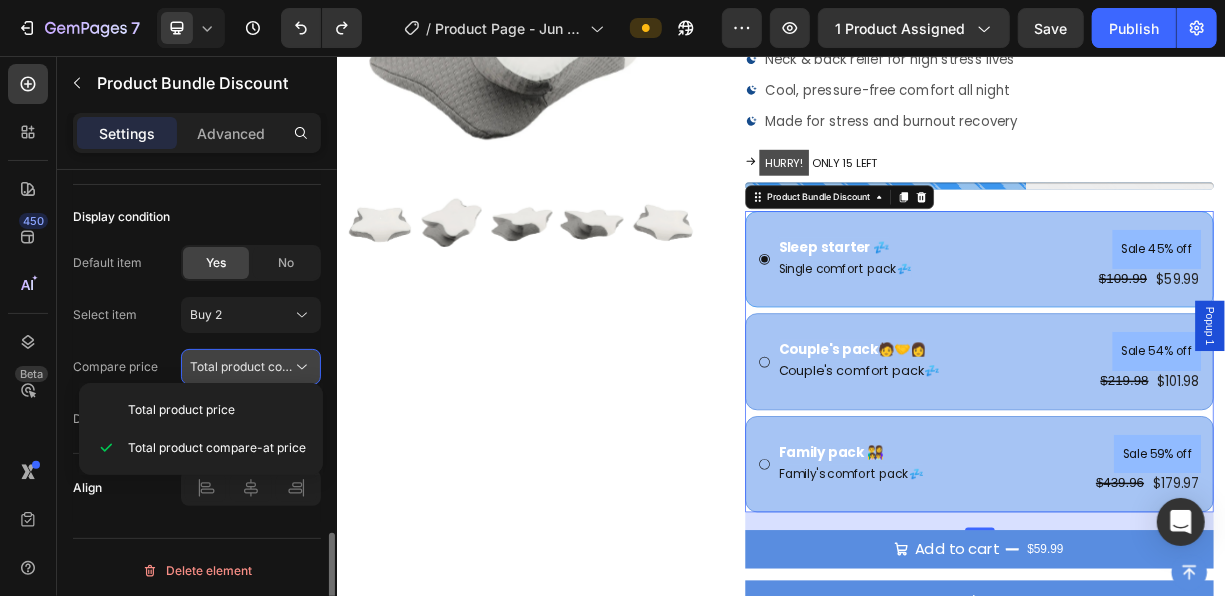 click 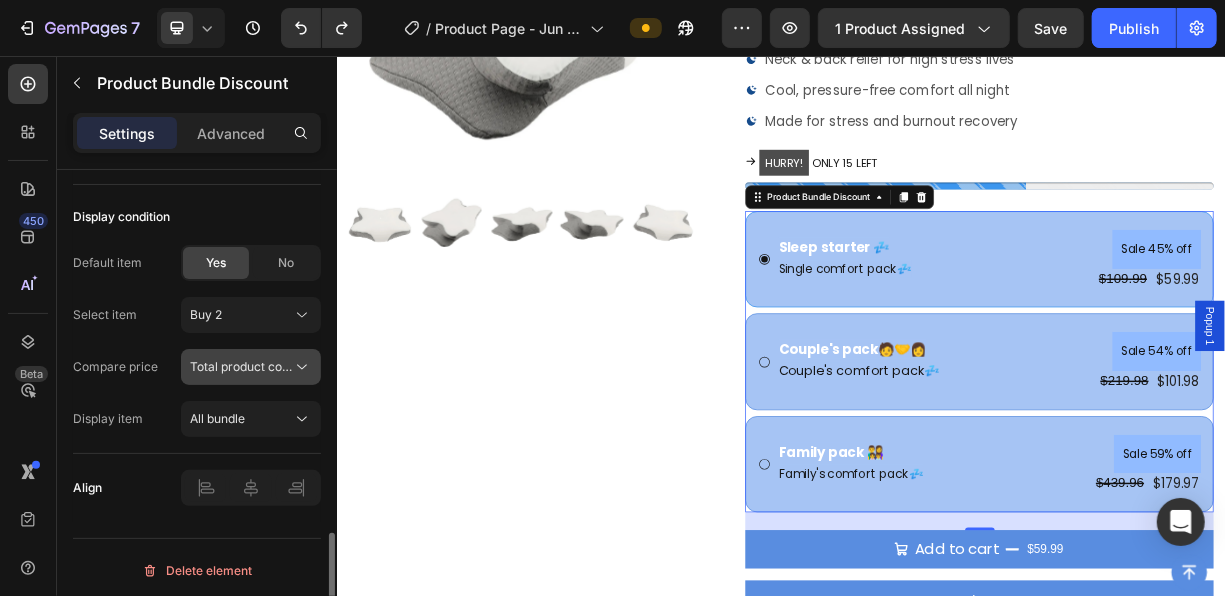 click 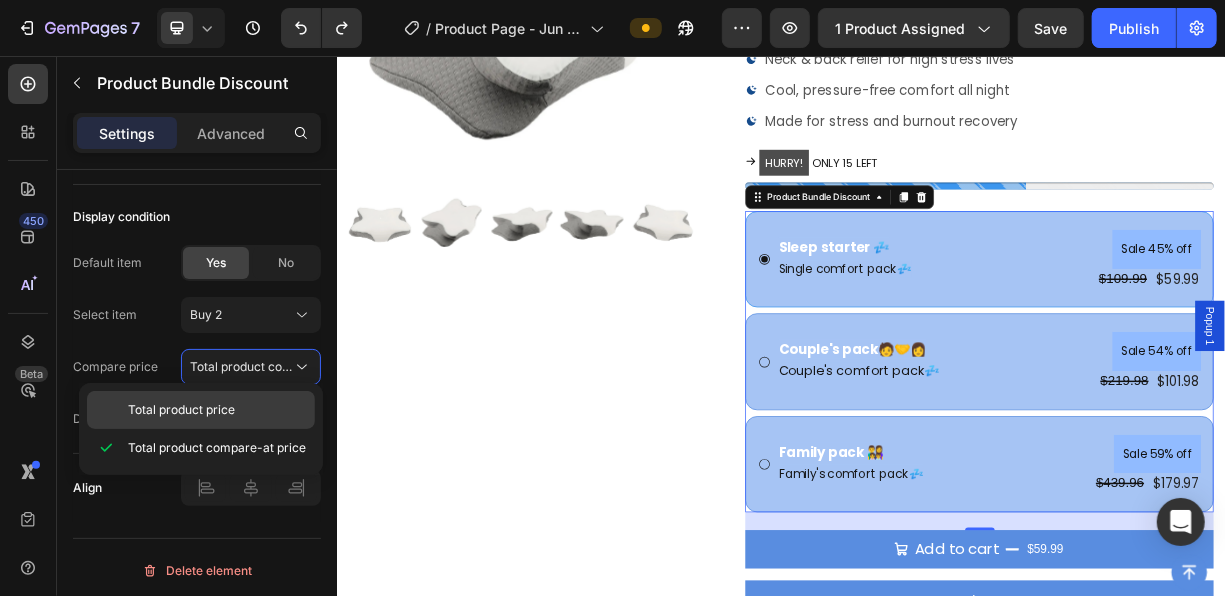 click on "Total product price" at bounding box center [217, 410] 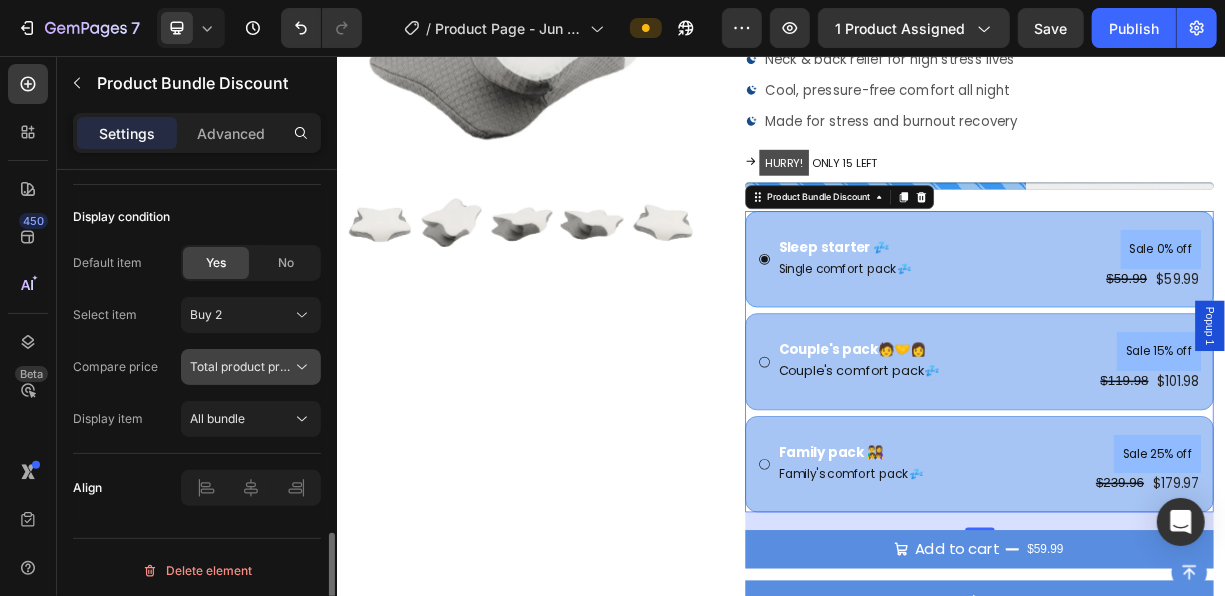 click on "Total product price" at bounding box center [243, 366] 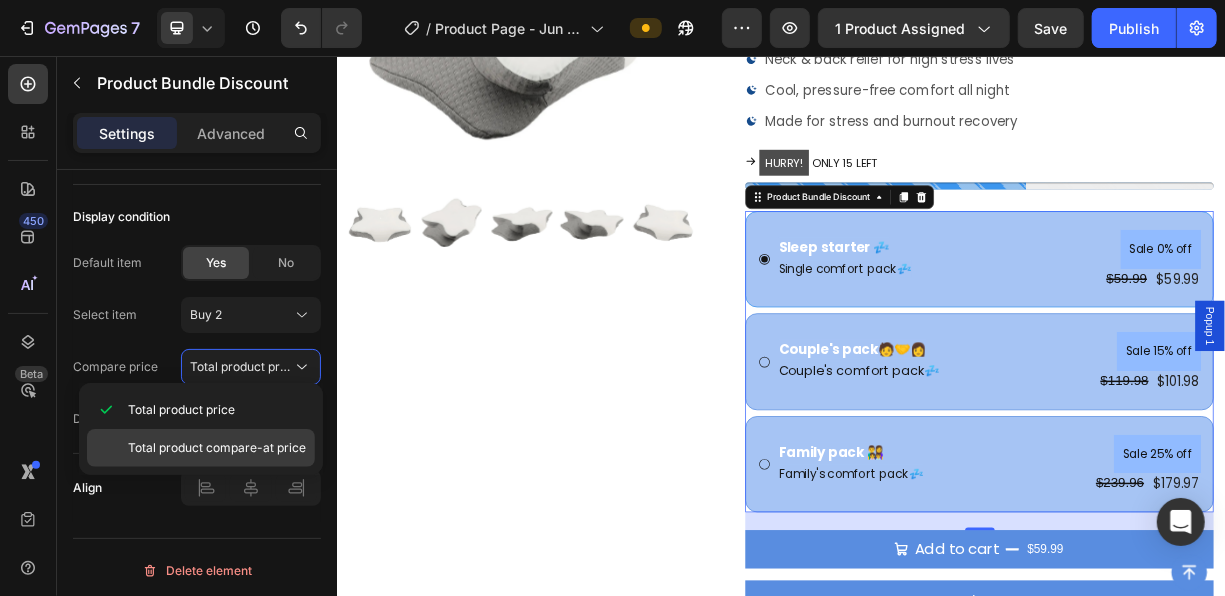 click on "Total product compare-at price" at bounding box center [217, 448] 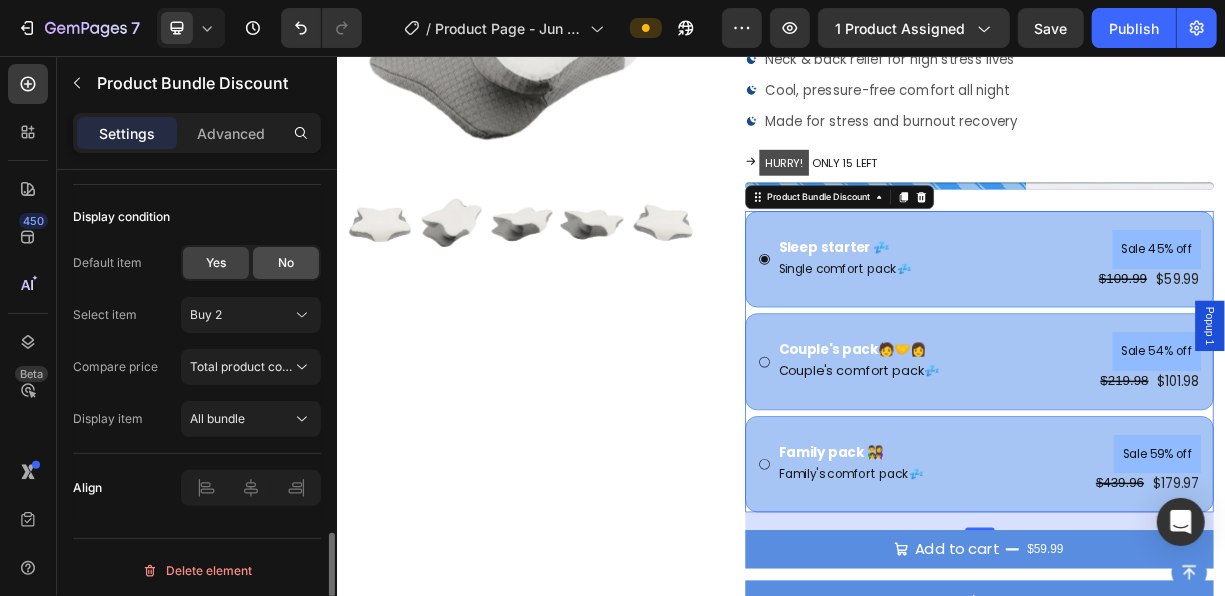 click on "No" 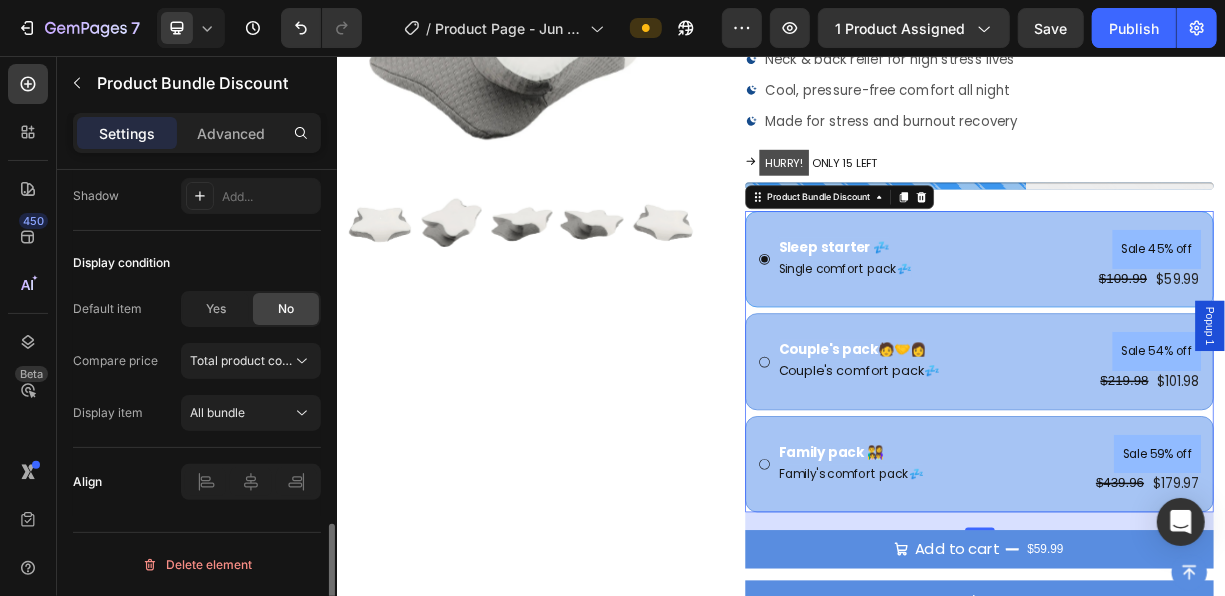 scroll, scrollTop: 1409, scrollLeft: 0, axis: vertical 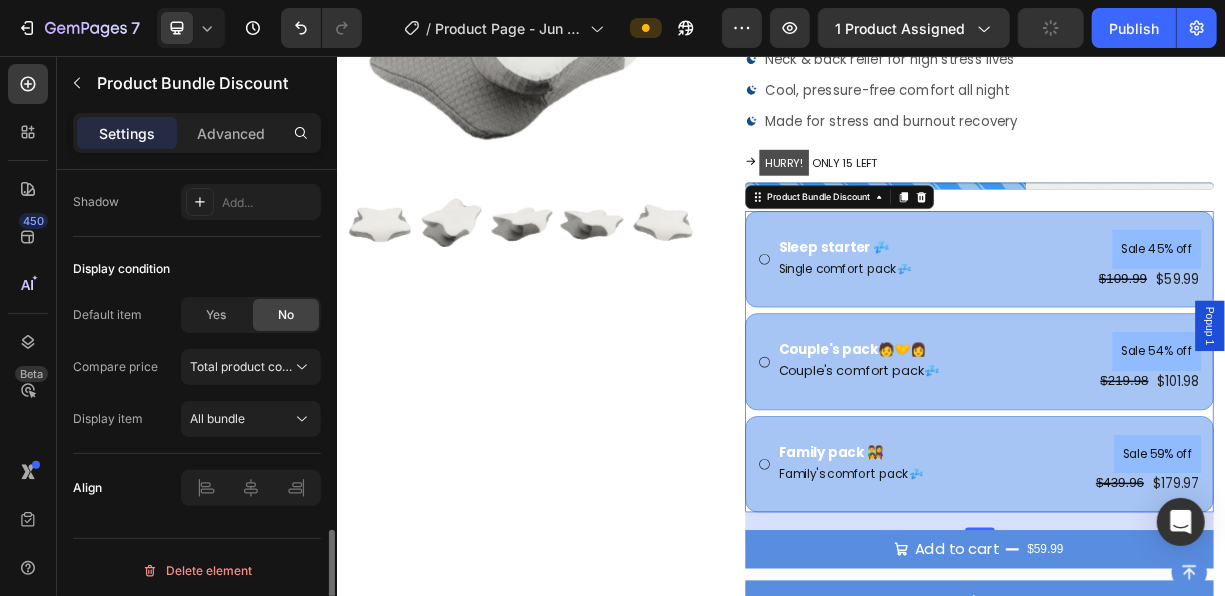 click on "Display condition" at bounding box center (197, 269) 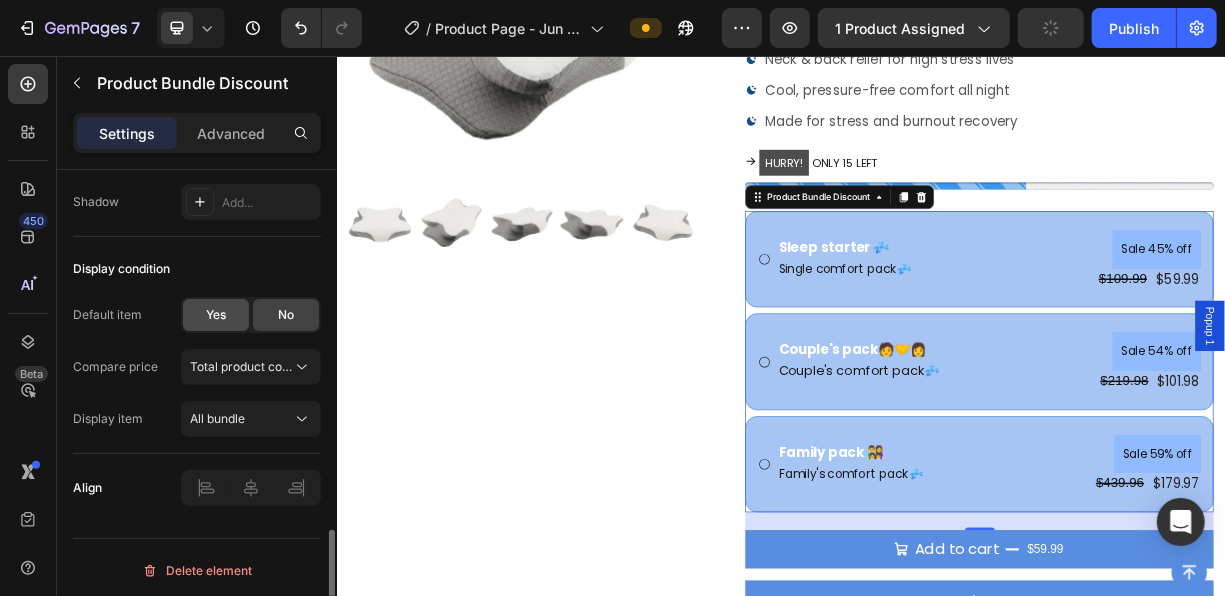 click on "Yes" 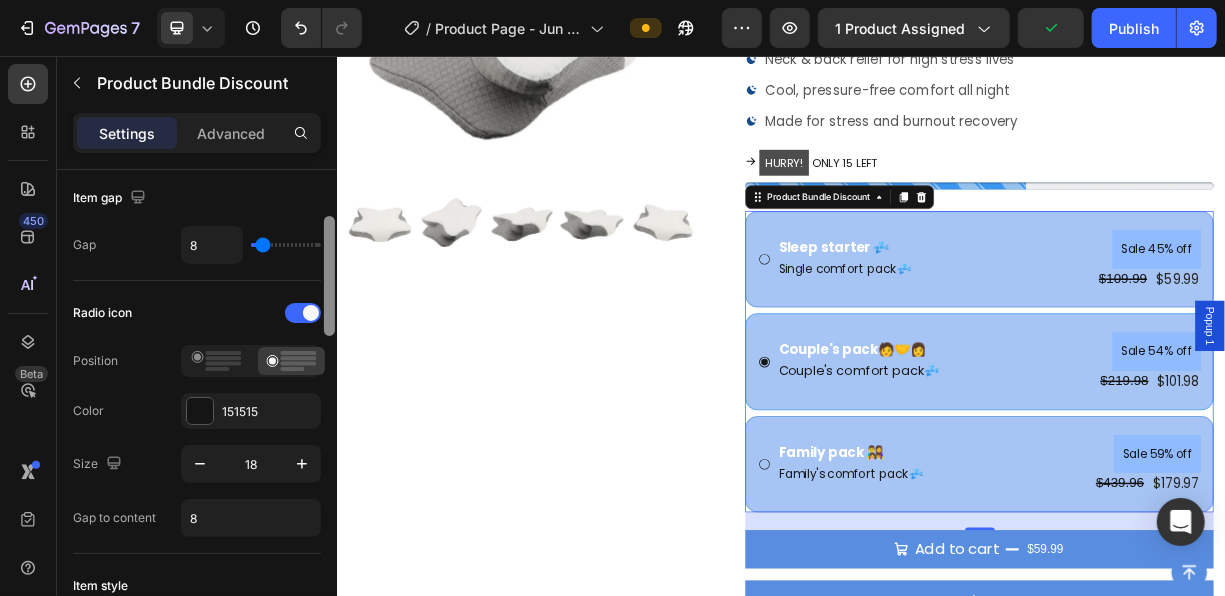 scroll, scrollTop: 257, scrollLeft: 0, axis: vertical 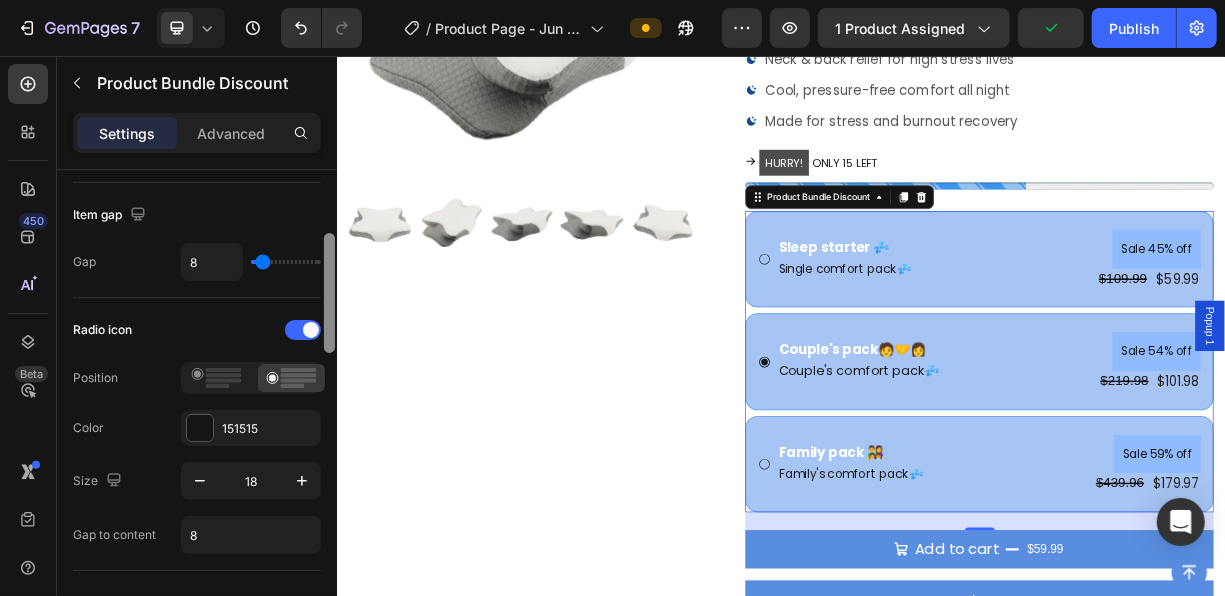 drag, startPoint x: 332, startPoint y: 544, endPoint x: 327, endPoint y: 258, distance: 286.0437 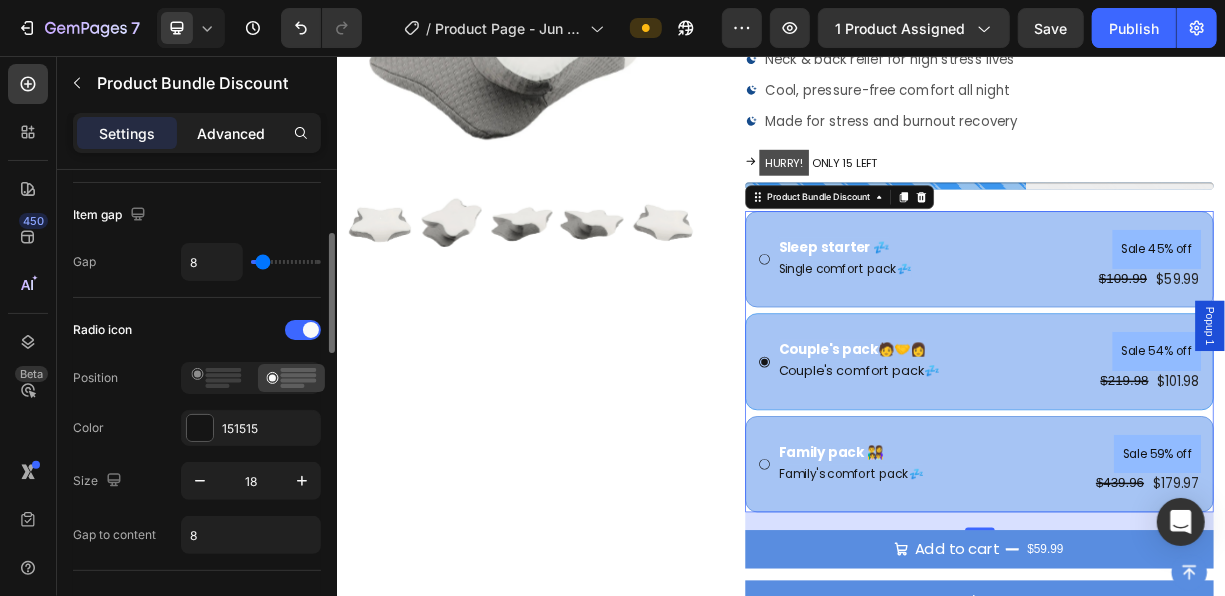 click on "Advanced" at bounding box center (231, 133) 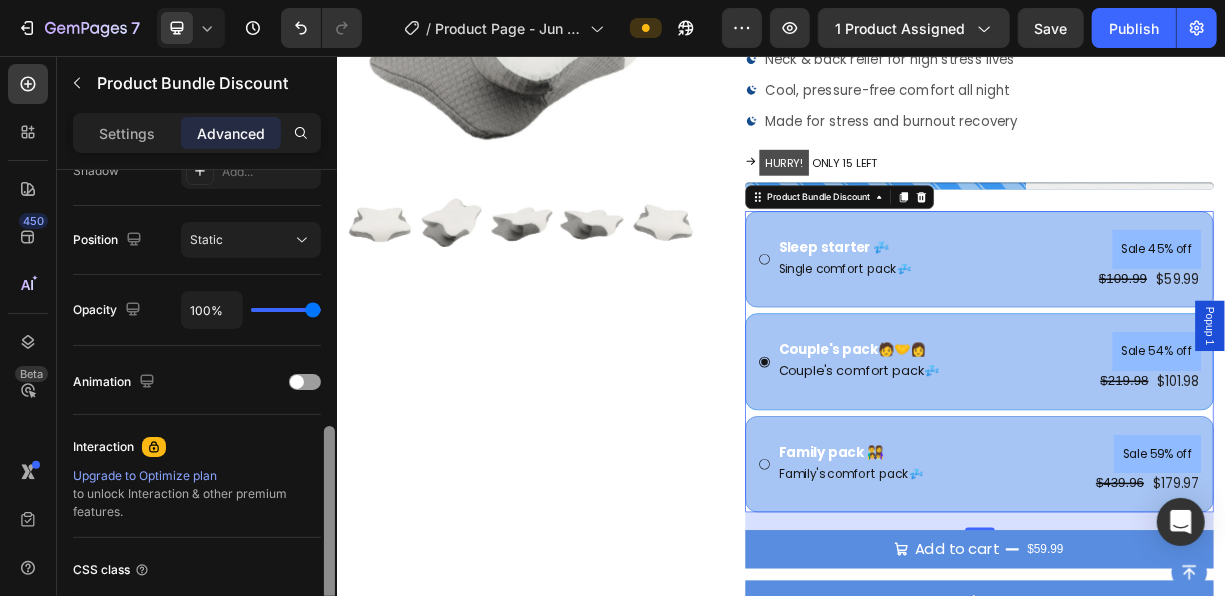 scroll, scrollTop: 698, scrollLeft: 0, axis: vertical 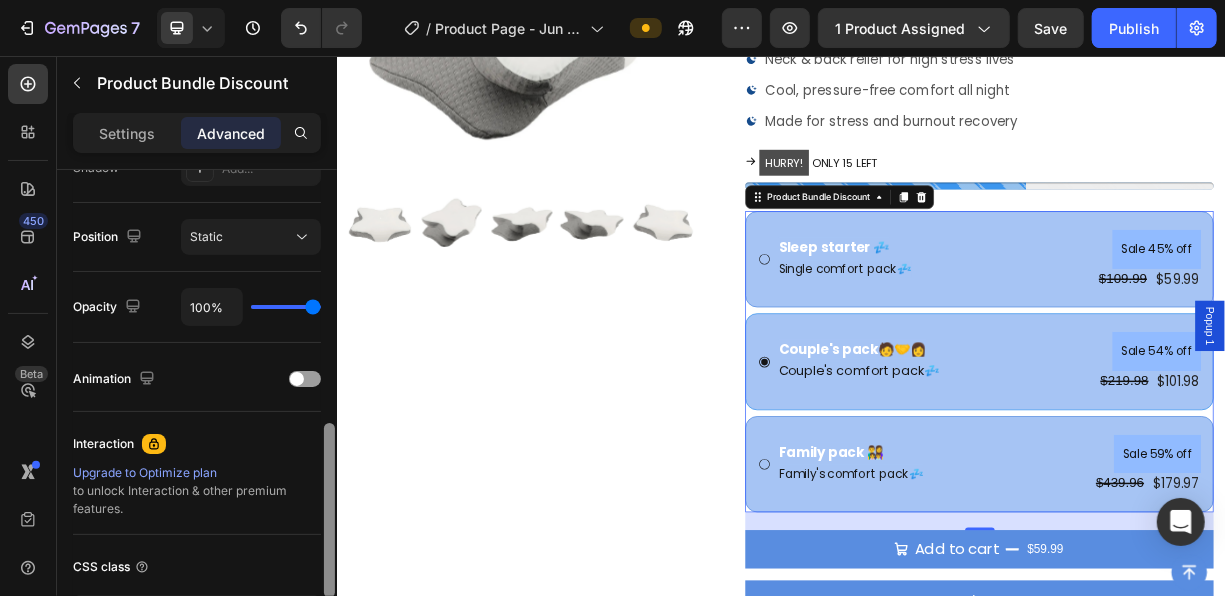 drag, startPoint x: 333, startPoint y: 386, endPoint x: 318, endPoint y: 546, distance: 160.70158 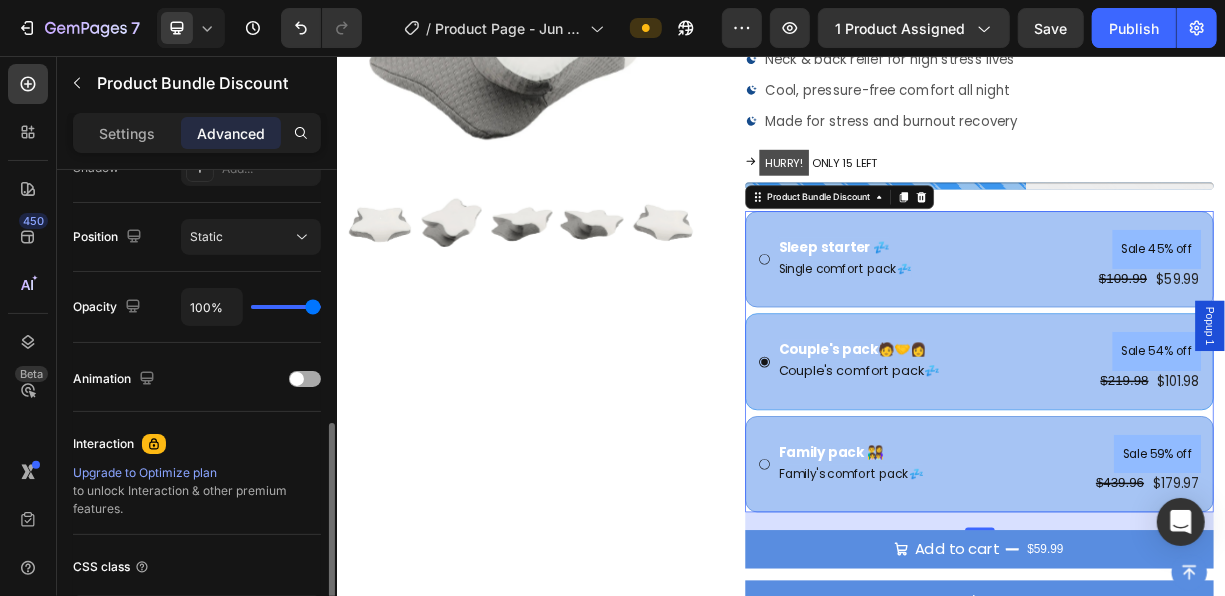 click at bounding box center [305, 379] 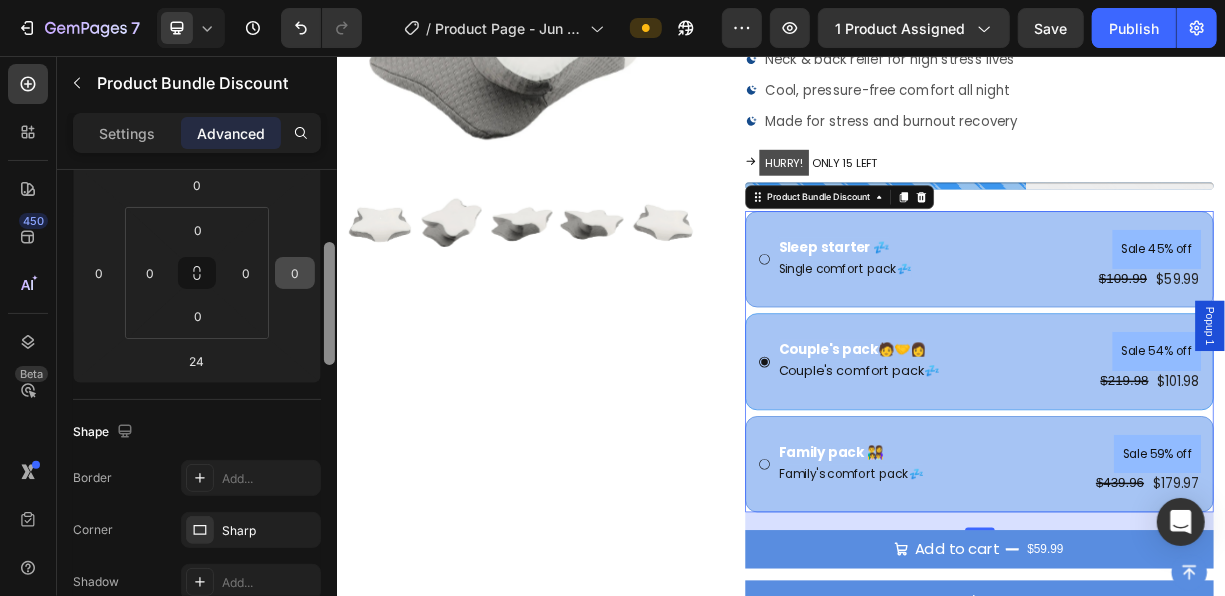 drag, startPoint x: 331, startPoint y: 428, endPoint x: 279, endPoint y: 293, distance: 144.6686 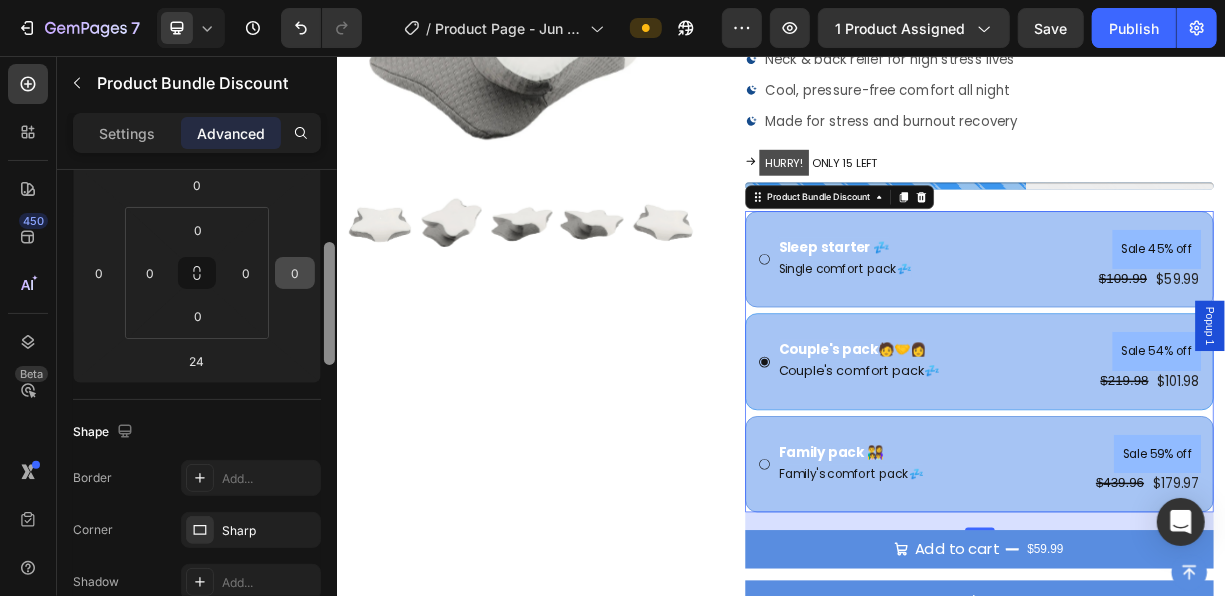 click at bounding box center [329, 303] 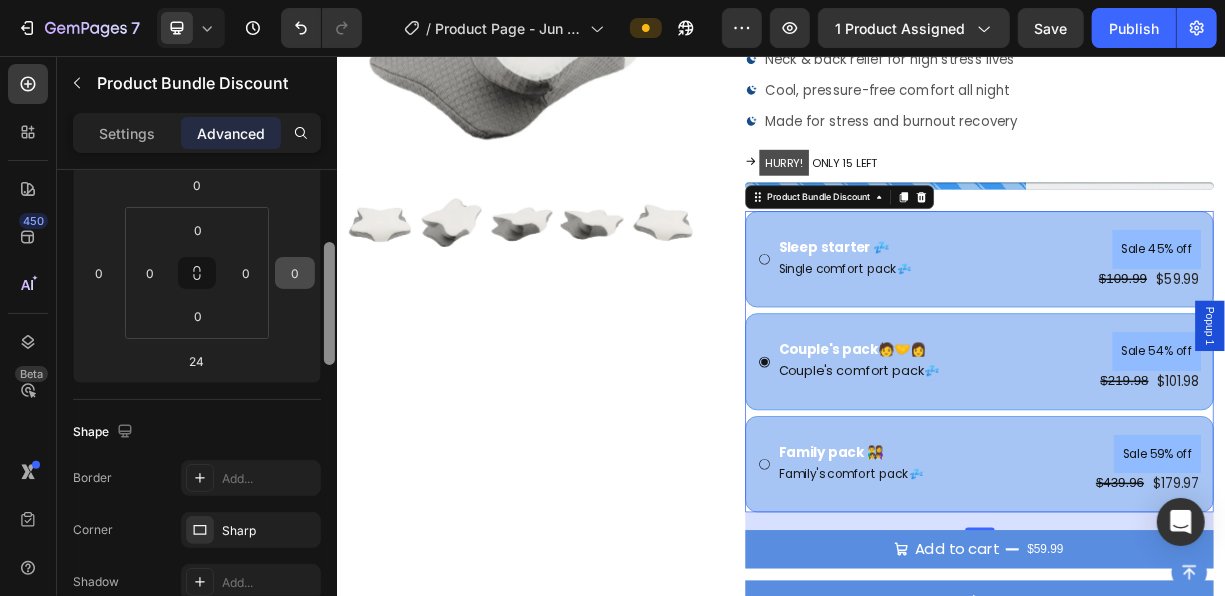 scroll, scrollTop: 276, scrollLeft: 0, axis: vertical 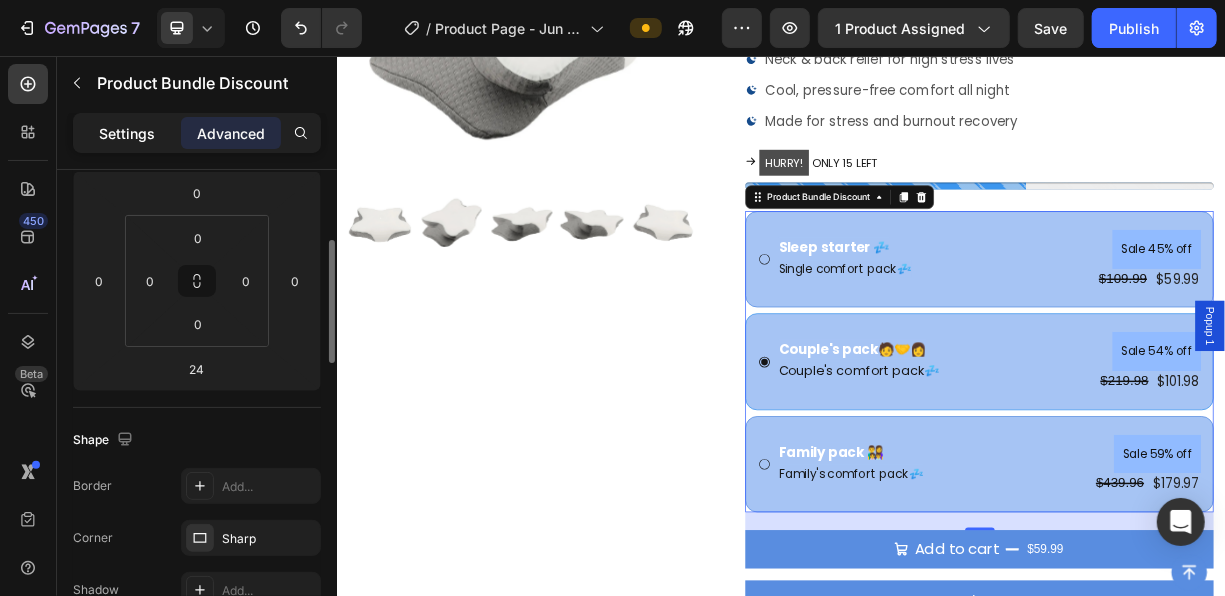 click on "Settings" at bounding box center [127, 133] 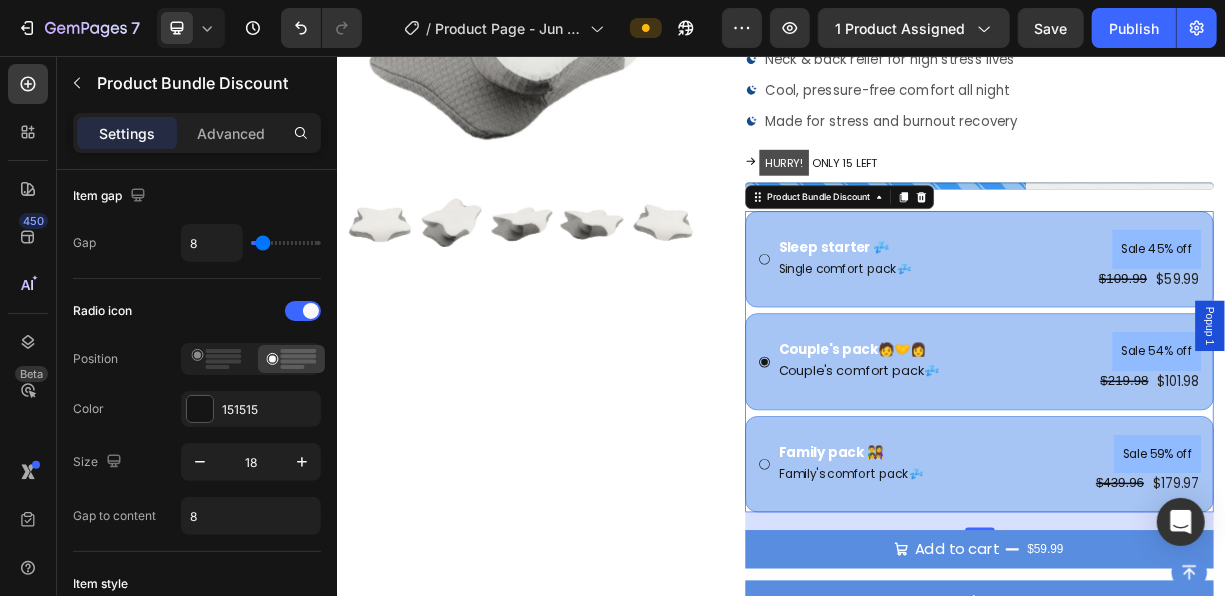 click on "Settings" at bounding box center (127, 133) 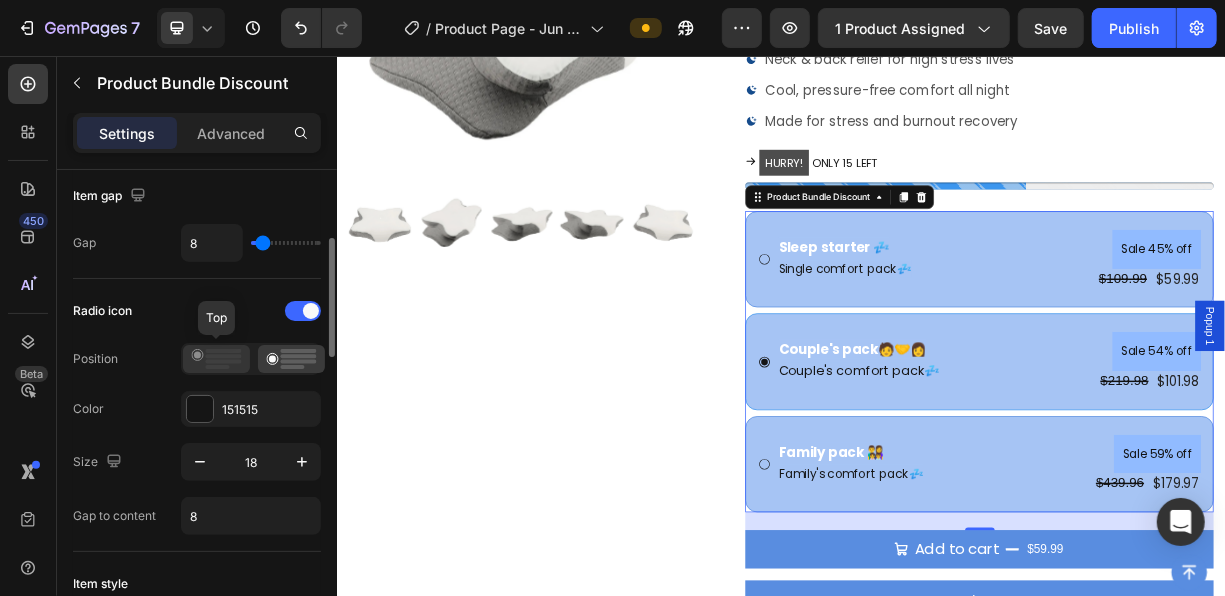 click 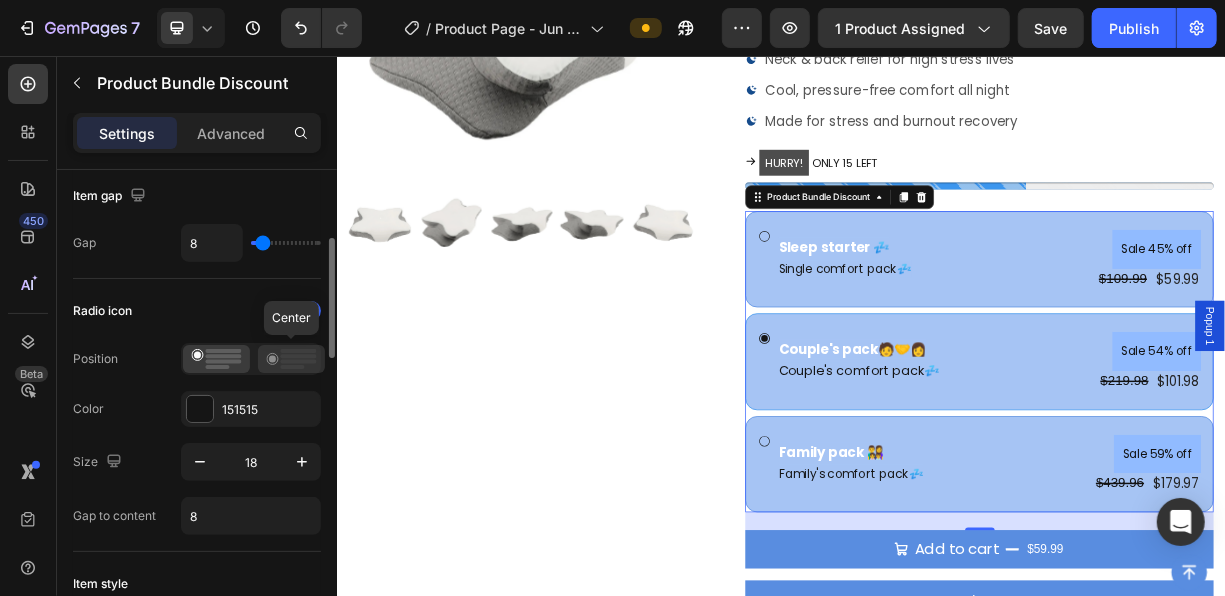click 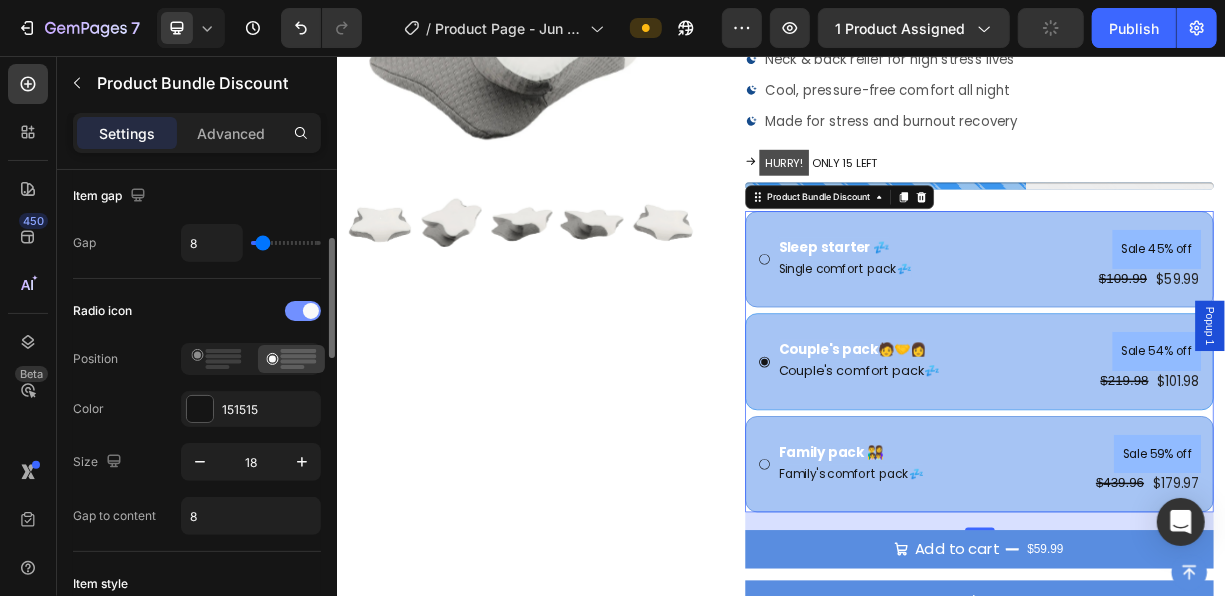 click at bounding box center (311, 311) 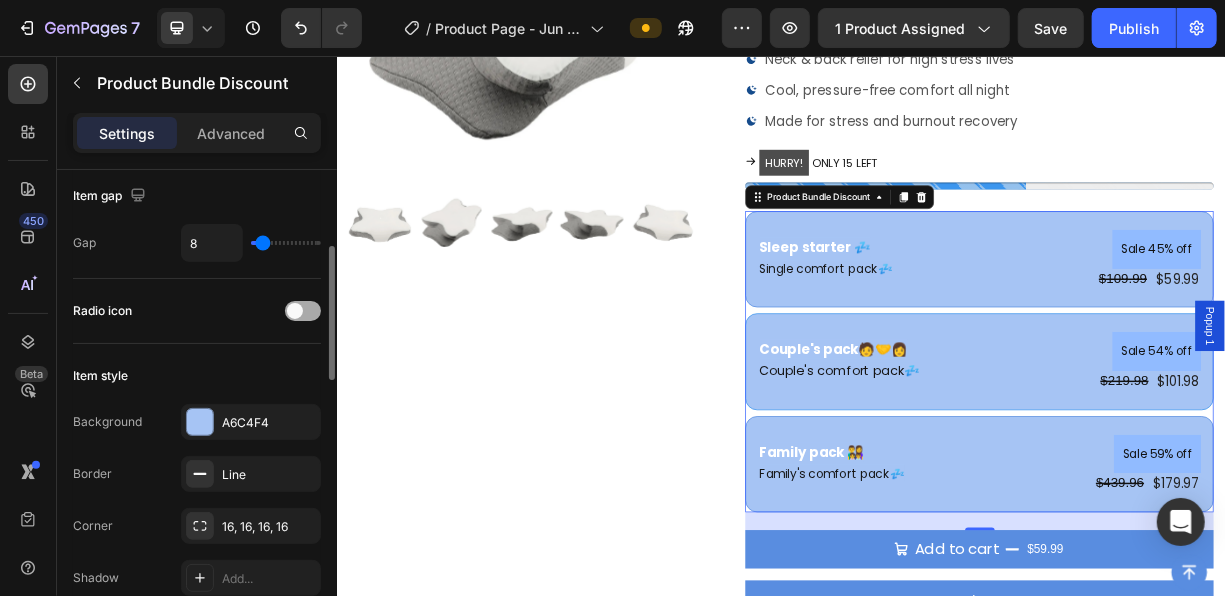 click at bounding box center [303, 311] 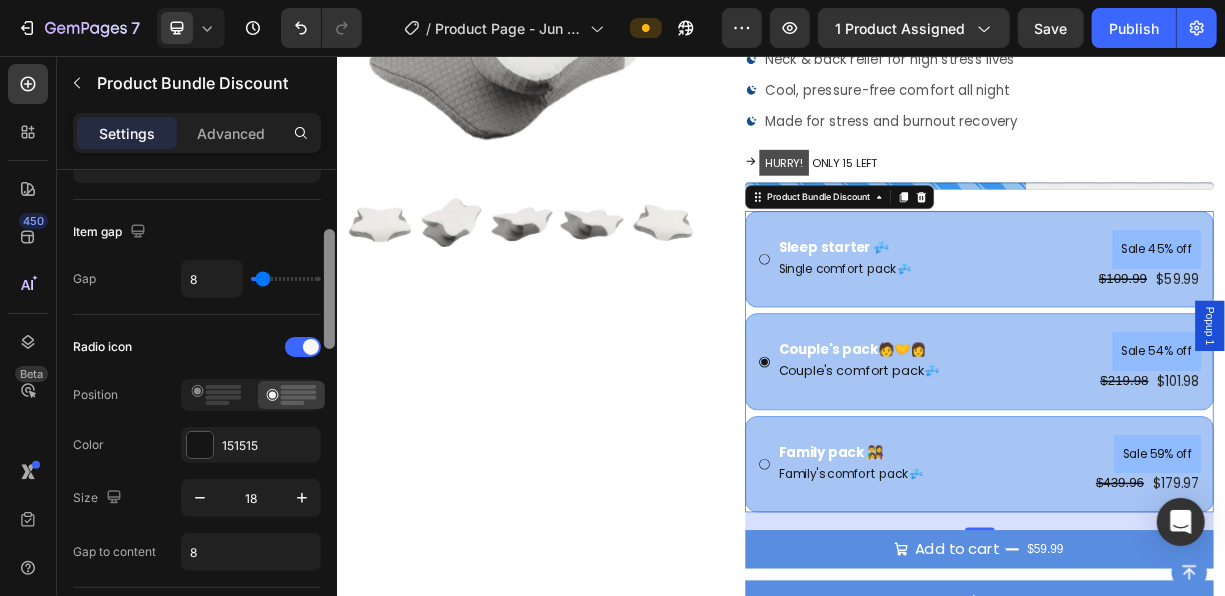 scroll, scrollTop: 236, scrollLeft: 0, axis: vertical 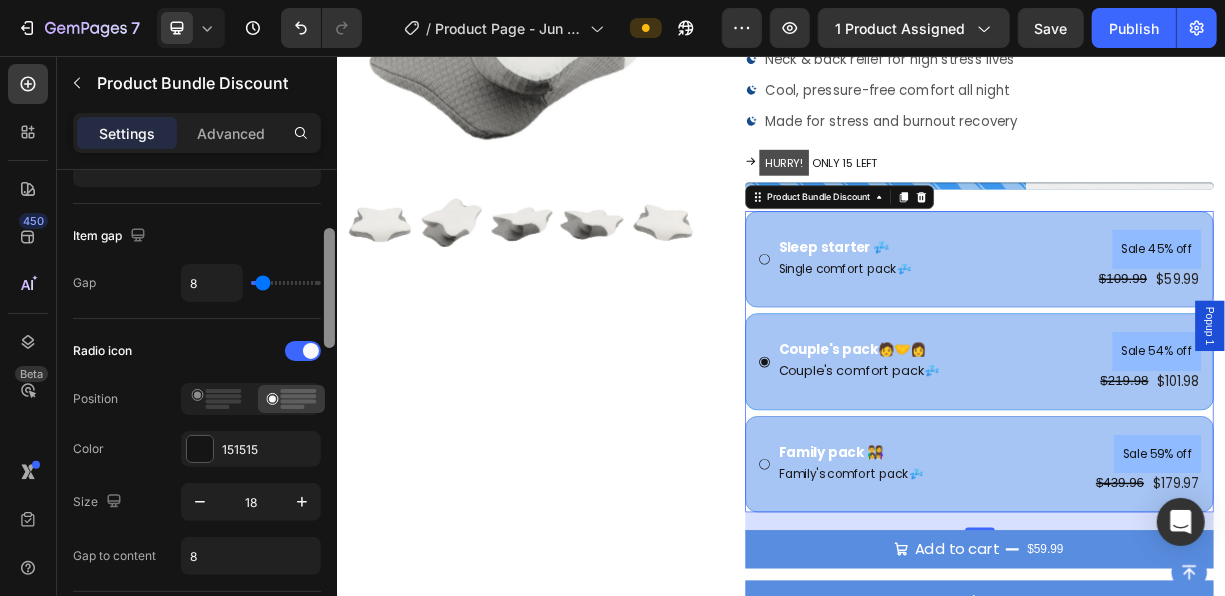 drag, startPoint x: 329, startPoint y: 329, endPoint x: 325, endPoint y: 319, distance: 10.770329 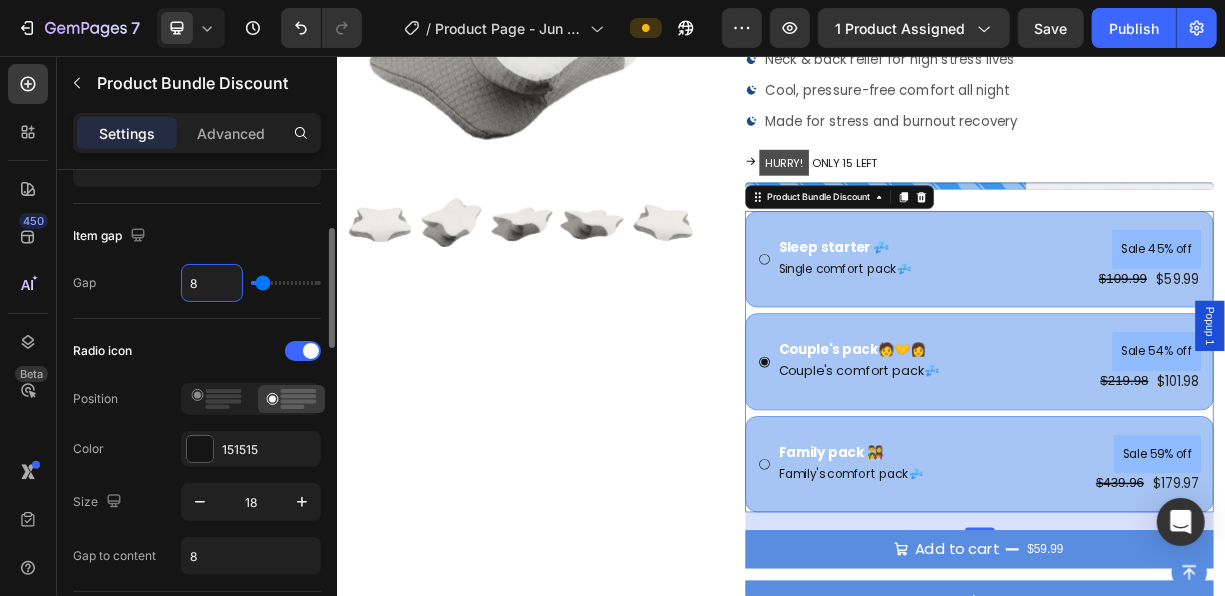 click on "8" at bounding box center (212, 283) 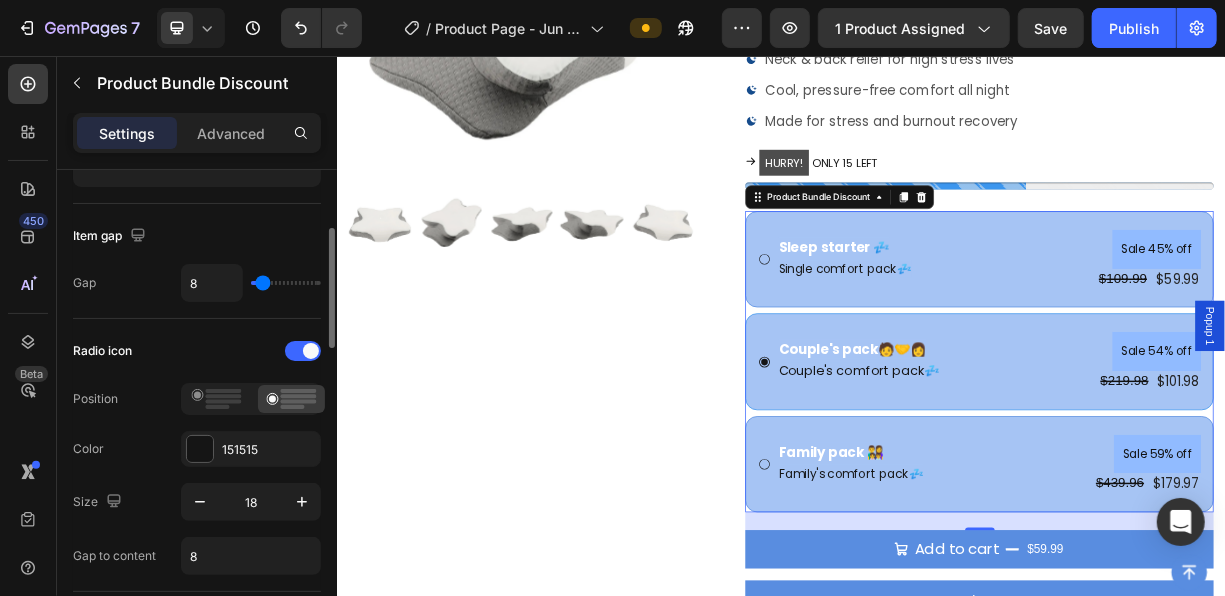 type on "33" 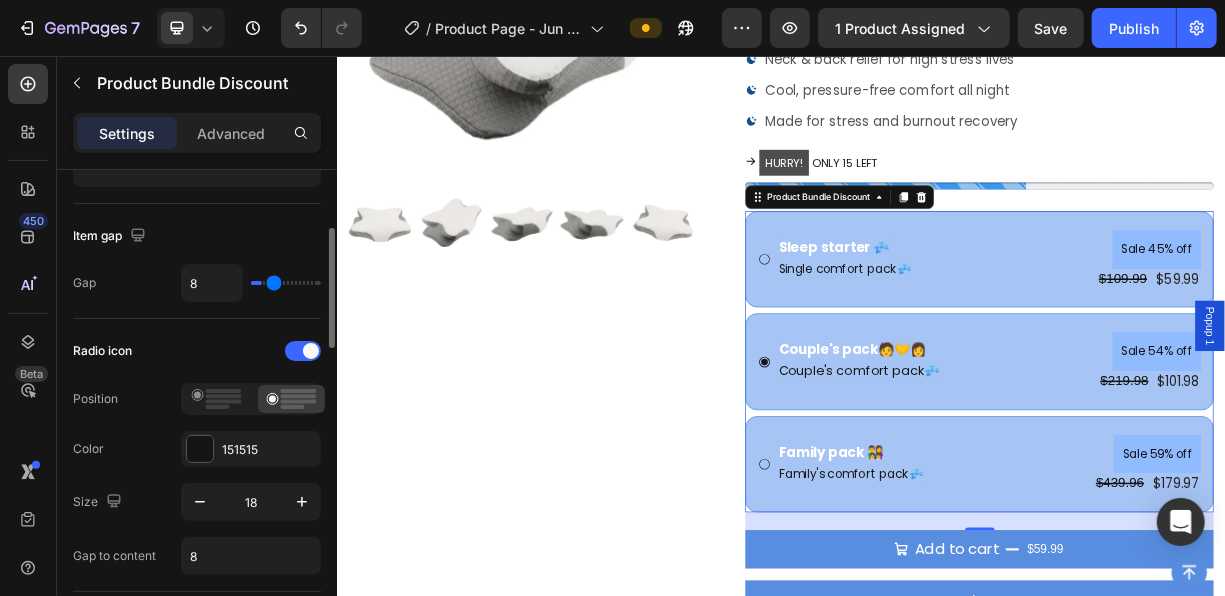 click at bounding box center [286, 283] 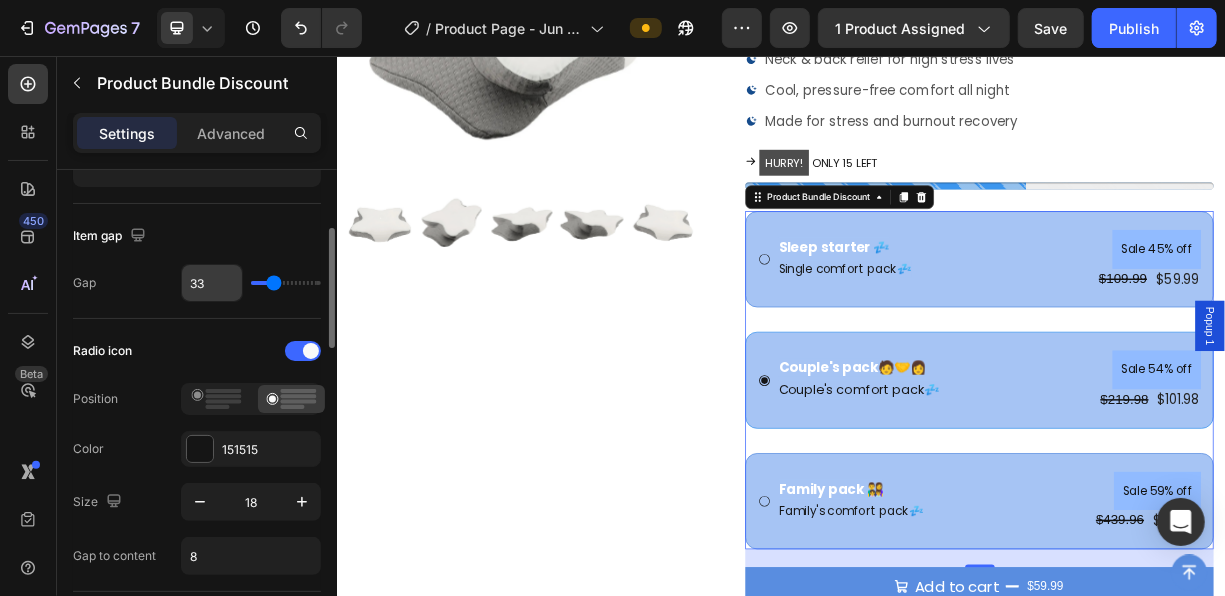 click on "33" at bounding box center [212, 283] 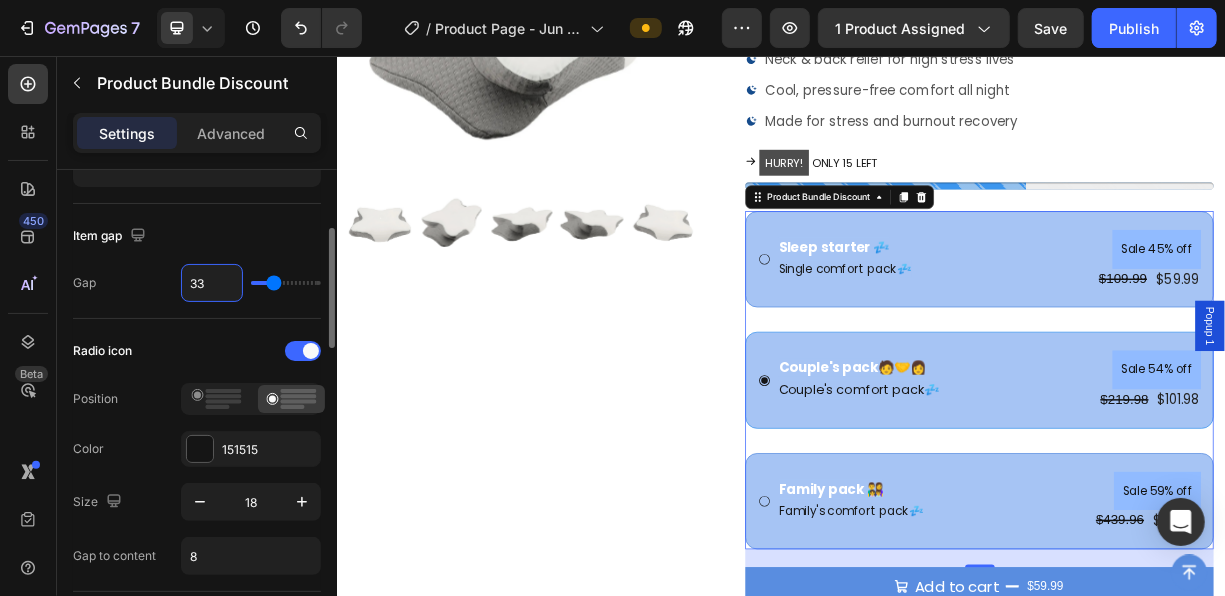 type on "8" 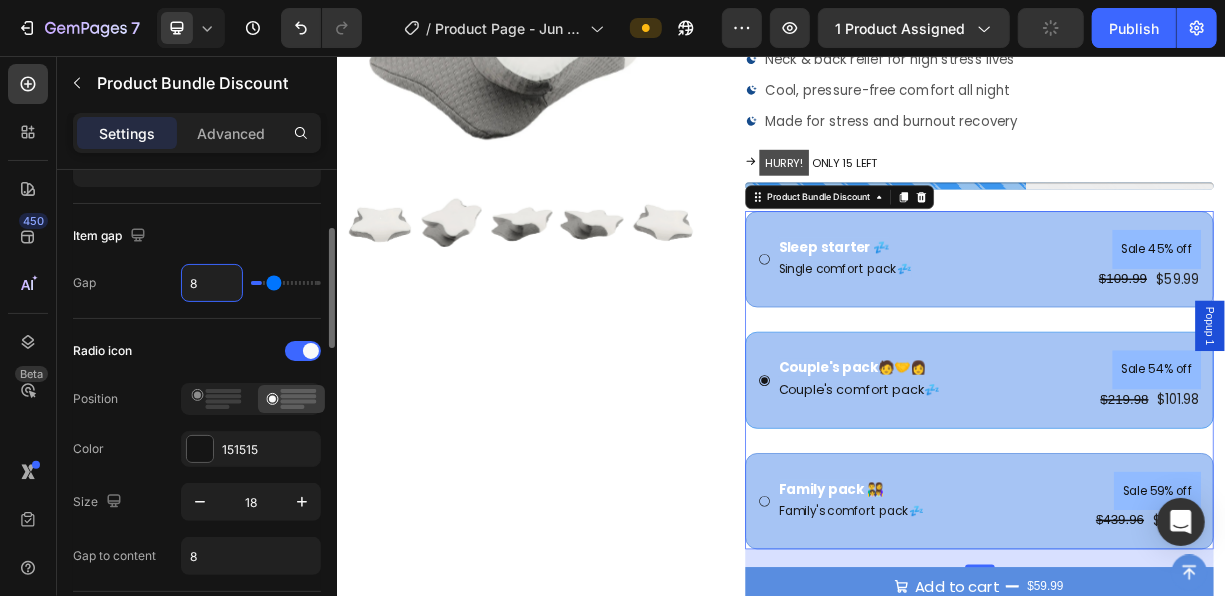 type on "8" 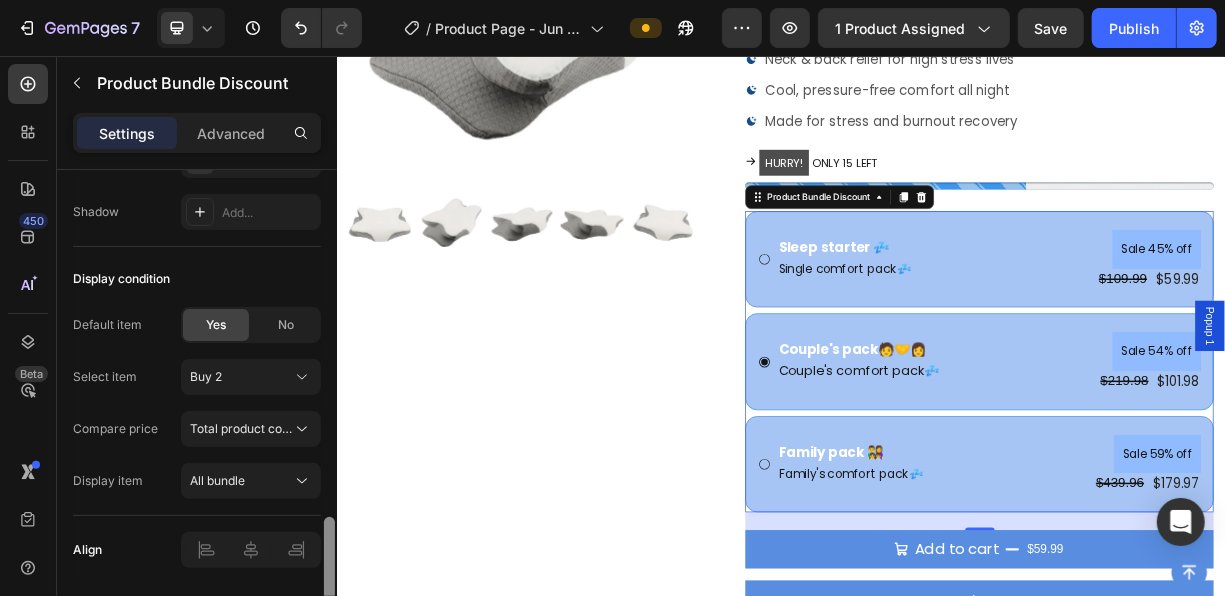 scroll, scrollTop: 1435, scrollLeft: 0, axis: vertical 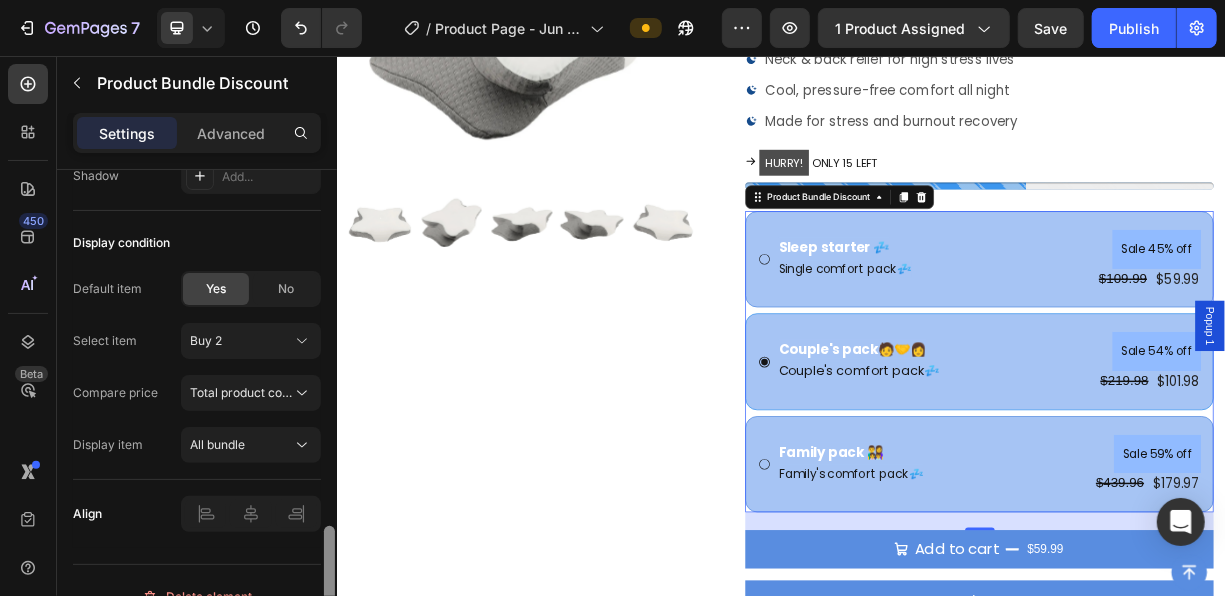 drag, startPoint x: 333, startPoint y: 281, endPoint x: 330, endPoint y: 579, distance: 298.0151 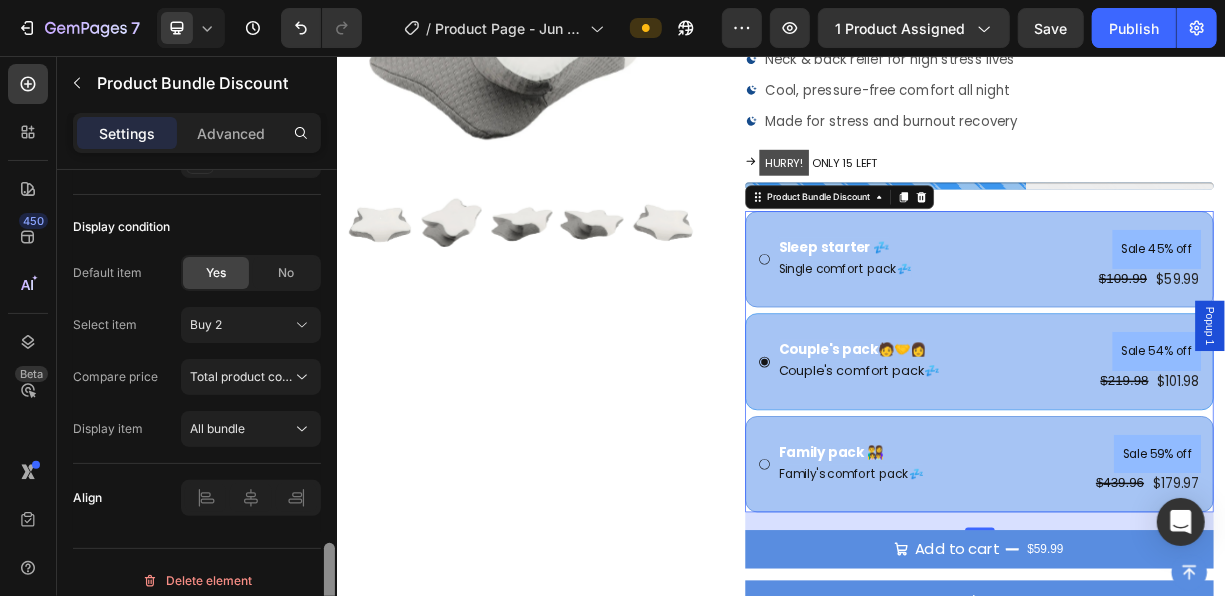scroll, scrollTop: 1461, scrollLeft: 0, axis: vertical 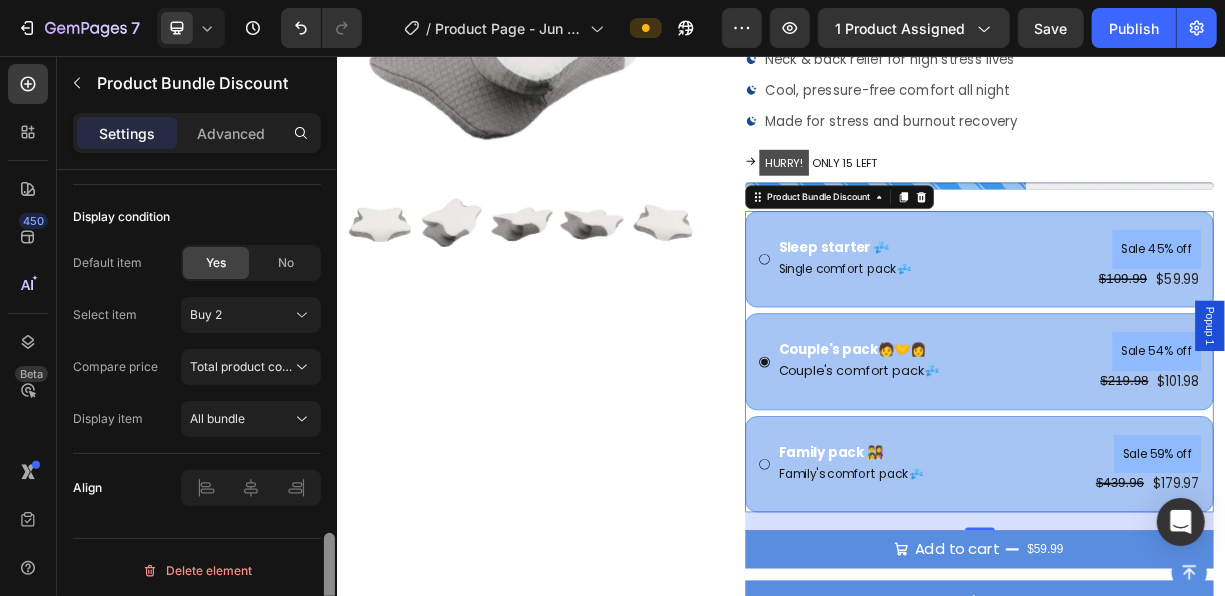 drag, startPoint x: 328, startPoint y: 563, endPoint x: 328, endPoint y: 578, distance: 15 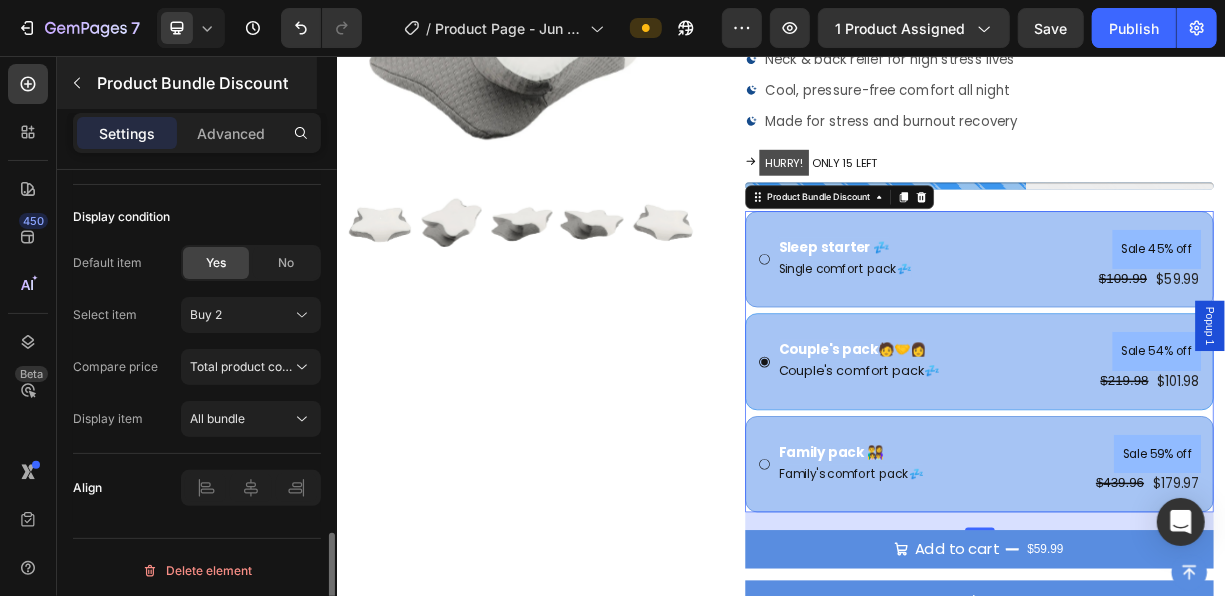 click 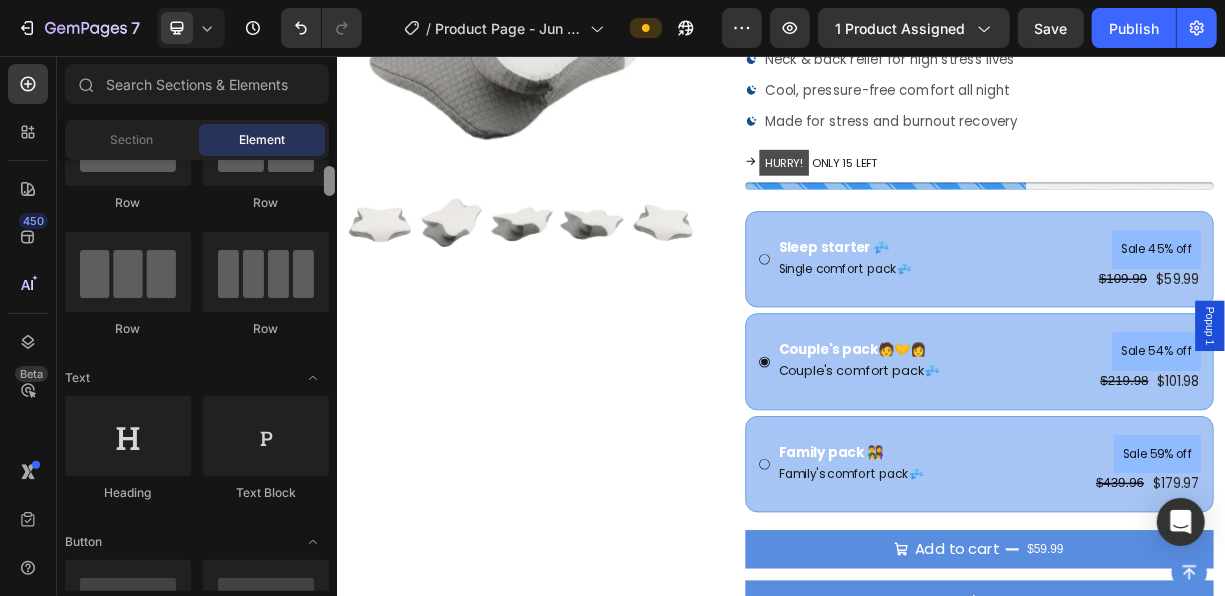 scroll, scrollTop: 350, scrollLeft: 0, axis: vertical 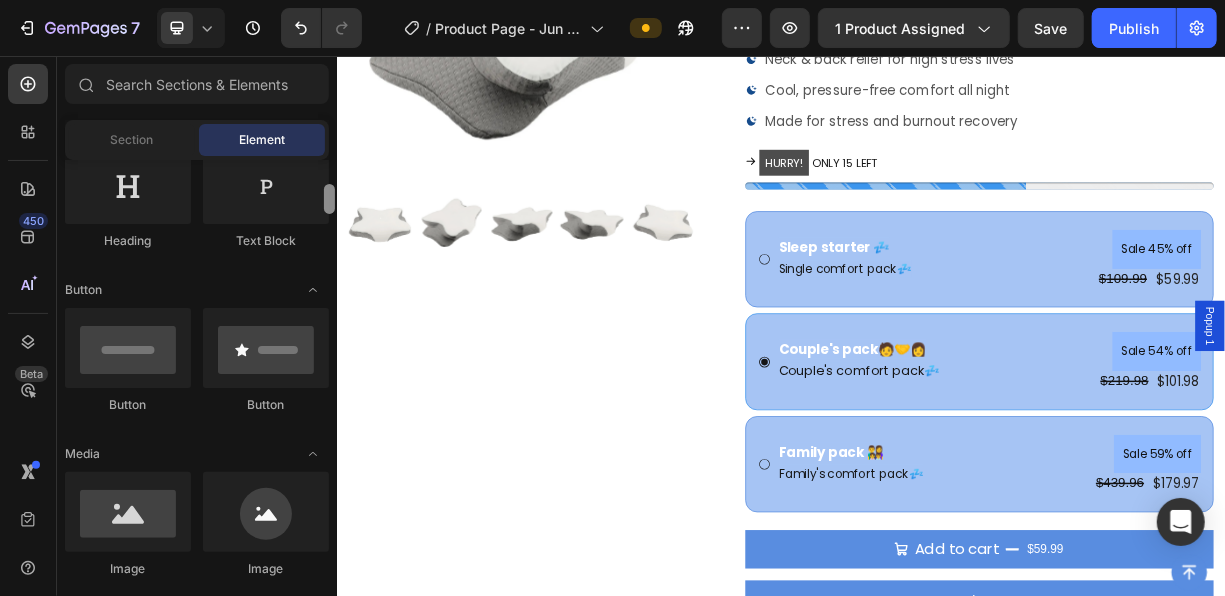 drag, startPoint x: 331, startPoint y: 177, endPoint x: 335, endPoint y: 202, distance: 25.317978 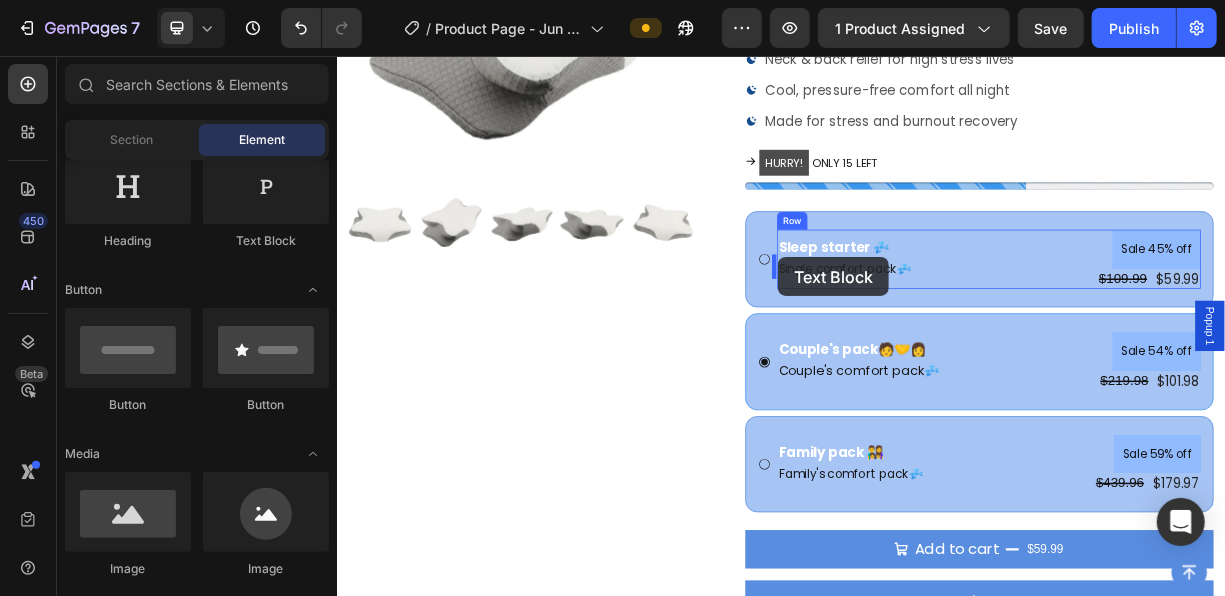drag, startPoint x: 421, startPoint y: 252, endPoint x: 932, endPoint y: 327, distance: 516.4746 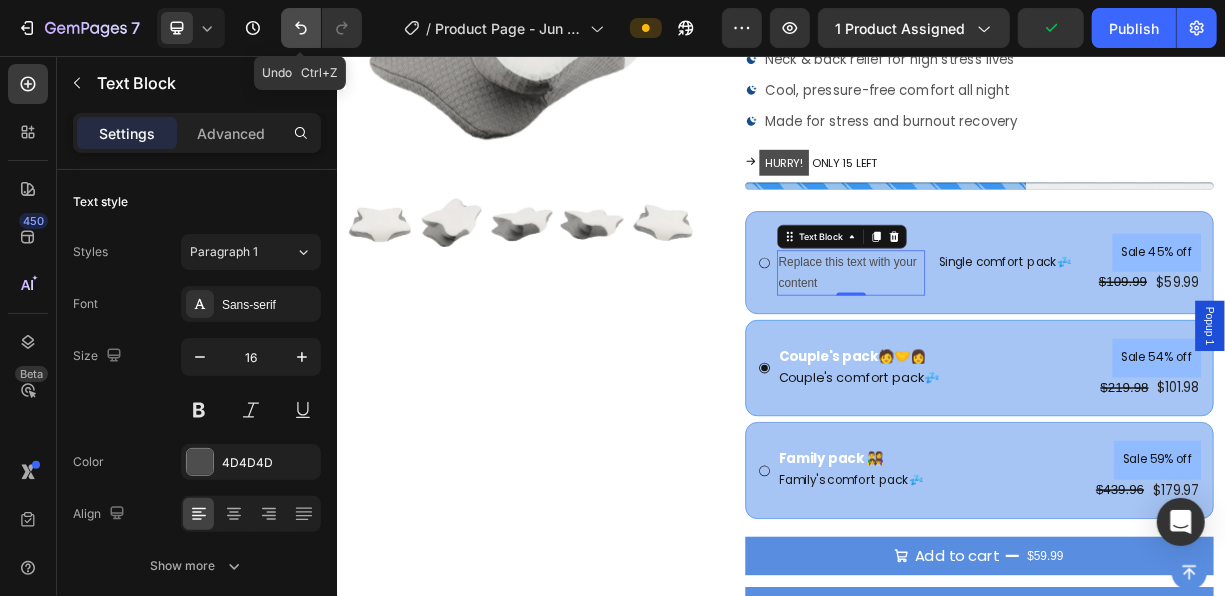 click 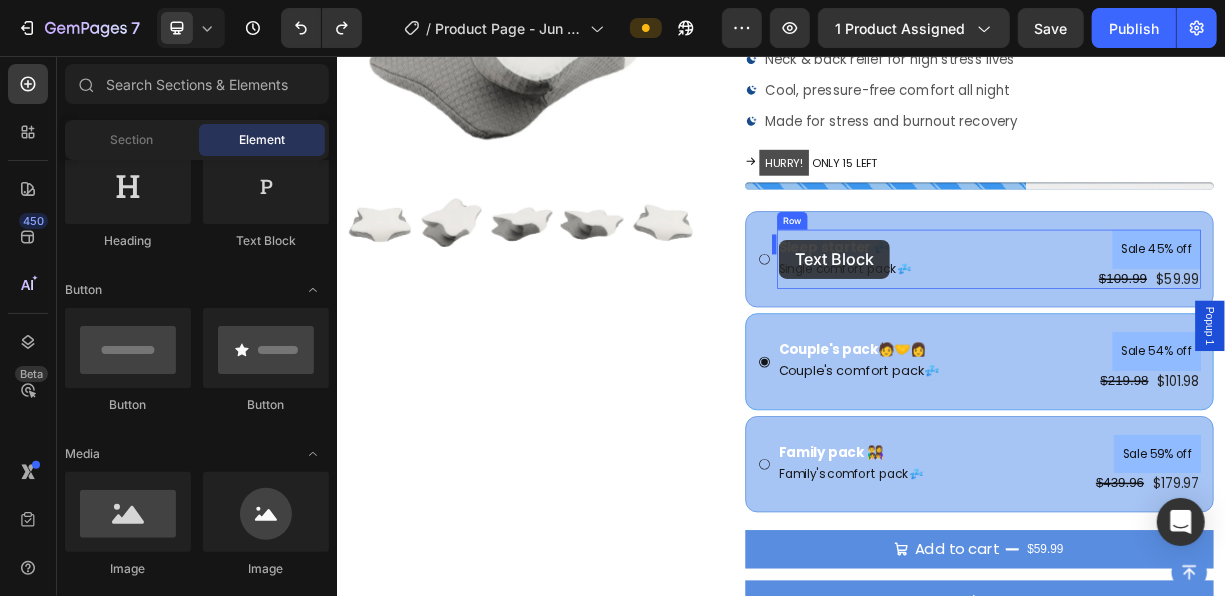 drag, startPoint x: 611, startPoint y: 233, endPoint x: 933, endPoint y: 303, distance: 329.52087 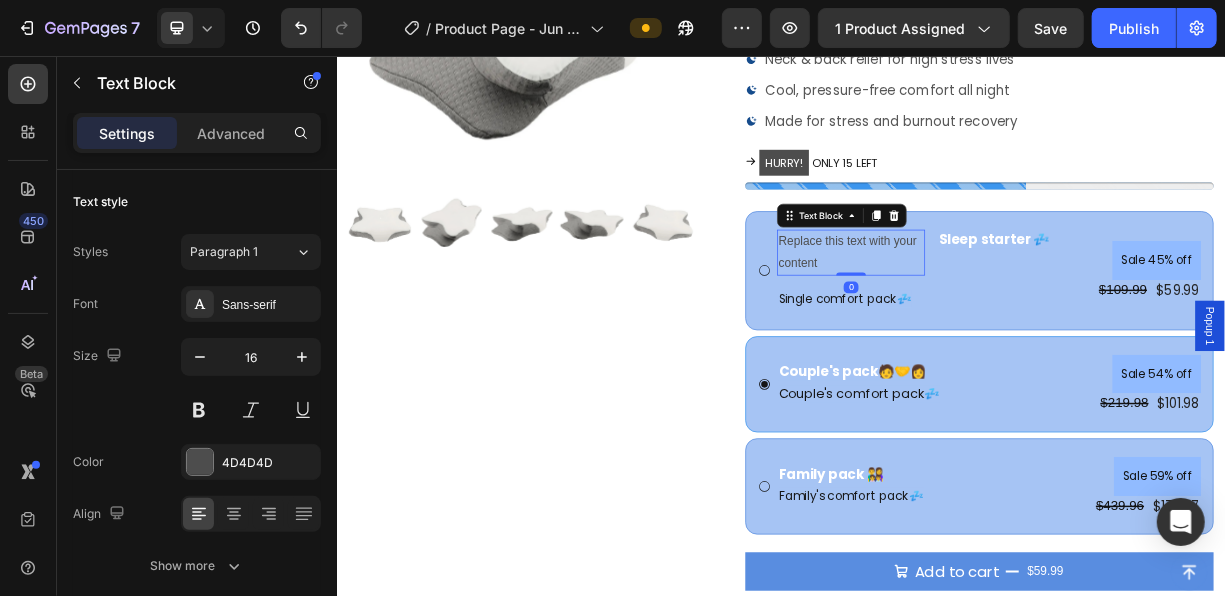 click on "Replace this text with your content" at bounding box center [1031, 321] 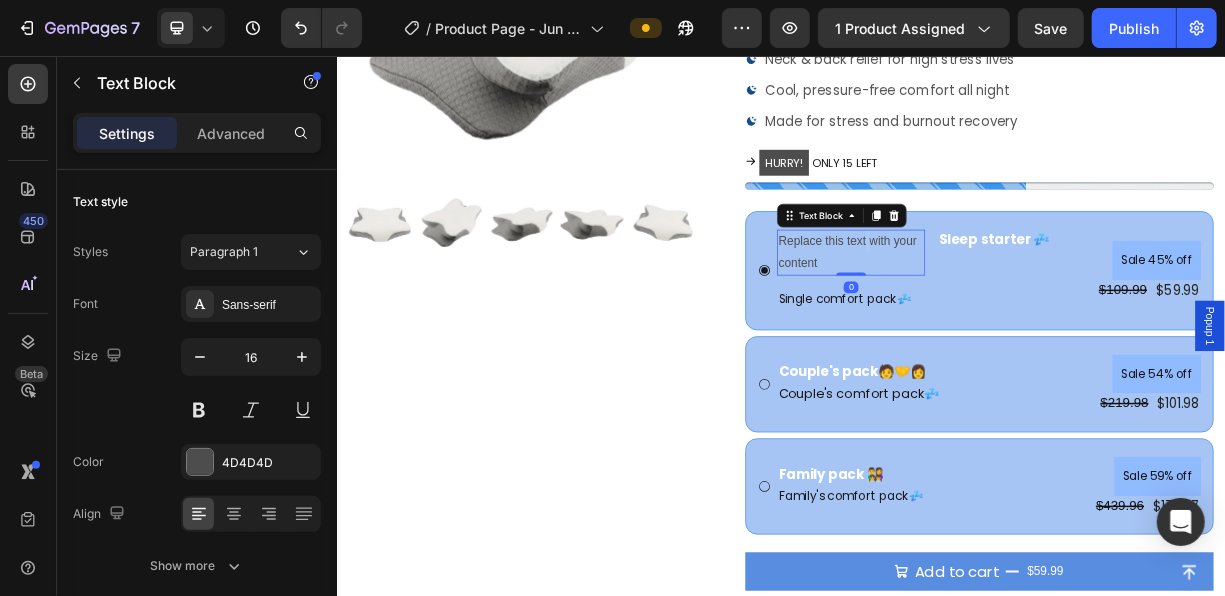 click on "Replace this text with your content" at bounding box center [1031, 321] 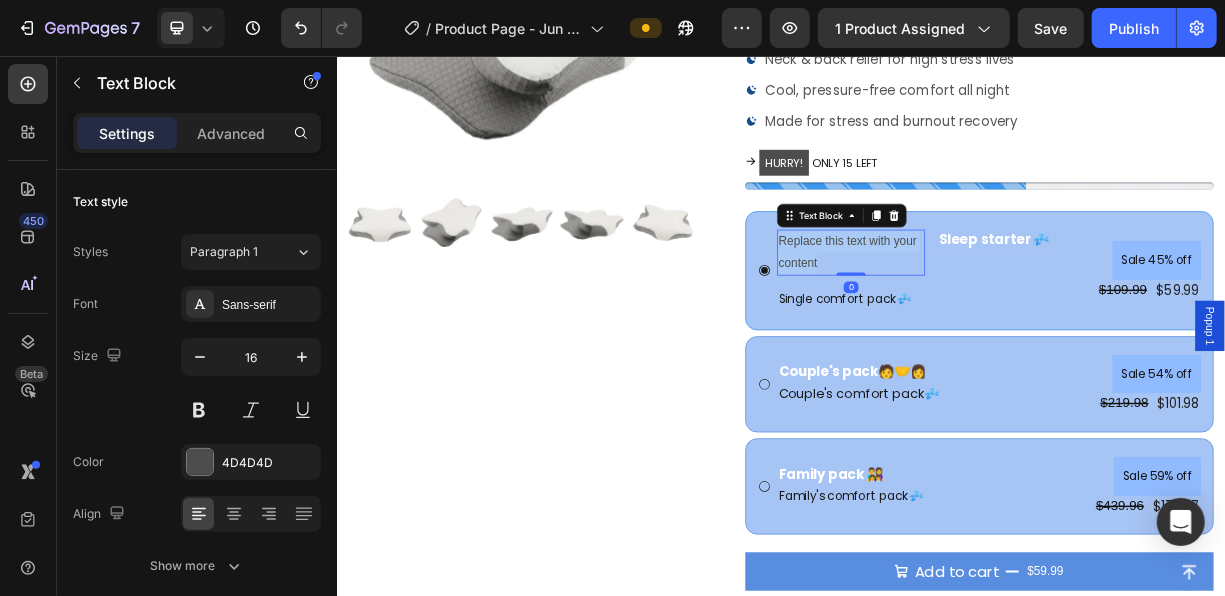 click on "Replace this text with your content" at bounding box center (1031, 321) 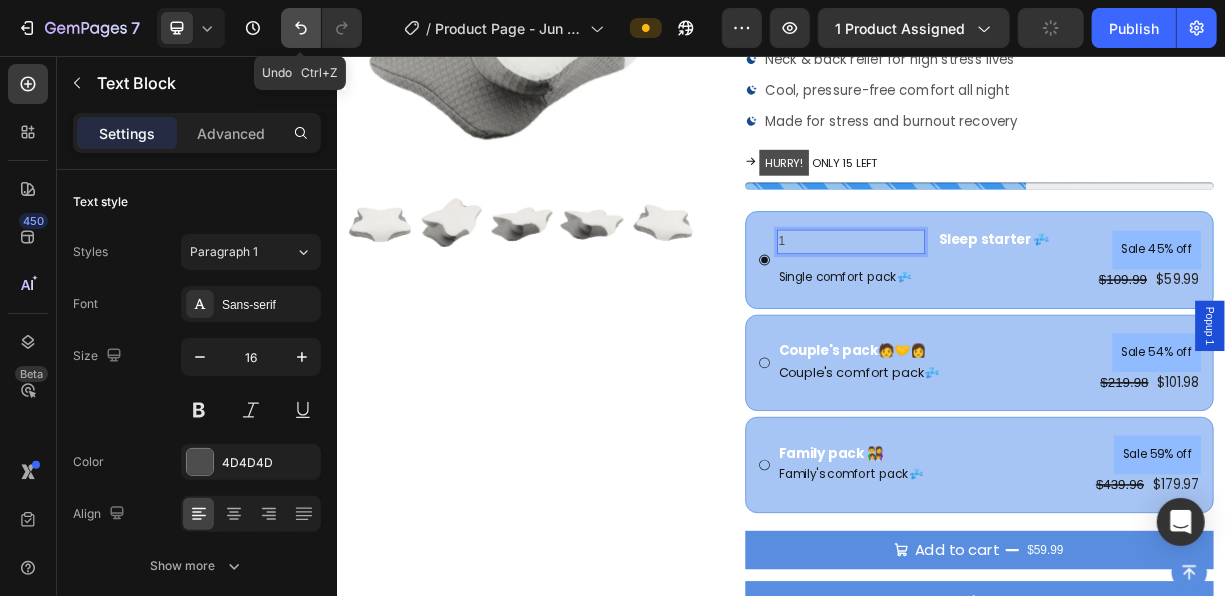 click 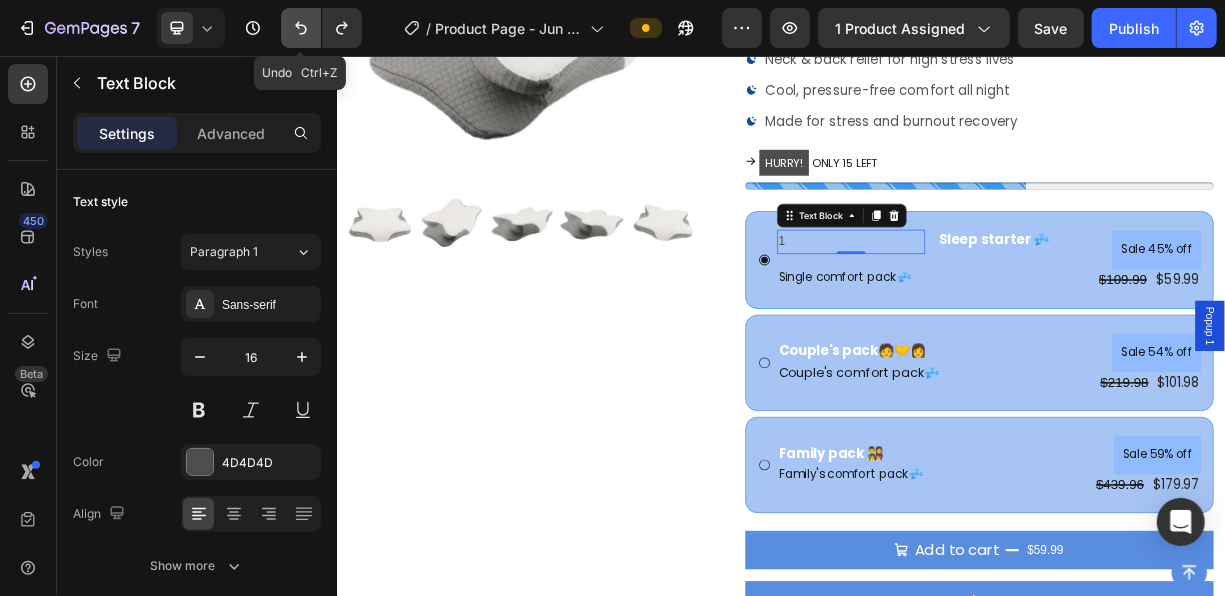 click 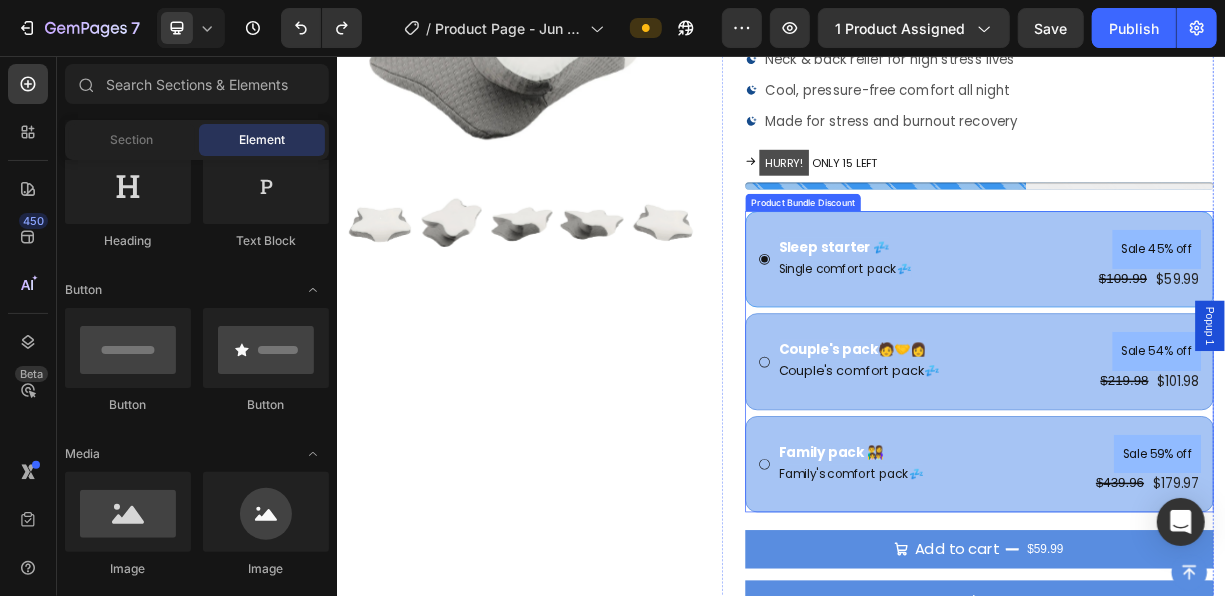 click on "Memory Foam Pillow Core Ergonomic Ice Silk Adult Memory Cotton Neck Support Pillow Product Title Icon Icon Icon Icon Icon Icon List 1,000+ satisfied customers  Text Block Row $109.99 Product Price Product Price SALE 45% OFF Discount Tag Row $59.99 Product Price Product Price
Precision support for a better sleep
Neck & back relief for high stress lives
Cool, pressure-free comfort all night
Made for stress and burnout recovery Item List
HURRY!  ONLY 15 LEFT Stock Counter Sleep starter 💤 Text Block Single comfort pack💤 Text Block Sale 45% off Product Badge $109.99 Product Price Product Price $59.99 Product Price Product Price Row Row Couple's pack🧑‍🤝‍👩 Text Block Couple's comfort pack💤 Text Block Sale 54% off Product Badge $219.98 Product Price Product Price $101.98 Product Price Product Price Row Row Family pack 👨‍👩‍👧‍👦 Text Block Family's comfort pack💤 Text Block Sale 59% off" at bounding box center (1204, 396) 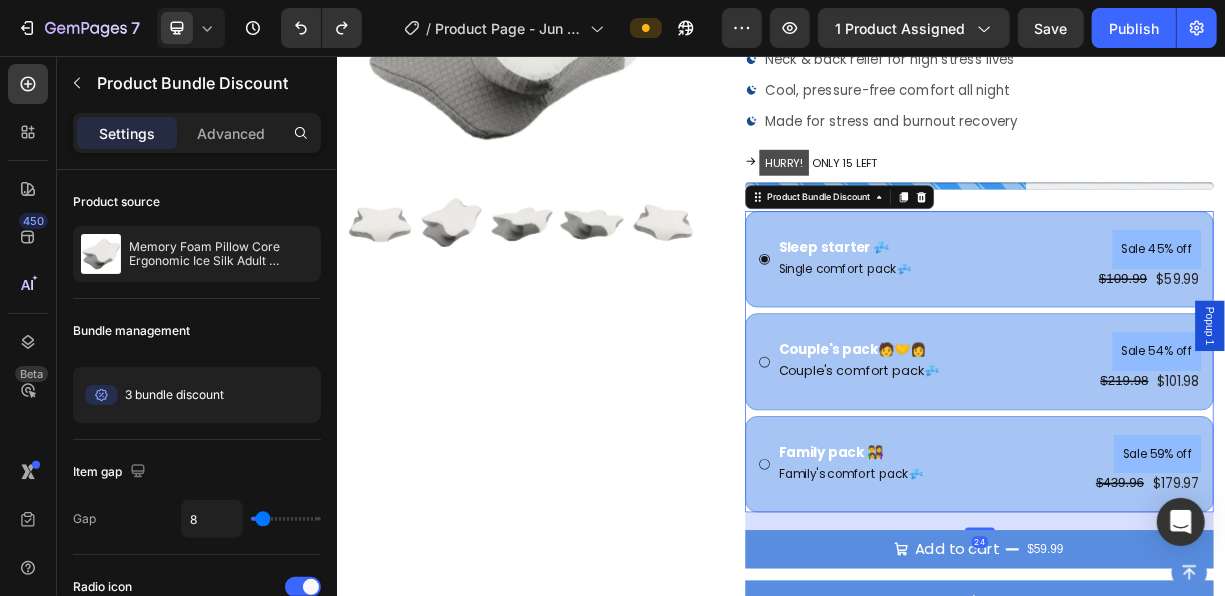 scroll, scrollTop: 1300, scrollLeft: 0, axis: vertical 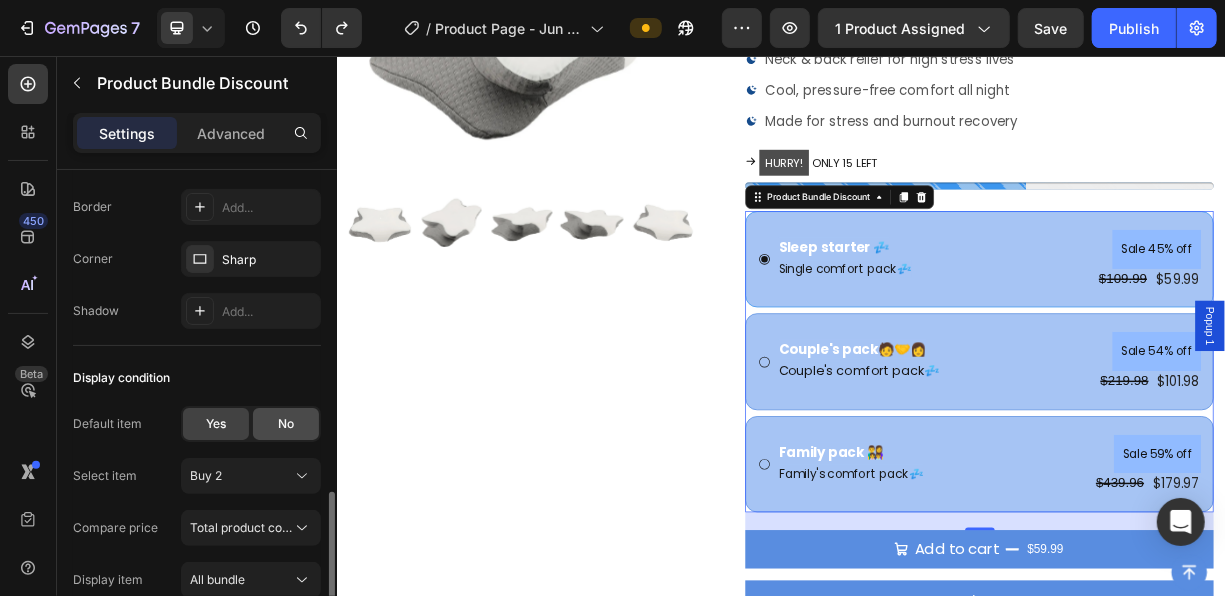 click on "No" 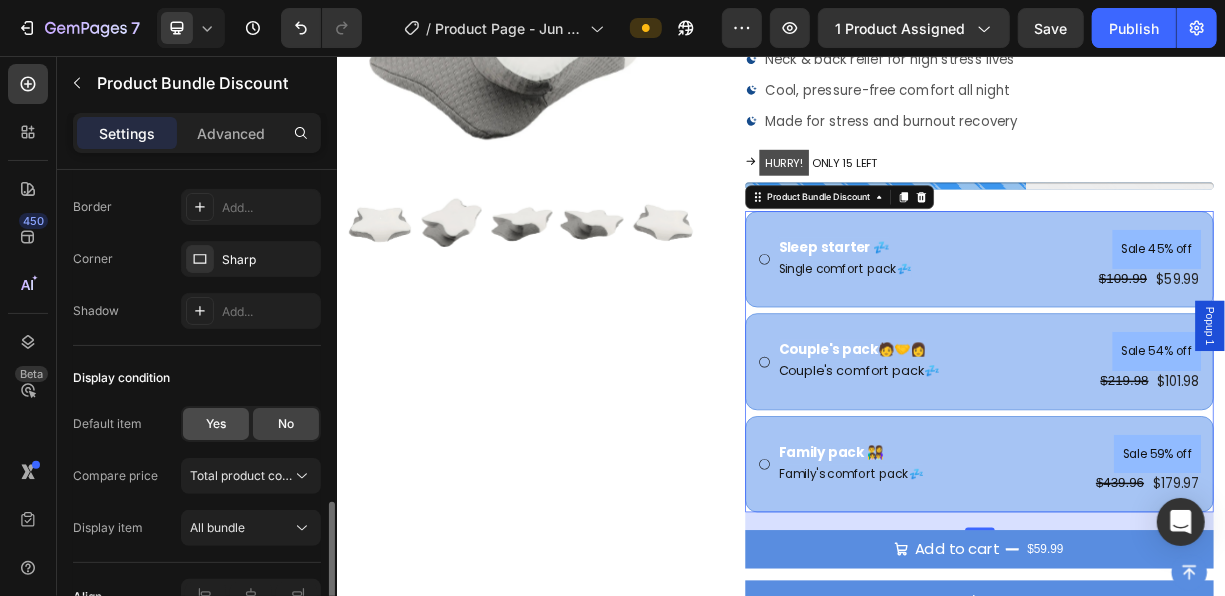 click on "Yes" 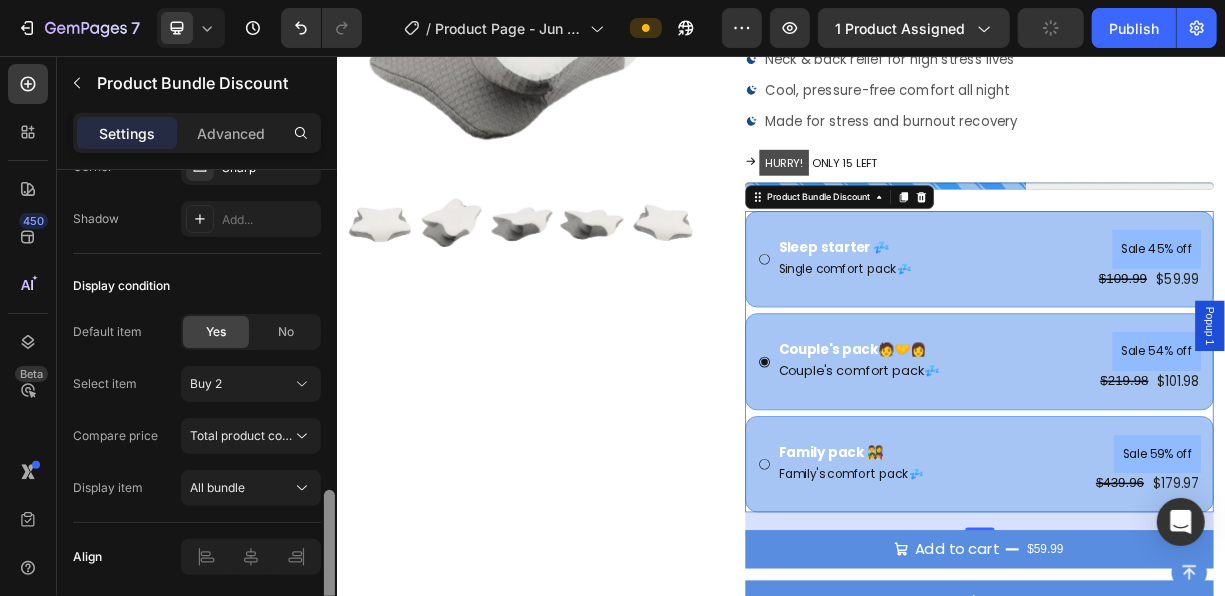 scroll, scrollTop: 1461, scrollLeft: 0, axis: vertical 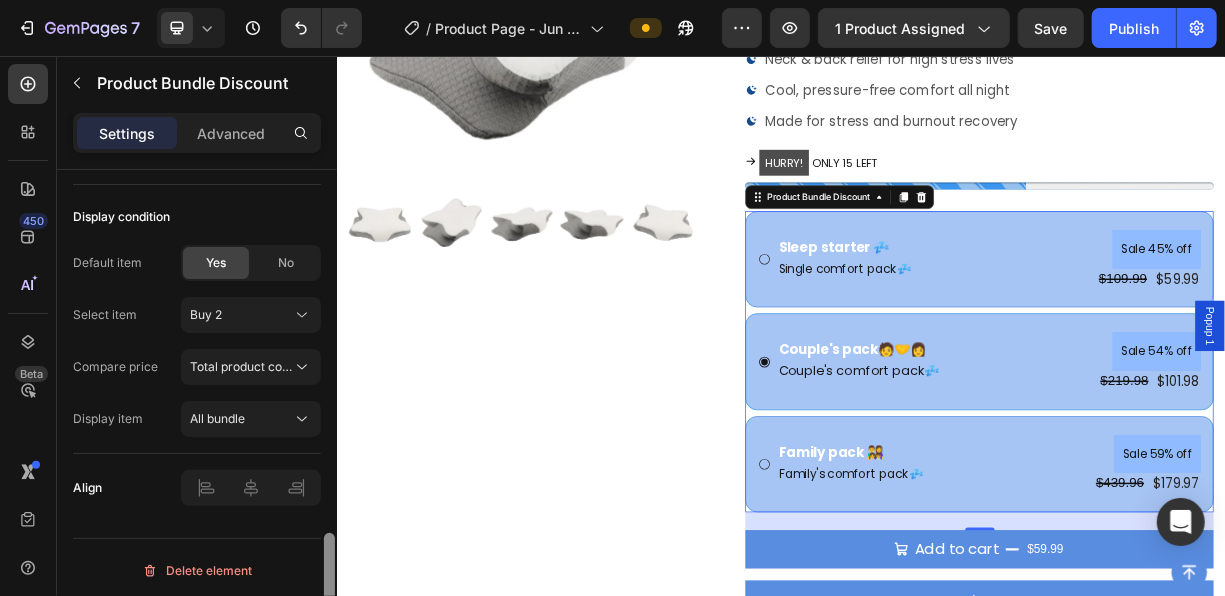 drag, startPoint x: 333, startPoint y: 512, endPoint x: 329, endPoint y: 570, distance: 58.137768 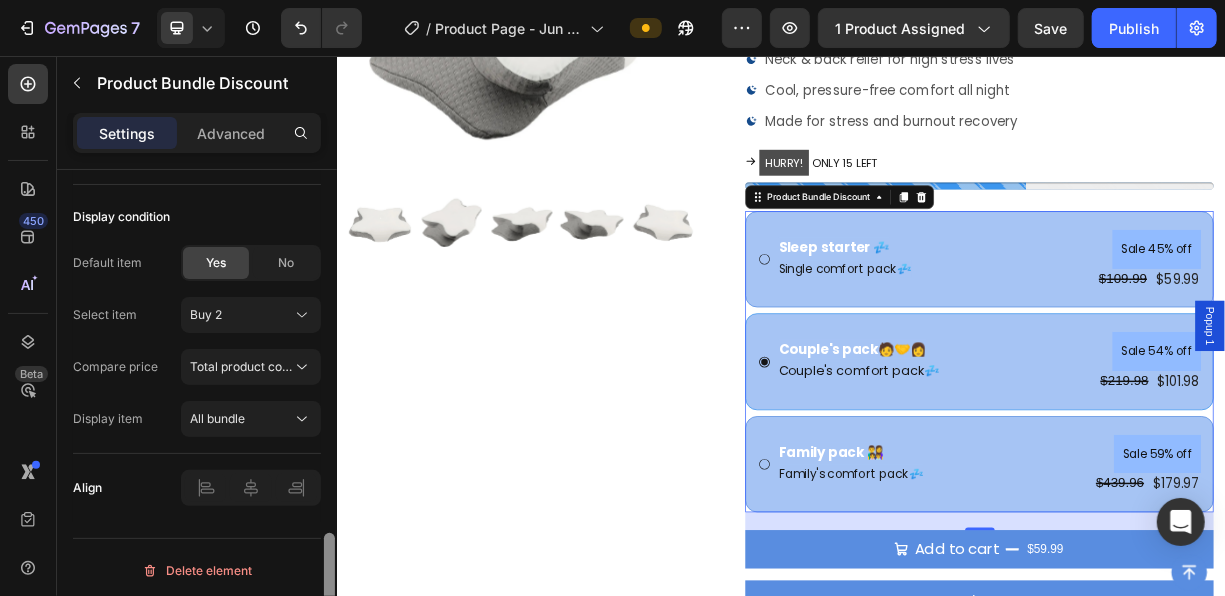 click at bounding box center [329, 593] 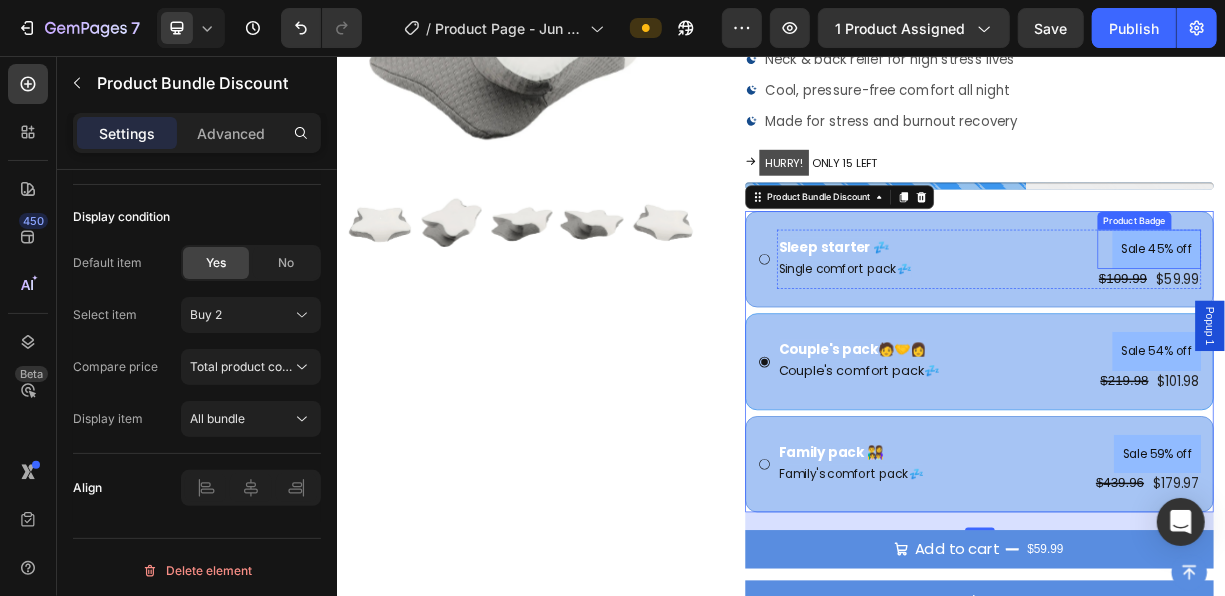 click on "Sale 45% off" at bounding box center (1444, 316) 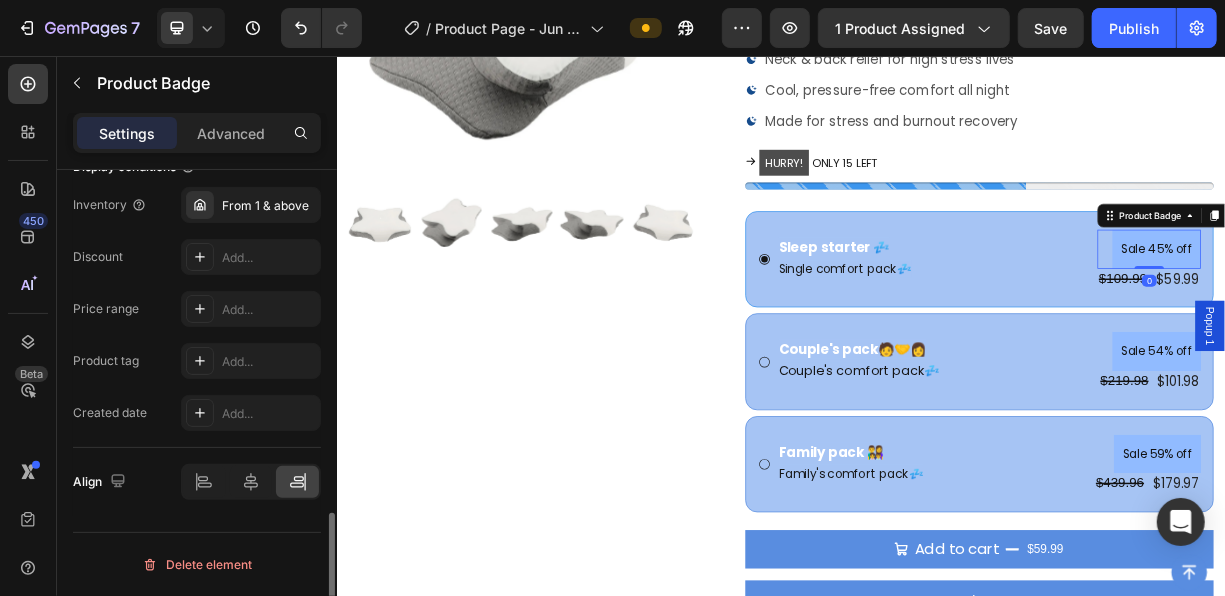 scroll, scrollTop: 0, scrollLeft: 0, axis: both 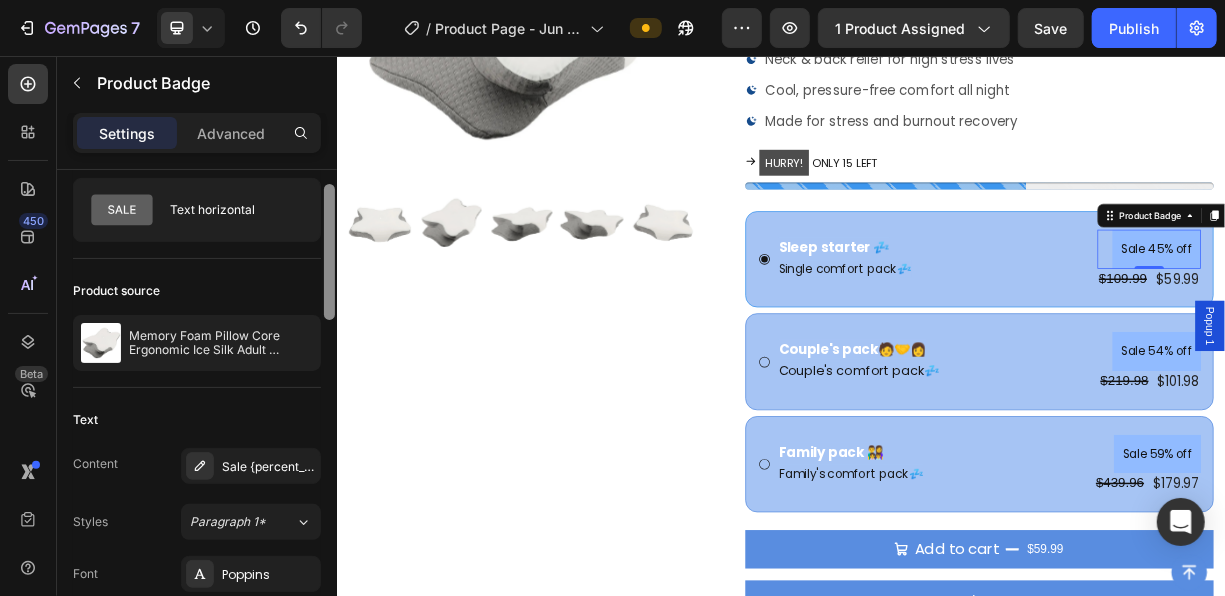 drag, startPoint x: 327, startPoint y: 284, endPoint x: 329, endPoint y: 299, distance: 15.132746 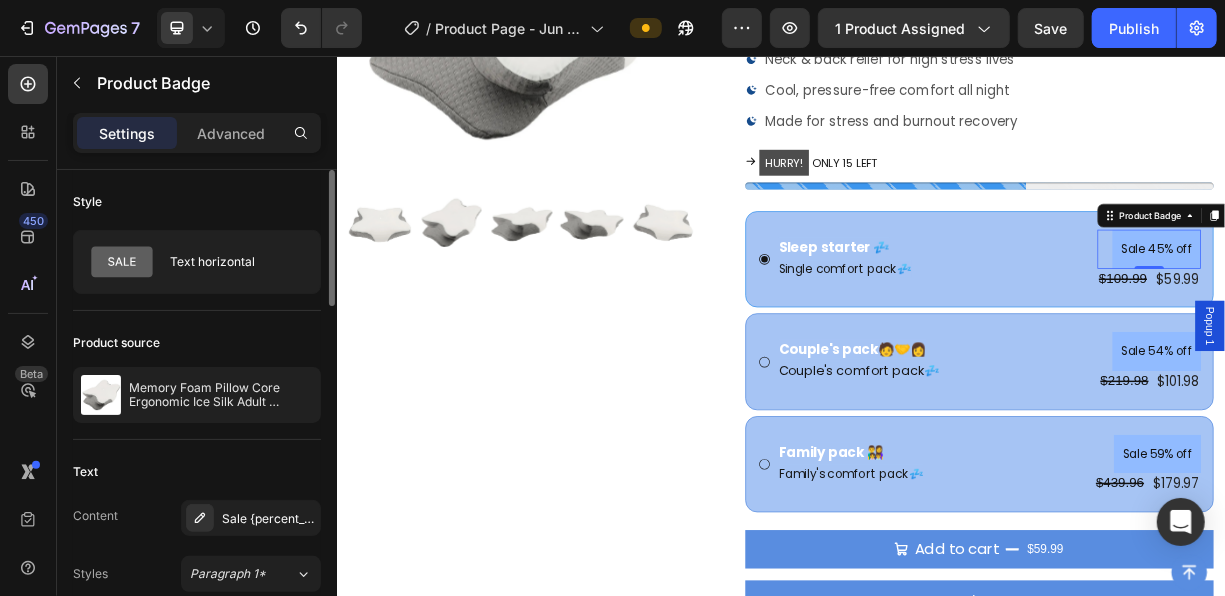 scroll, scrollTop: 1222, scrollLeft: 0, axis: vertical 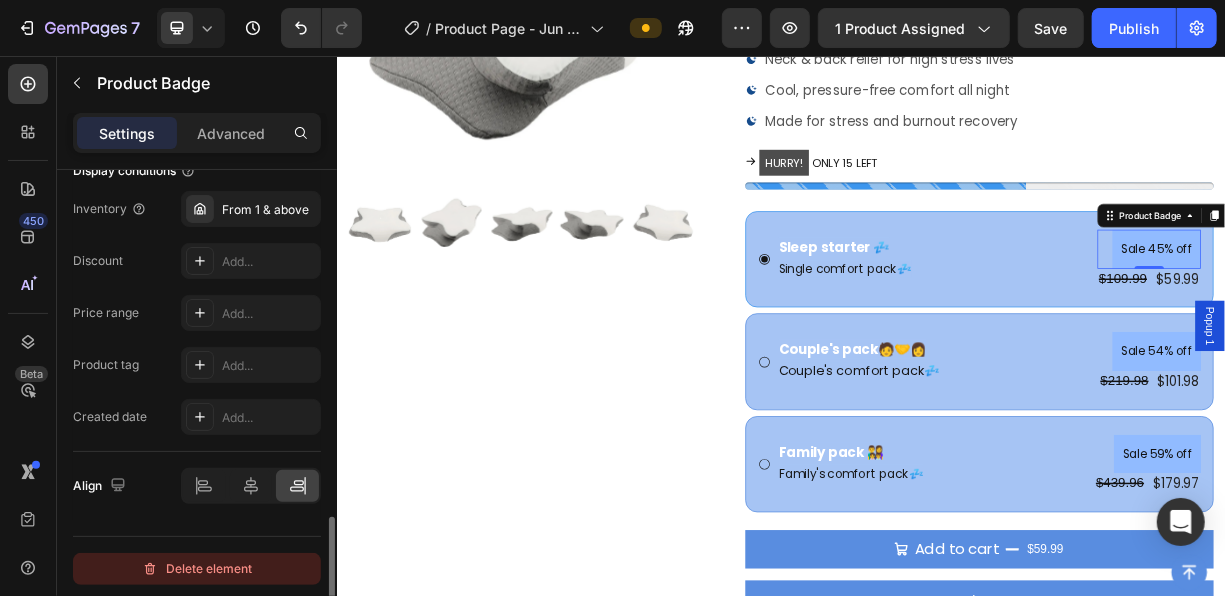 click on "Delete element" at bounding box center [197, 569] 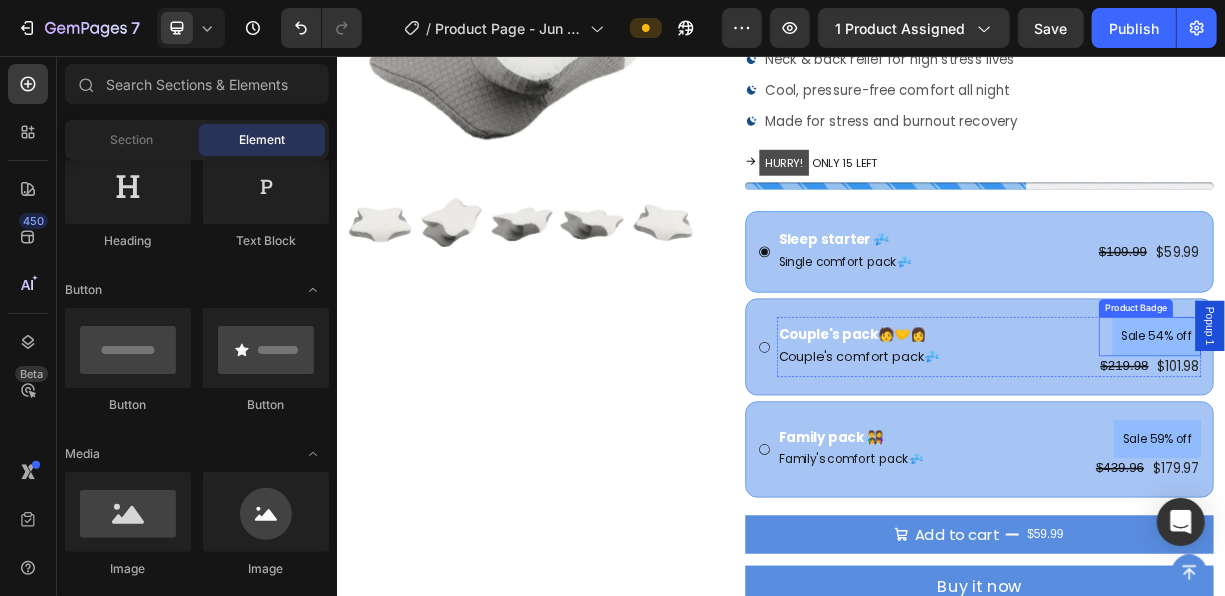 click on "Sale 54% off" at bounding box center [1444, 434] 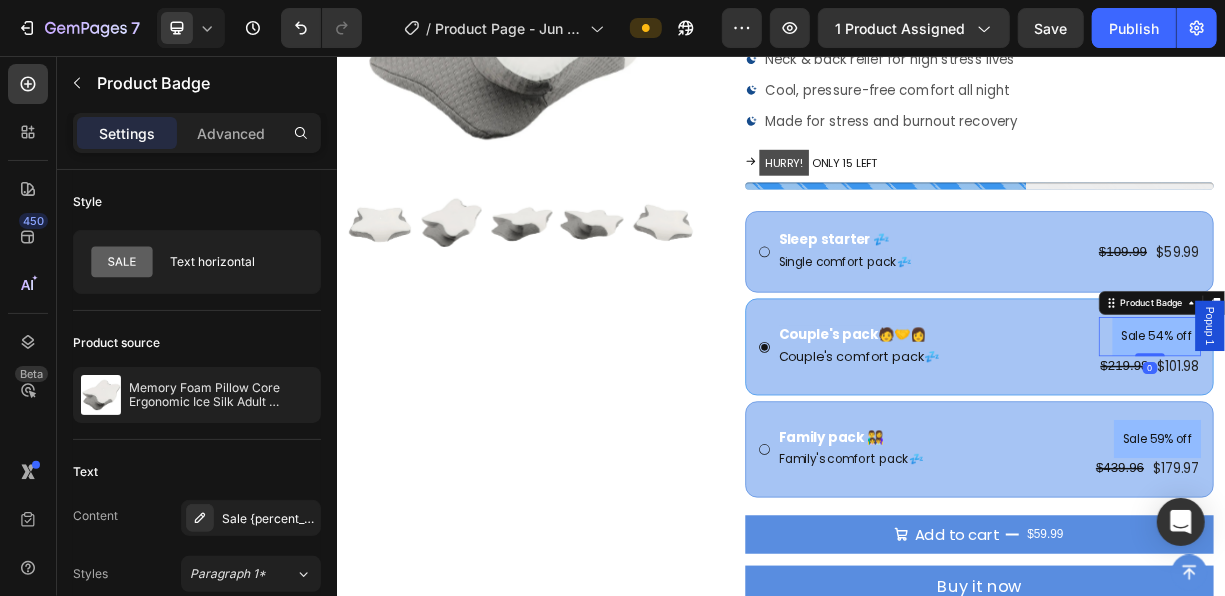 scroll, scrollTop: 1222, scrollLeft: 0, axis: vertical 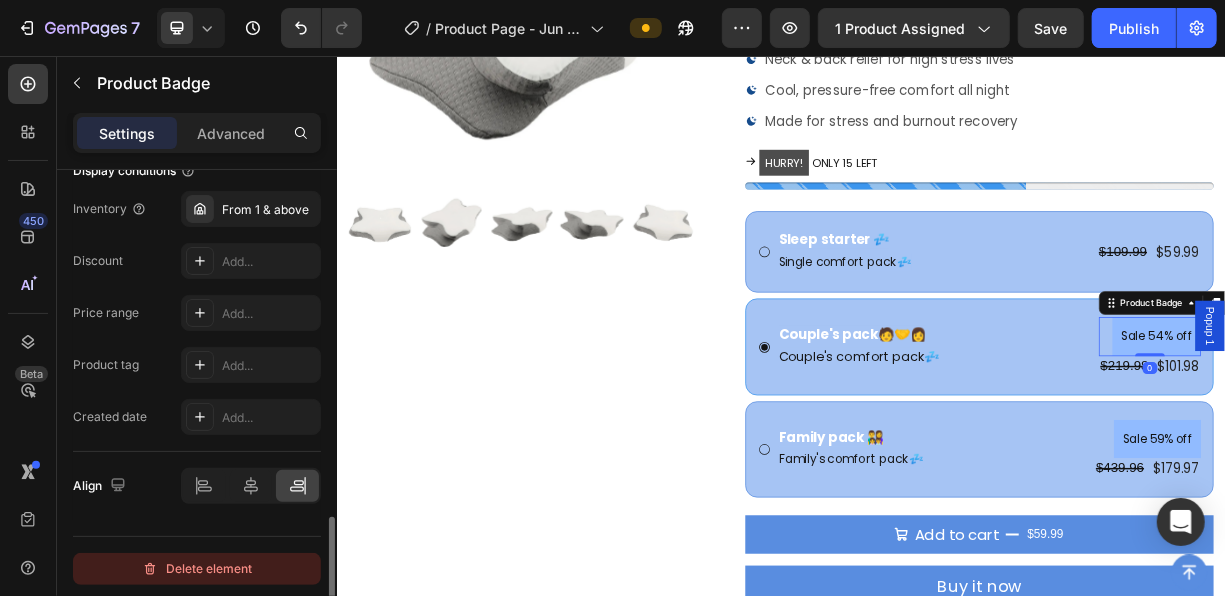 click on "Delete element" at bounding box center [197, 569] 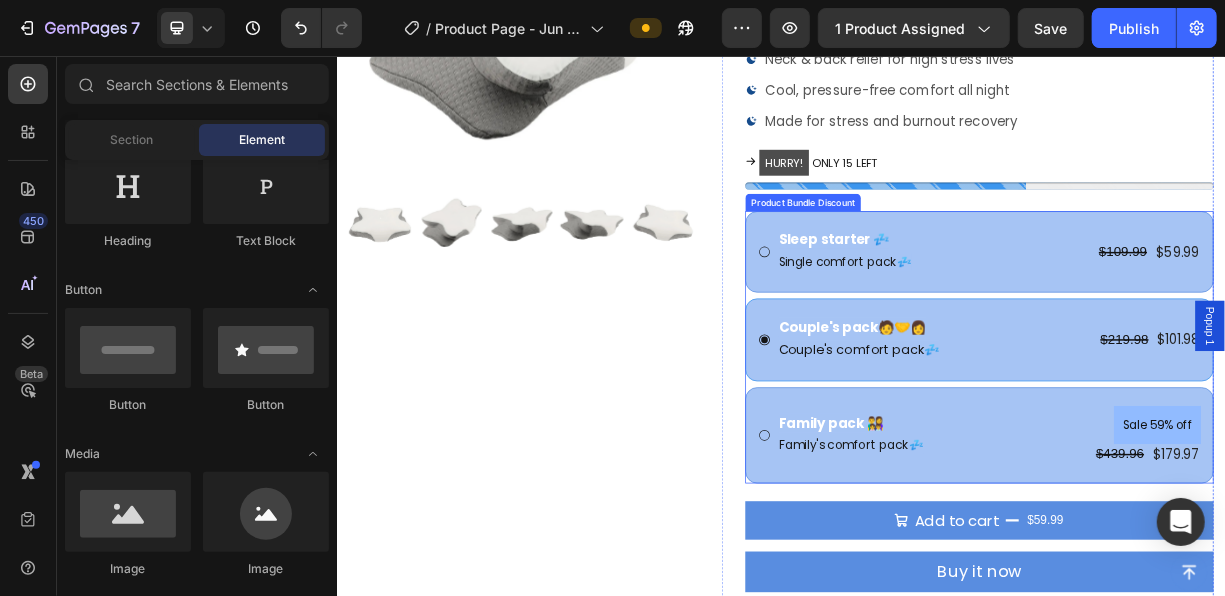 click on "Sale 59% off" at bounding box center (1445, 554) 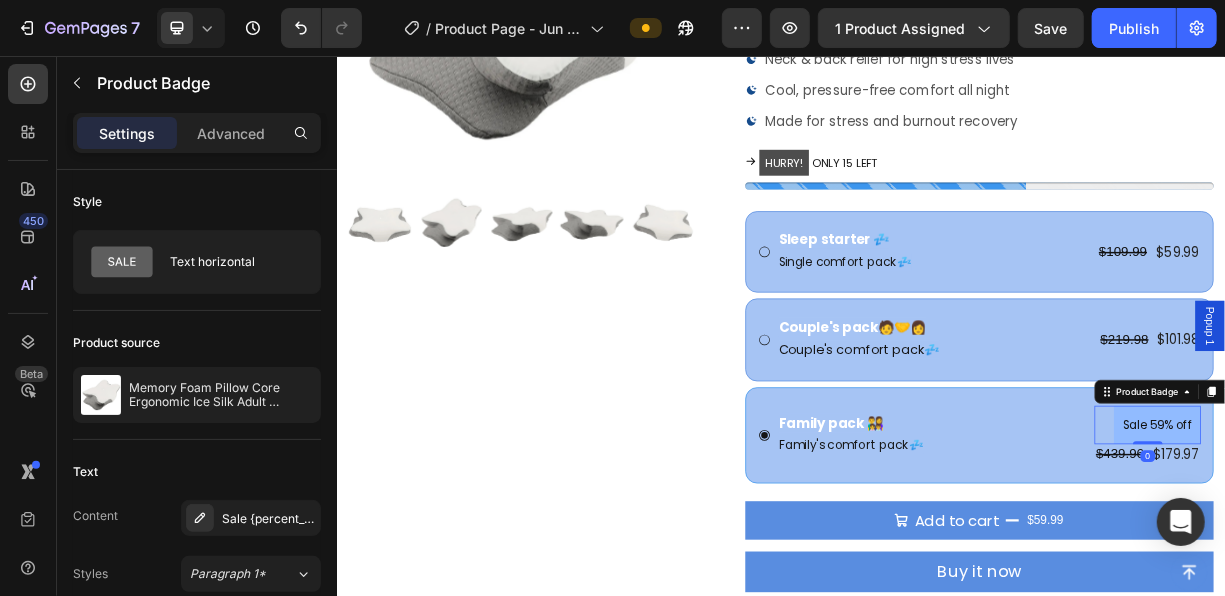 scroll, scrollTop: 1222, scrollLeft: 0, axis: vertical 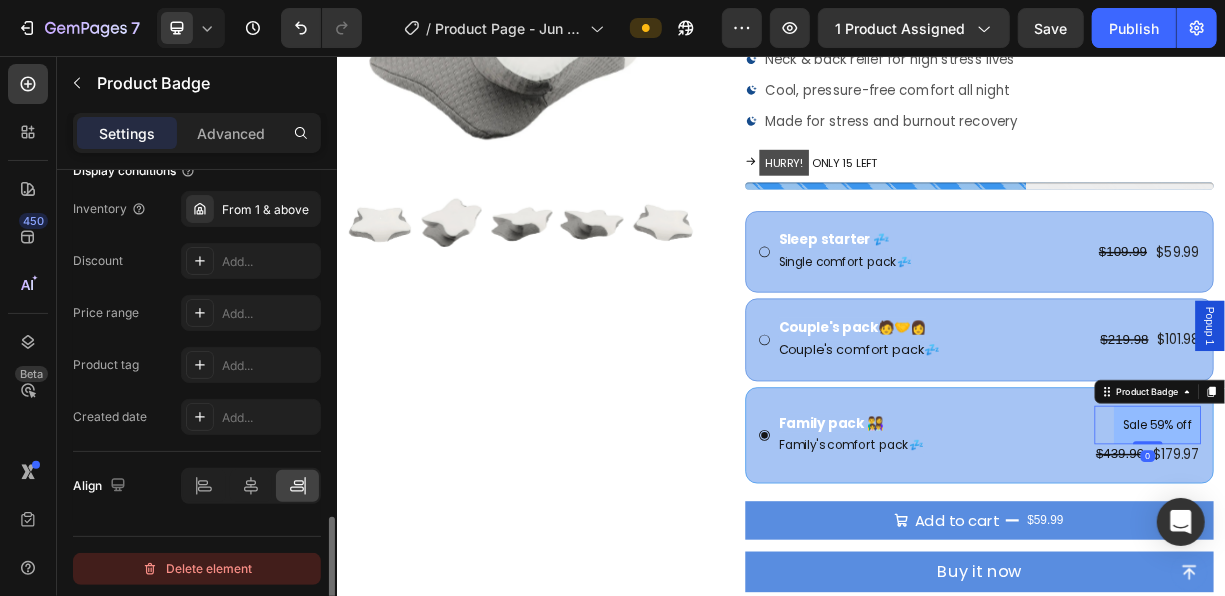 click on "Delete element" at bounding box center (197, 569) 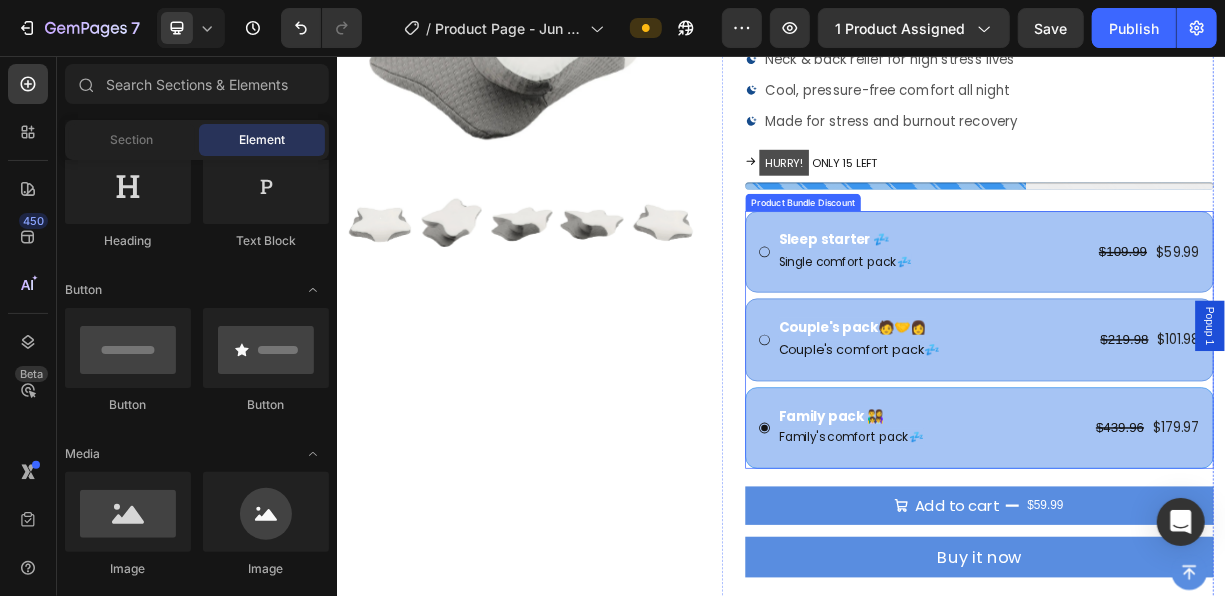 click on "Couple's pack🧑‍🤝‍👩 Text Block Couple's comfort pack💤 Text Block $219.98 Product Price Product Price $101.98 Product Price Product Price Row Row" at bounding box center [1204, 438] 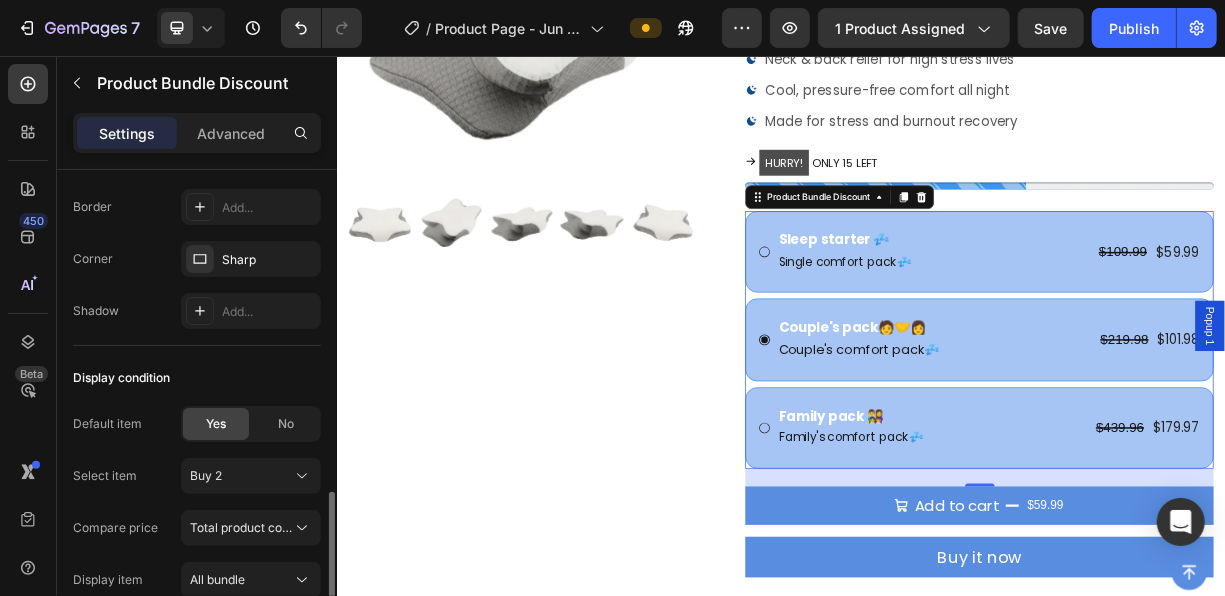 scroll, scrollTop: 1461, scrollLeft: 0, axis: vertical 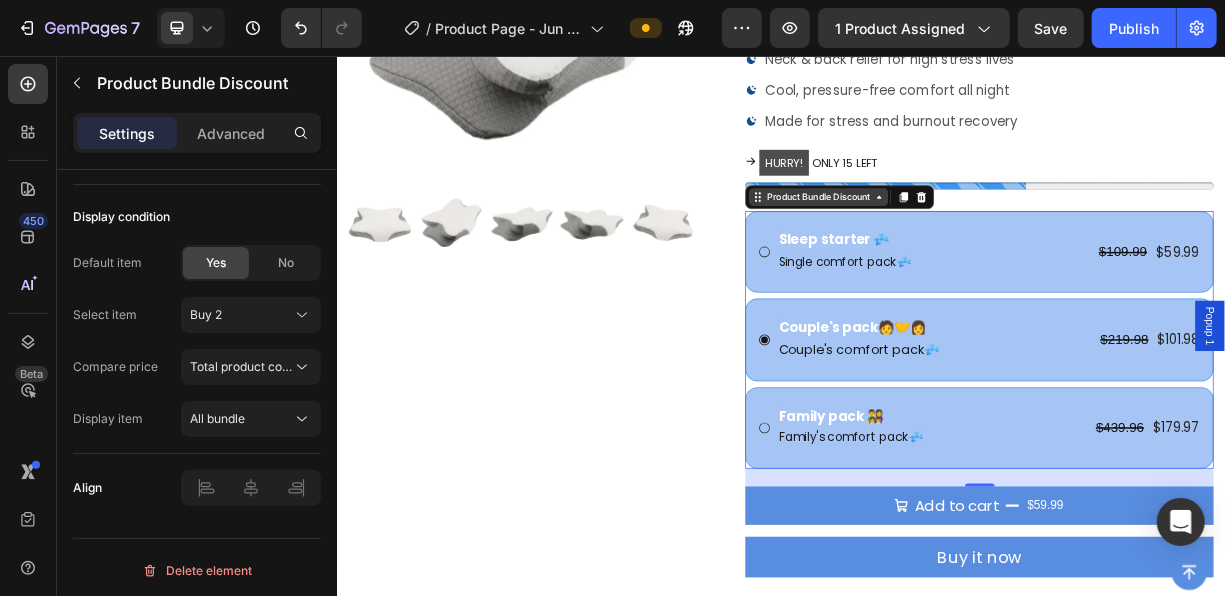 click on "Product Bundle Discount" at bounding box center (987, 246) 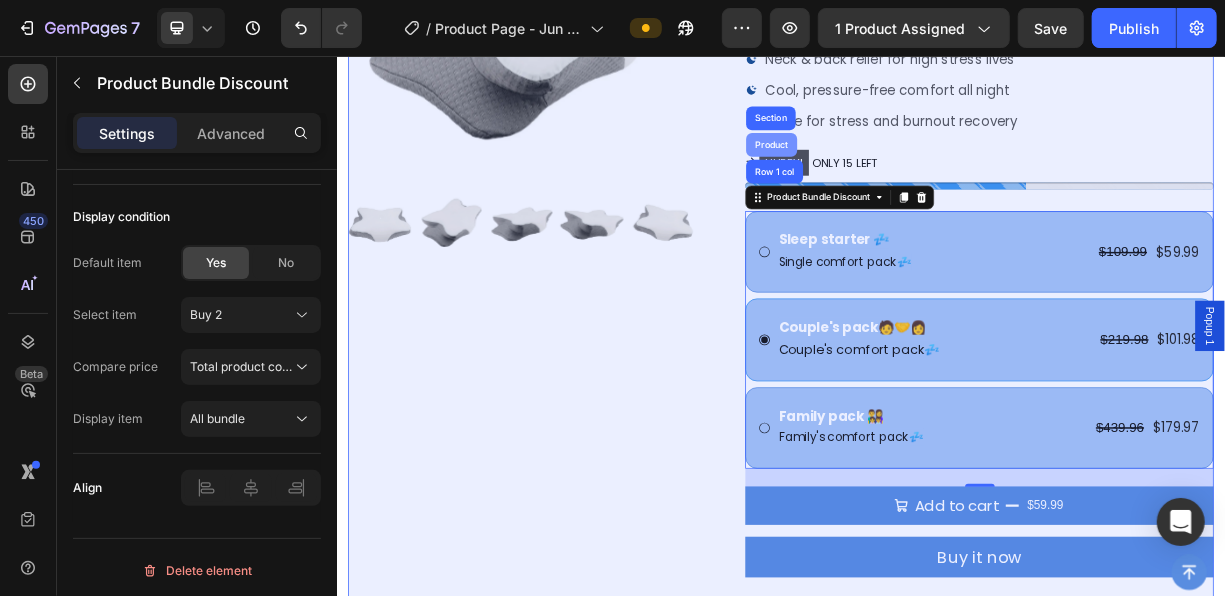 click on "Product" at bounding box center (923, 175) 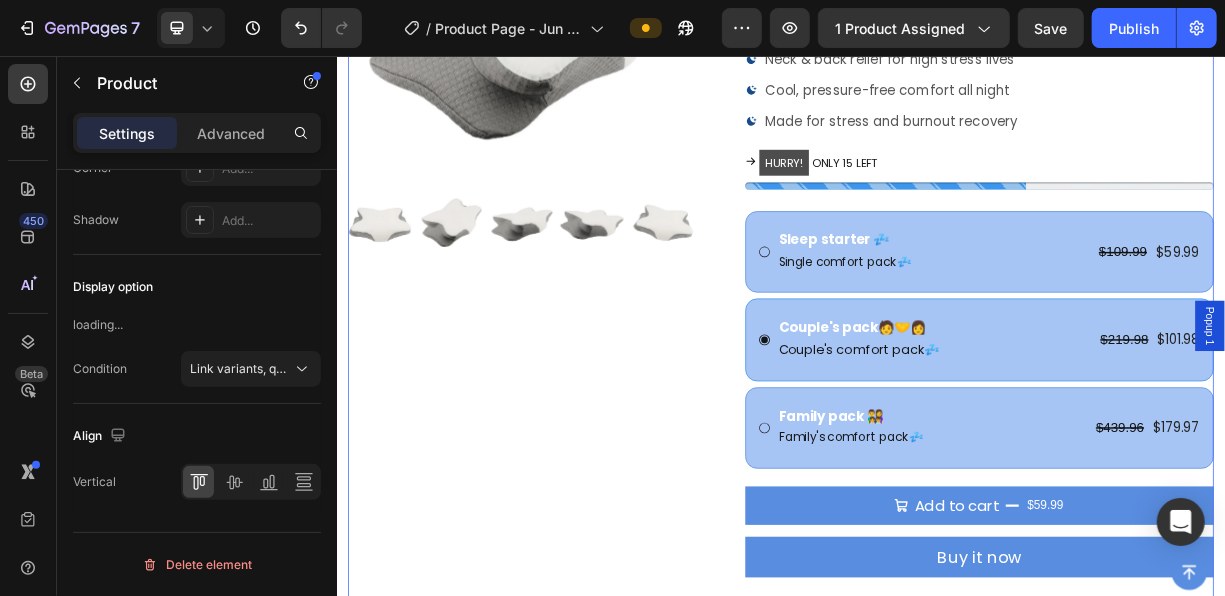 scroll, scrollTop: 0, scrollLeft: 0, axis: both 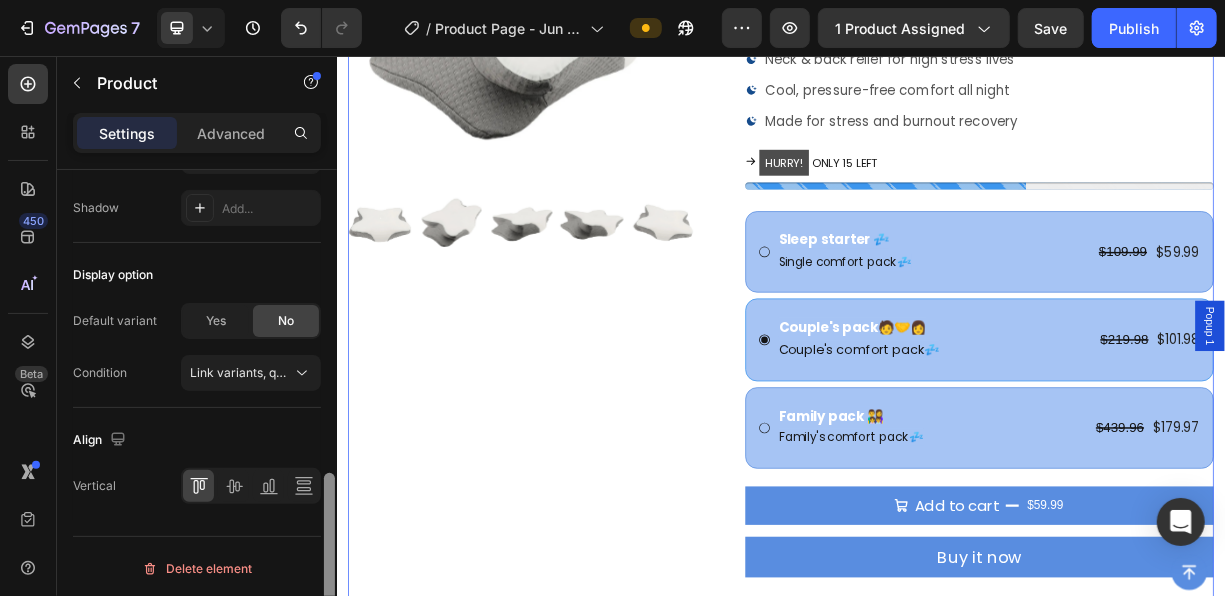 drag, startPoint x: 334, startPoint y: 285, endPoint x: 329, endPoint y: 594, distance: 309.04044 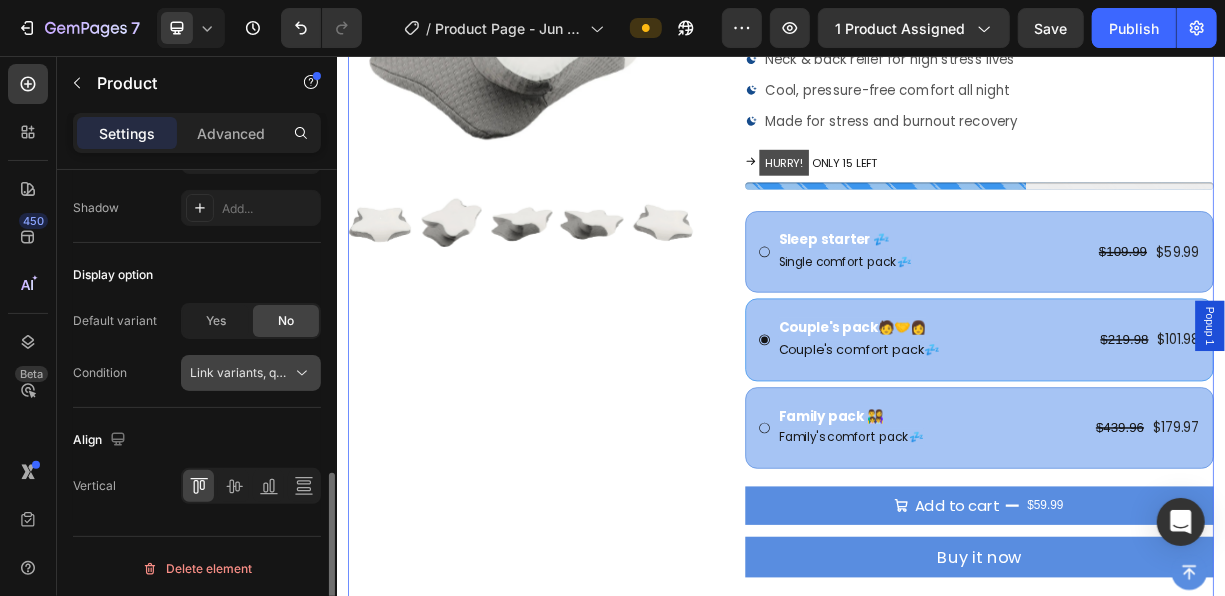 click on "Link variants, quantity <br> between same products" at bounding box center (337, 372) 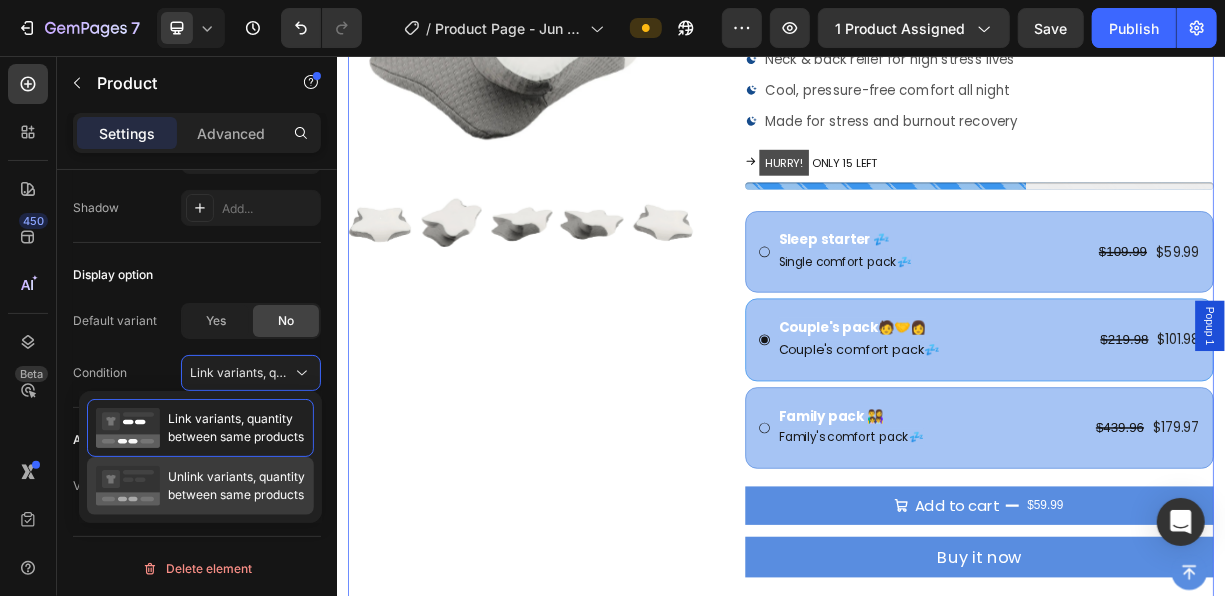 click on "Unlink variants, quantity   between same products" at bounding box center (236, 486) 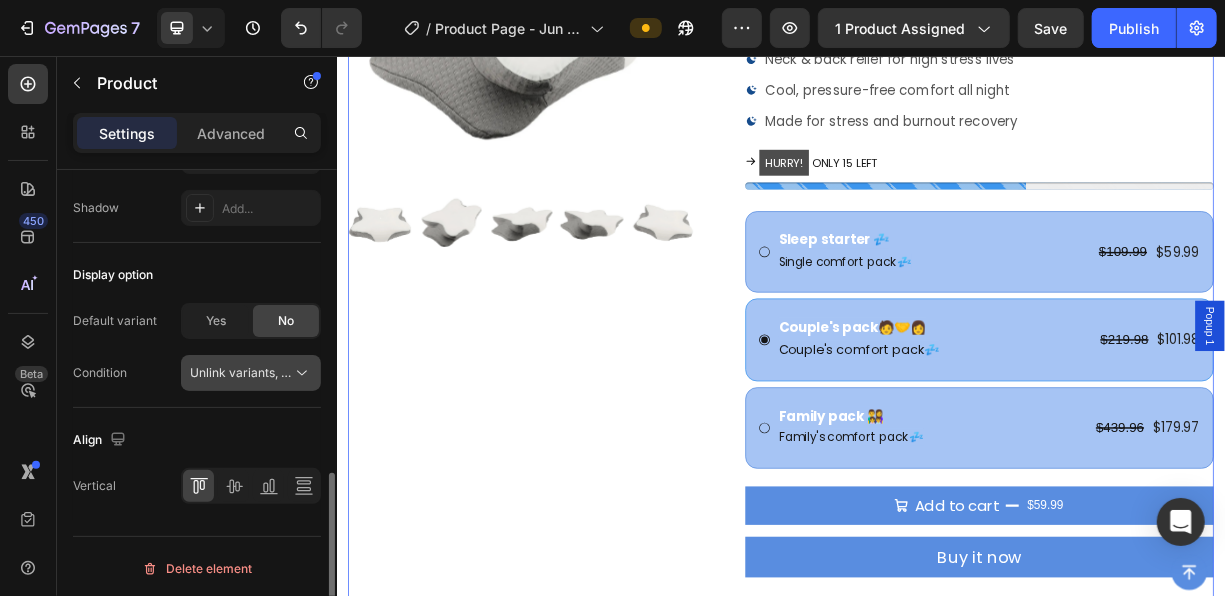click on "Unlink variants, quantity <br> between same products" at bounding box center (343, 372) 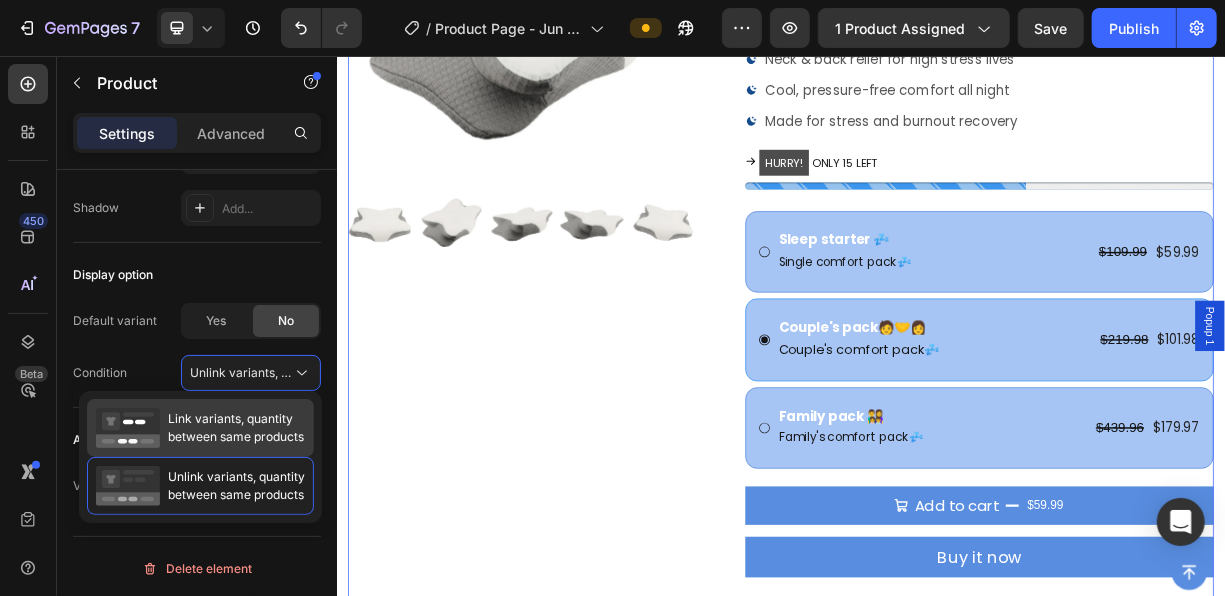click on "Link variants, quantity   between same products" at bounding box center [236, 428] 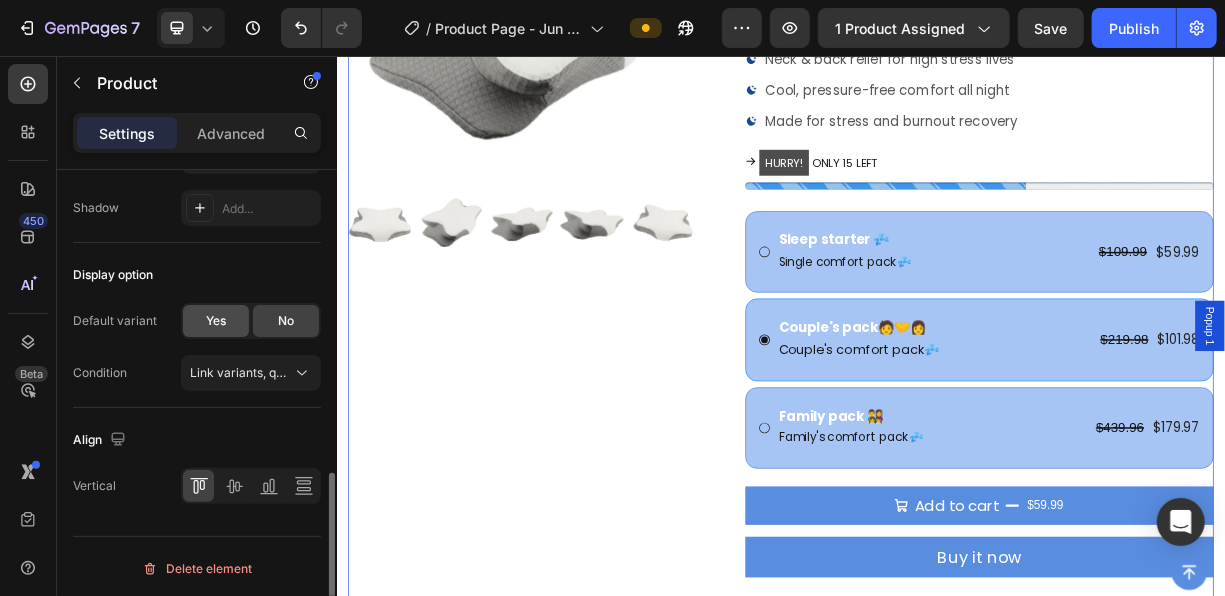 click on "Yes" 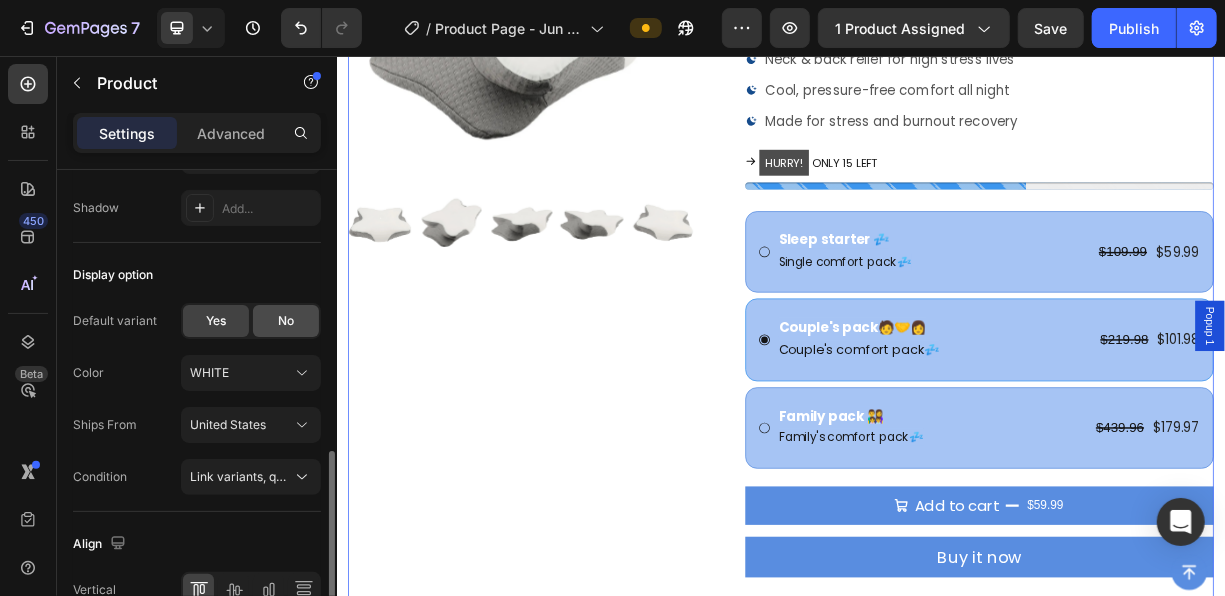 click on "No" 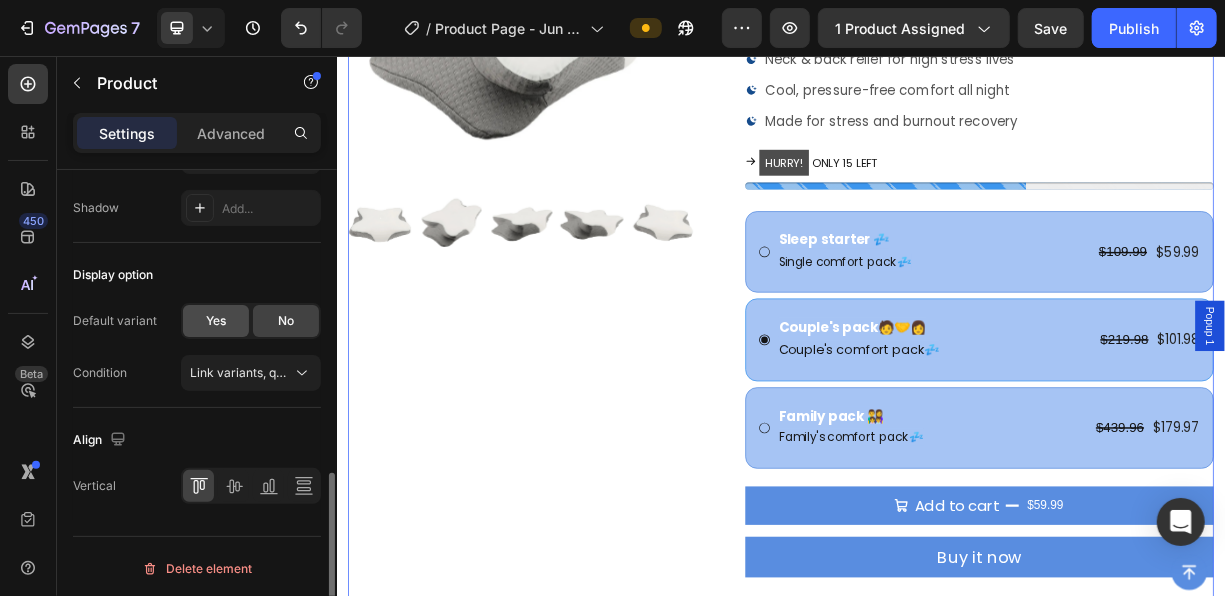 click on "Yes" 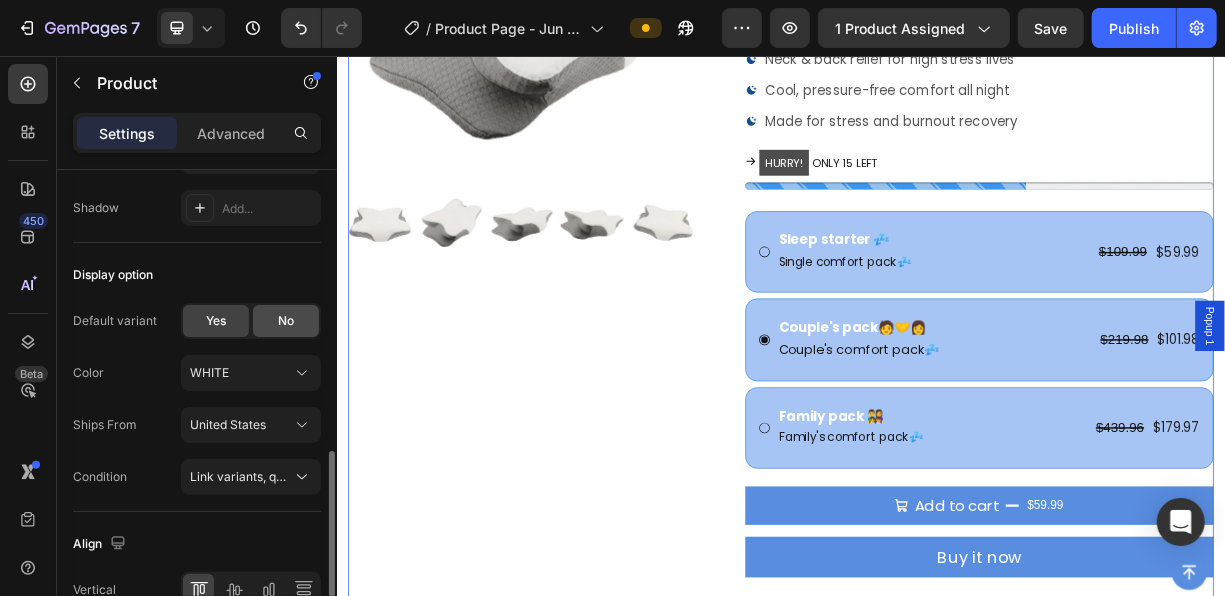 click on "No" 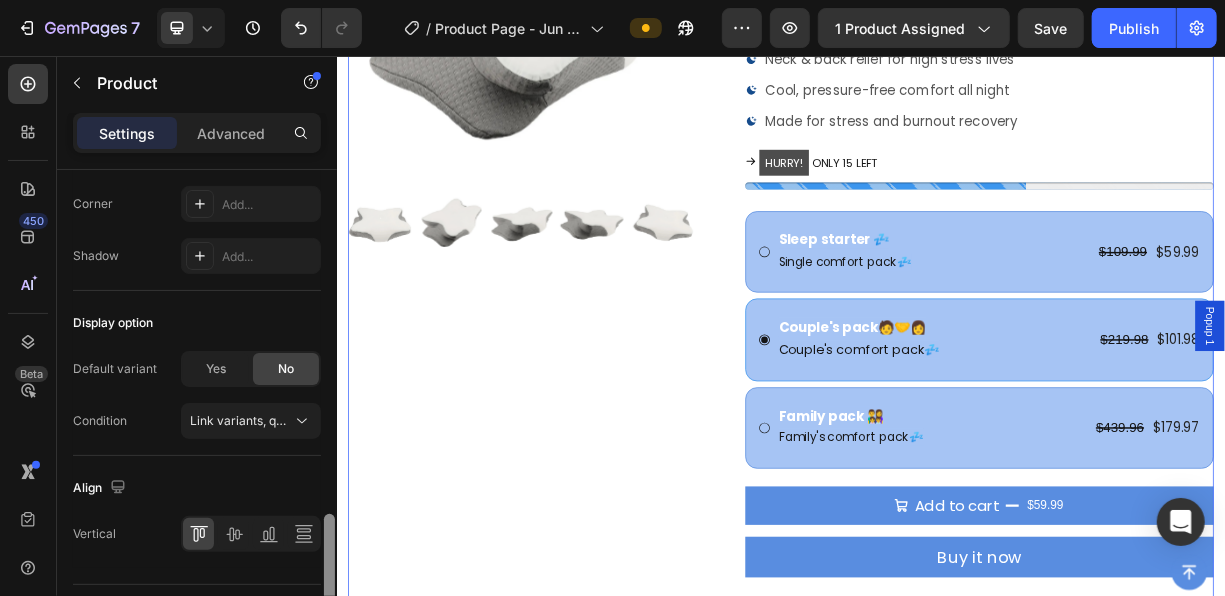 scroll, scrollTop: 762, scrollLeft: 0, axis: vertical 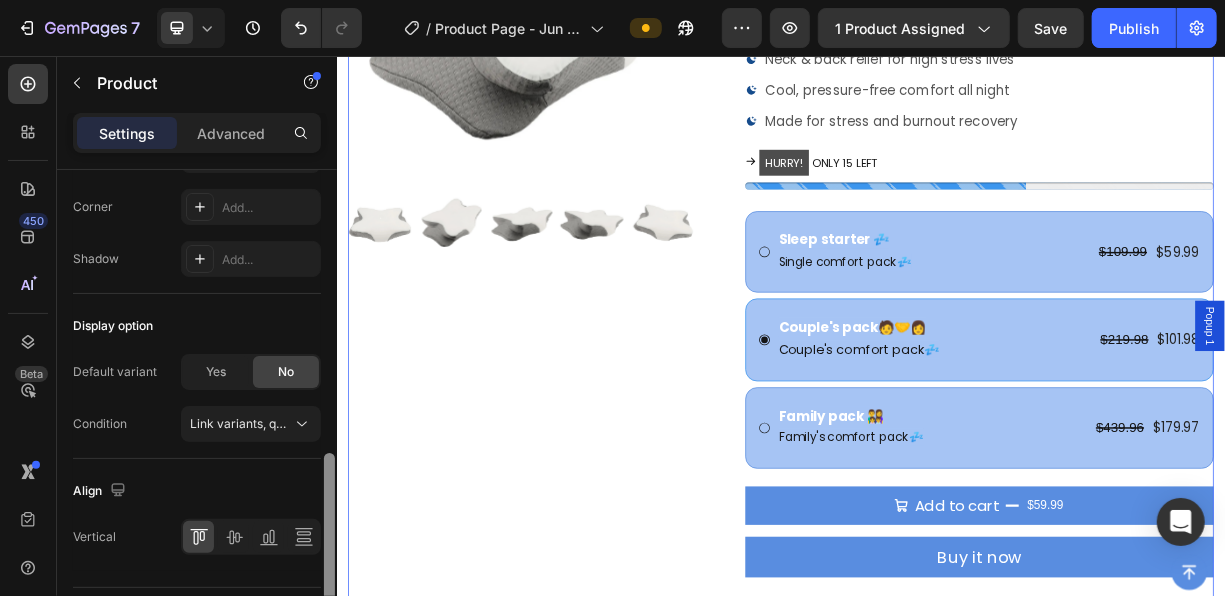 drag, startPoint x: 327, startPoint y: 502, endPoint x: 323, endPoint y: 483, distance: 19.416489 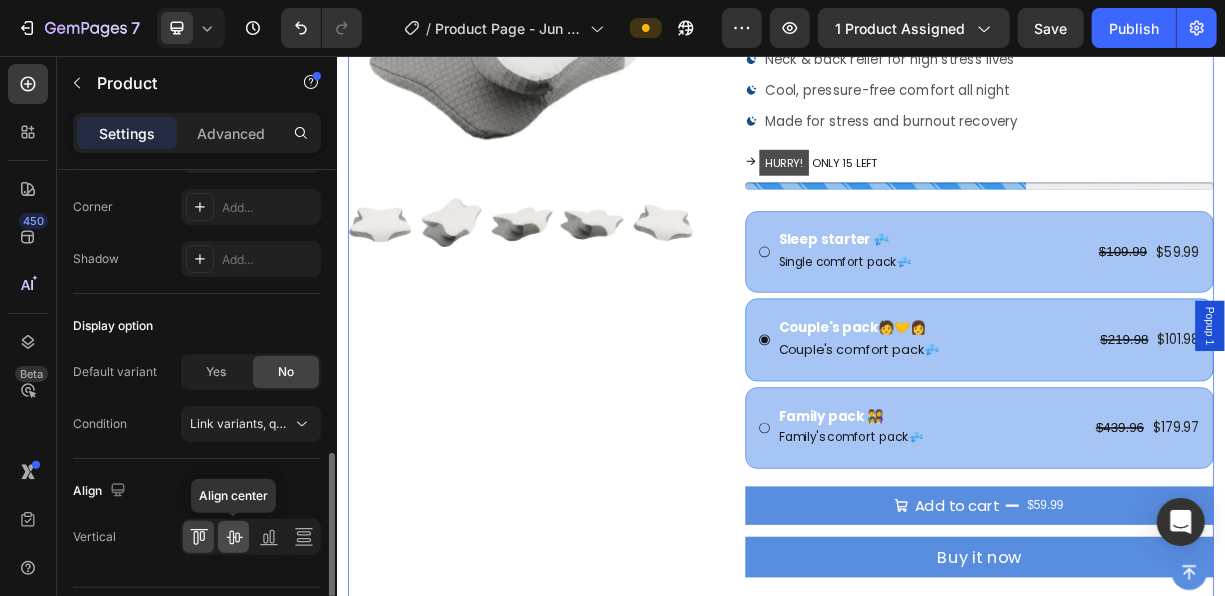 click 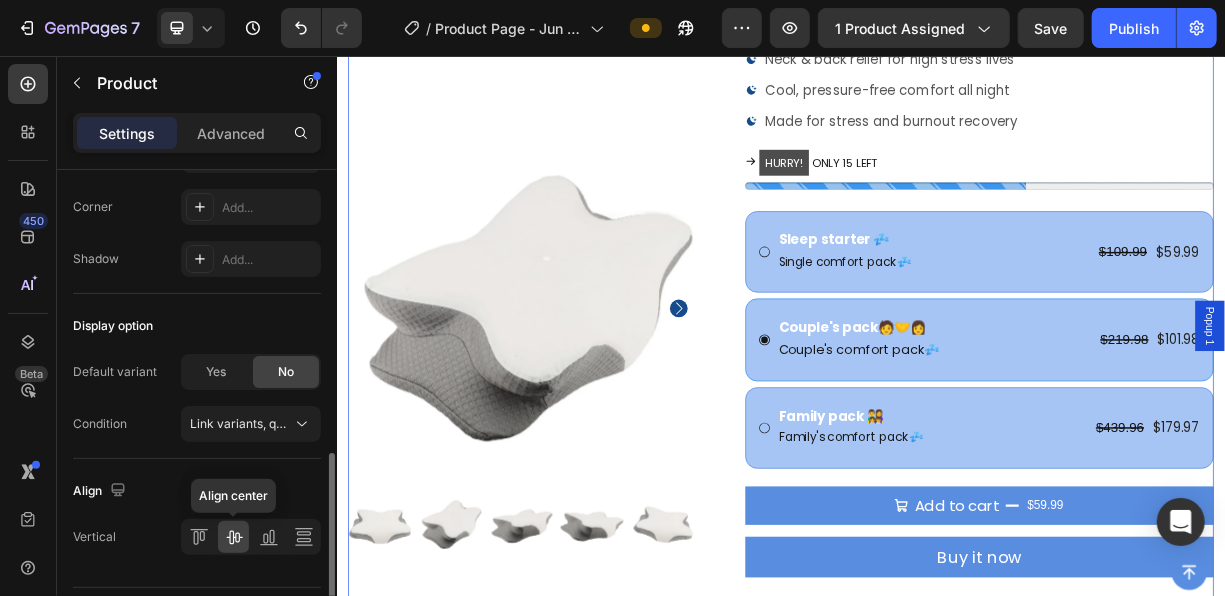 scroll, scrollTop: 832, scrollLeft: 0, axis: vertical 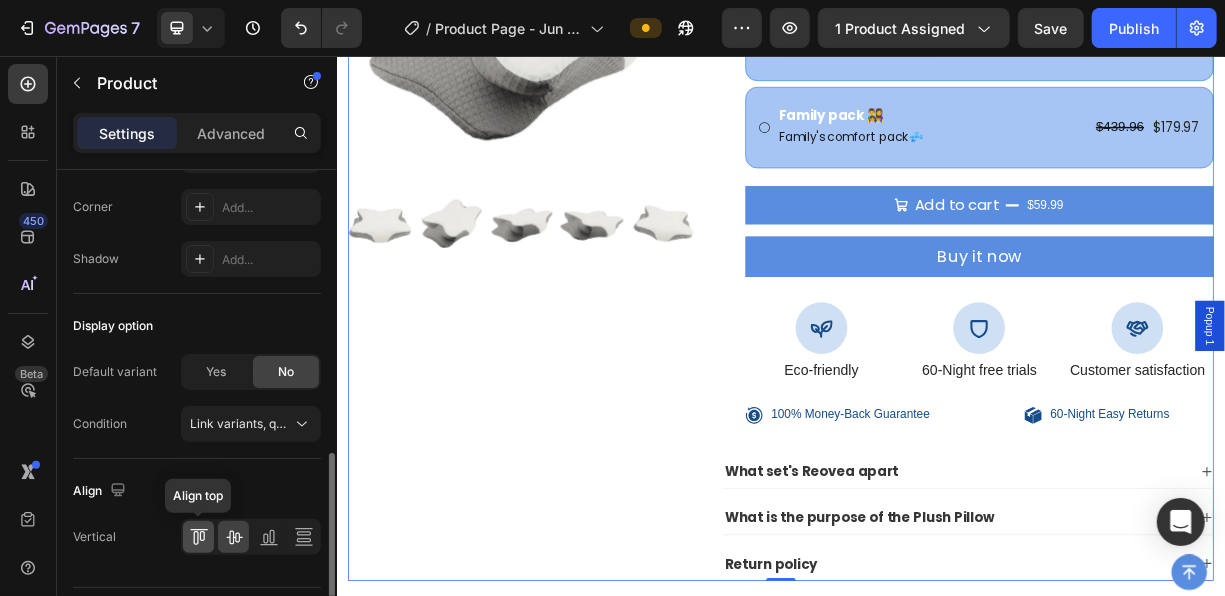 click 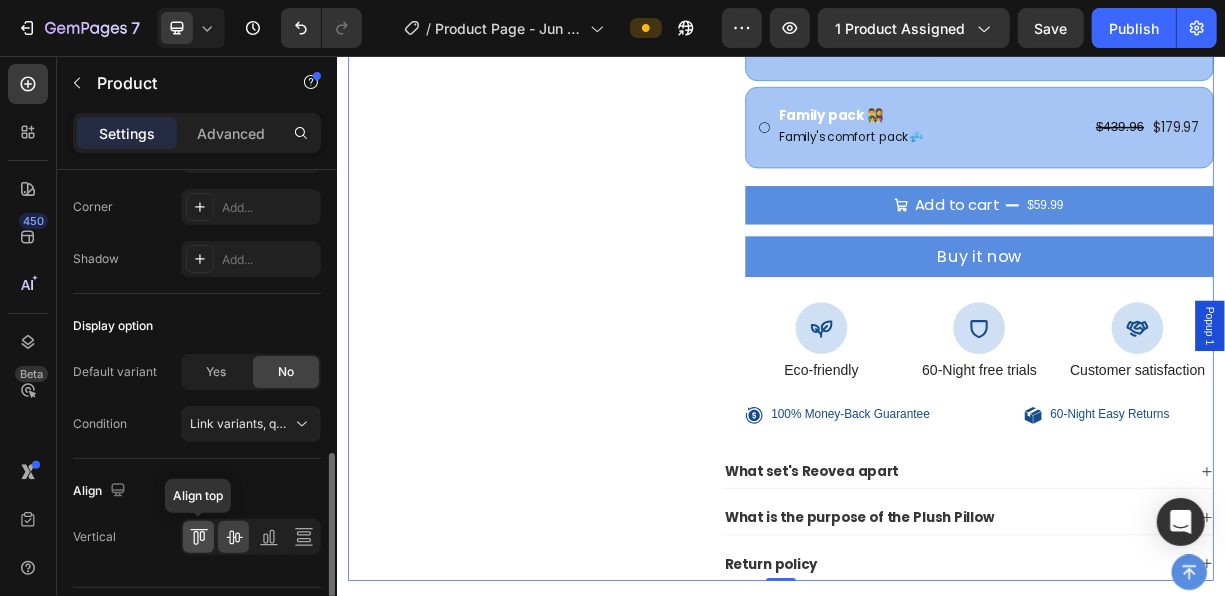 scroll, scrollTop: 426, scrollLeft: 0, axis: vertical 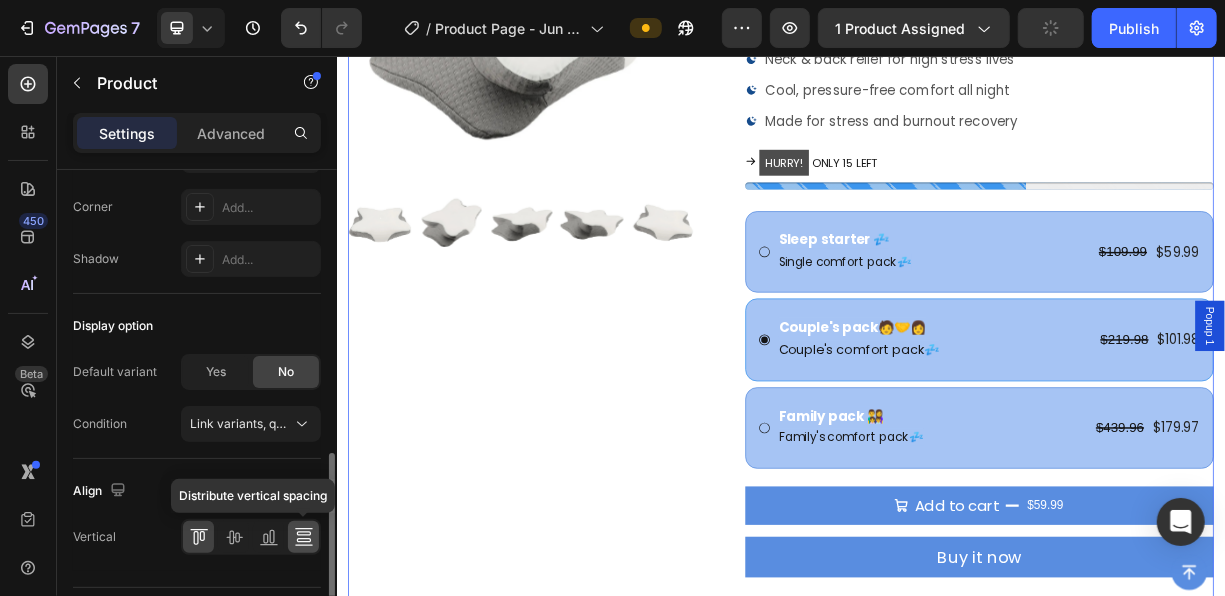click 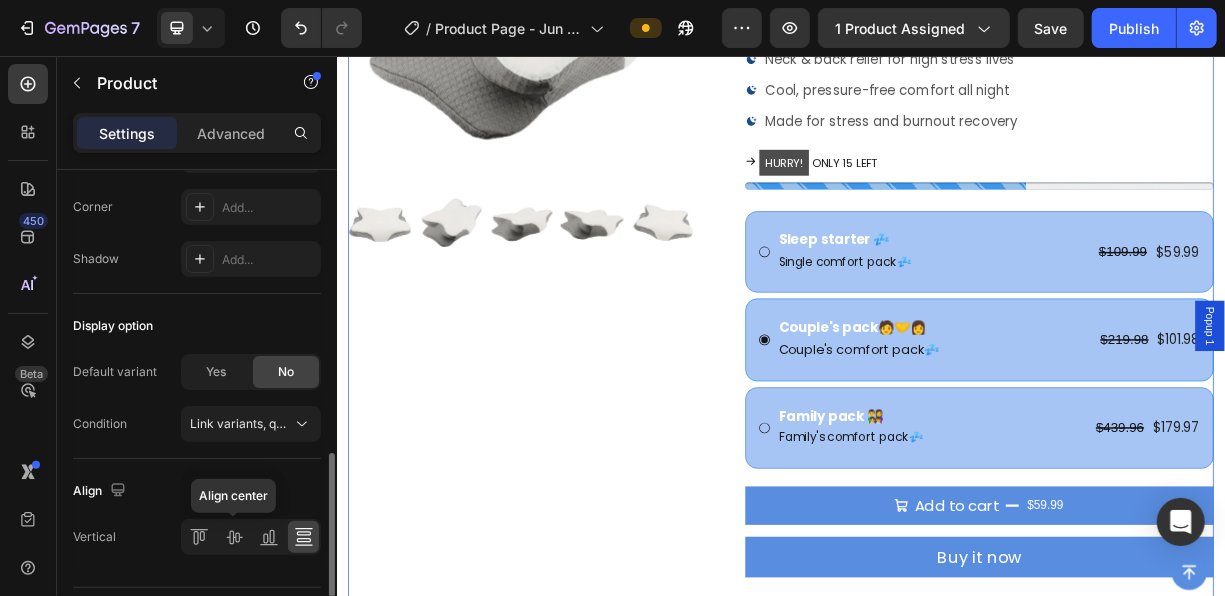 click on "Align center" at bounding box center [251, 537] 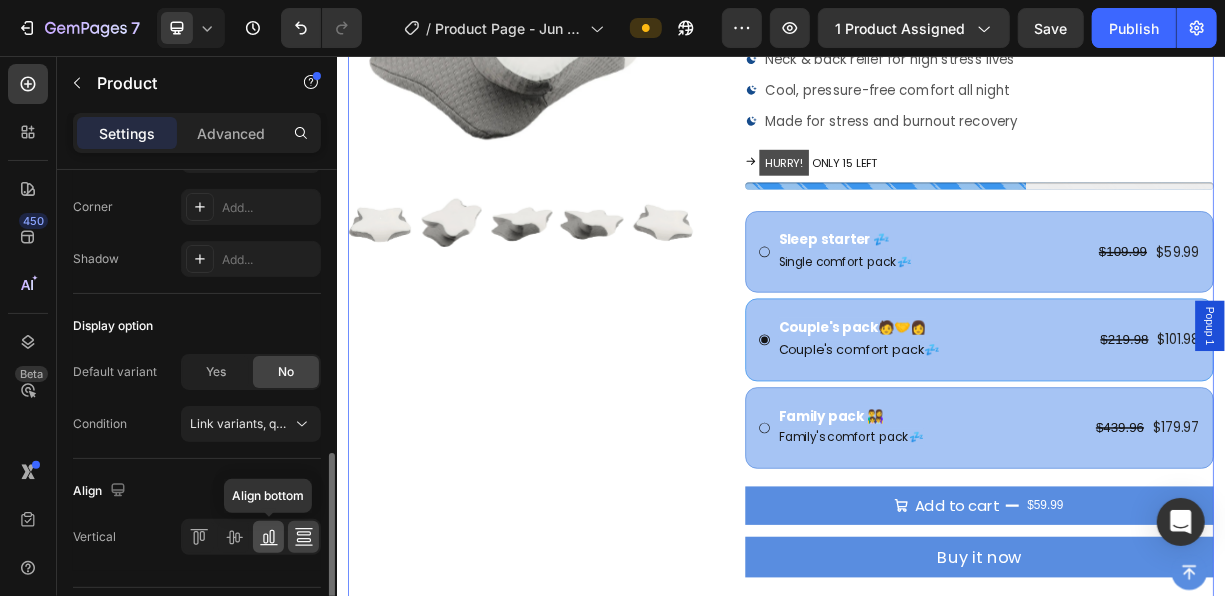 click 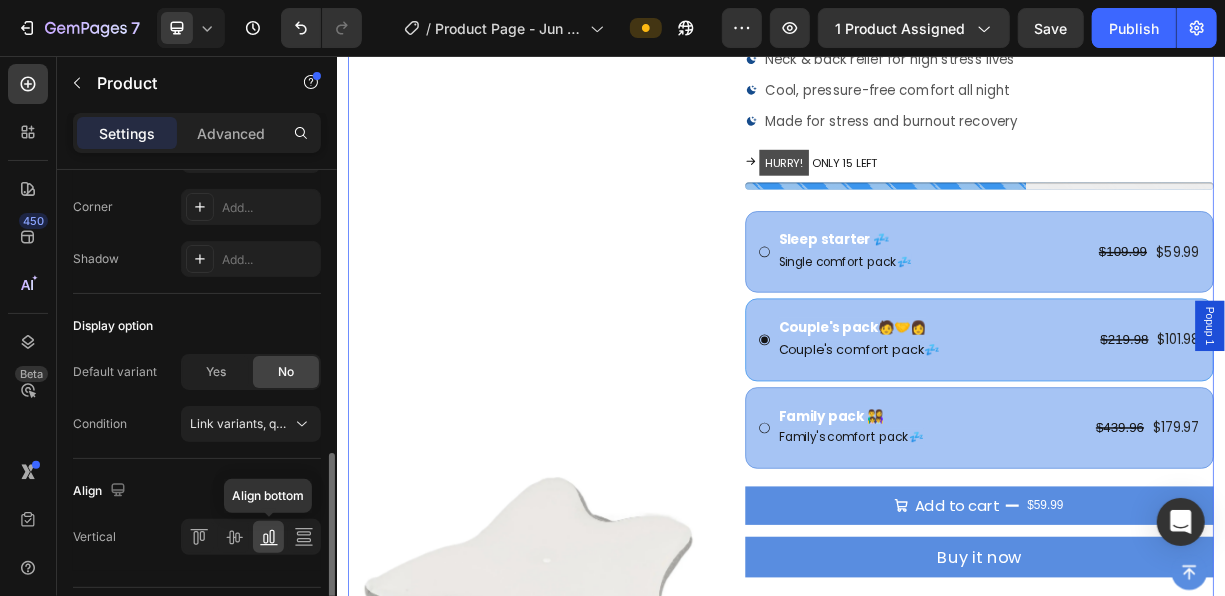 scroll, scrollTop: 1238, scrollLeft: 0, axis: vertical 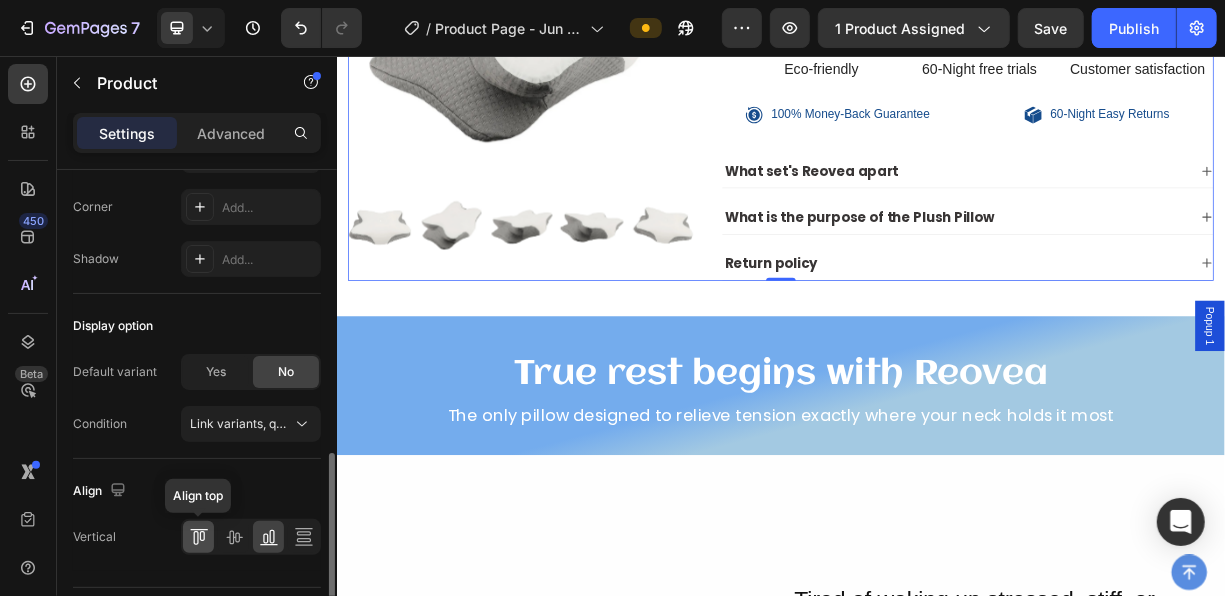 click 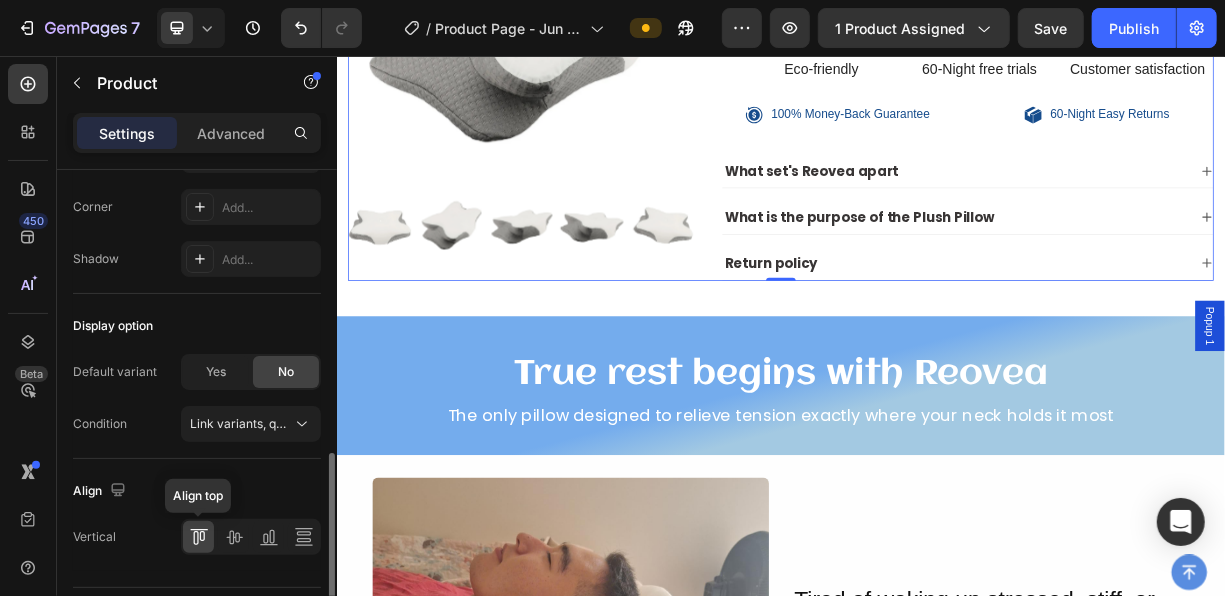 scroll, scrollTop: 426, scrollLeft: 0, axis: vertical 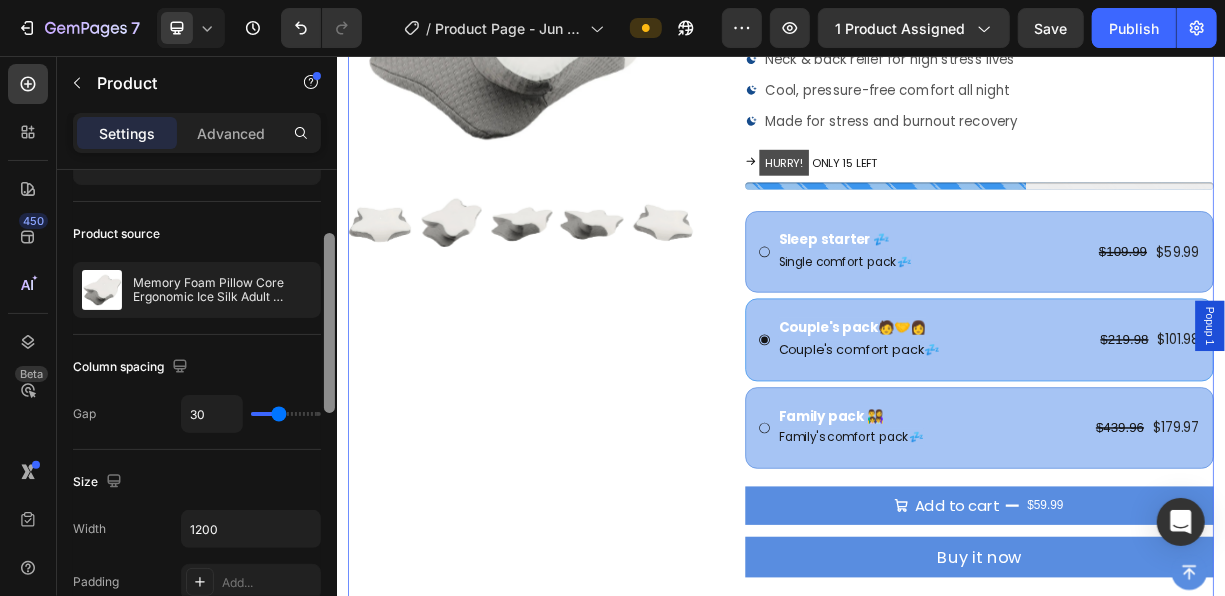drag, startPoint x: 334, startPoint y: 505, endPoint x: 306, endPoint y: 250, distance: 256.53265 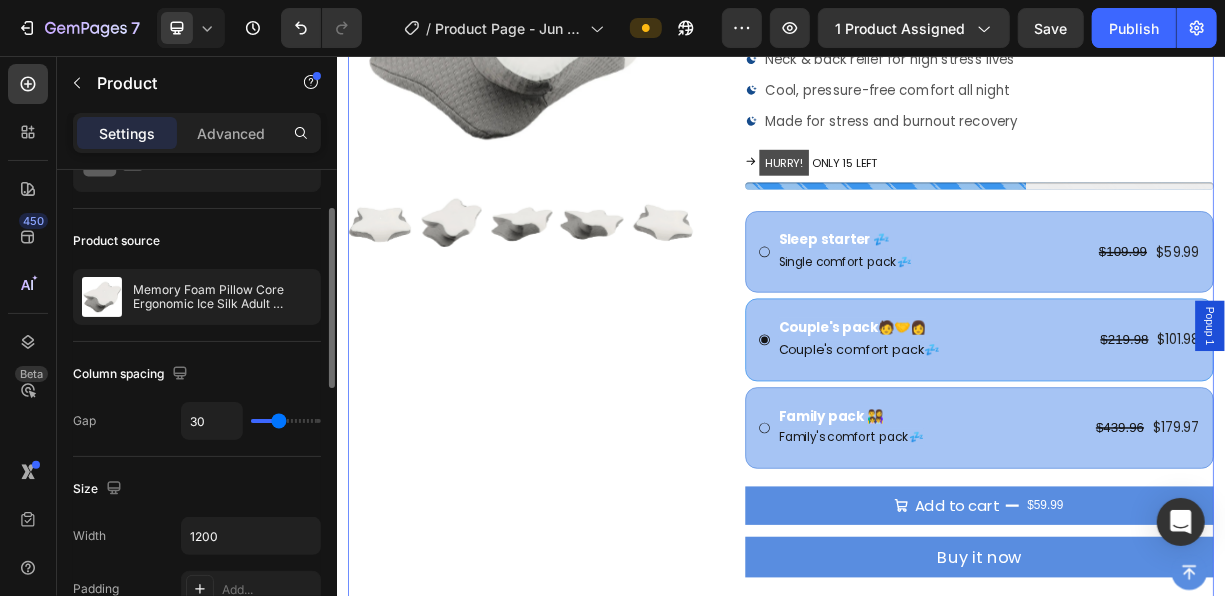 click on "Settings Advanced" at bounding box center (197, 133) 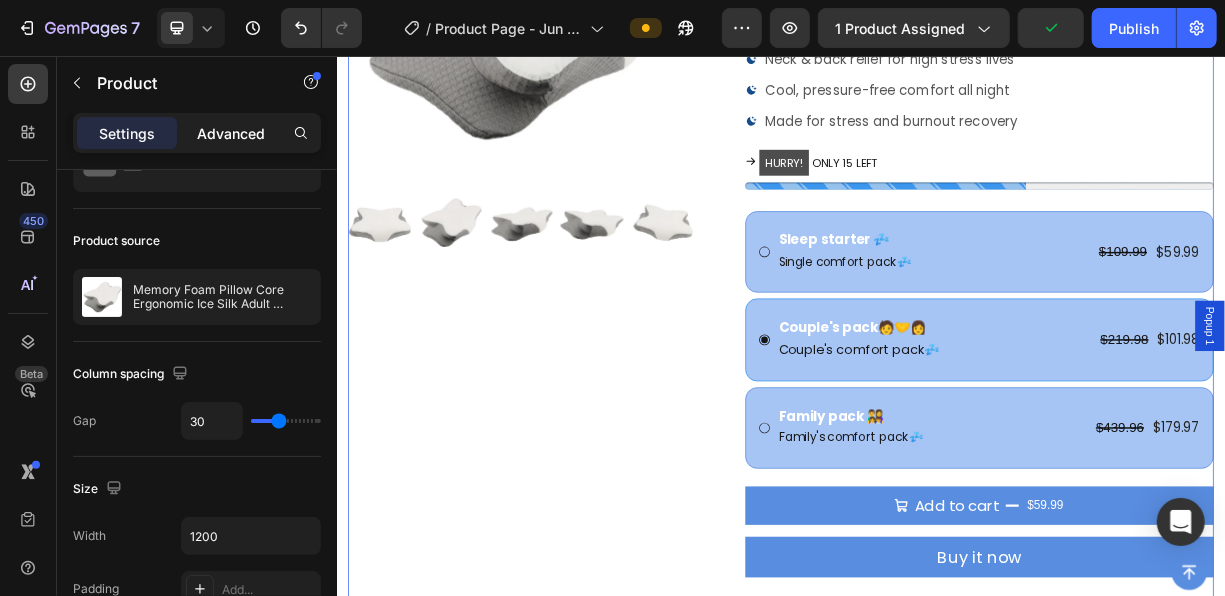 click on "Advanced" at bounding box center (231, 133) 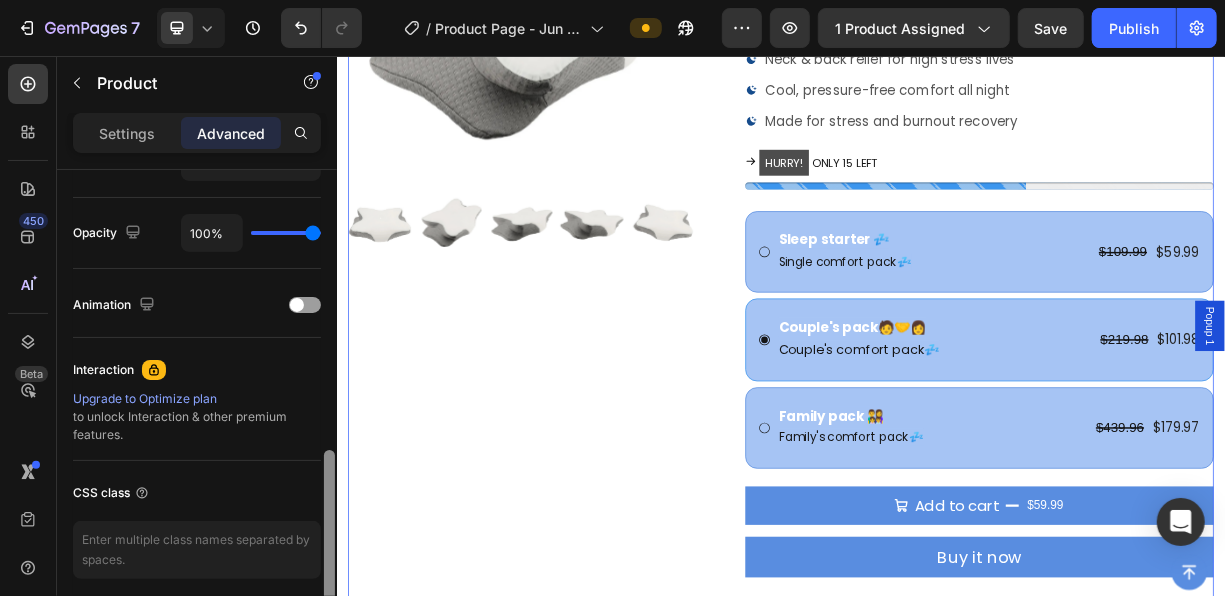 drag, startPoint x: 327, startPoint y: 346, endPoint x: 330, endPoint y: 556, distance: 210.02142 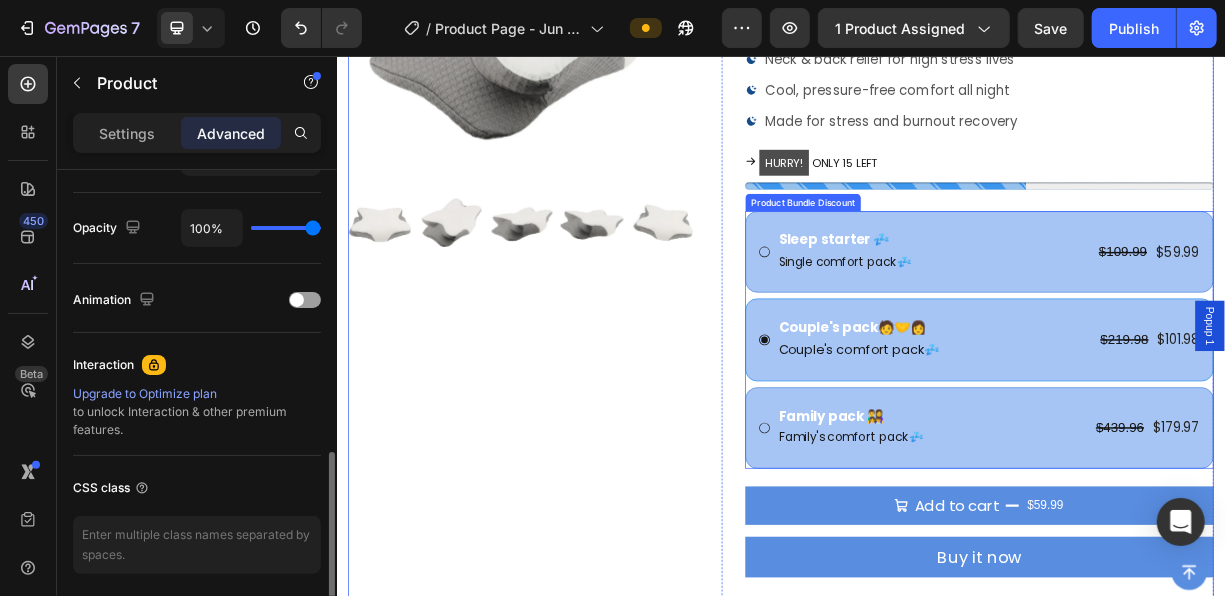 click on "Product Bundle Discount" at bounding box center [966, 253] 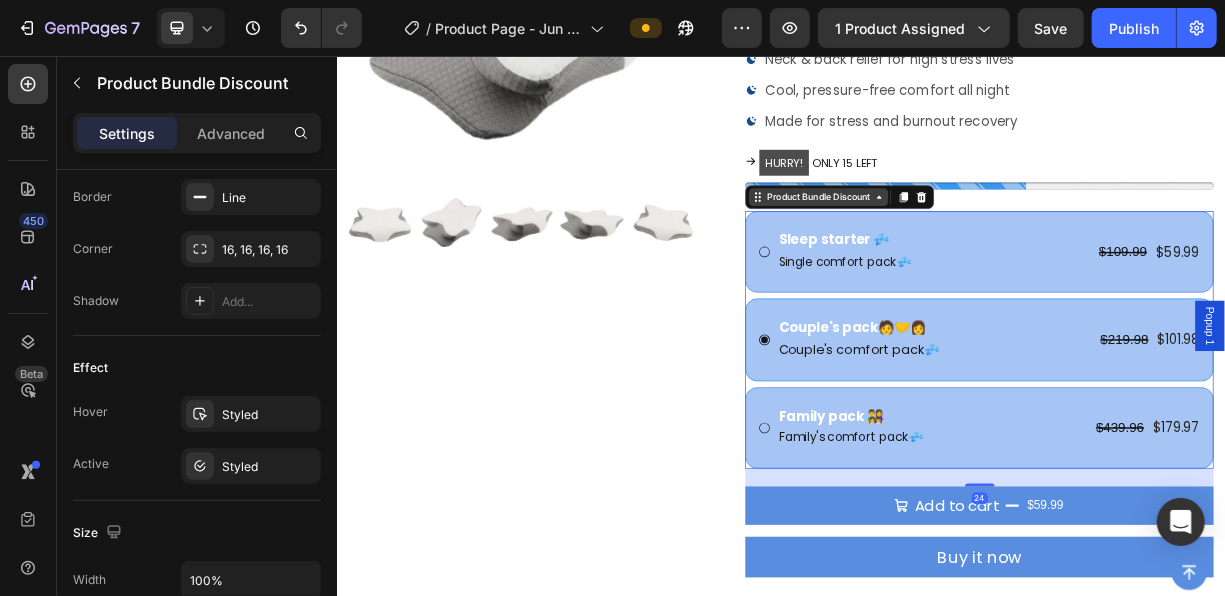 scroll, scrollTop: 0, scrollLeft: 0, axis: both 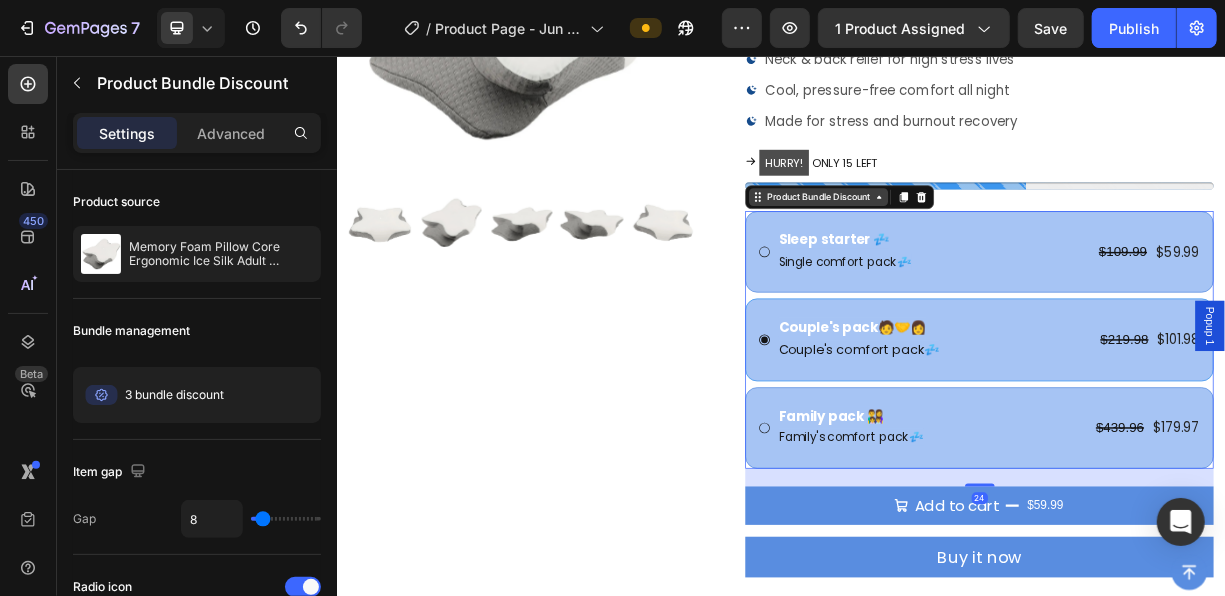 click on "Product Bundle Discount" at bounding box center (987, 246) 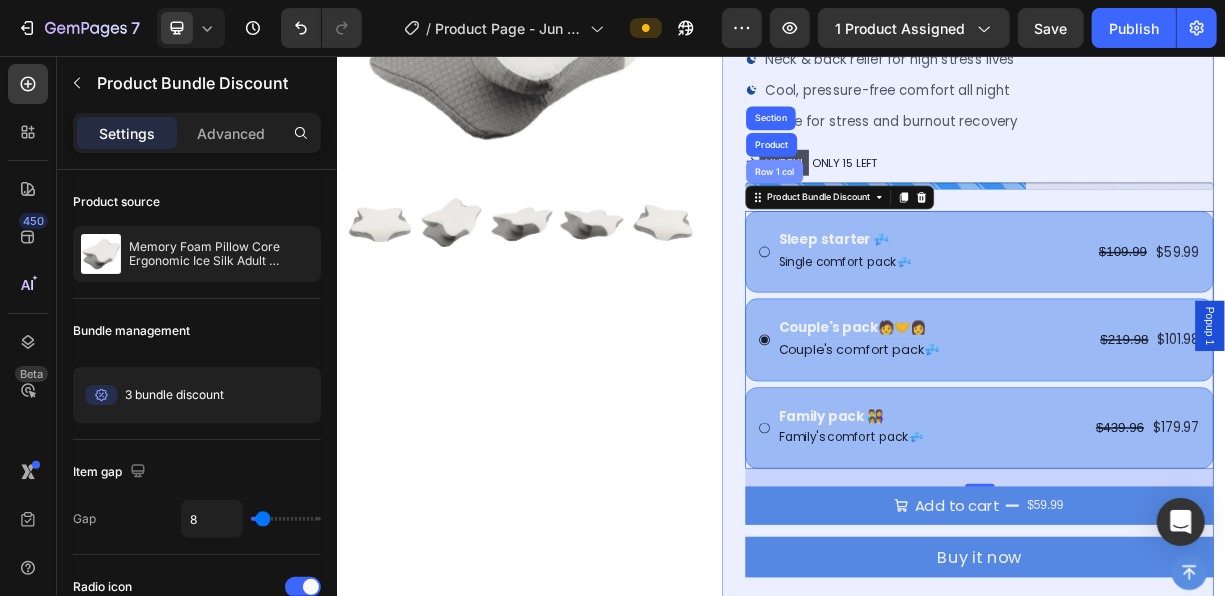 click on "Row 1 col" at bounding box center [927, 211] 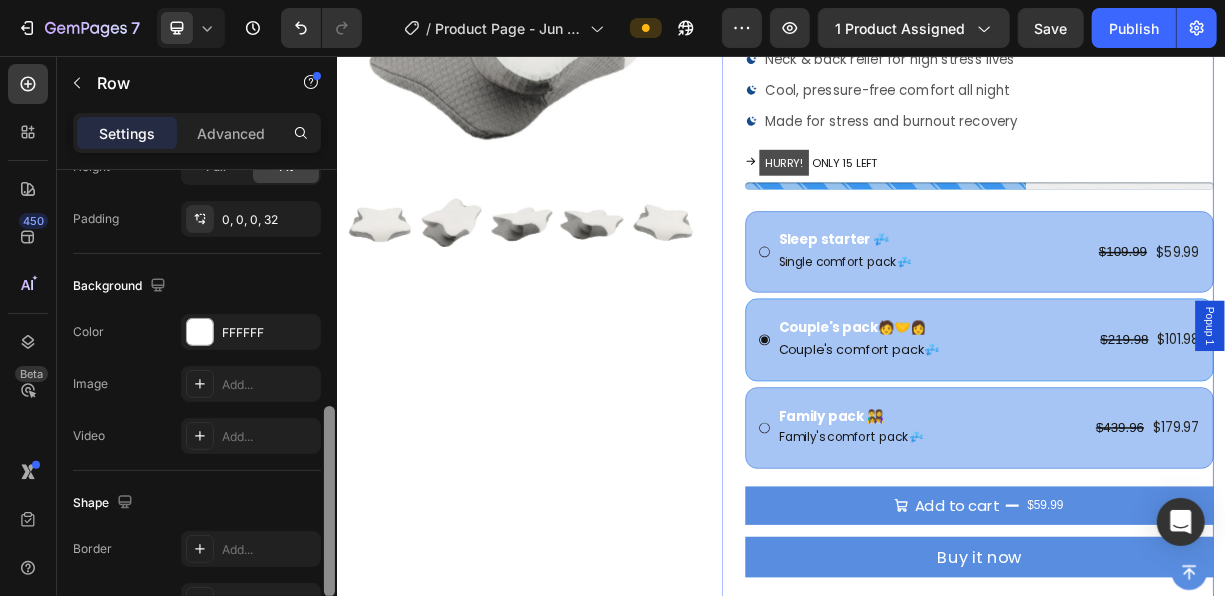 scroll, scrollTop: 578, scrollLeft: 0, axis: vertical 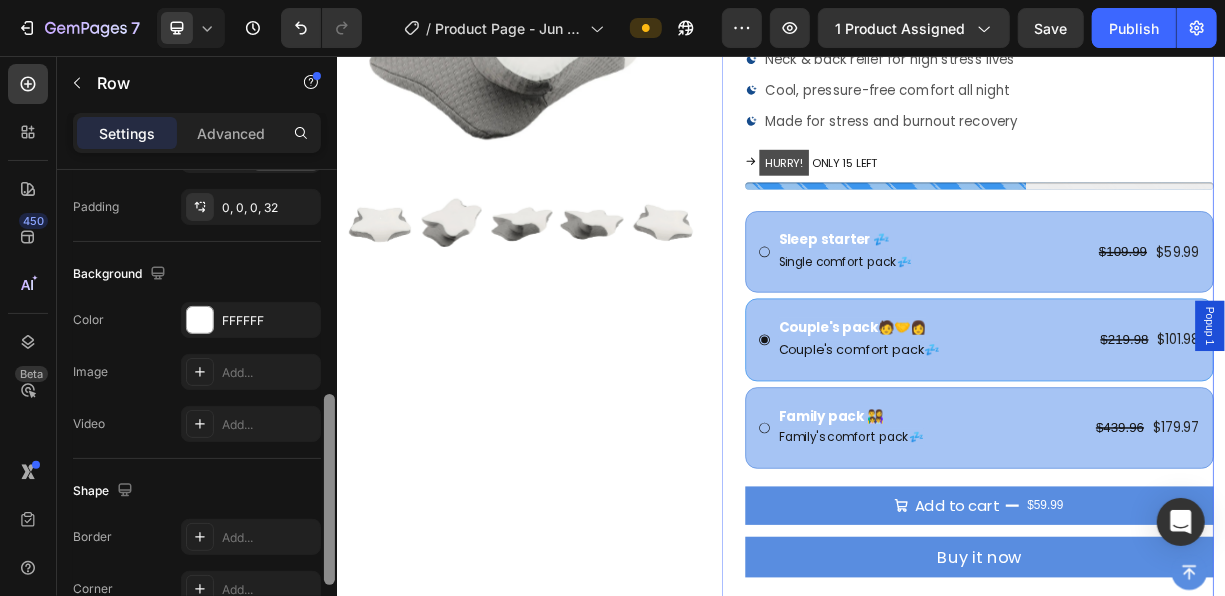 drag, startPoint x: 334, startPoint y: 349, endPoint x: 333, endPoint y: 557, distance: 208.00241 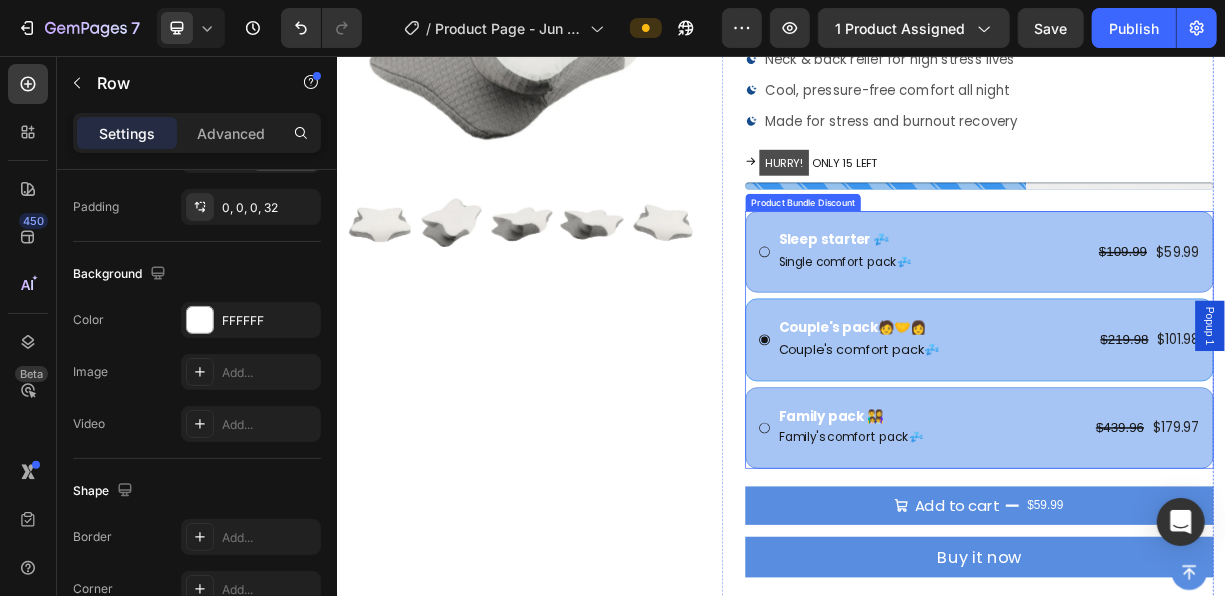 click on "Product Bundle Discount" at bounding box center [966, 253] 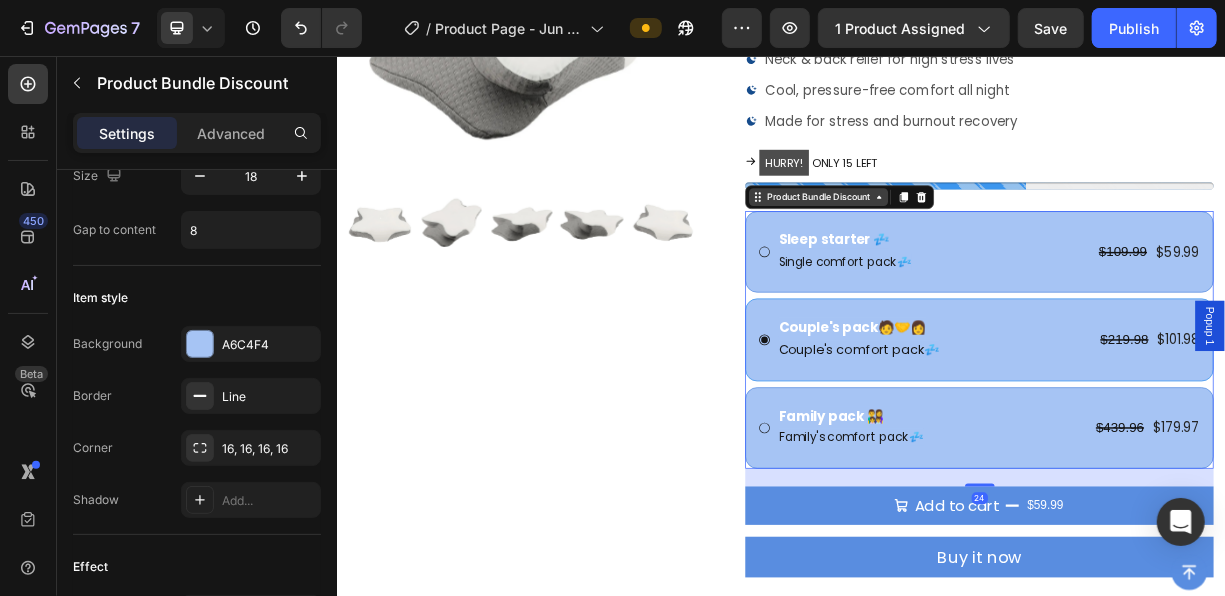 scroll, scrollTop: 0, scrollLeft: 0, axis: both 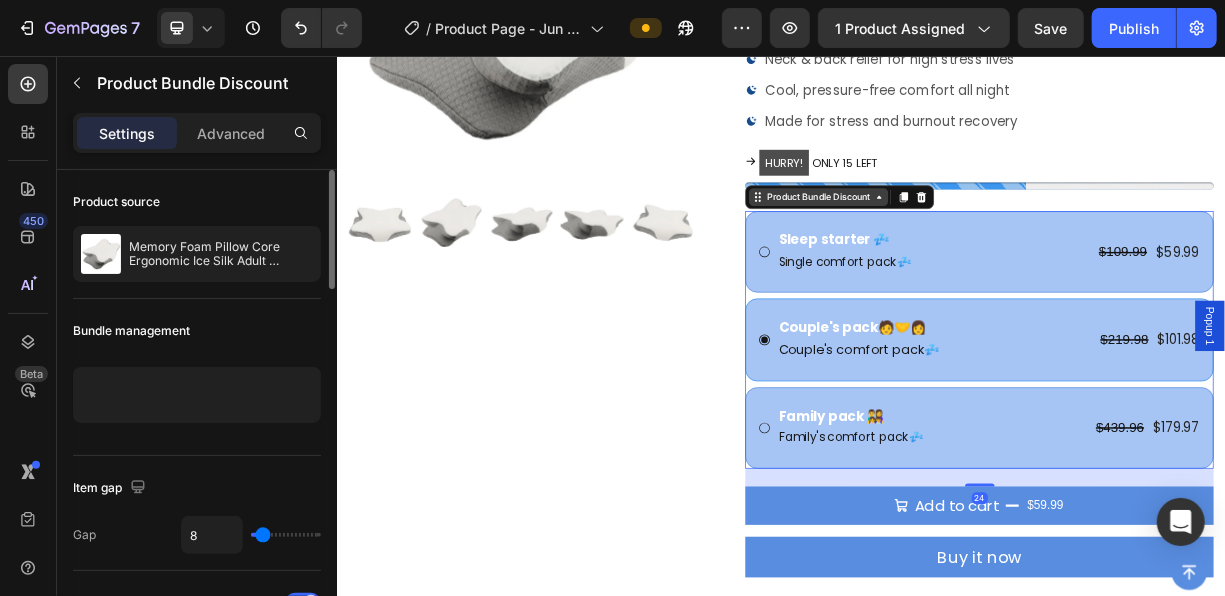 click on "Product Bundle Discount" at bounding box center (987, 246) 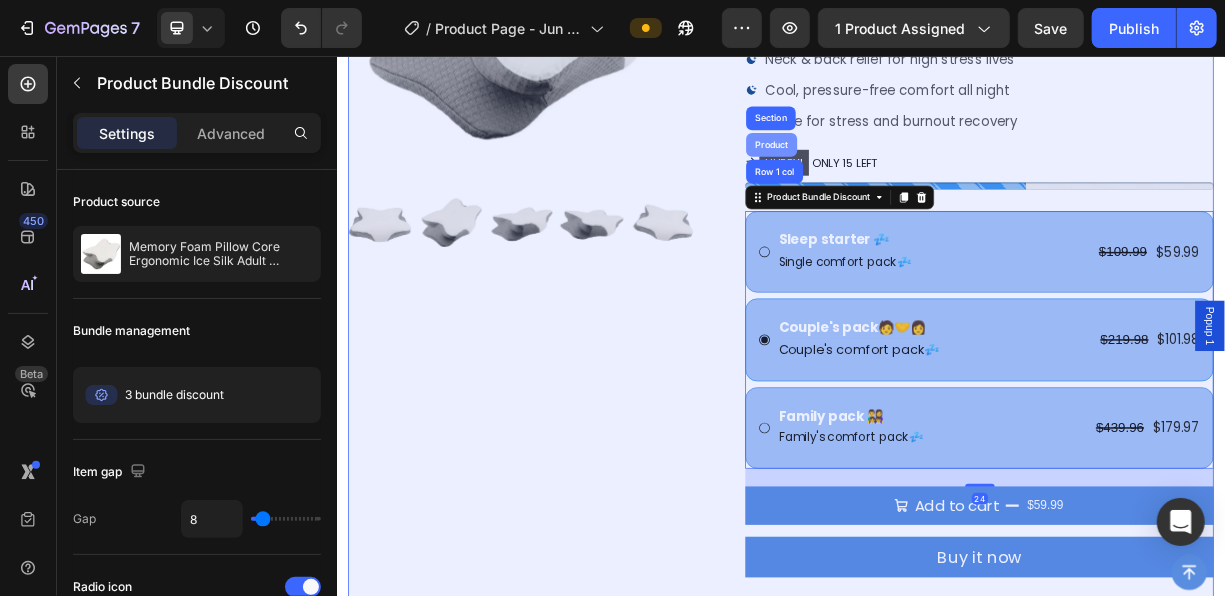 click on "Product" at bounding box center (923, 175) 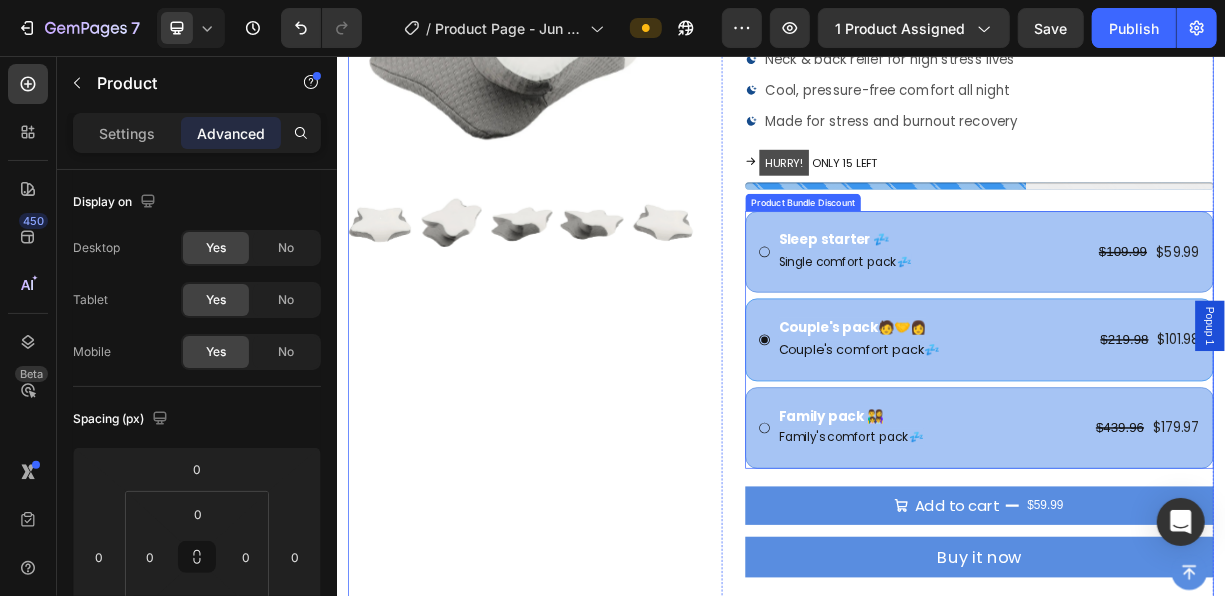 click on "Product Bundle Discount" at bounding box center [966, 253] 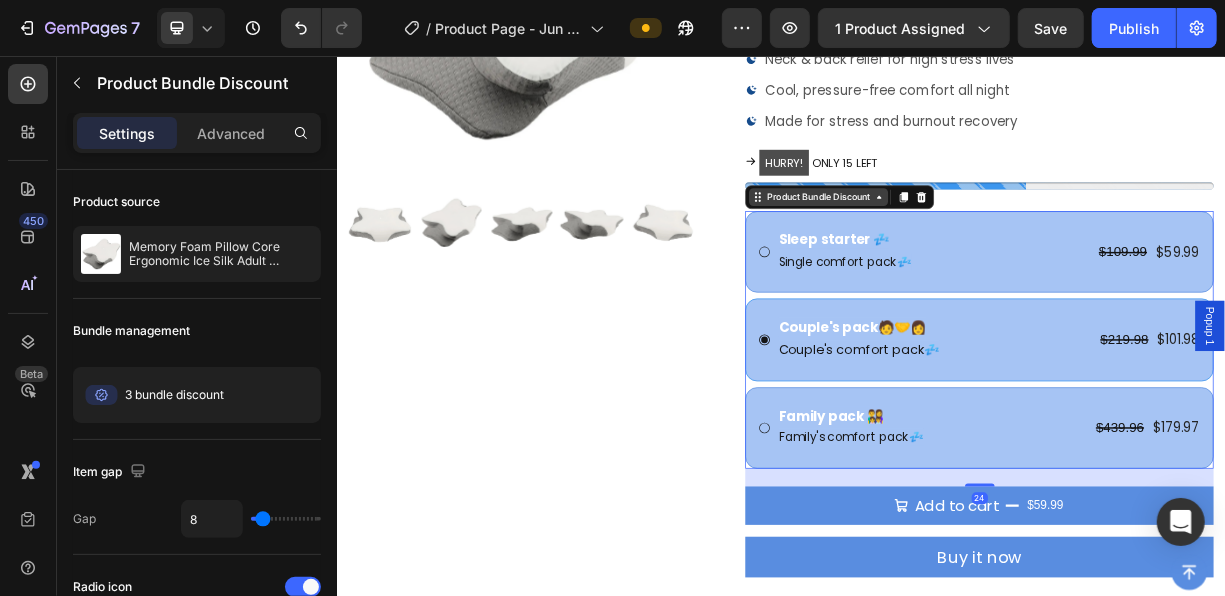 click on "Product Bundle Discount" at bounding box center [987, 246] 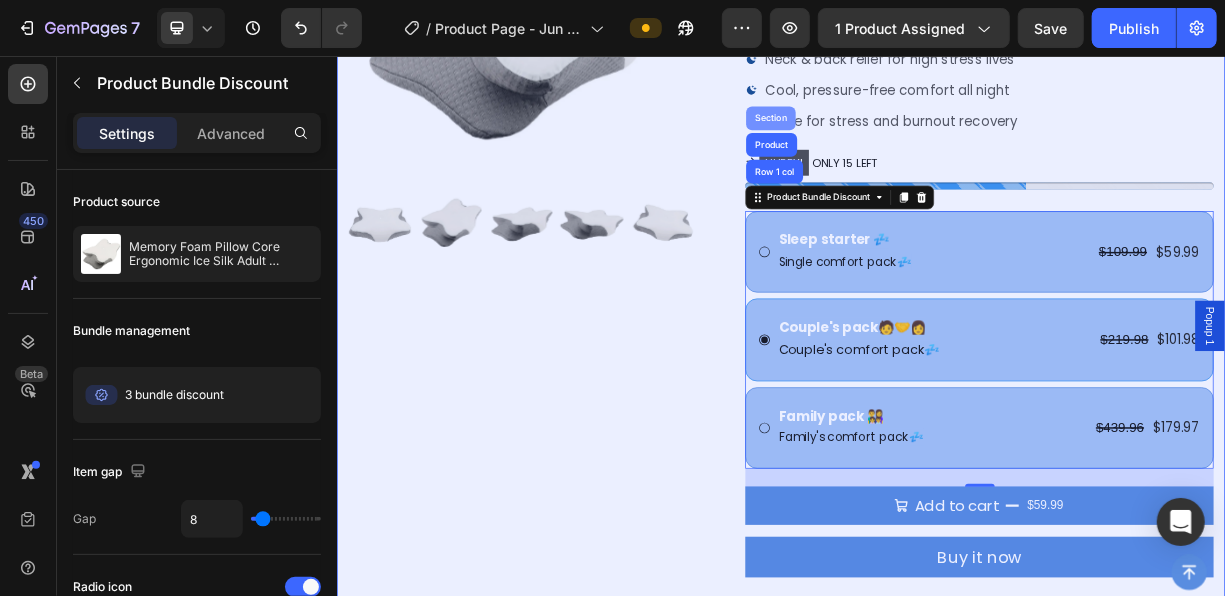click on "Section" at bounding box center [922, 139] 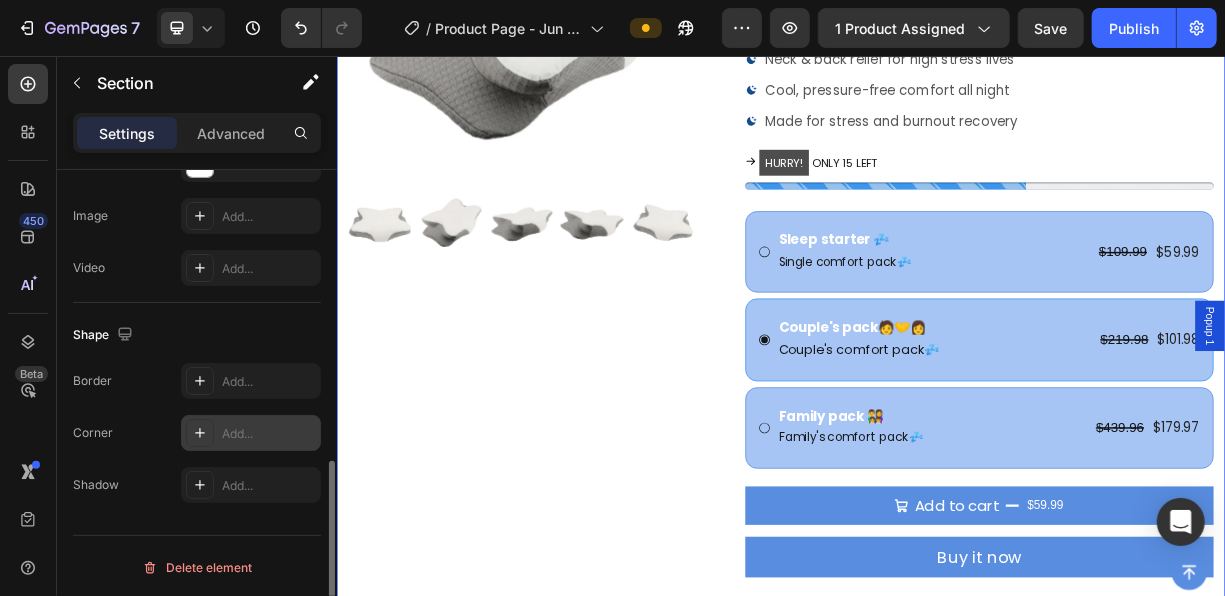 scroll, scrollTop: 0, scrollLeft: 0, axis: both 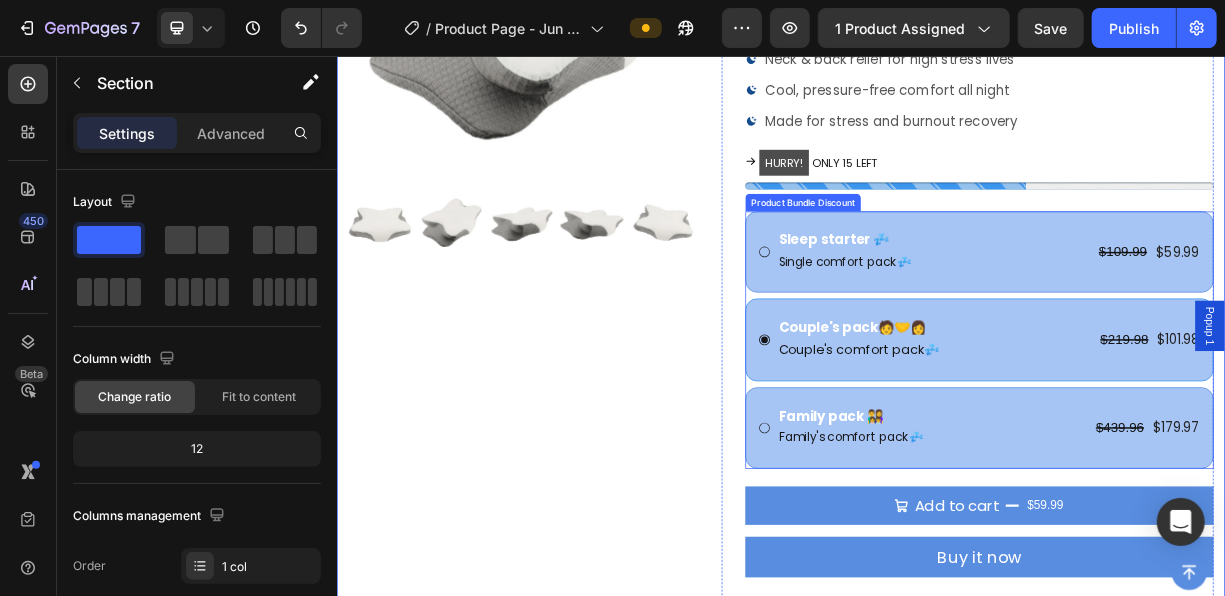 click on "Product Bundle Discount" at bounding box center (966, 253) 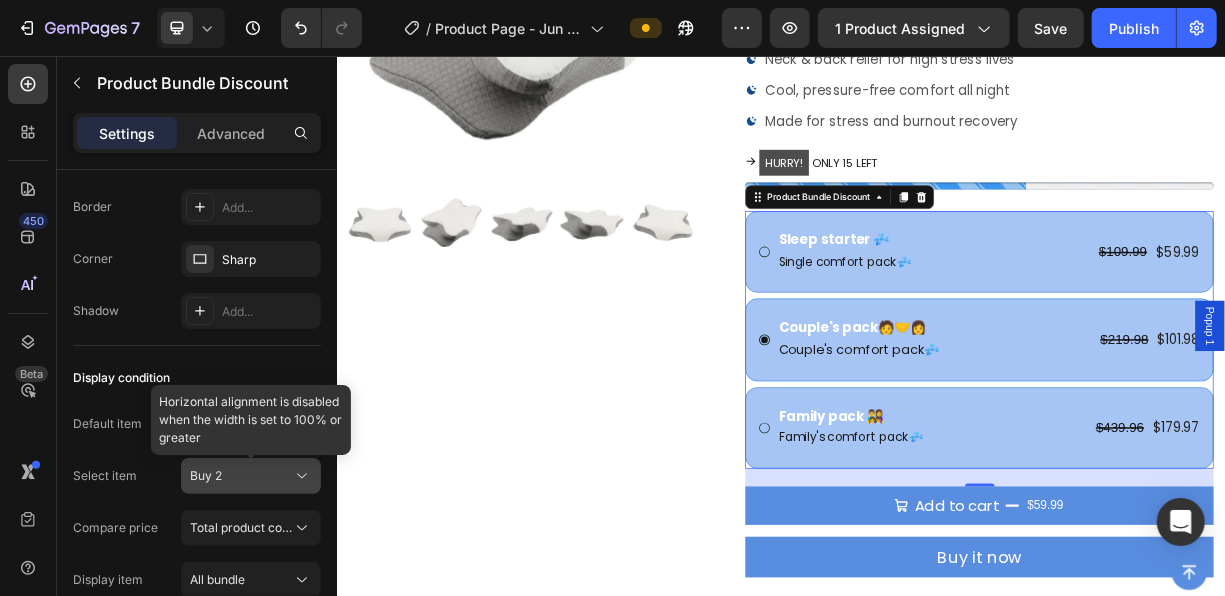 scroll, scrollTop: 1461, scrollLeft: 0, axis: vertical 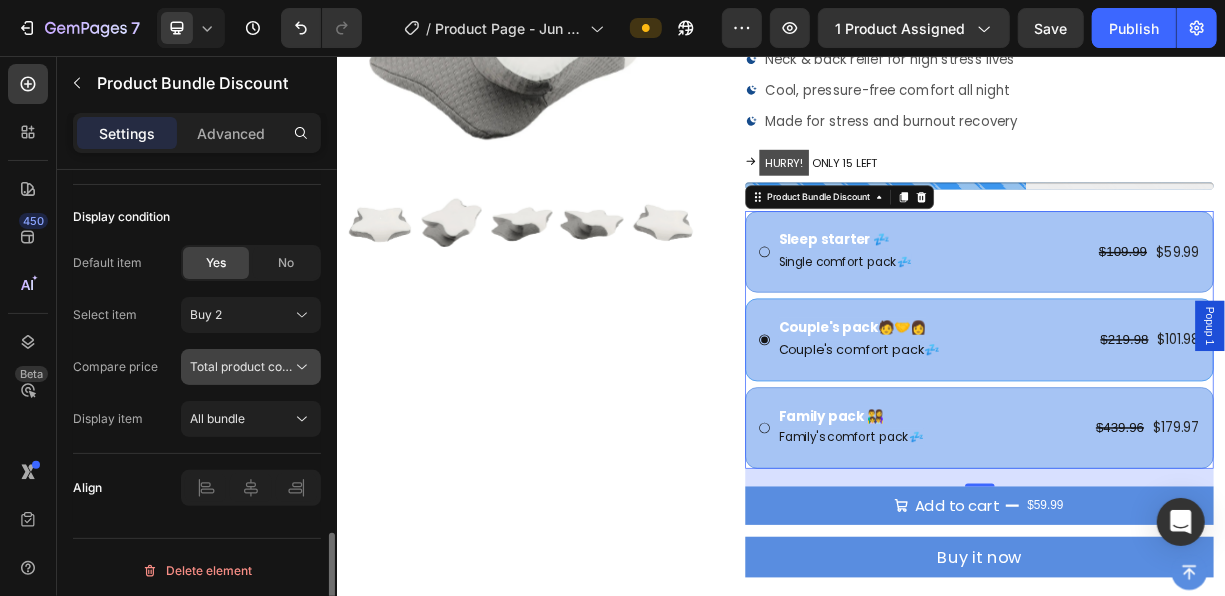 click on "Total product compare-at price" at bounding box center [279, 366] 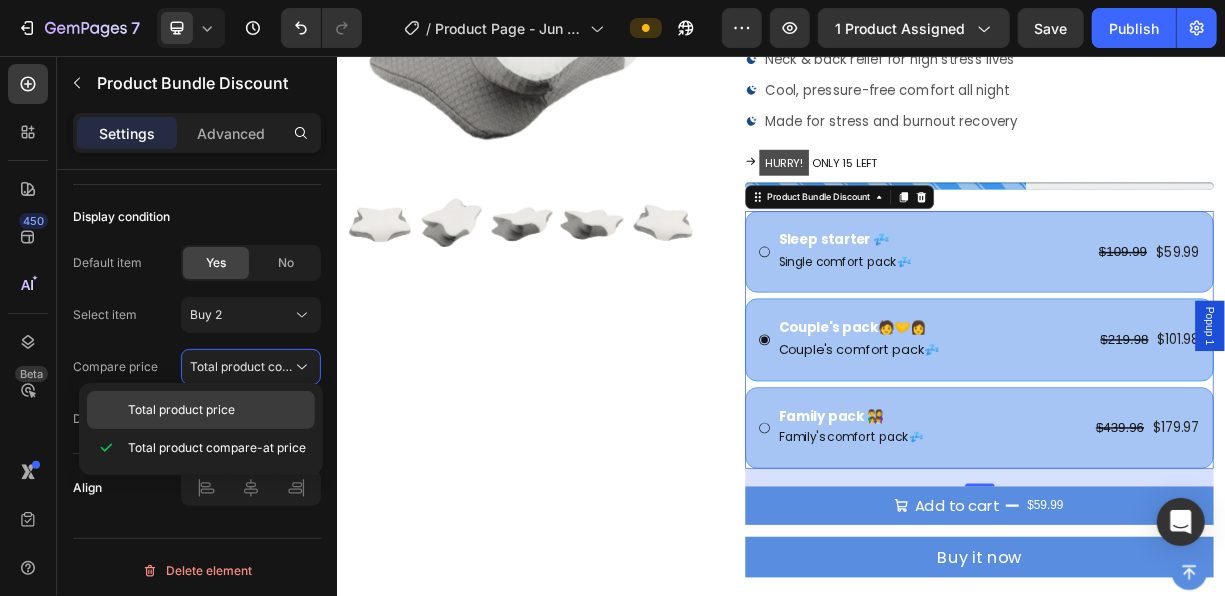 click on "Total product price" at bounding box center (217, 410) 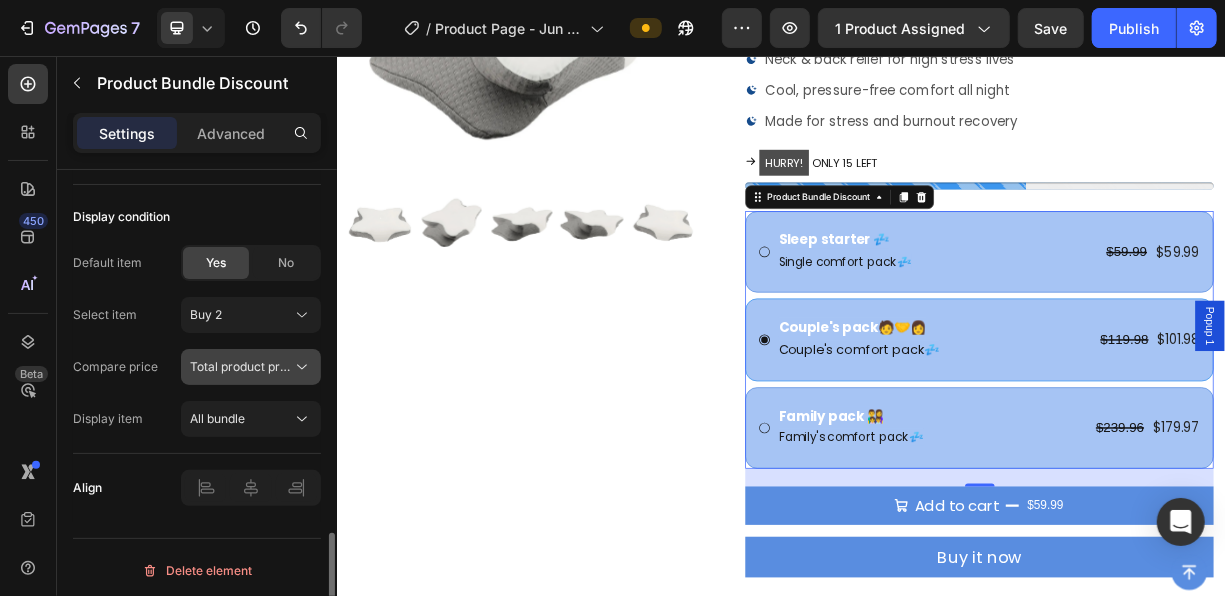 click on "Total product price" 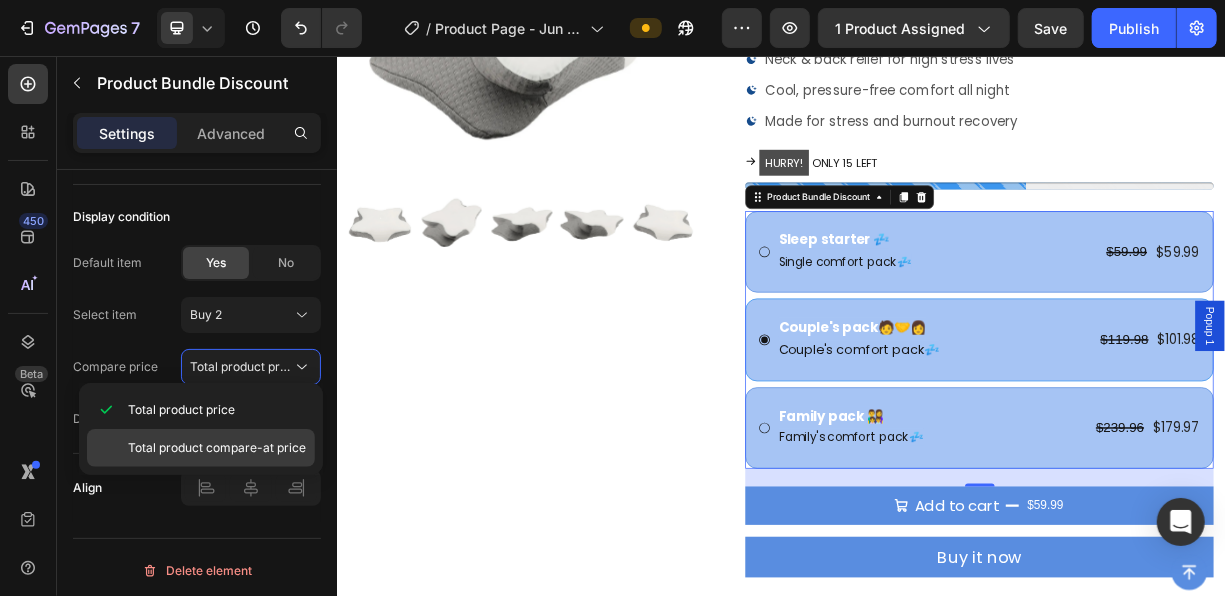 click on "Total product compare-at price" at bounding box center [217, 448] 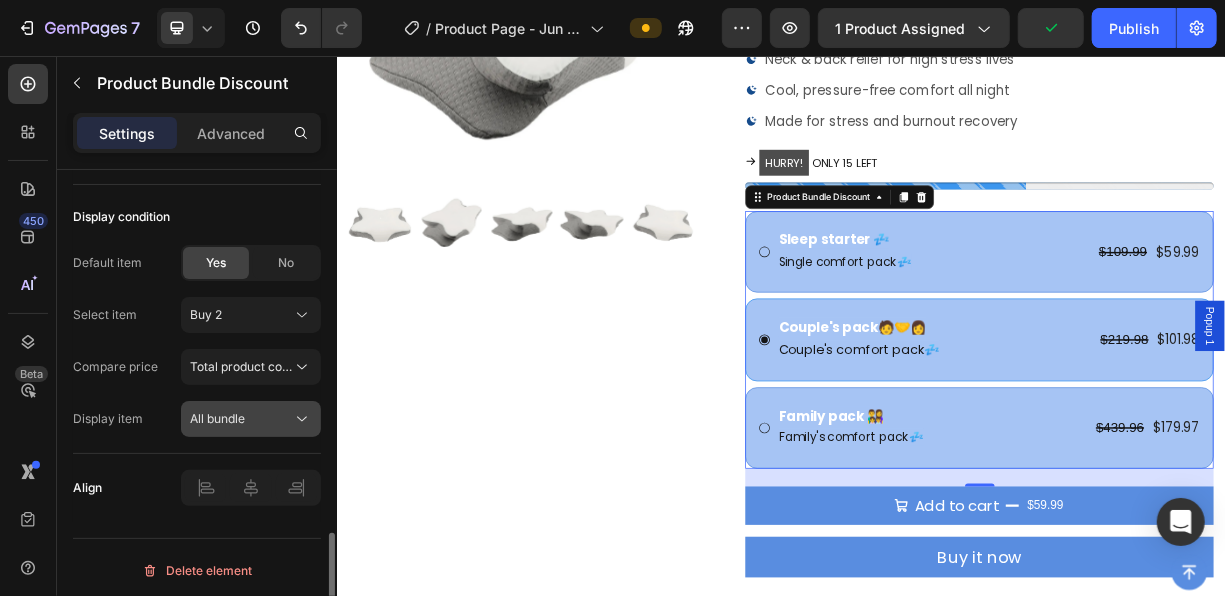 click on "All bundle" at bounding box center (241, 419) 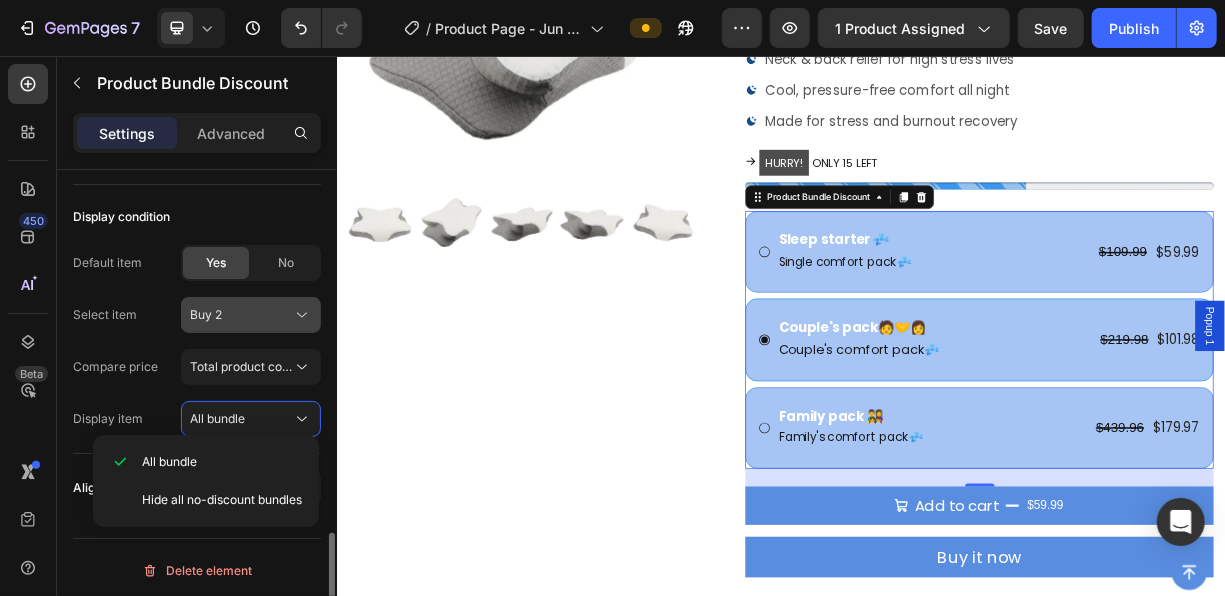 click on "Buy 2" at bounding box center (239, 315) 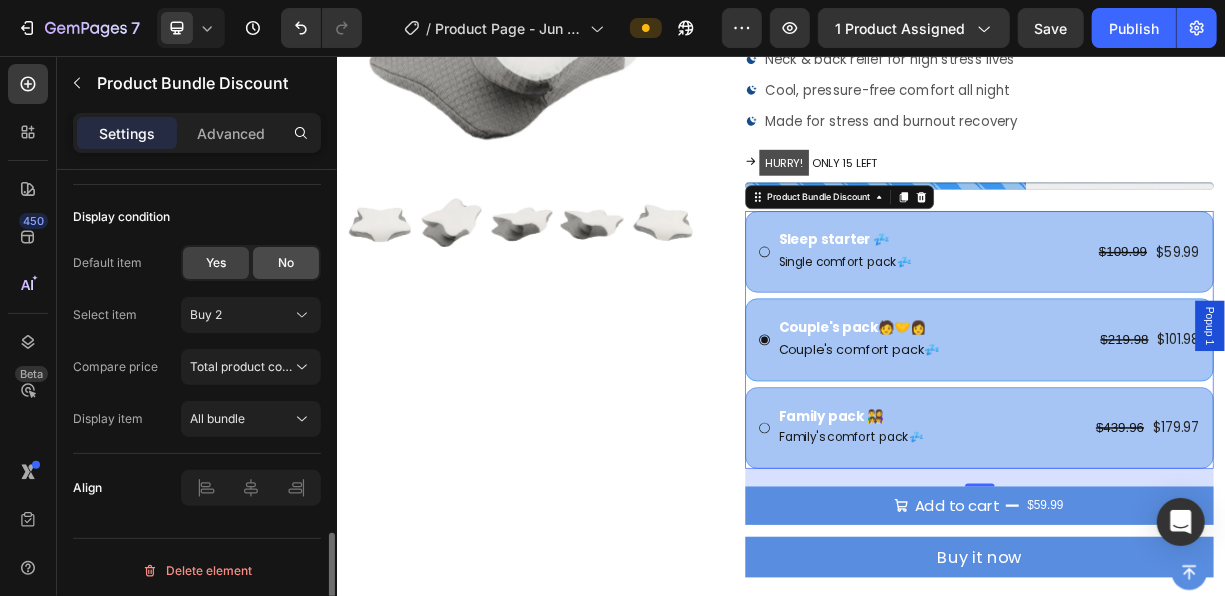 click on "No" 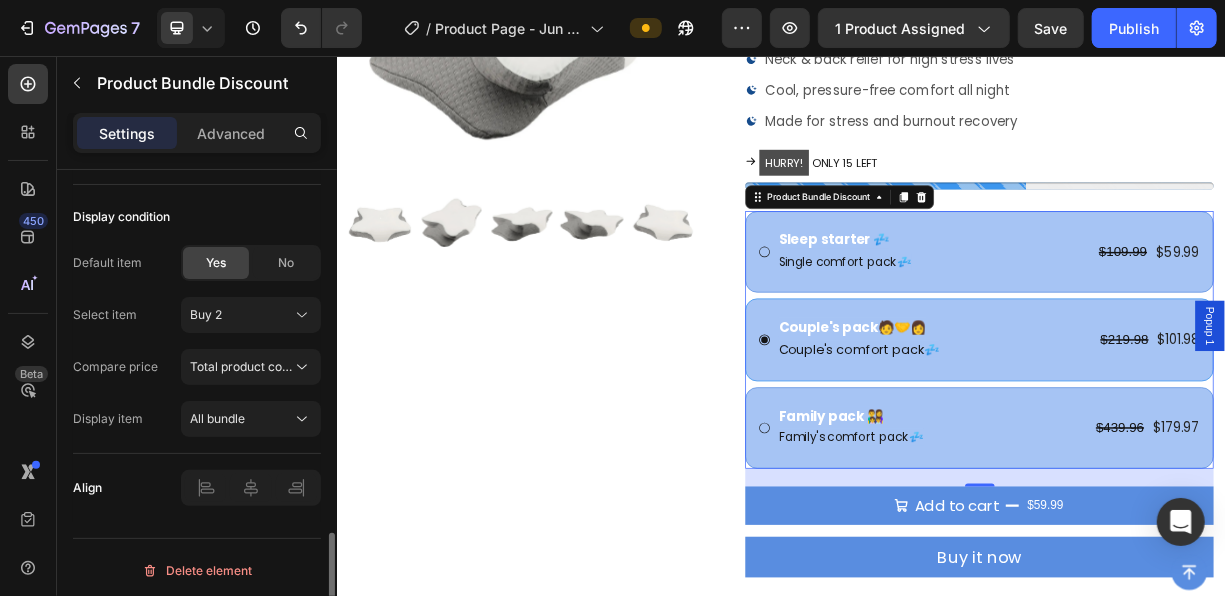 scroll, scrollTop: 1409, scrollLeft: 0, axis: vertical 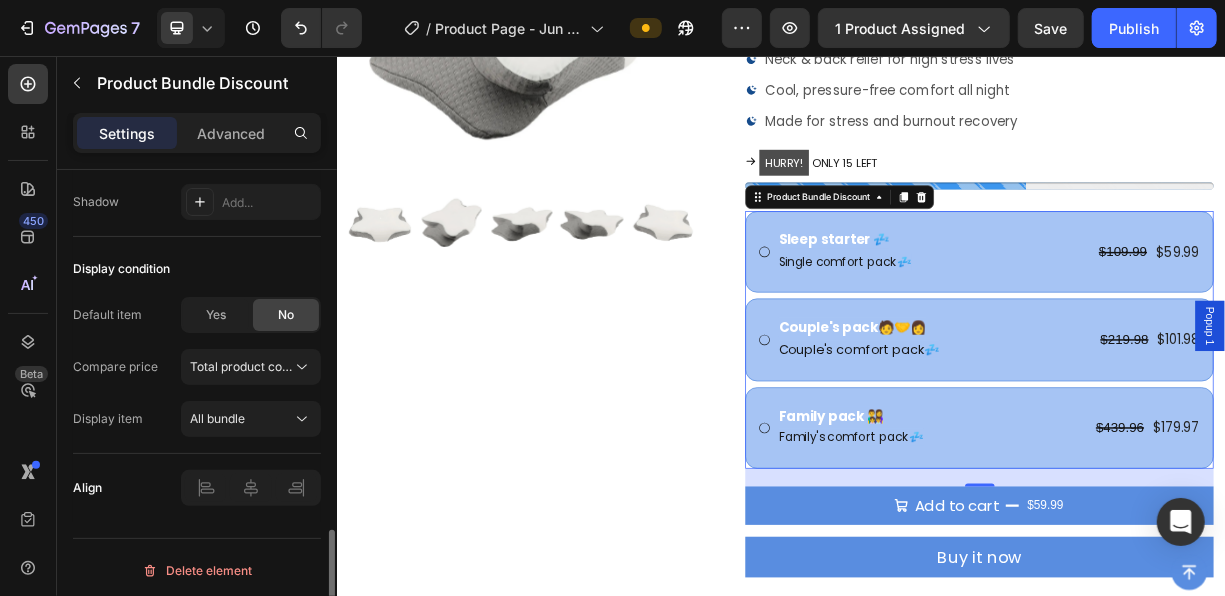 click on "Display condition" at bounding box center [197, 269] 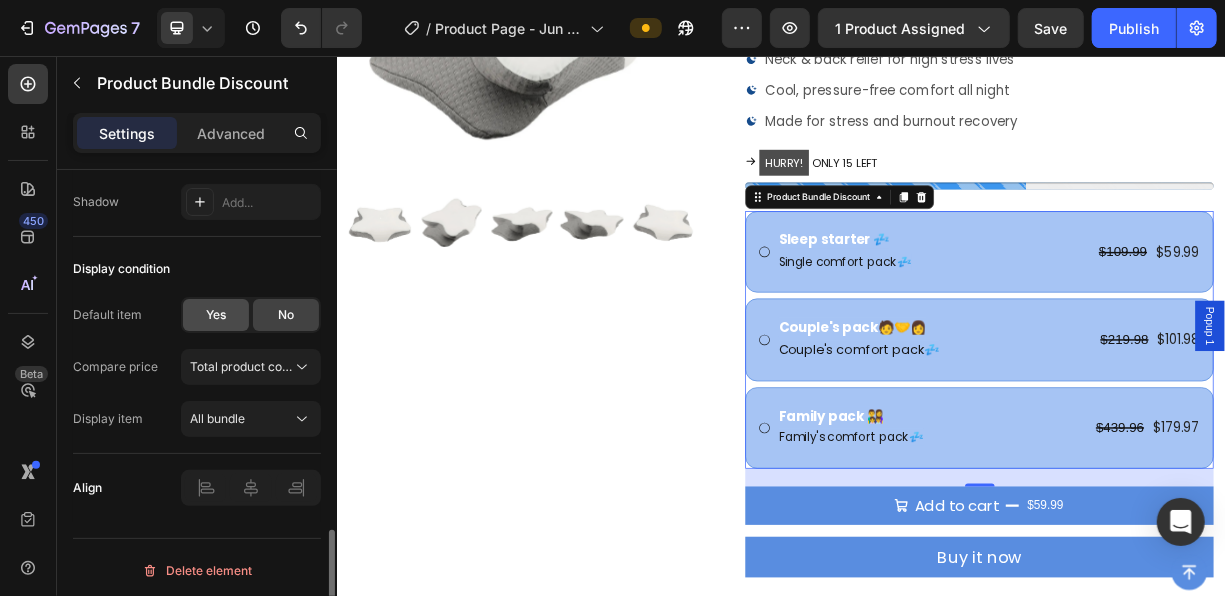 click on "Yes" 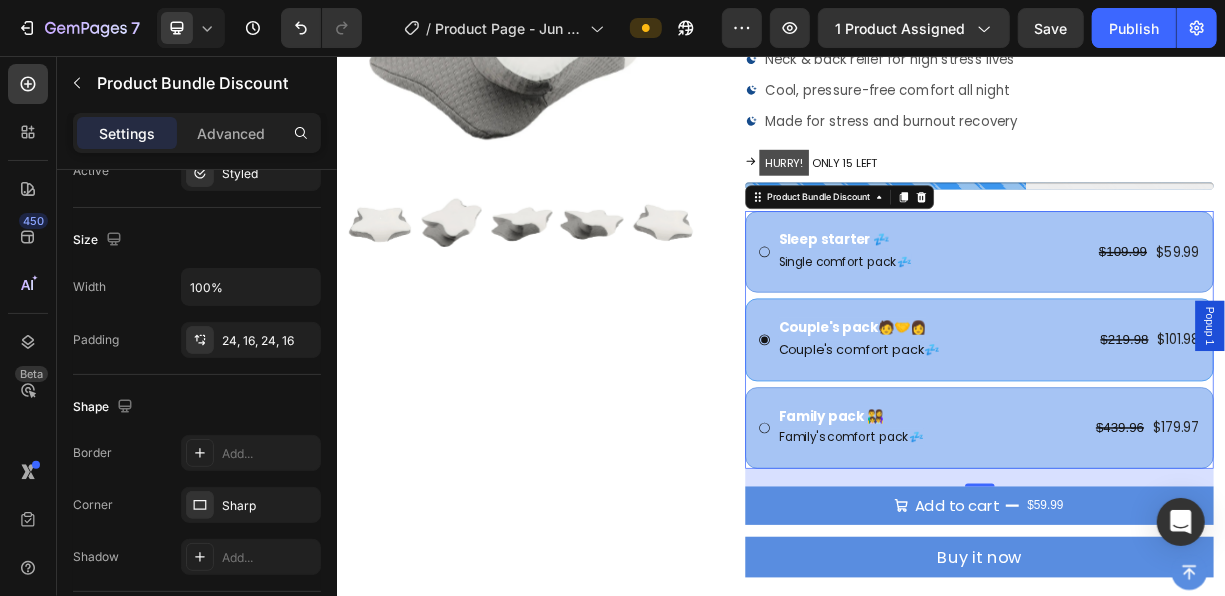 scroll, scrollTop: 1010, scrollLeft: 0, axis: vertical 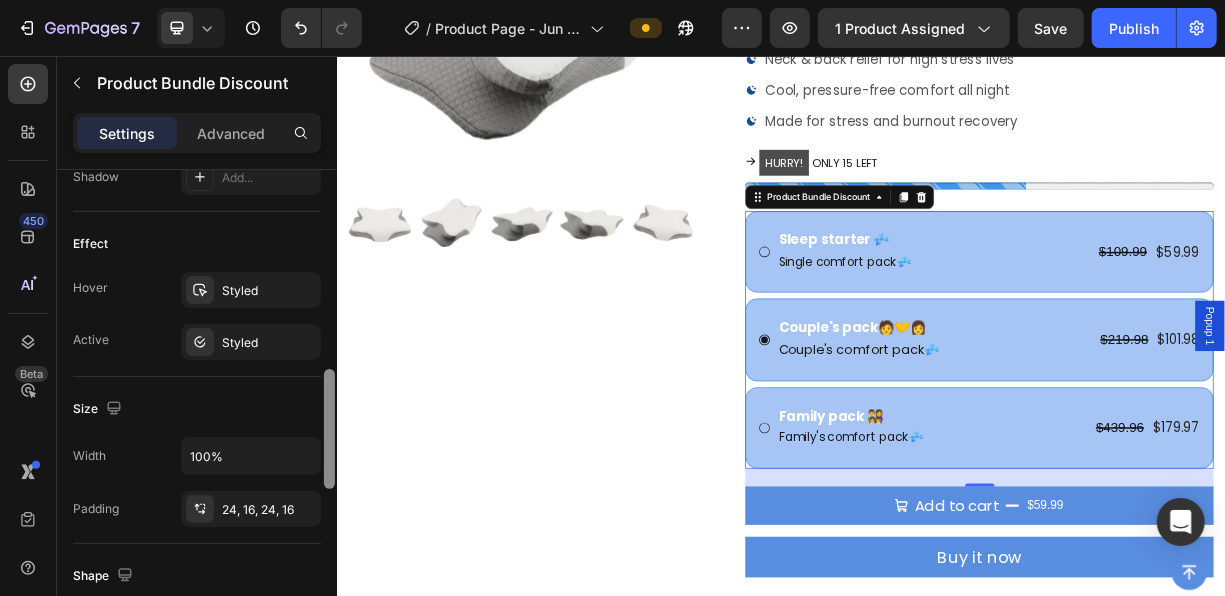drag, startPoint x: 327, startPoint y: 548, endPoint x: 327, endPoint y: 413, distance: 135 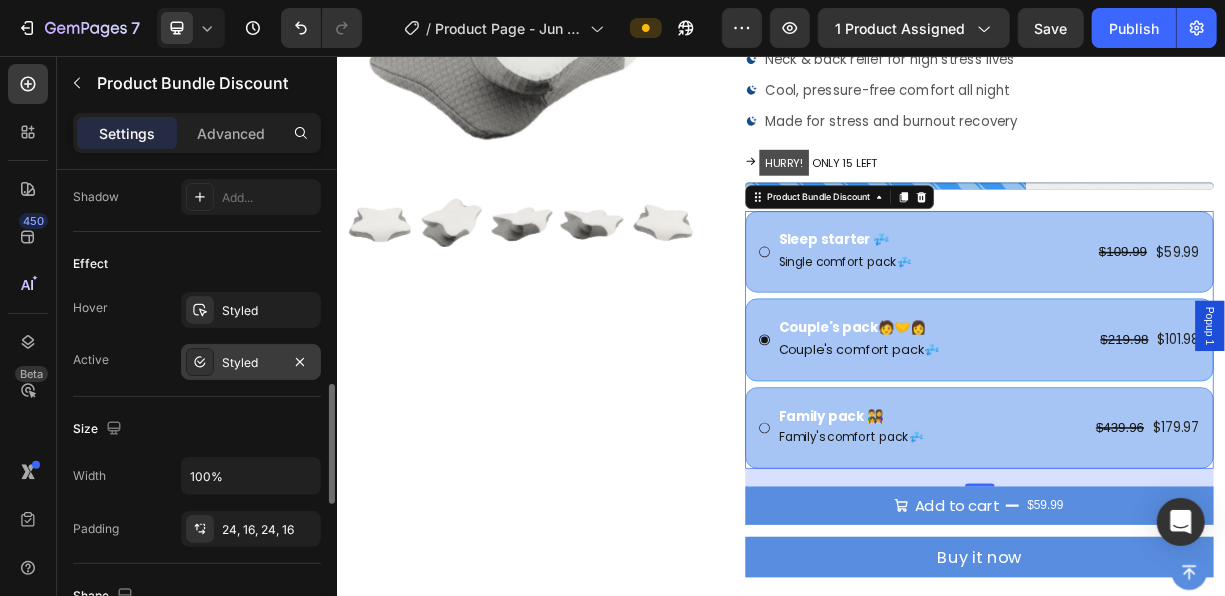 click on "Styled" at bounding box center [251, 363] 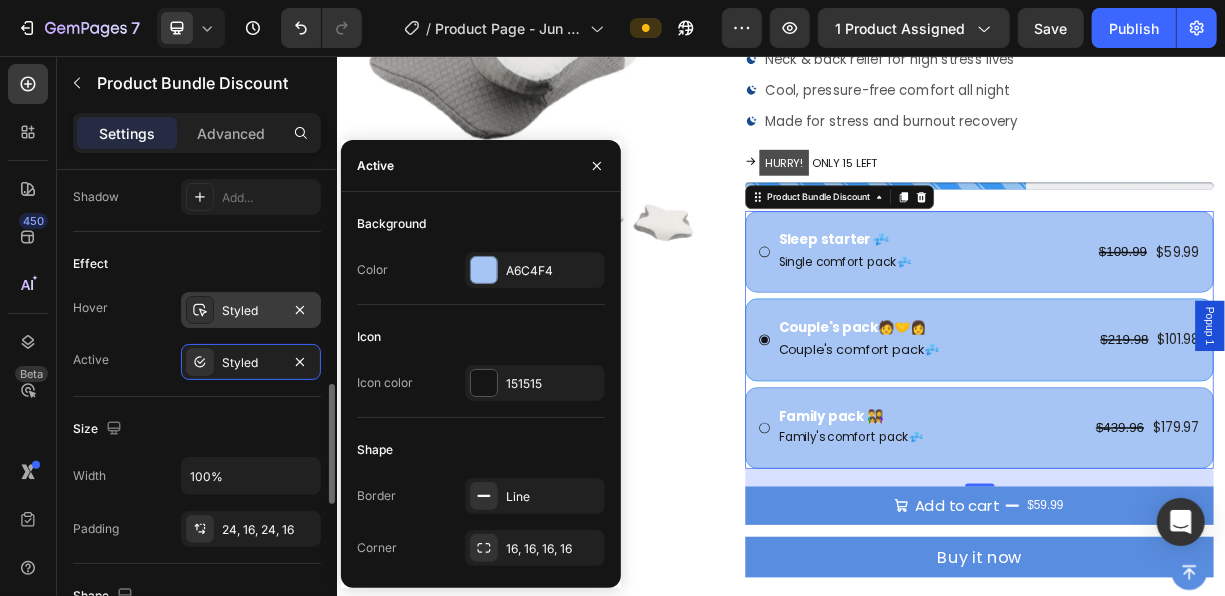 click on "Styled" at bounding box center (251, 311) 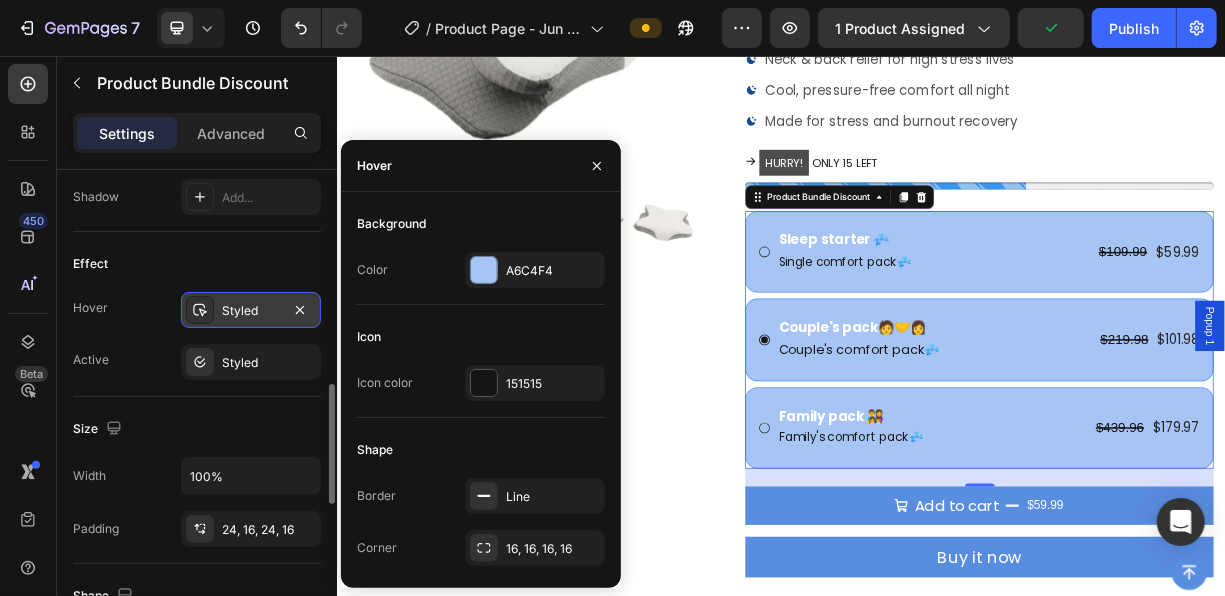 click on "Styled" at bounding box center [251, 311] 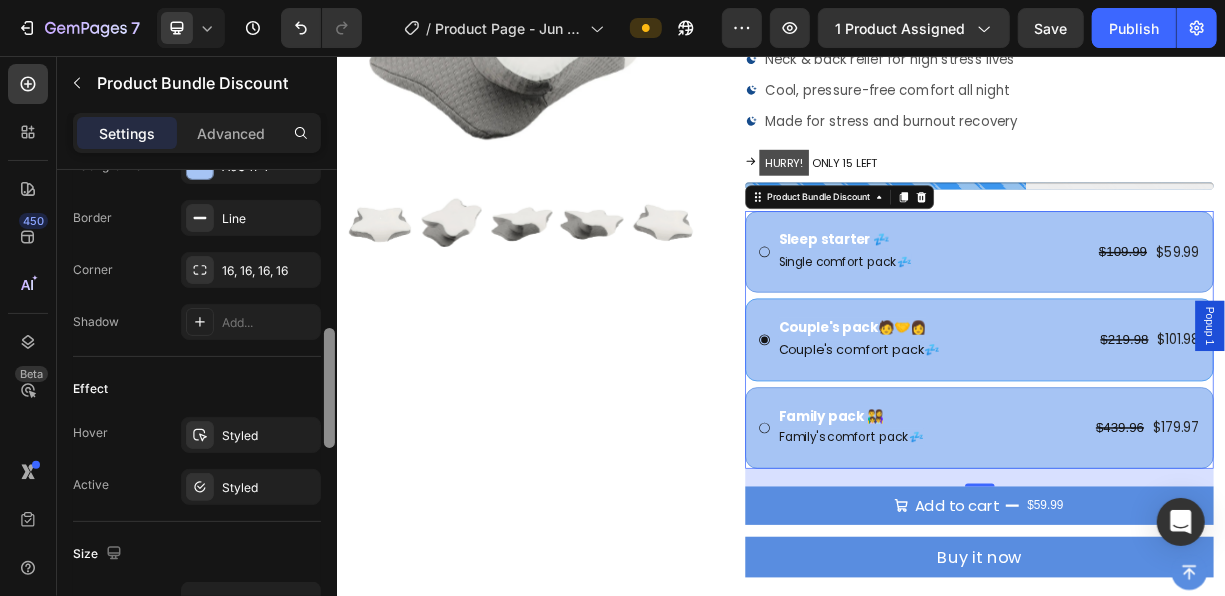 scroll, scrollTop: 720, scrollLeft: 0, axis: vertical 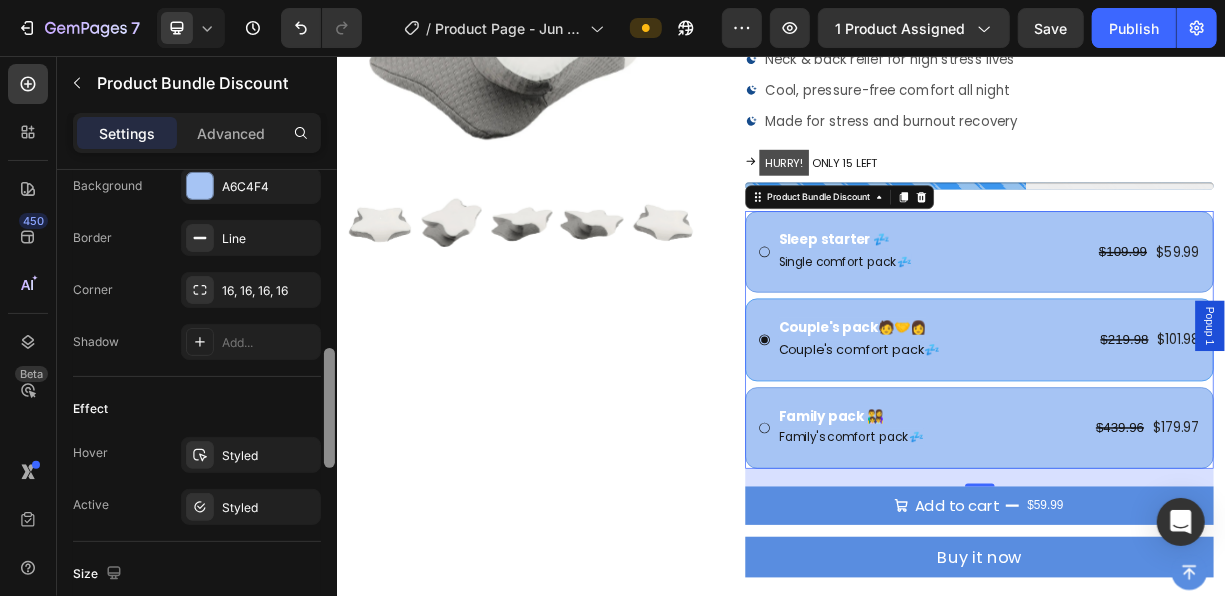 drag, startPoint x: 334, startPoint y: 414, endPoint x: 324, endPoint y: 378, distance: 37.363083 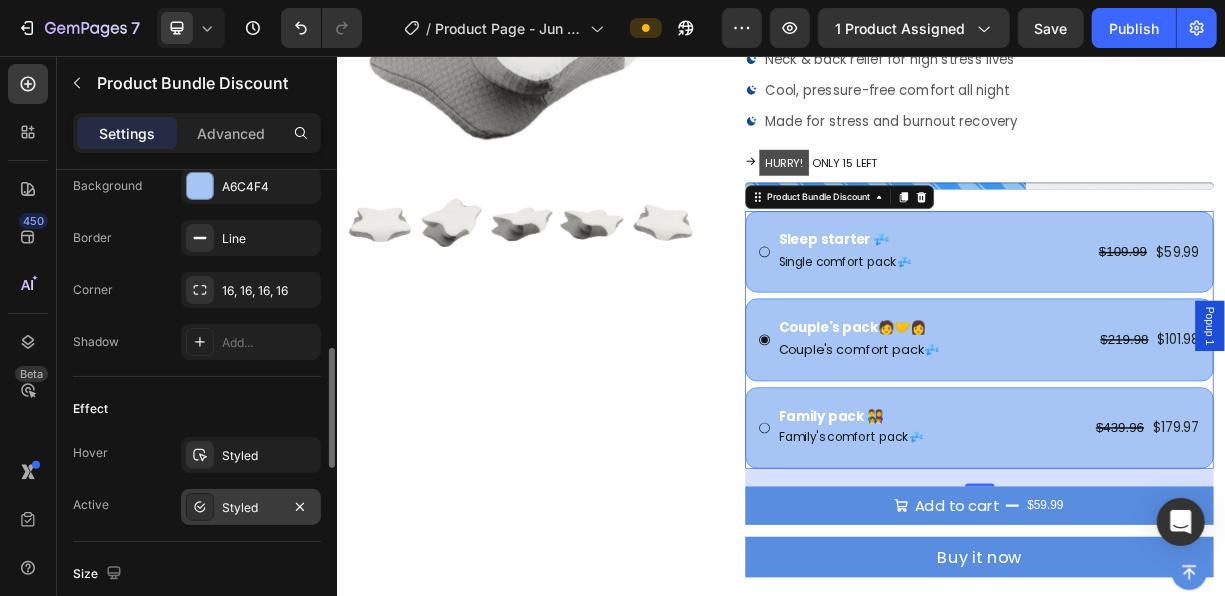 click on "Styled" at bounding box center (251, 508) 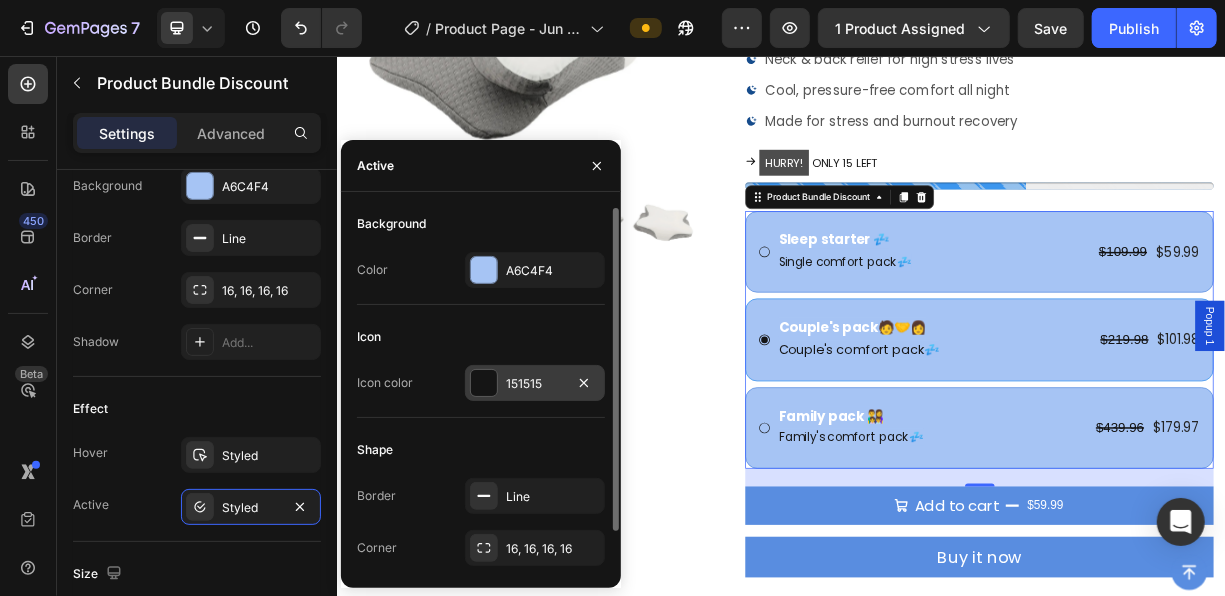 click at bounding box center [484, 383] 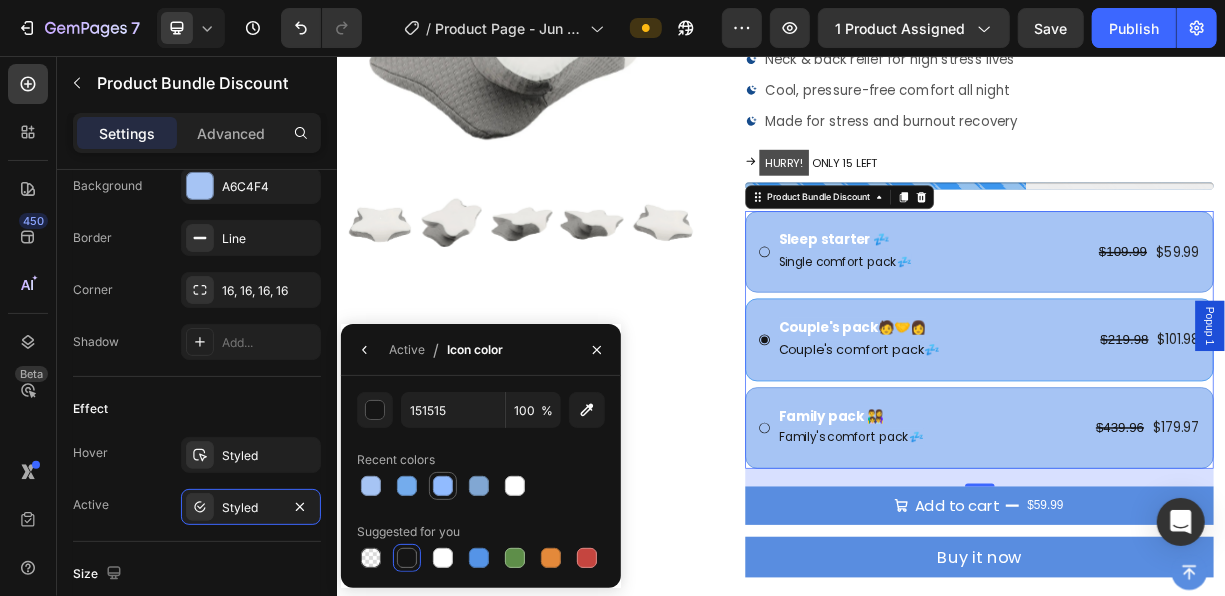click at bounding box center (443, 486) 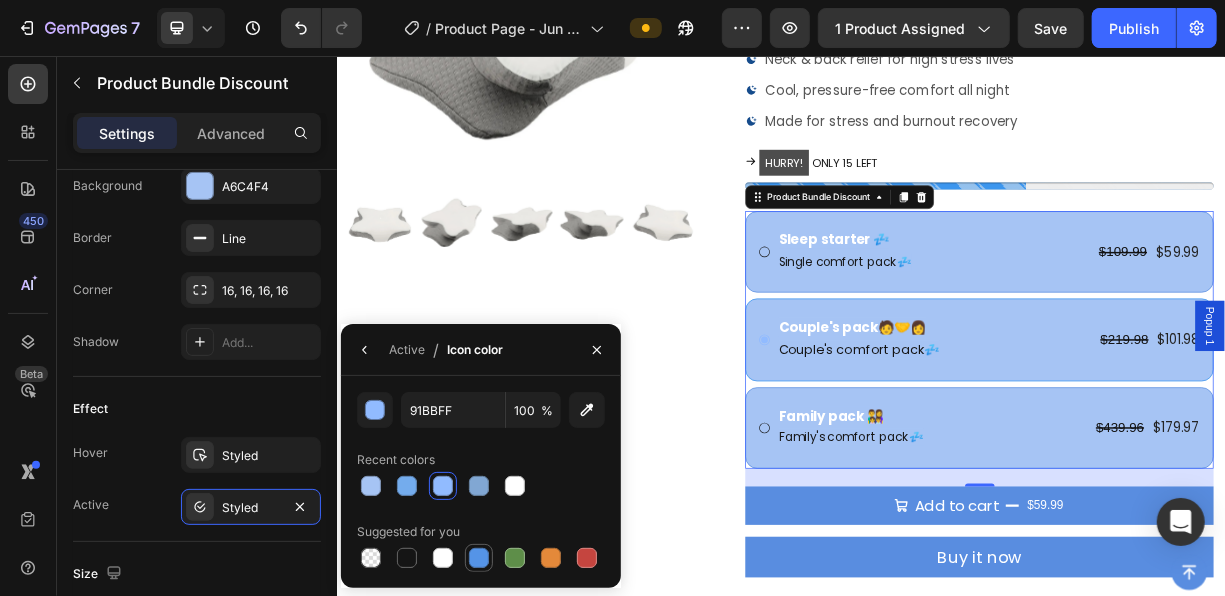 click at bounding box center [479, 558] 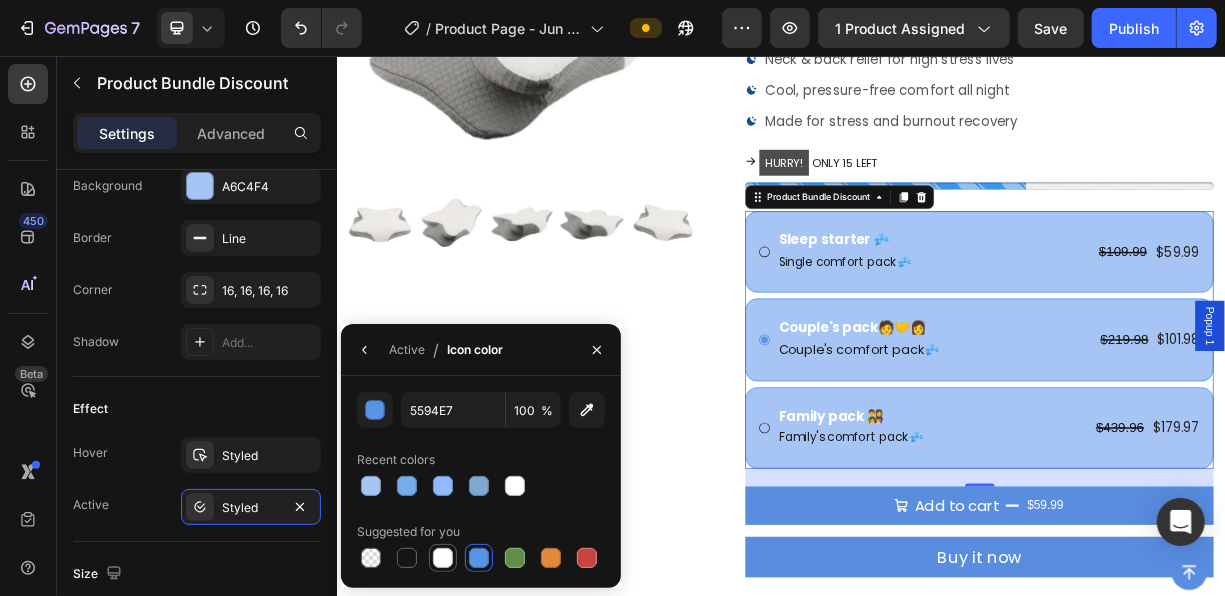 click at bounding box center [443, 558] 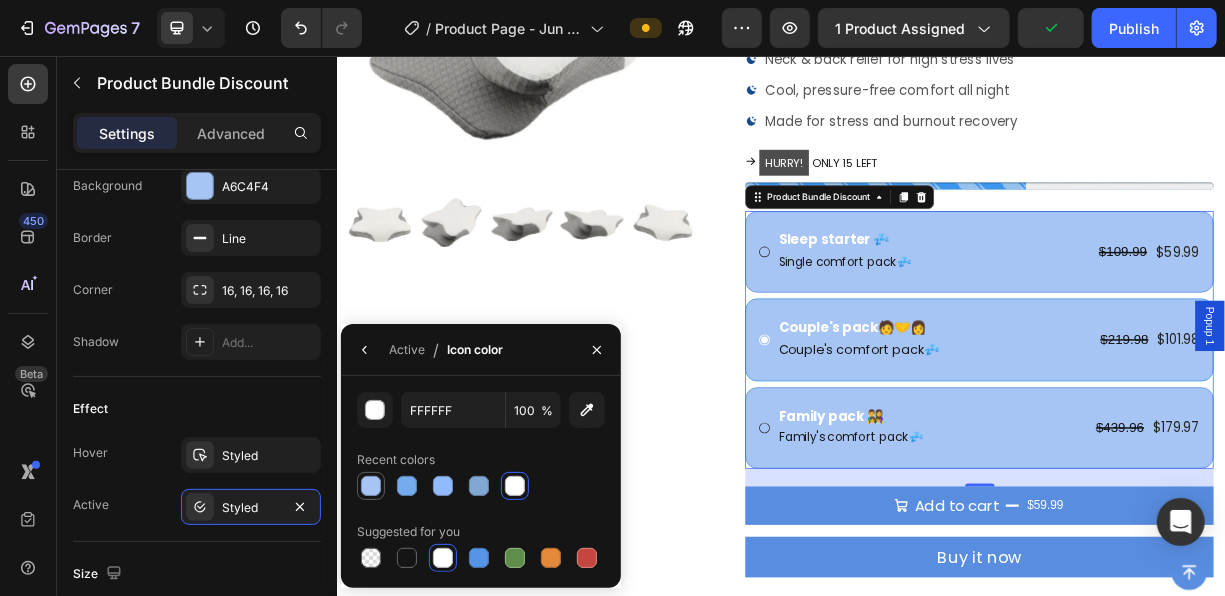 click at bounding box center (371, 486) 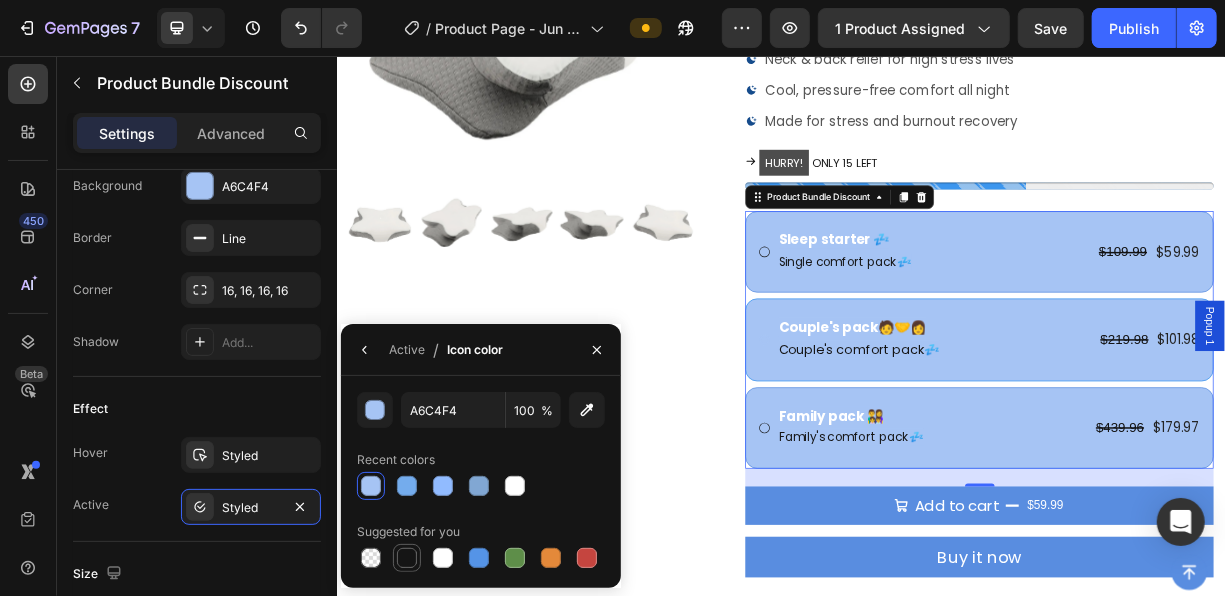 click at bounding box center [407, 558] 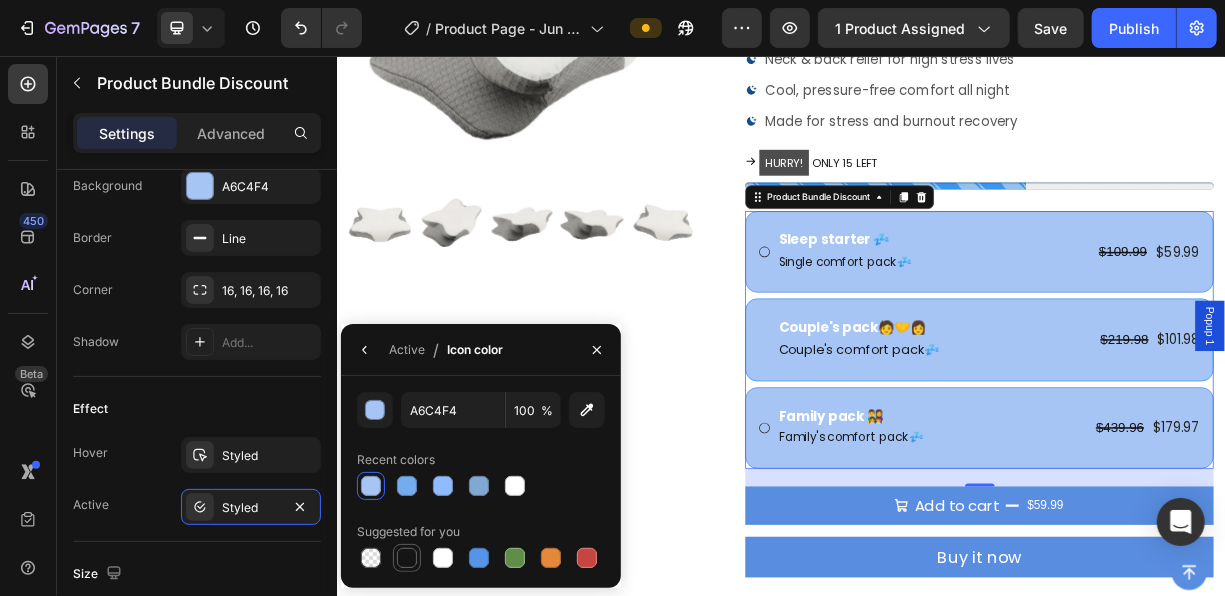 type on "151515" 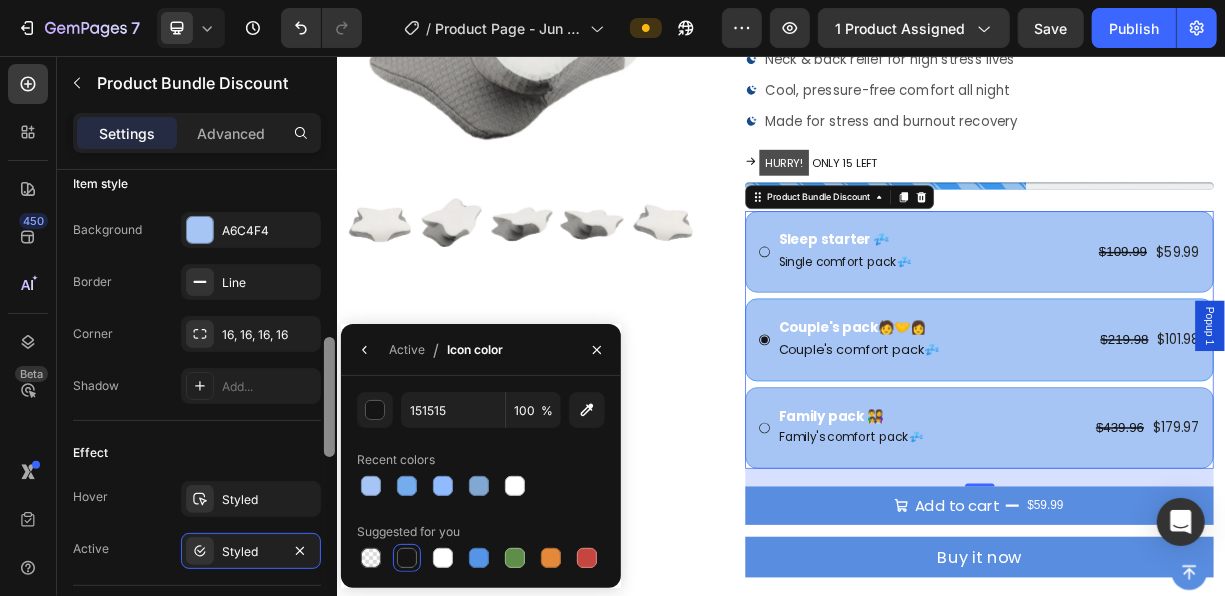 scroll, scrollTop: 636, scrollLeft: 0, axis: vertical 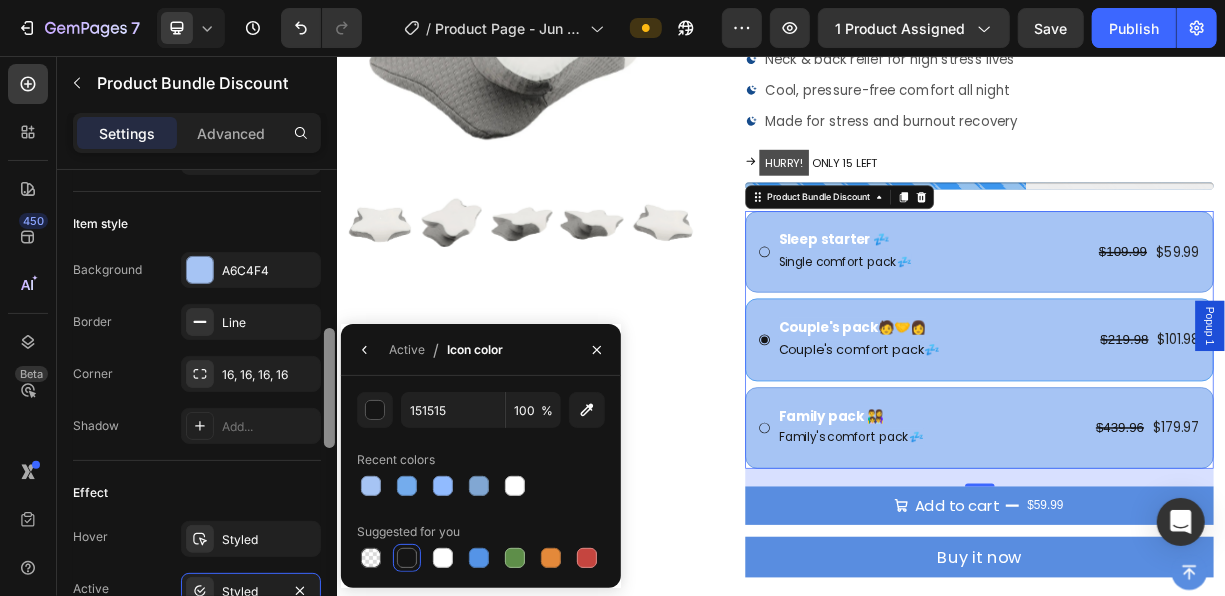 drag, startPoint x: 328, startPoint y: 421, endPoint x: 327, endPoint y: 400, distance: 21.023796 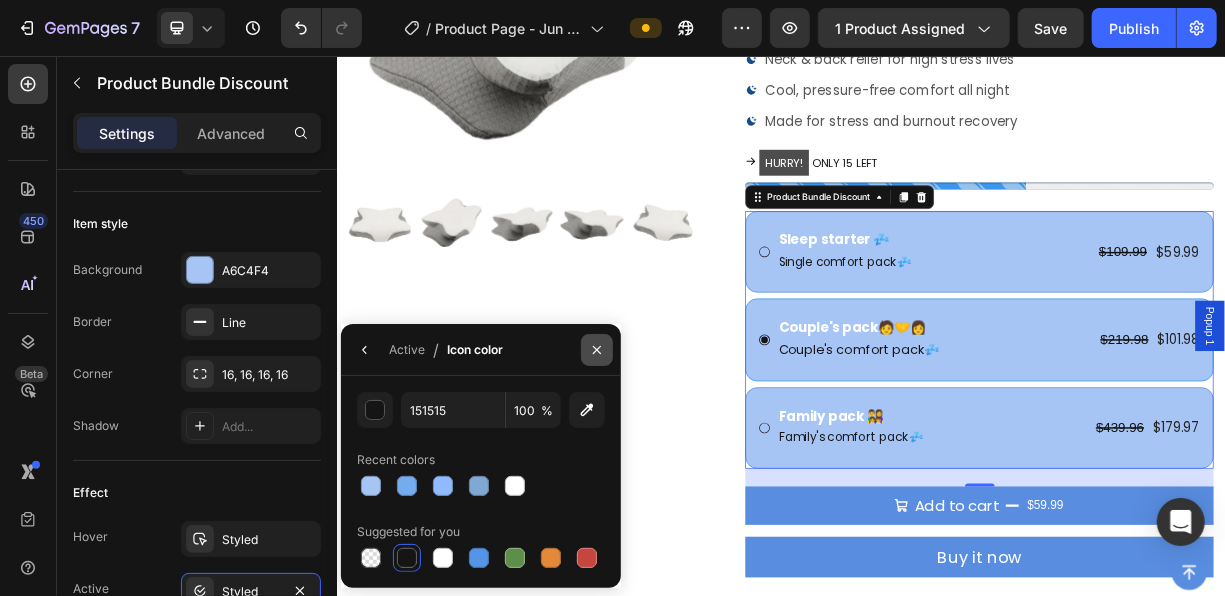 click 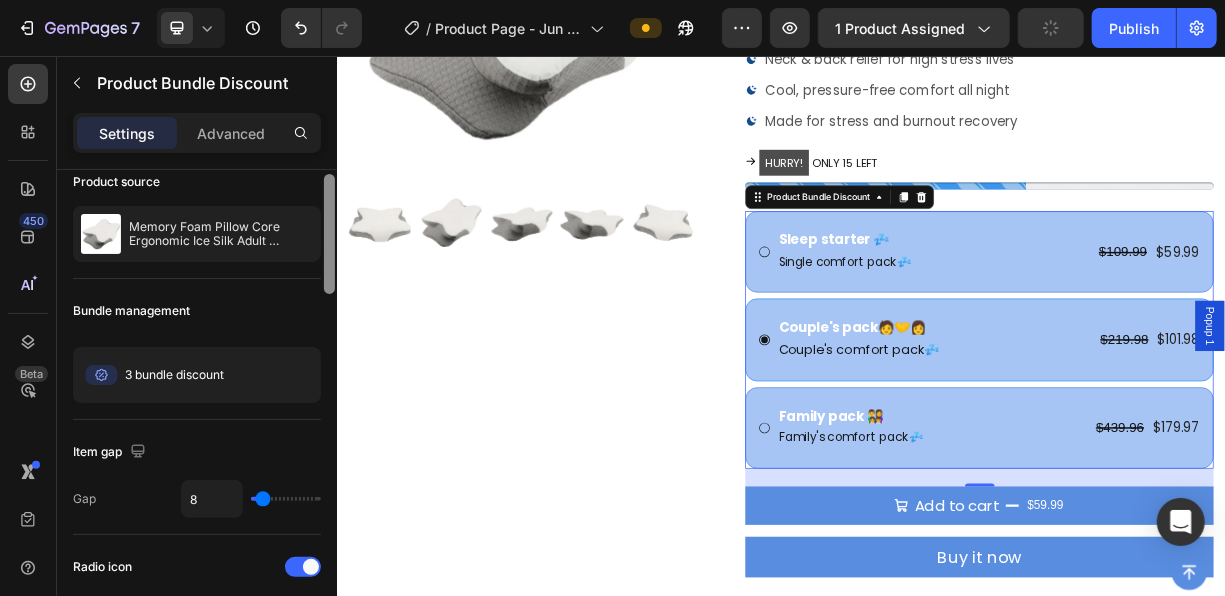 scroll, scrollTop: 0, scrollLeft: 0, axis: both 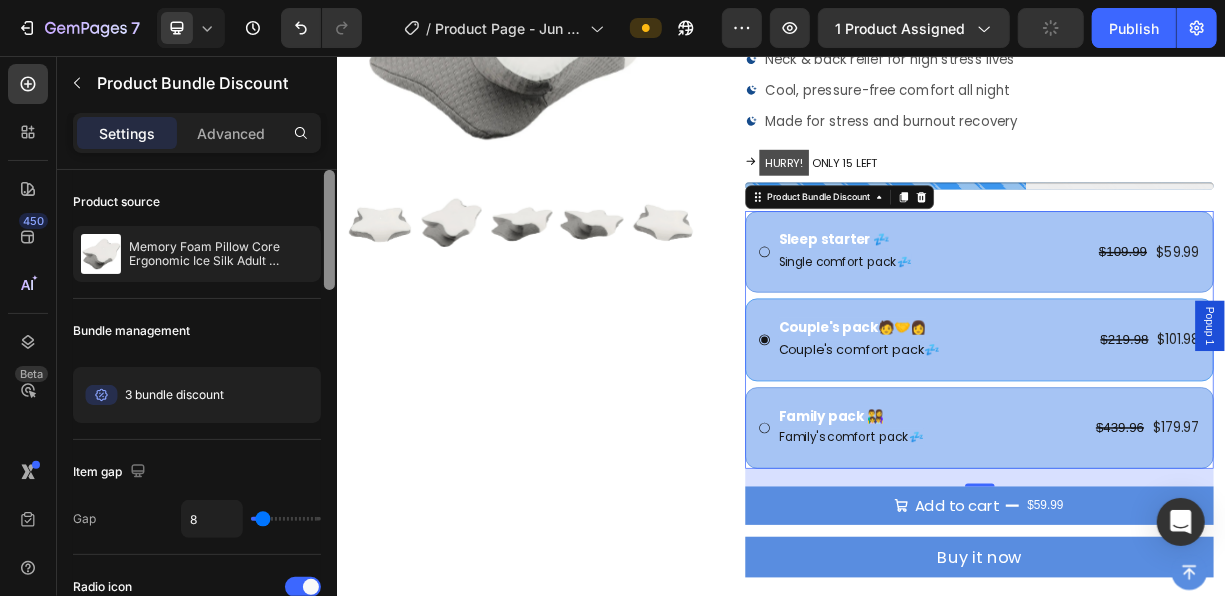 drag, startPoint x: 327, startPoint y: 427, endPoint x: 331, endPoint y: 266, distance: 161.04968 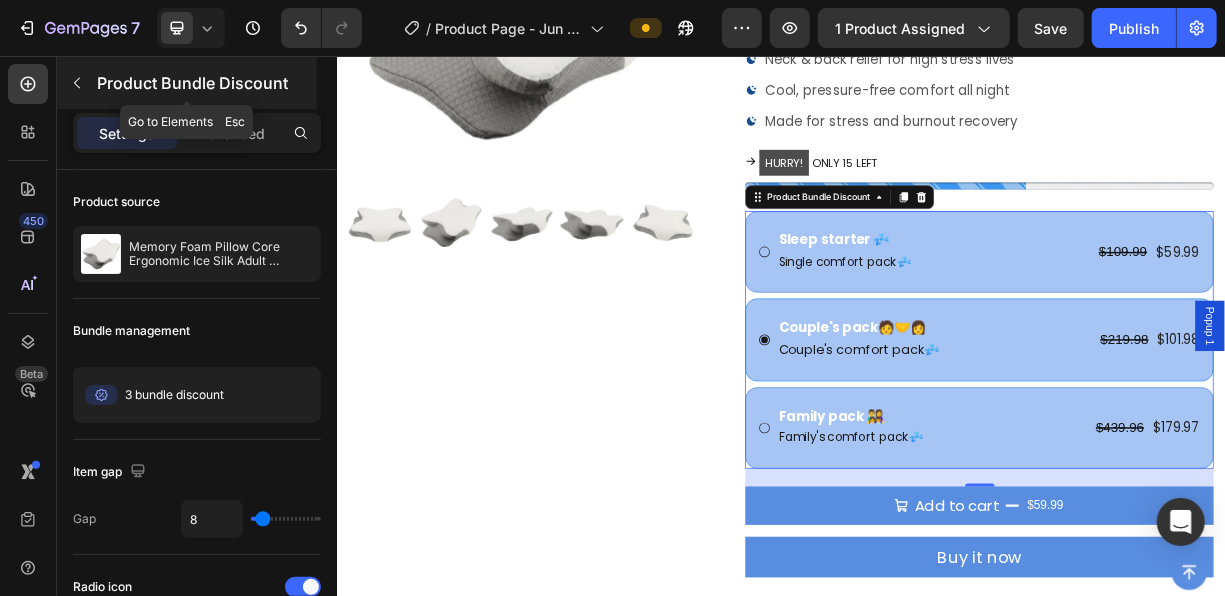 click at bounding box center [77, 83] 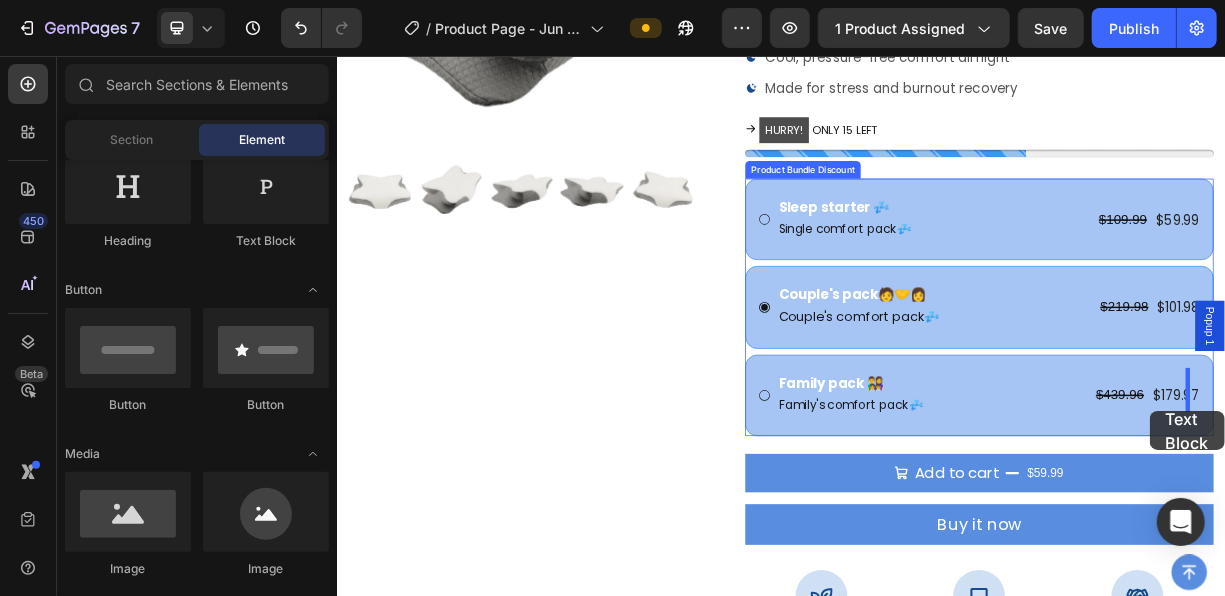 scroll, scrollTop: 494, scrollLeft: 0, axis: vertical 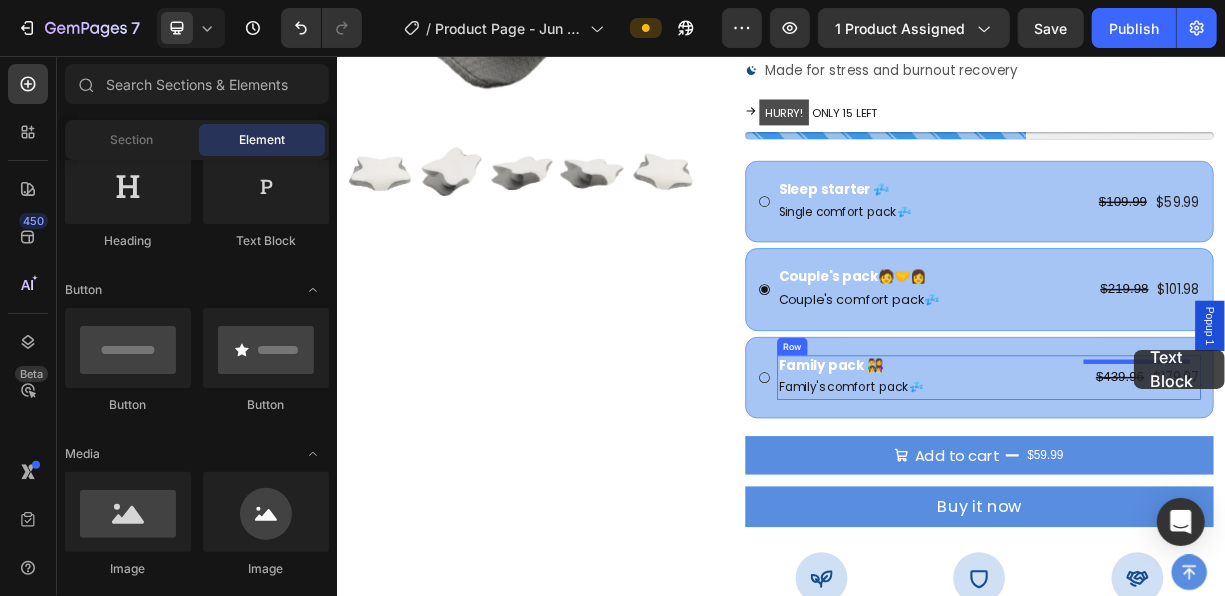 drag, startPoint x: 629, startPoint y: 254, endPoint x: 1413, endPoint y: 452, distance: 808.6161 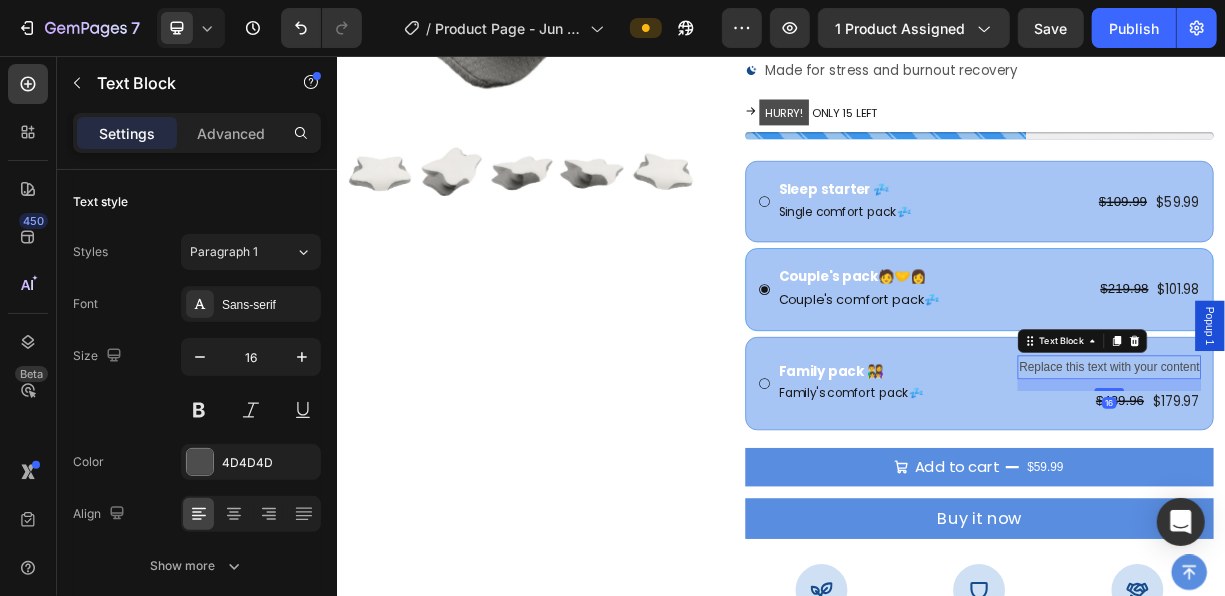 click on "Replace this text with your content" at bounding box center [1380, 476] 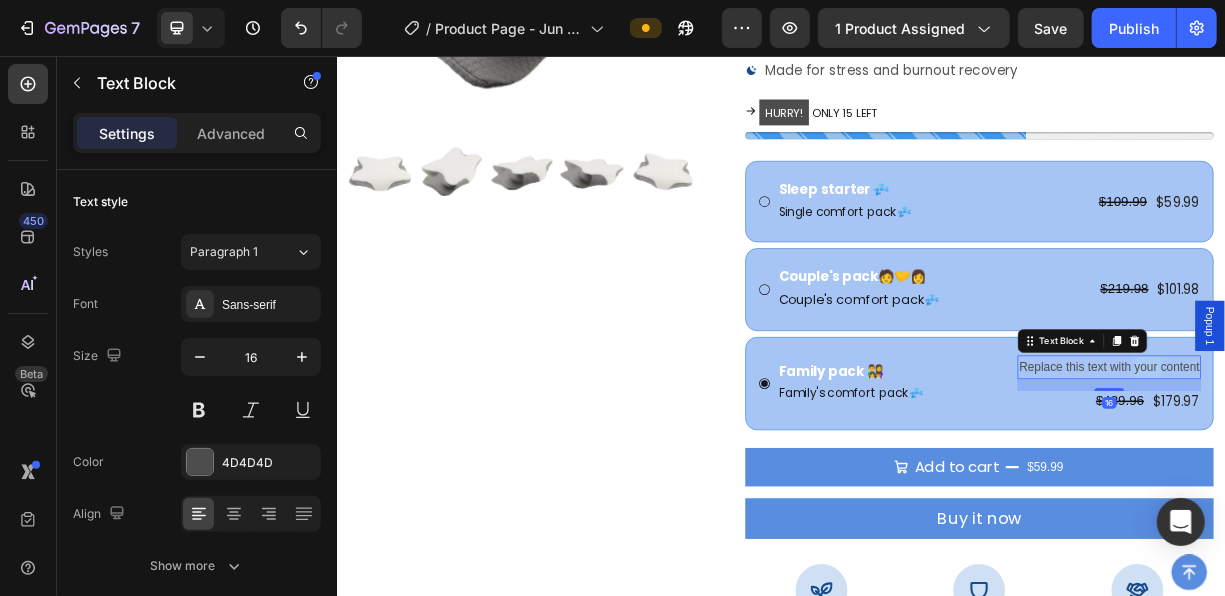 click on "Replace this text with your content" at bounding box center (1380, 476) 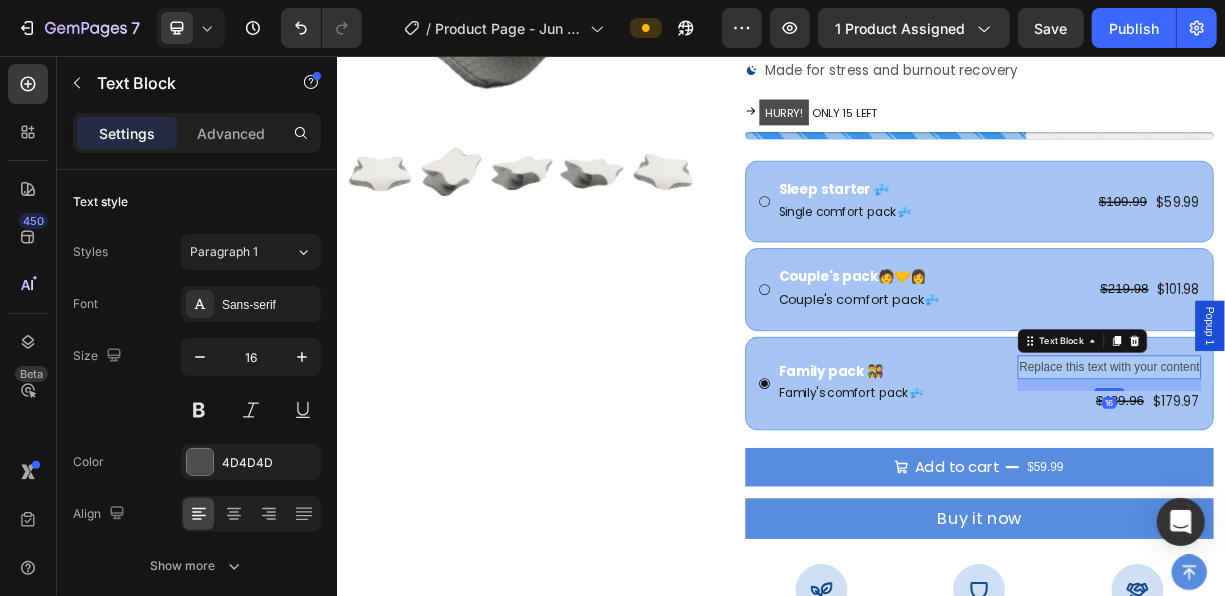 click on "Replace this text with your content" at bounding box center [1380, 476] 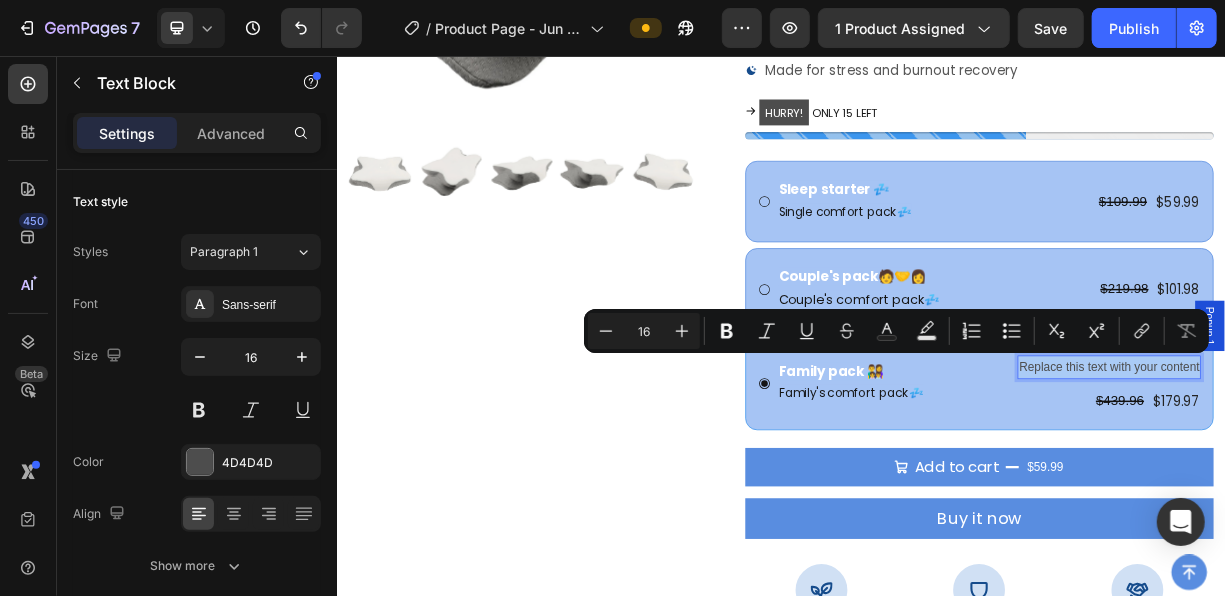 click on "Replace this text with your content" at bounding box center [1380, 476] 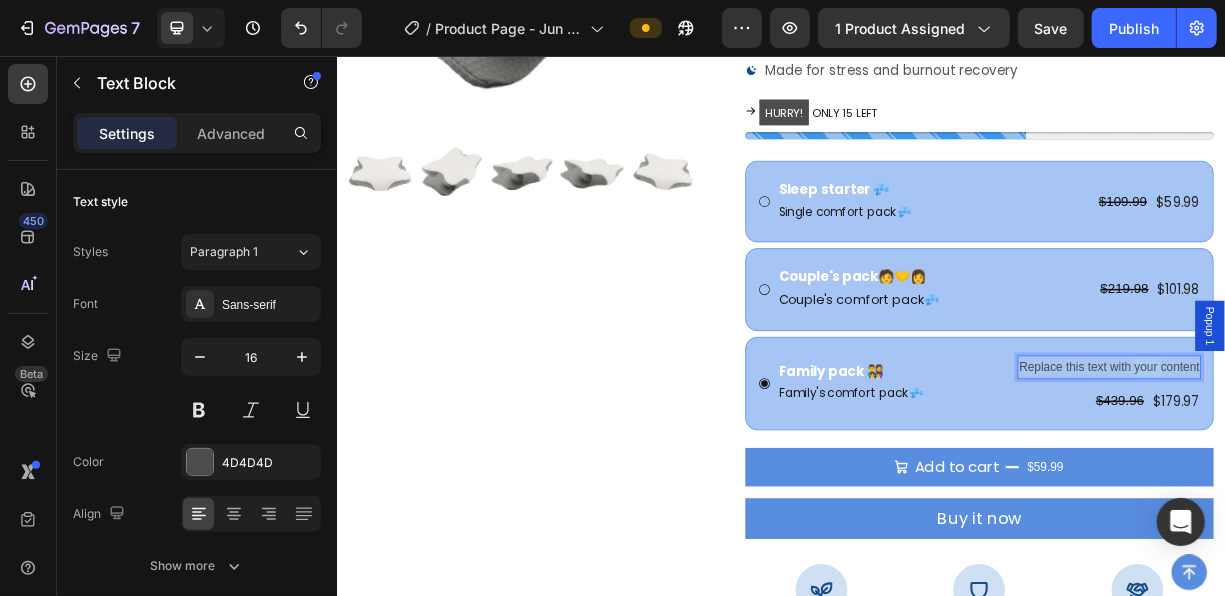 click on "Replace this text with your content" at bounding box center (1380, 476) 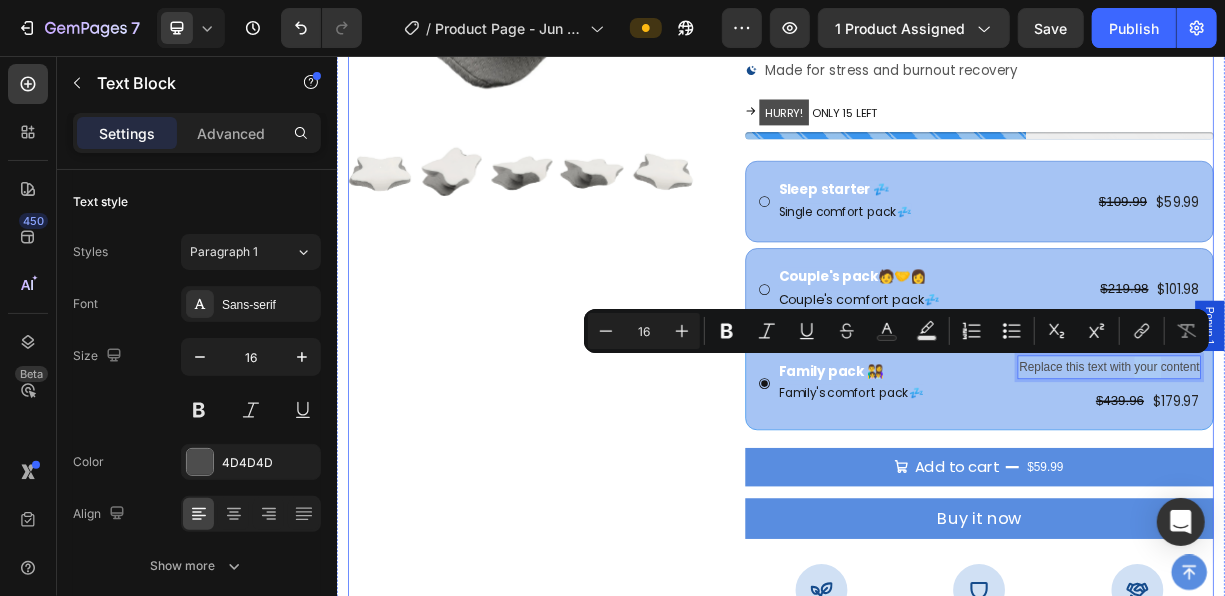 click on "Product Images Memory Foam Pillow Core Ergonomic Ice Silk Adult Memory Cotton Neck Support Pillow Product Title Icon Icon Icon Icon Icon Icon List 1,000+ satisfied customers  Text Block Row $109.99 Product Price Product Price SALE 45% OFF Discount Tag Row $59.99 Product Price Product Price
Precision support for a better sleep
Neck & back relief for high stress lives
Cool, pressure-free comfort all night
Made for stress and burnout recovery Item List
HURRY!  ONLY 15 LEFT Stock Counter Sleep starter 💤 Text Block Single comfort pack💤 Text Block $109.99 Product Price Product Price $59.99 Product Price Product Price Row Row Couple's pack🧑‍🤝‍👩 Text Block Couple's comfort pack💤 Text Block $219.98 Product Price Product Price $101.98 Product Price Product Price Row Row Family pack 👨‍👩‍👧‍👦 Text Block Family's comfort pack💤 Text Block Text Block   16 Row" at bounding box center [936, 400] 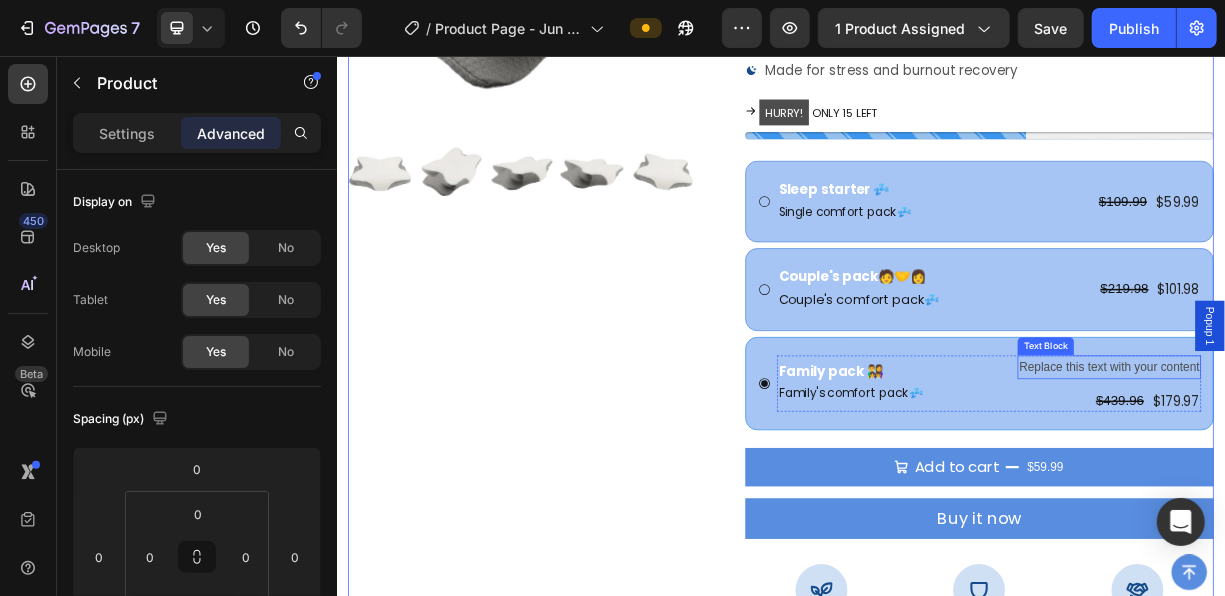 click on "Replace this text with your content" at bounding box center (1380, 476) 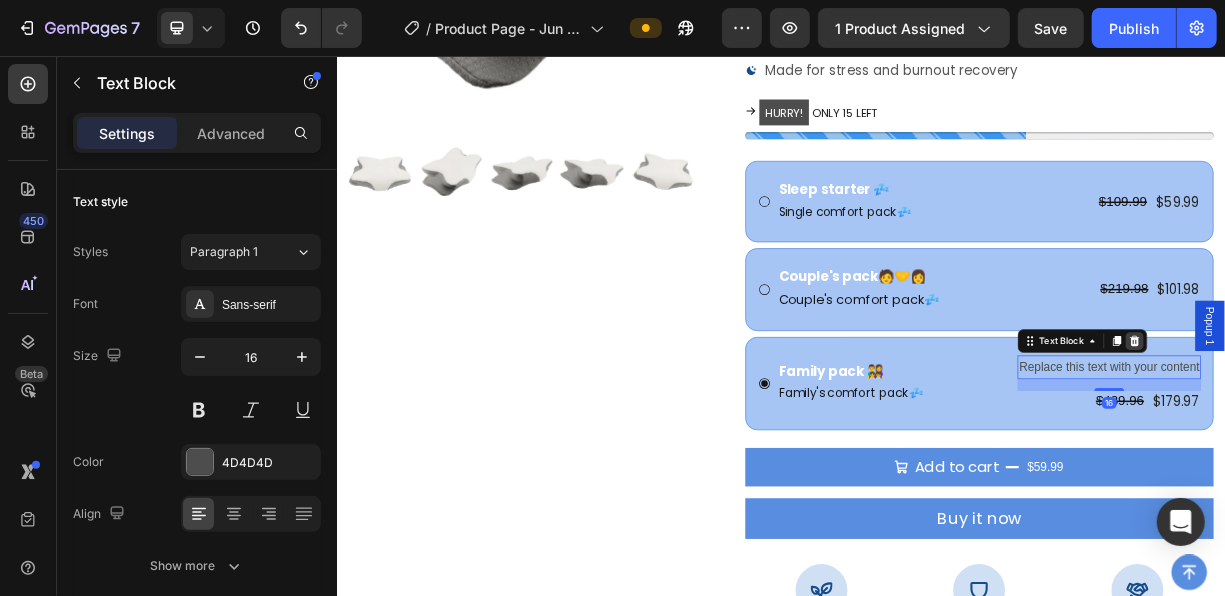 click at bounding box center [1414, 441] 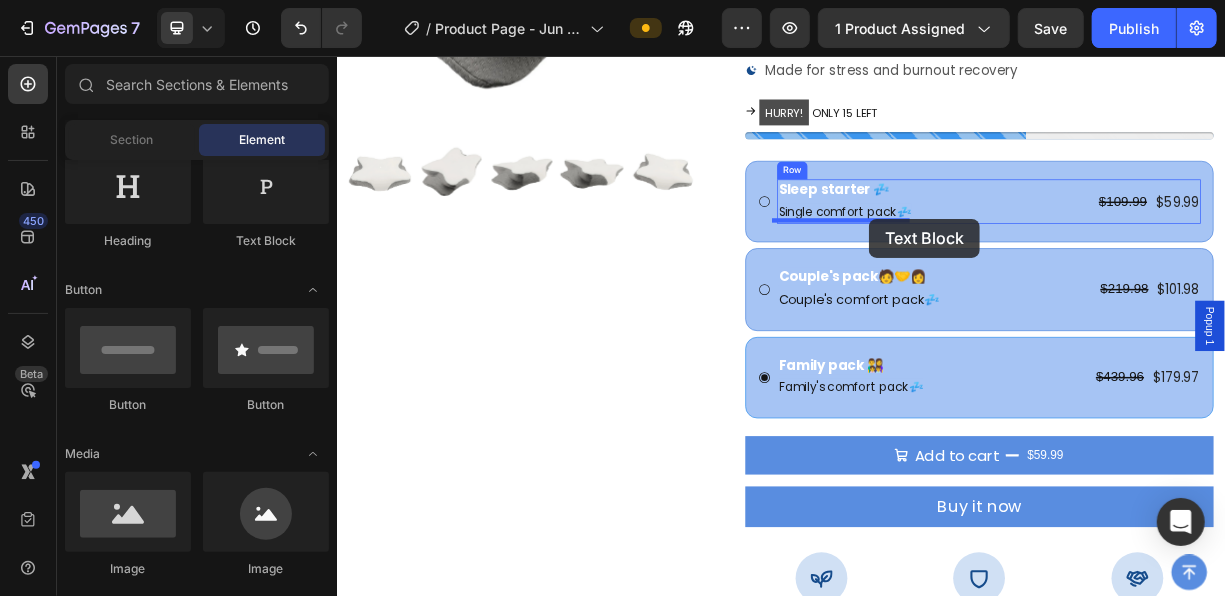 drag, startPoint x: 624, startPoint y: 248, endPoint x: 1240, endPoint y: 279, distance: 616.77954 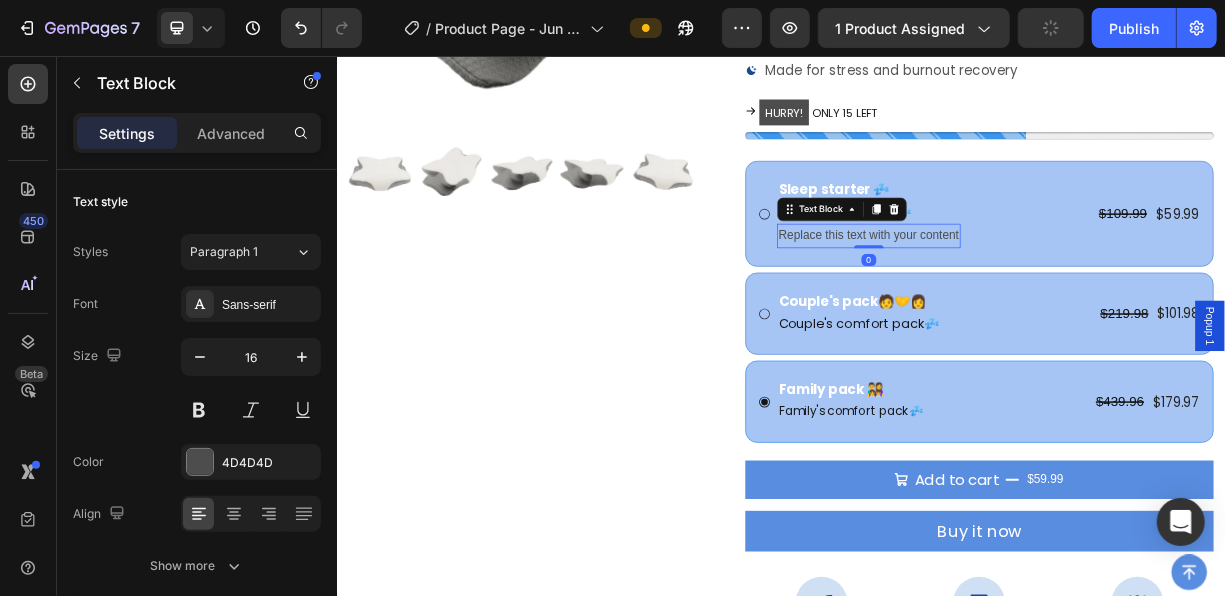 click on "Replace this text with your content" at bounding box center [1055, 298] 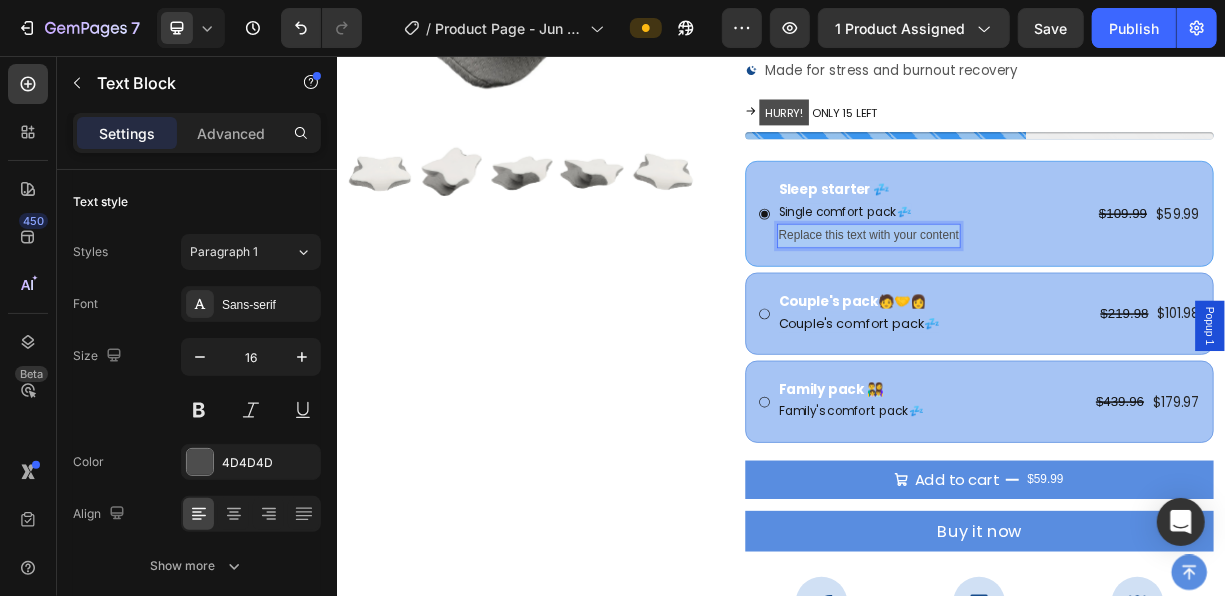 click on "Replace this text with your content" at bounding box center (1055, 298) 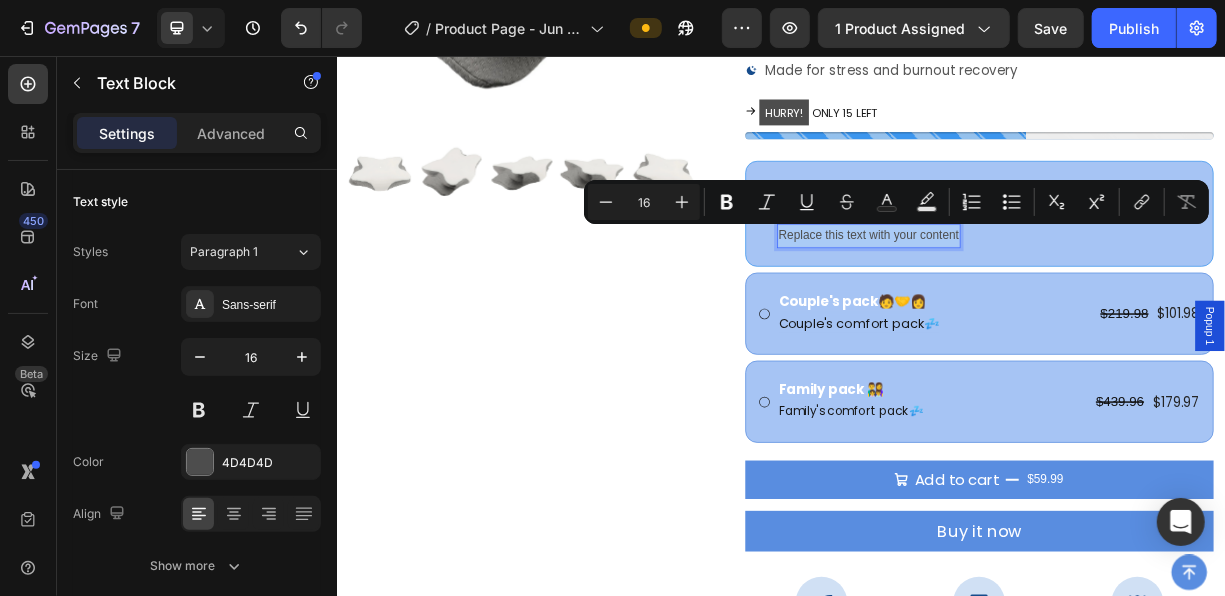 click on "Replace this text with your content" at bounding box center [1055, 298] 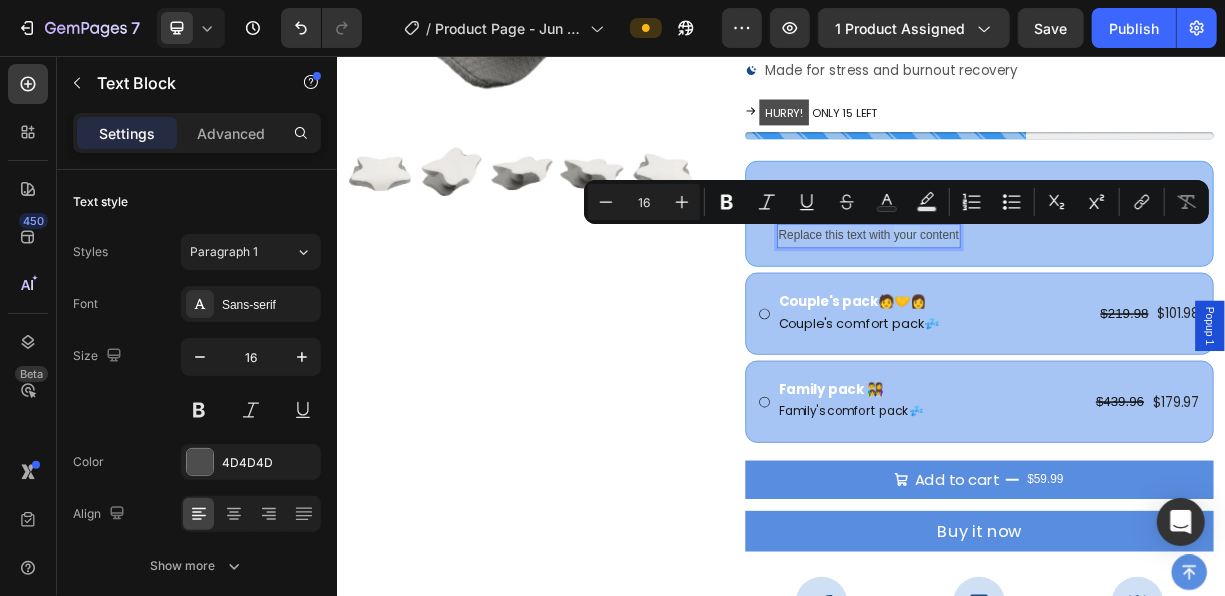 click on "Replace this text with your content" at bounding box center (1055, 298) 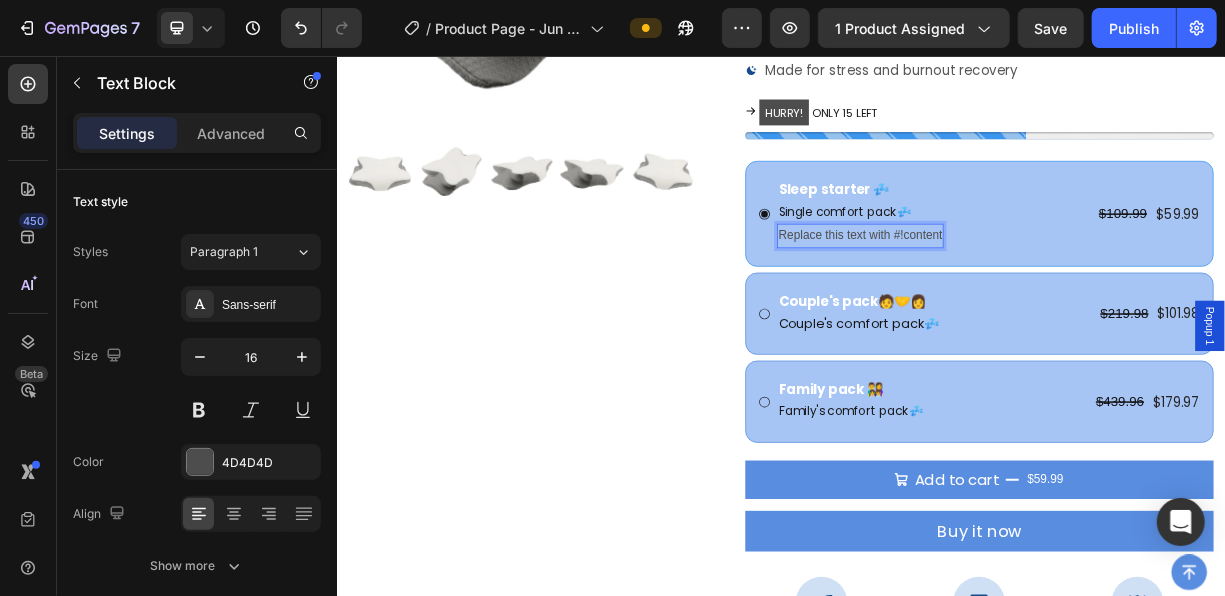 click on "Replace this text with #!content" at bounding box center (1043, 298) 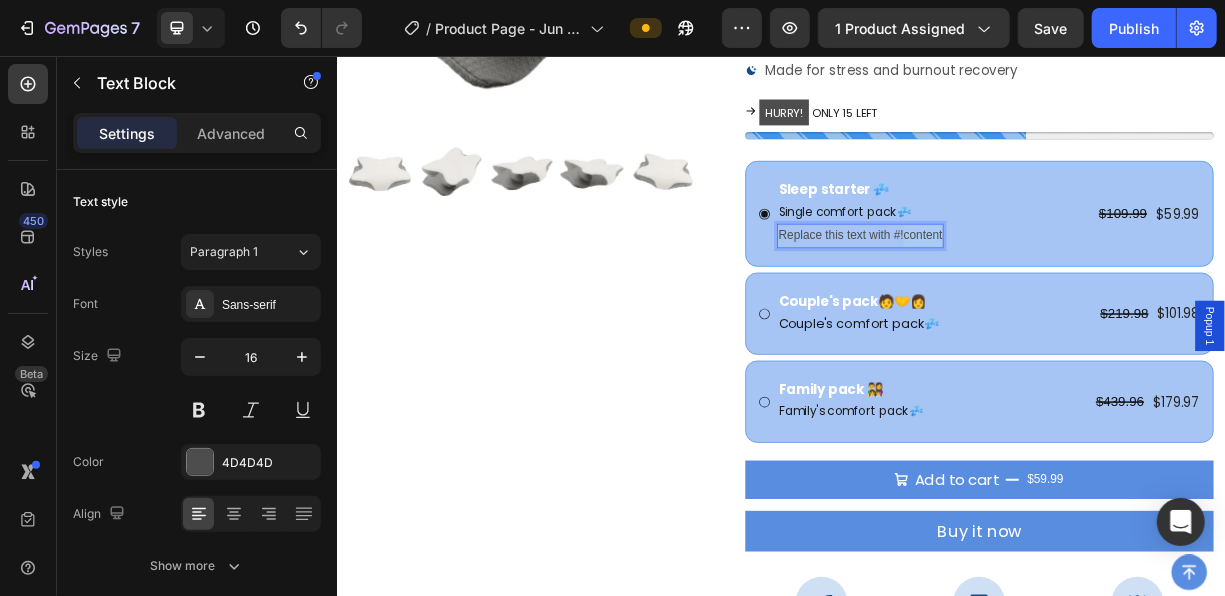 click on "Replace this text with #!content" at bounding box center [1043, 298] 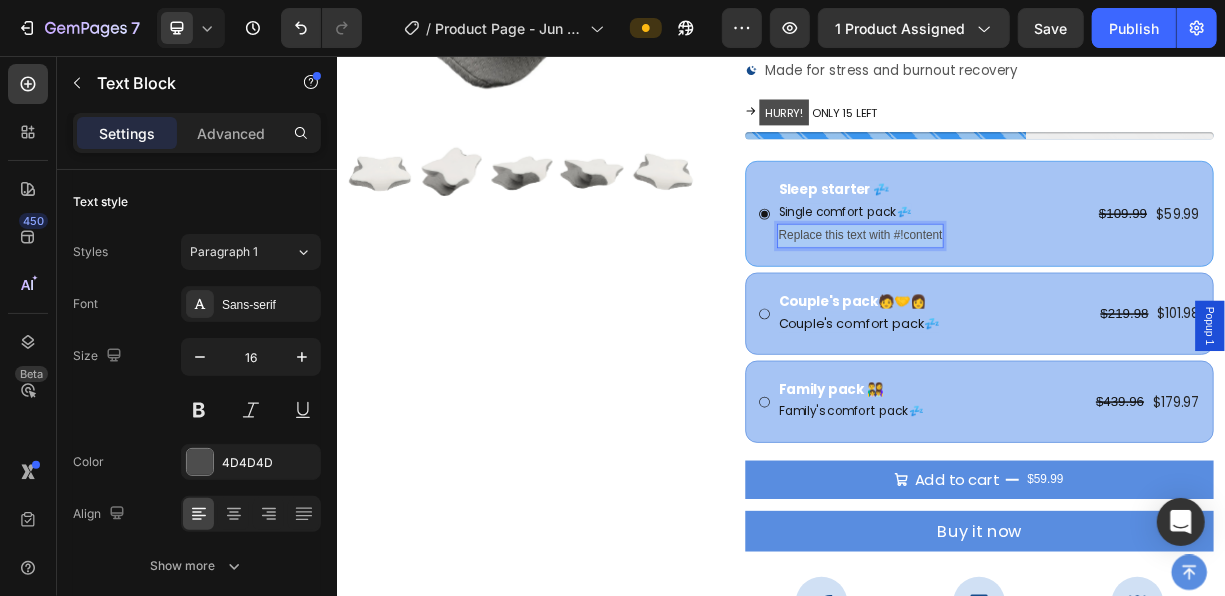 click on "Replace this text with #!content" at bounding box center [1043, 298] 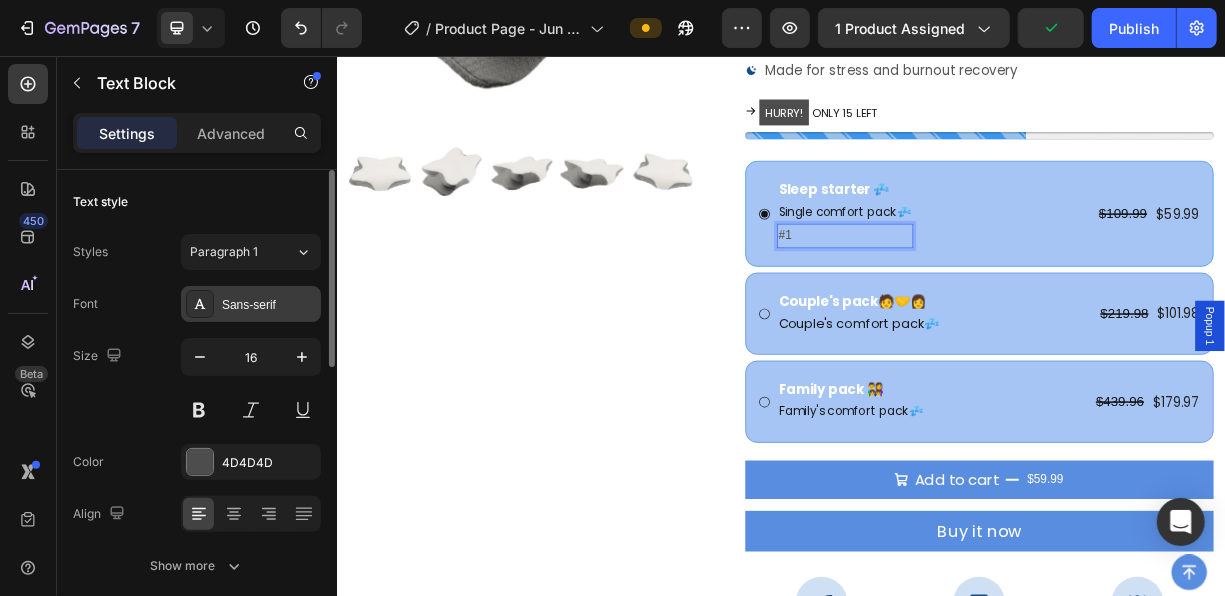 click on "Sans-serif" at bounding box center [251, 304] 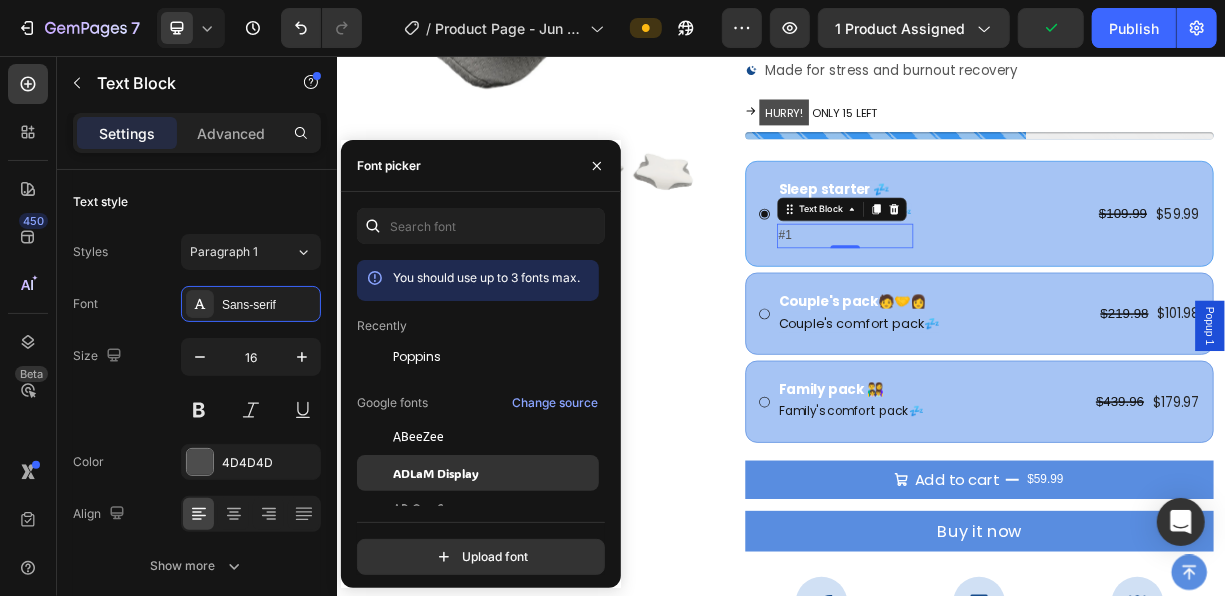 click on "ADLaM Display" at bounding box center [436, 473] 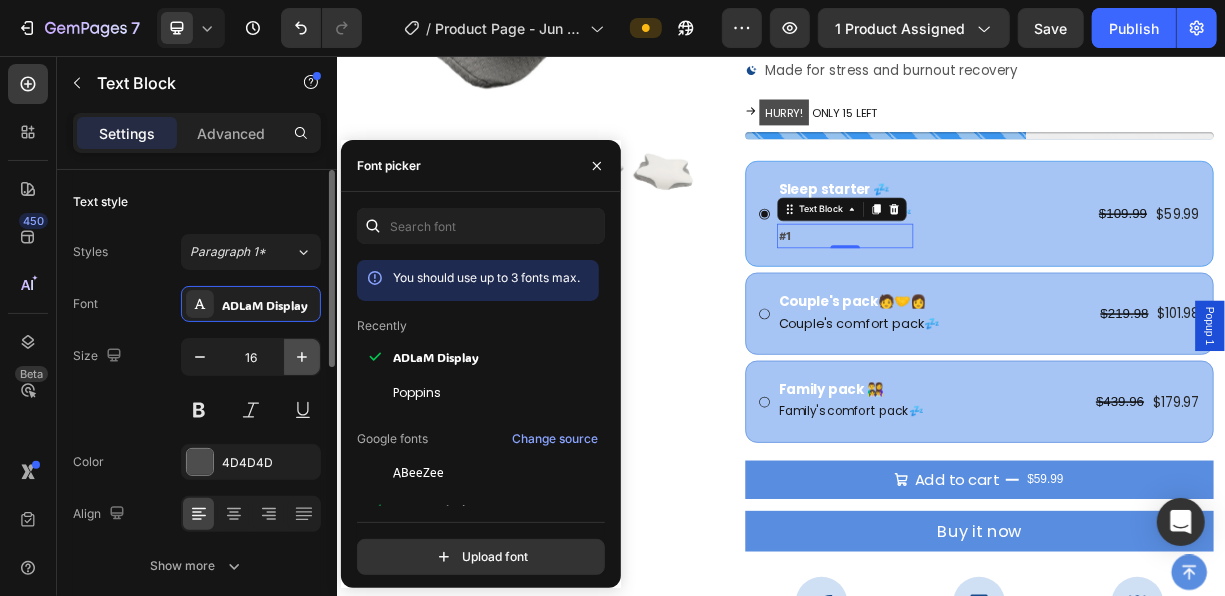 click at bounding box center (302, 357) 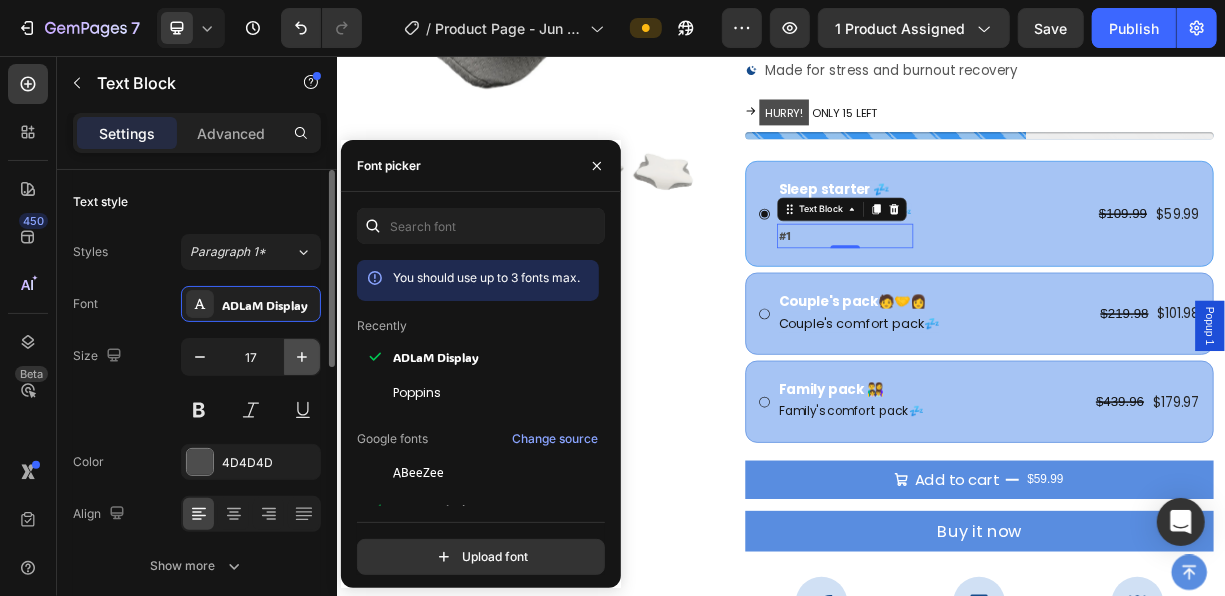 click at bounding box center (302, 357) 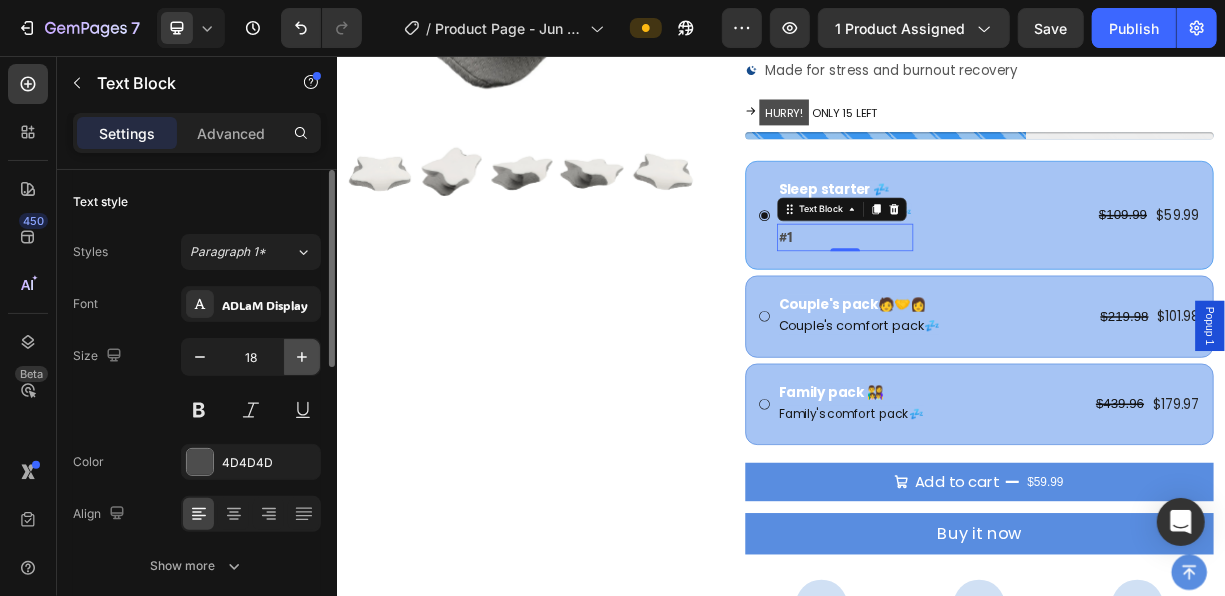 click at bounding box center (302, 357) 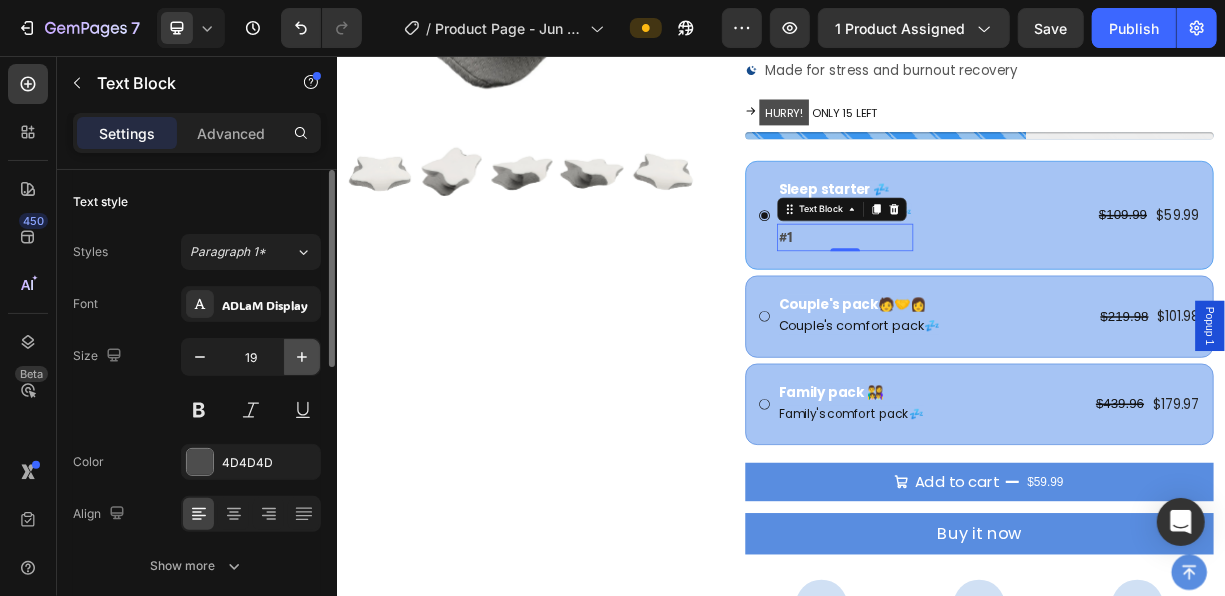click at bounding box center (302, 357) 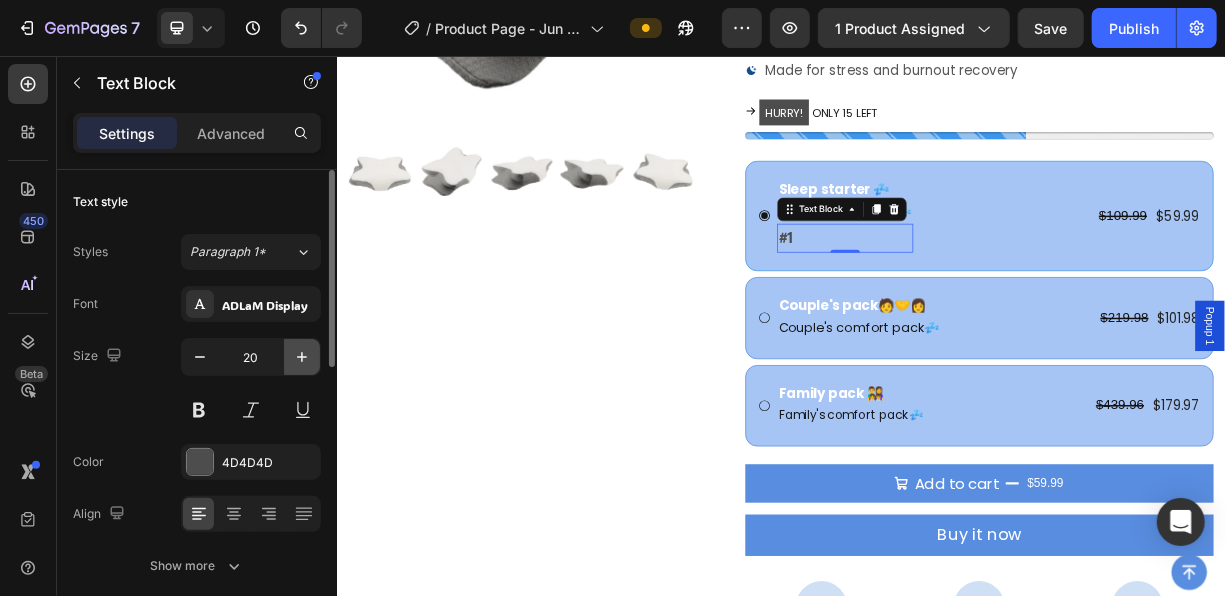 click at bounding box center [302, 357] 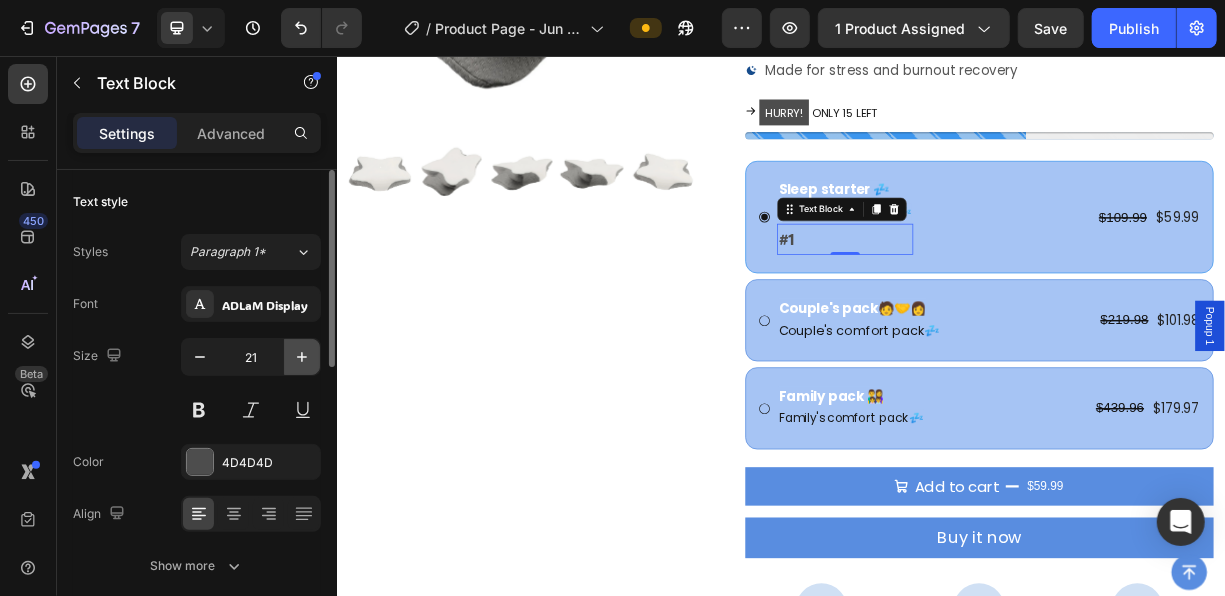 click at bounding box center (302, 357) 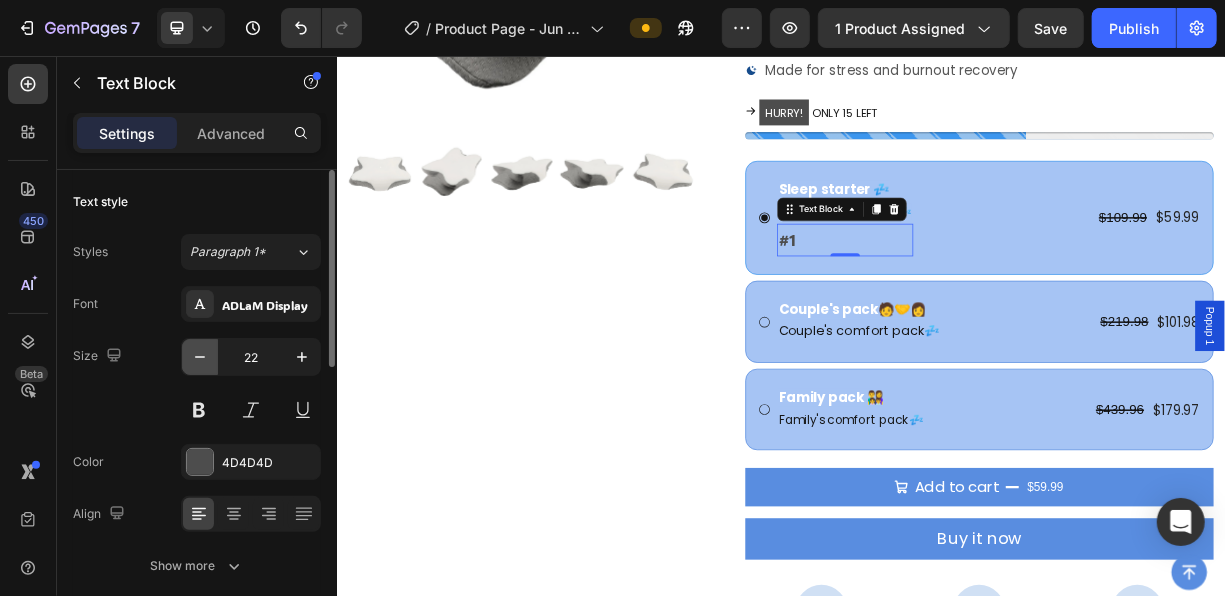 click 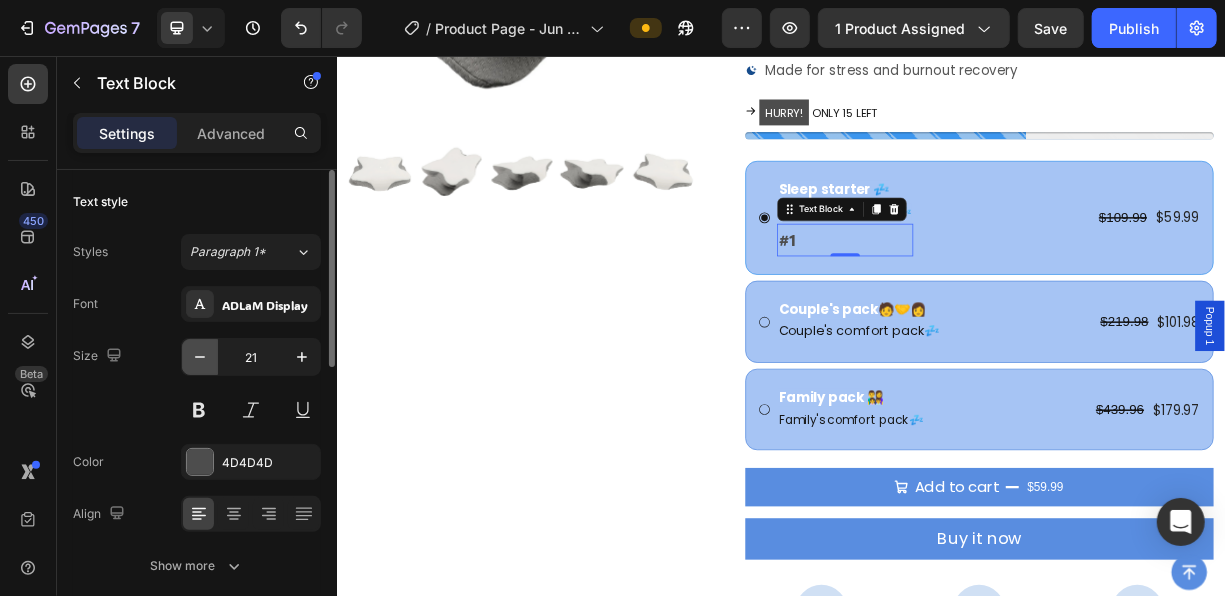 click 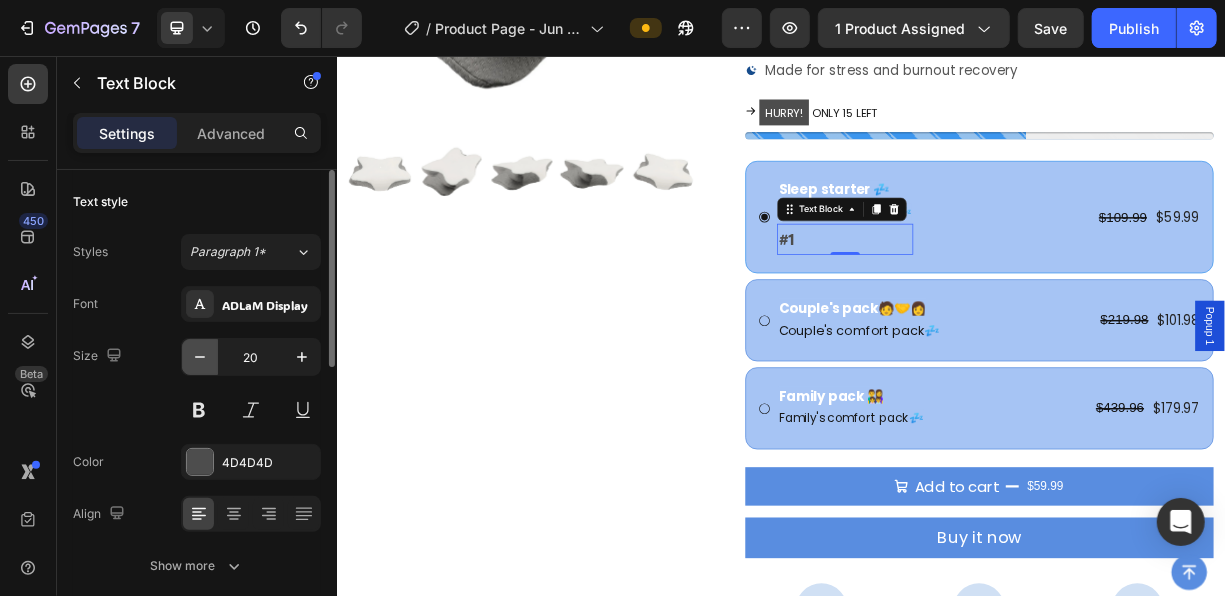 click 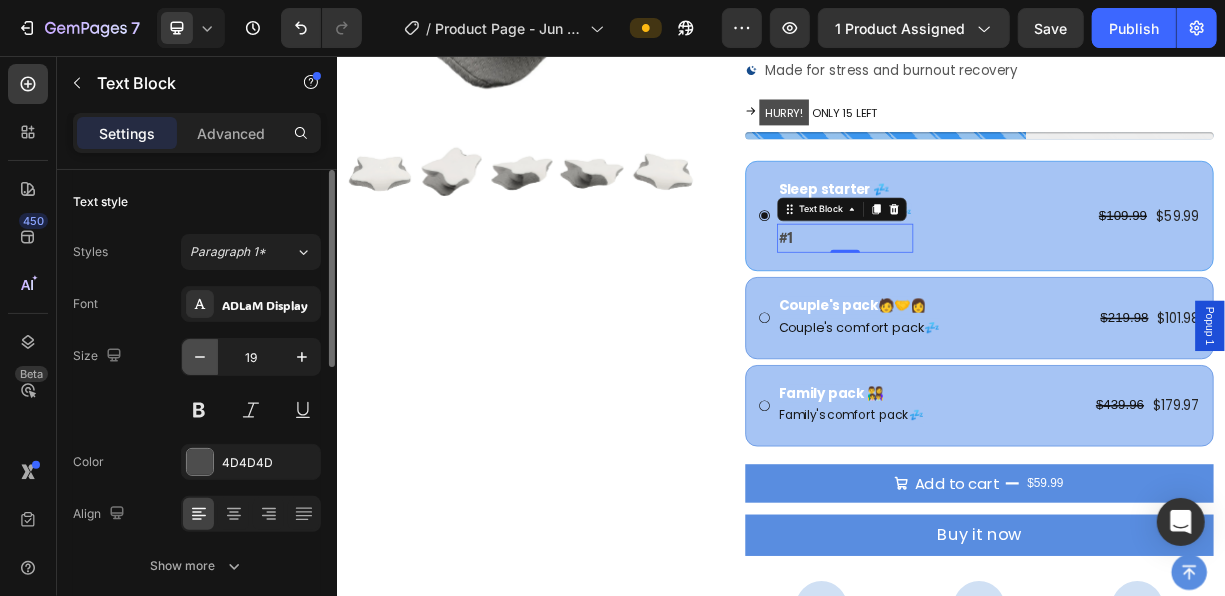 click 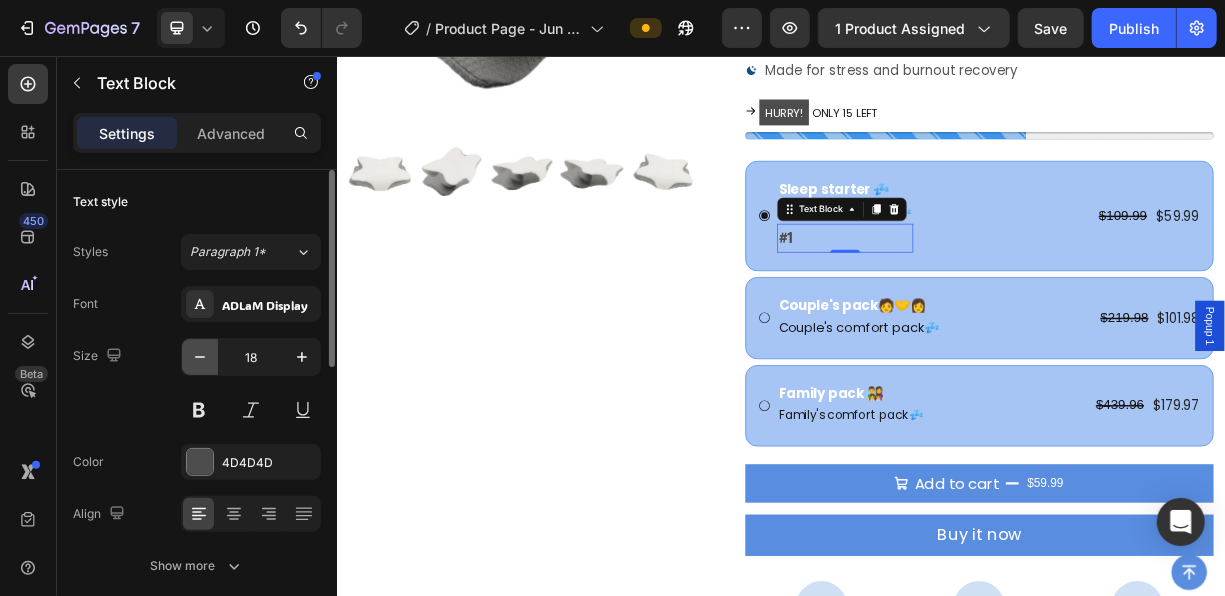 click 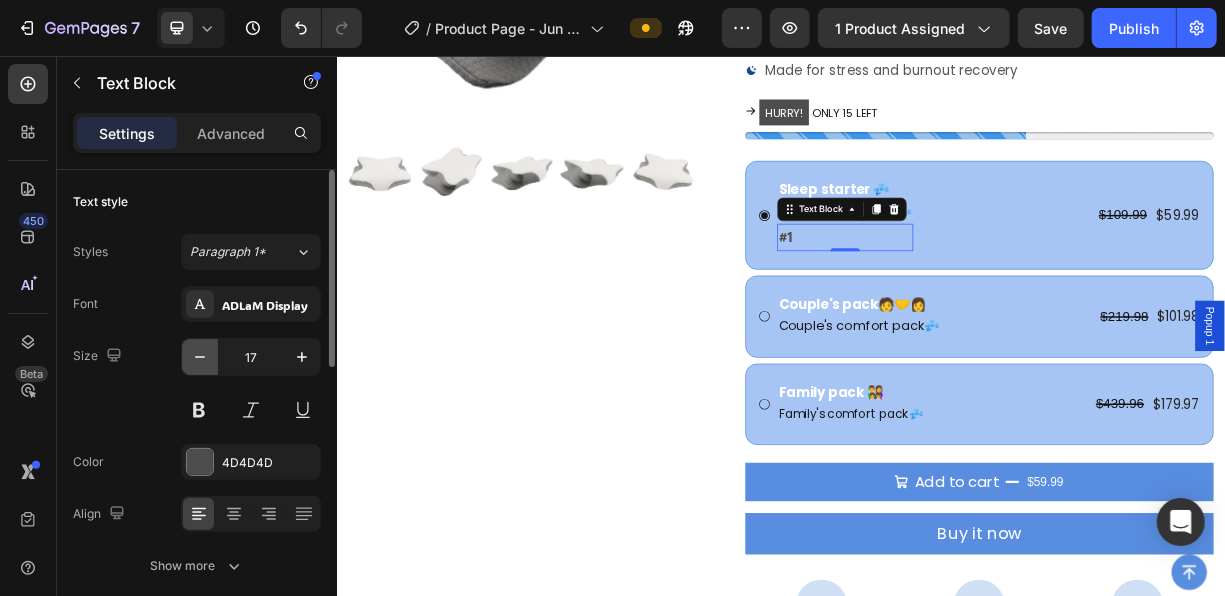 click 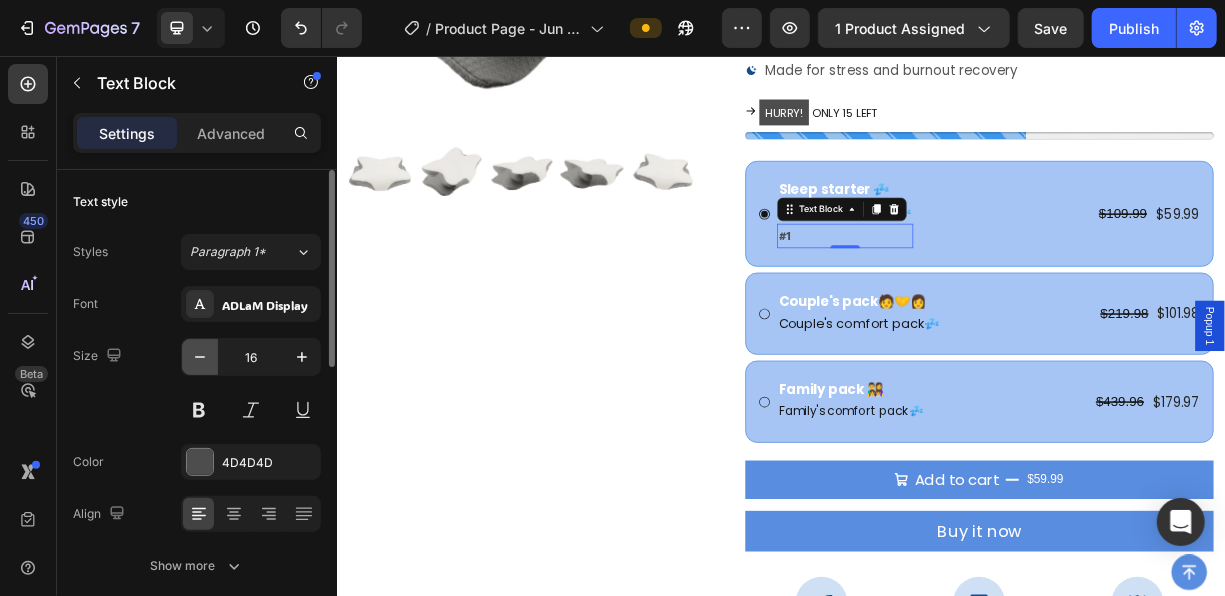 click 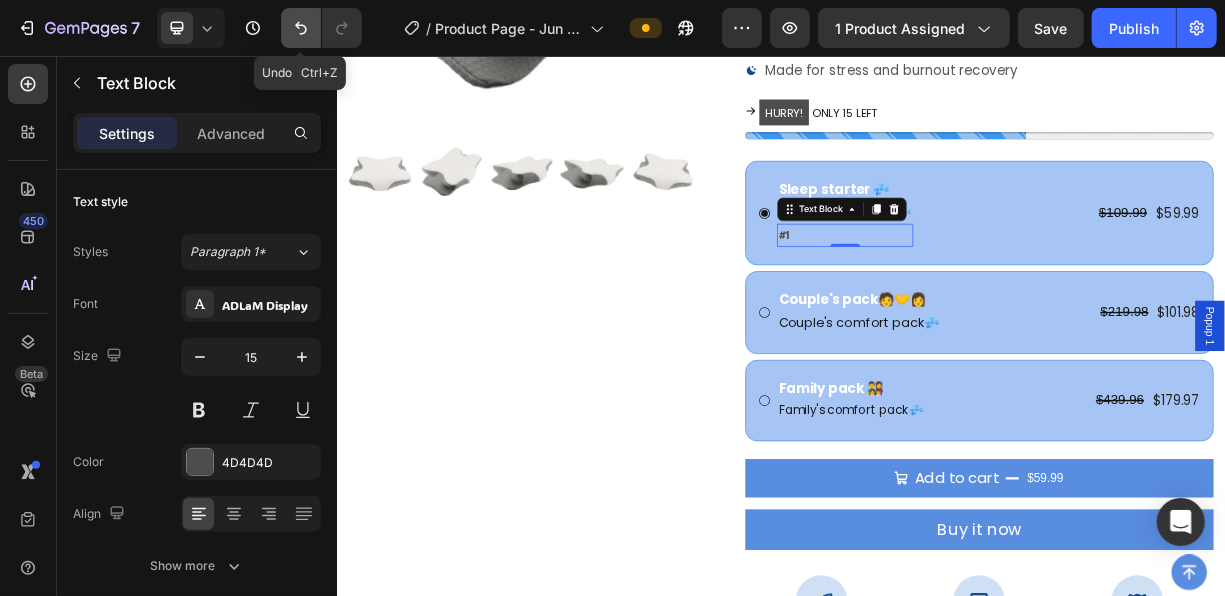 click 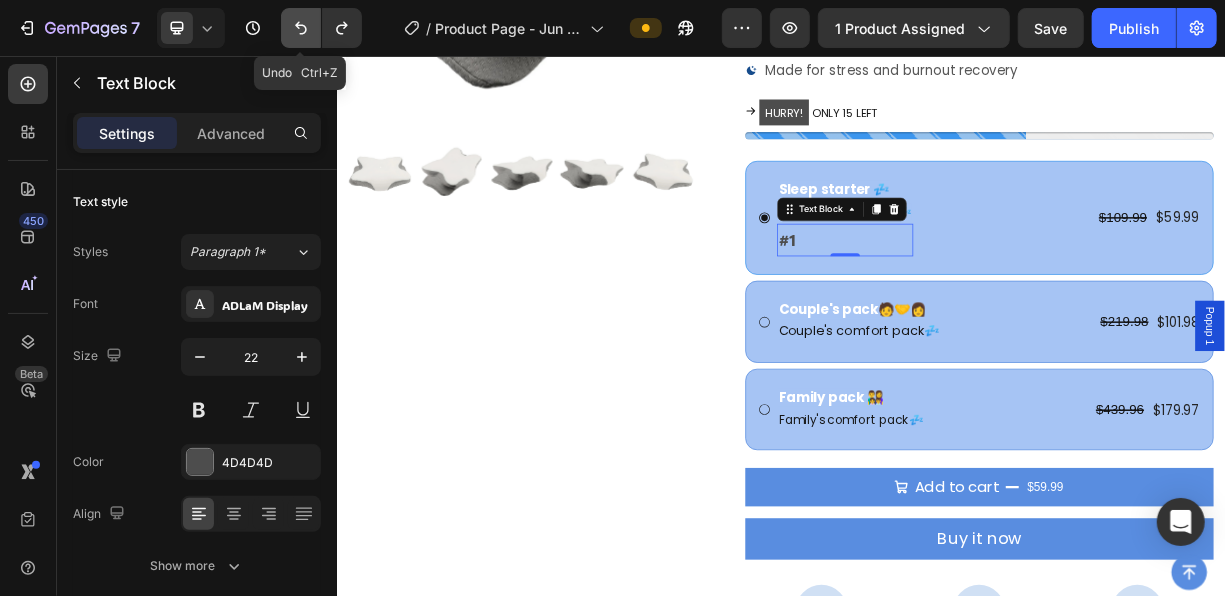 click 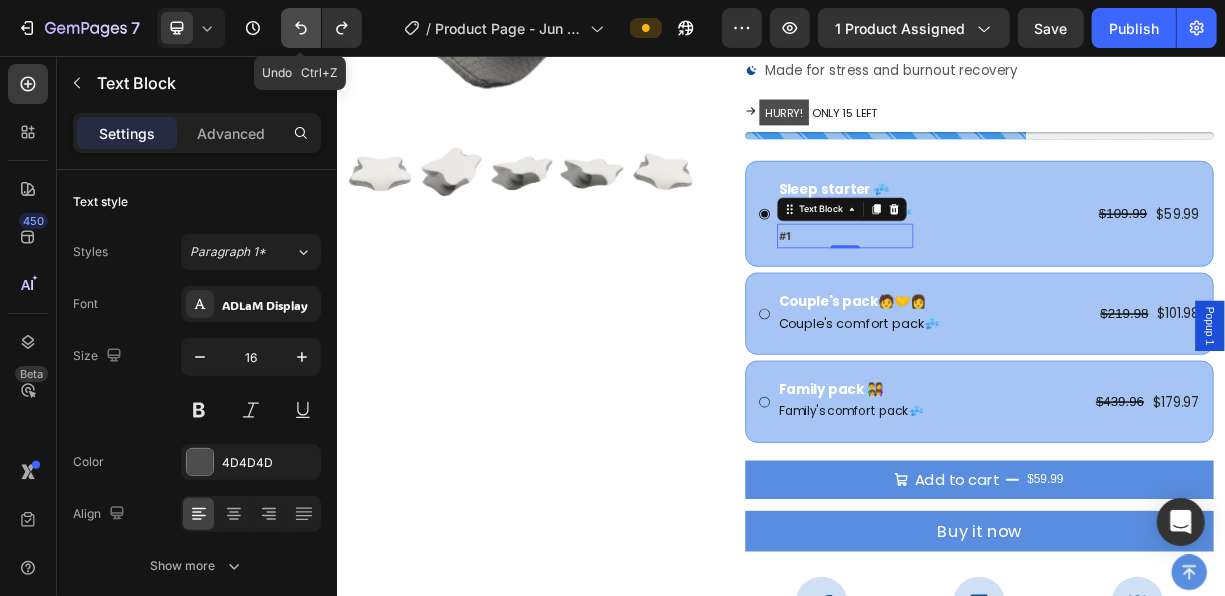 click 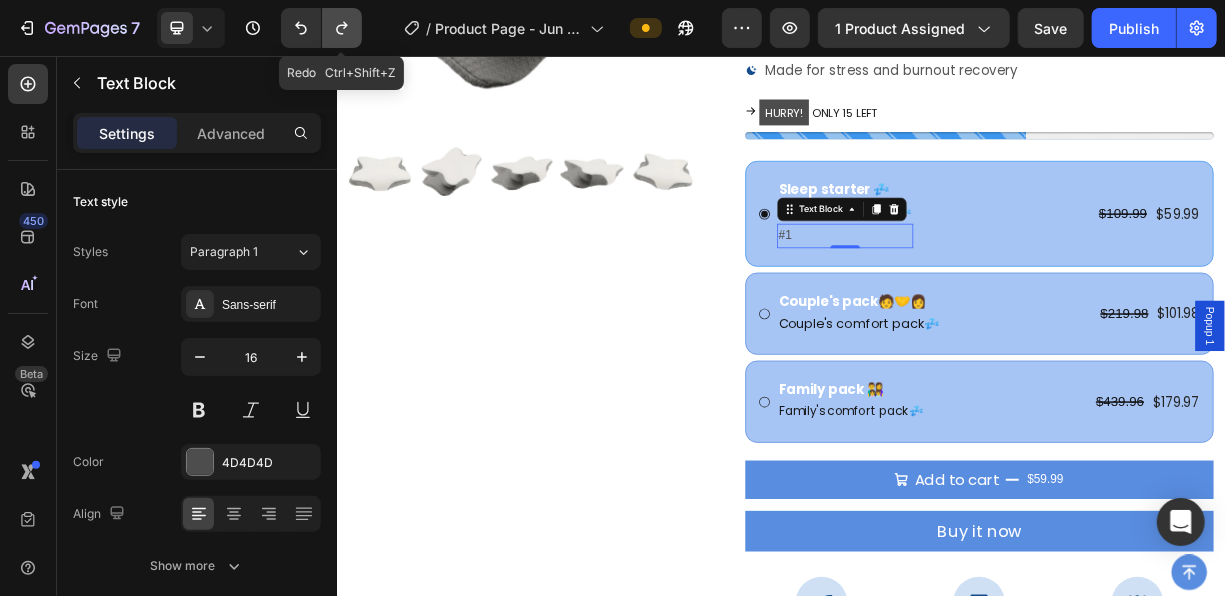 click 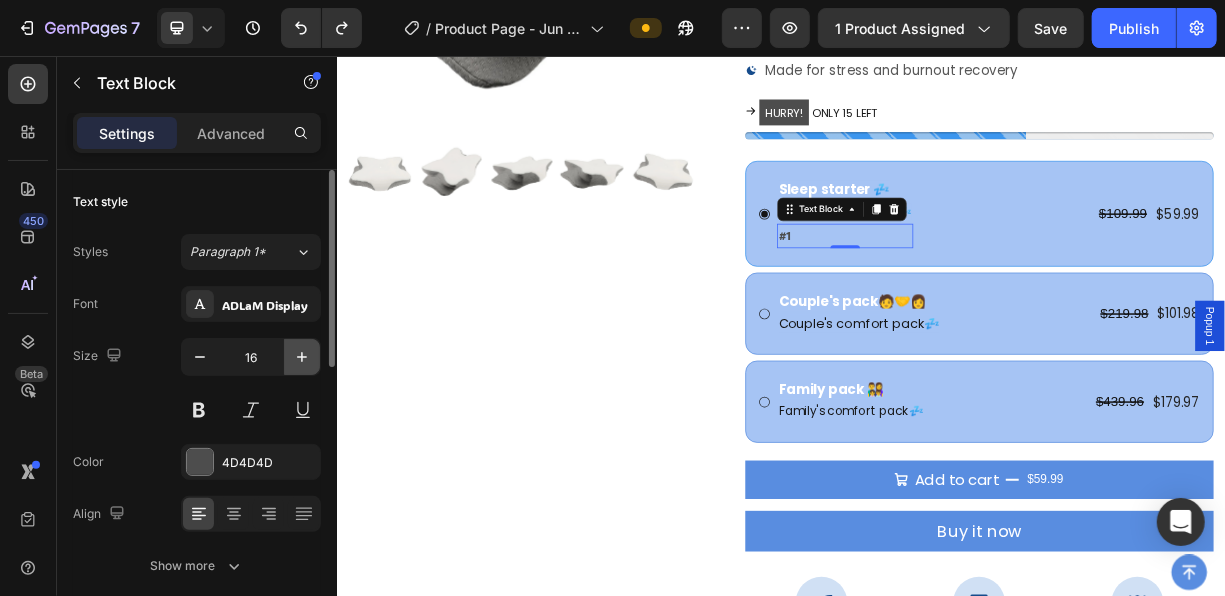 click 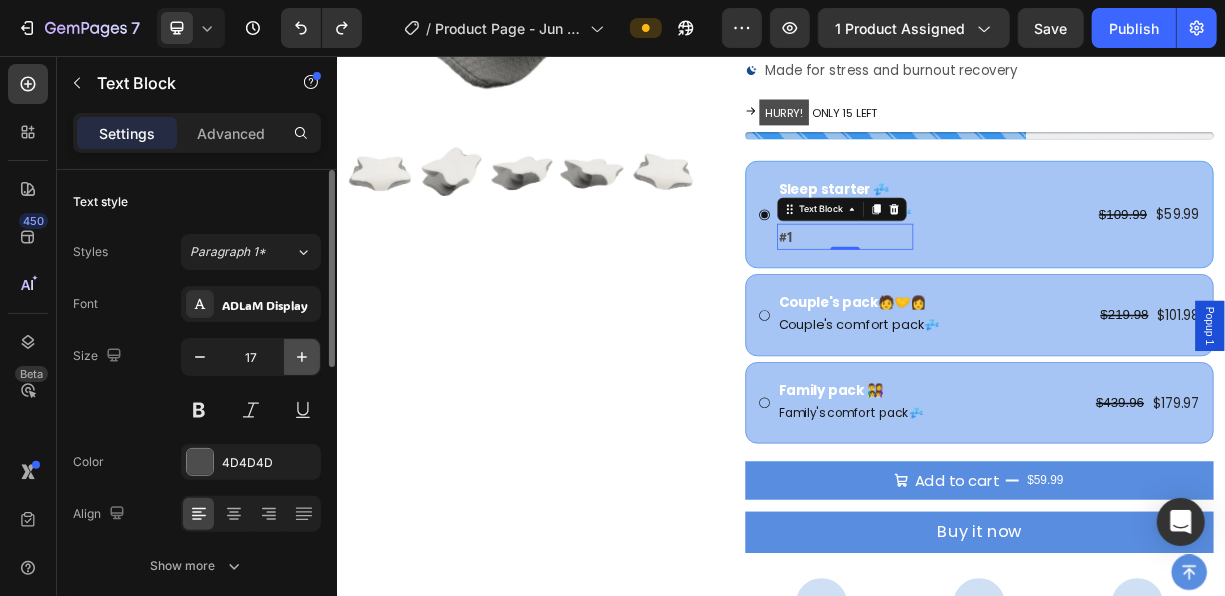 click 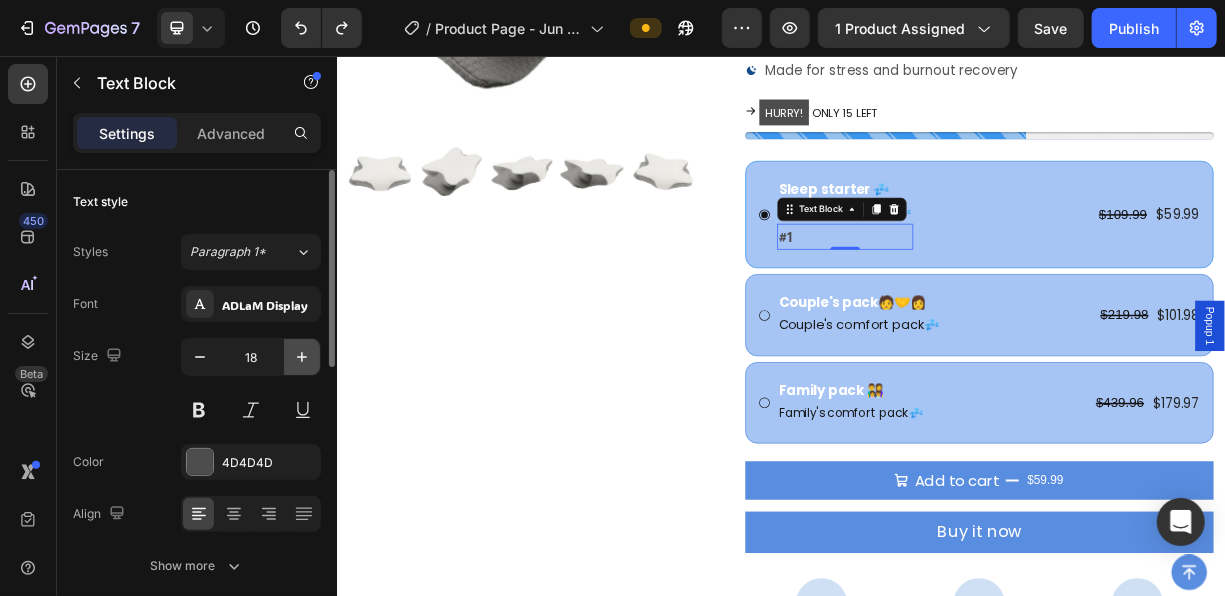 click 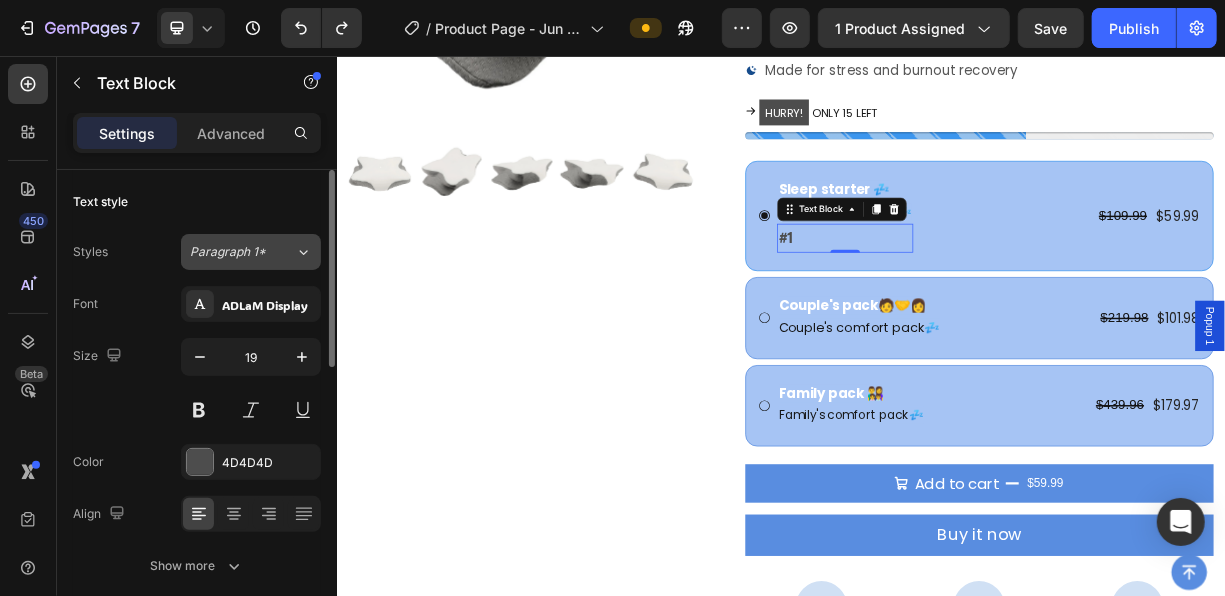 click on "Paragraph 1*" at bounding box center [242, 252] 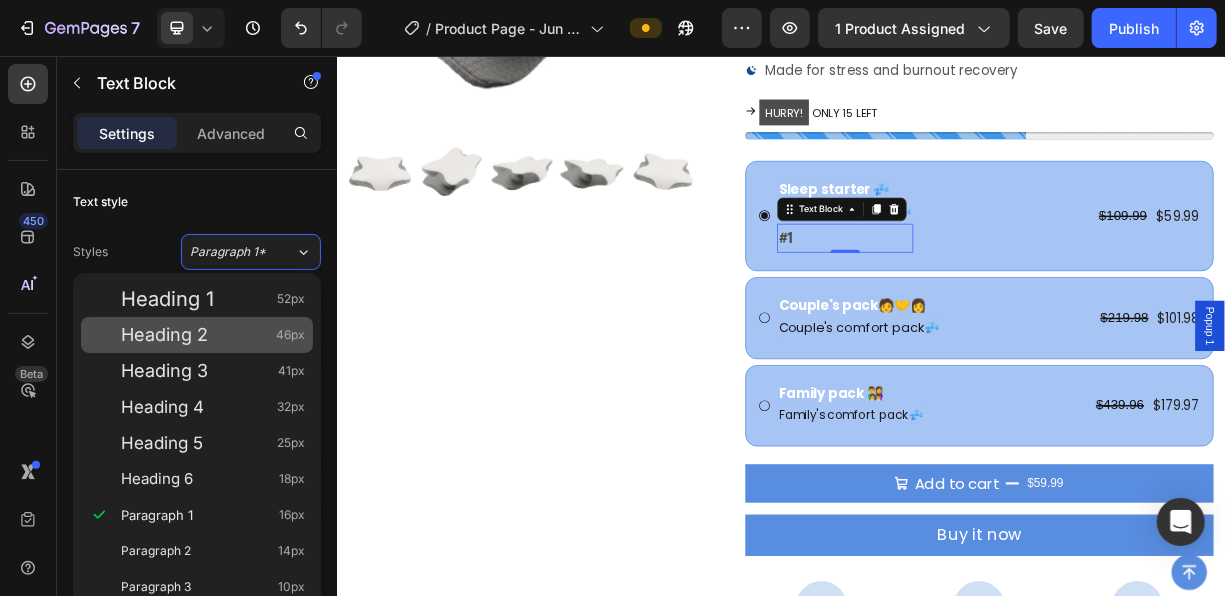 click on "Heading 2 46px" at bounding box center [197, 335] 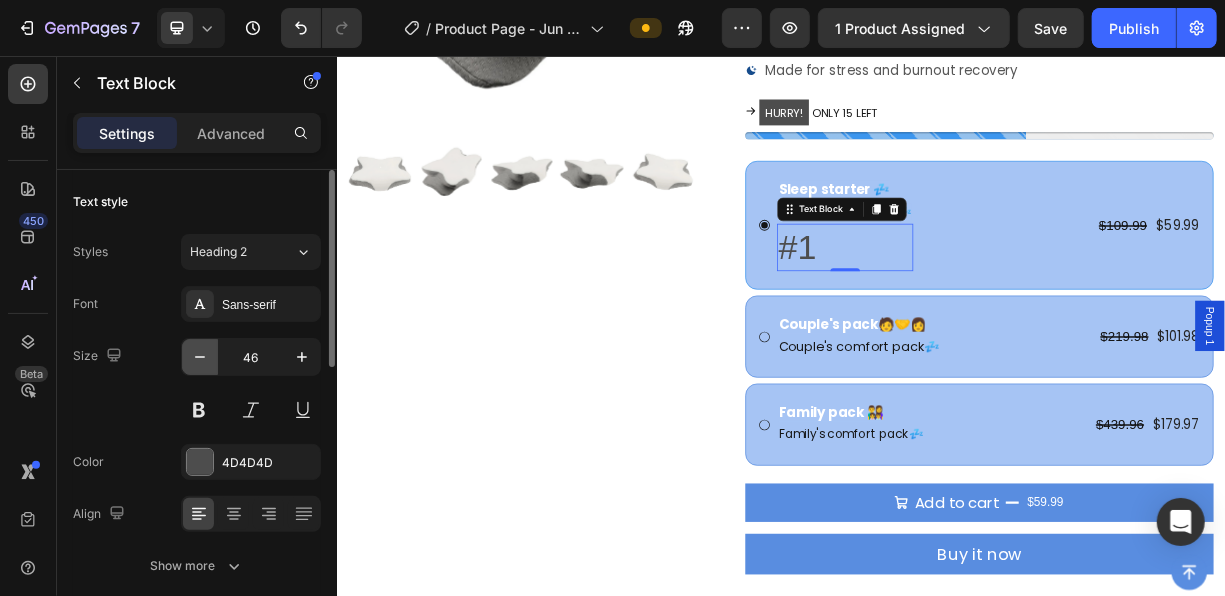 click 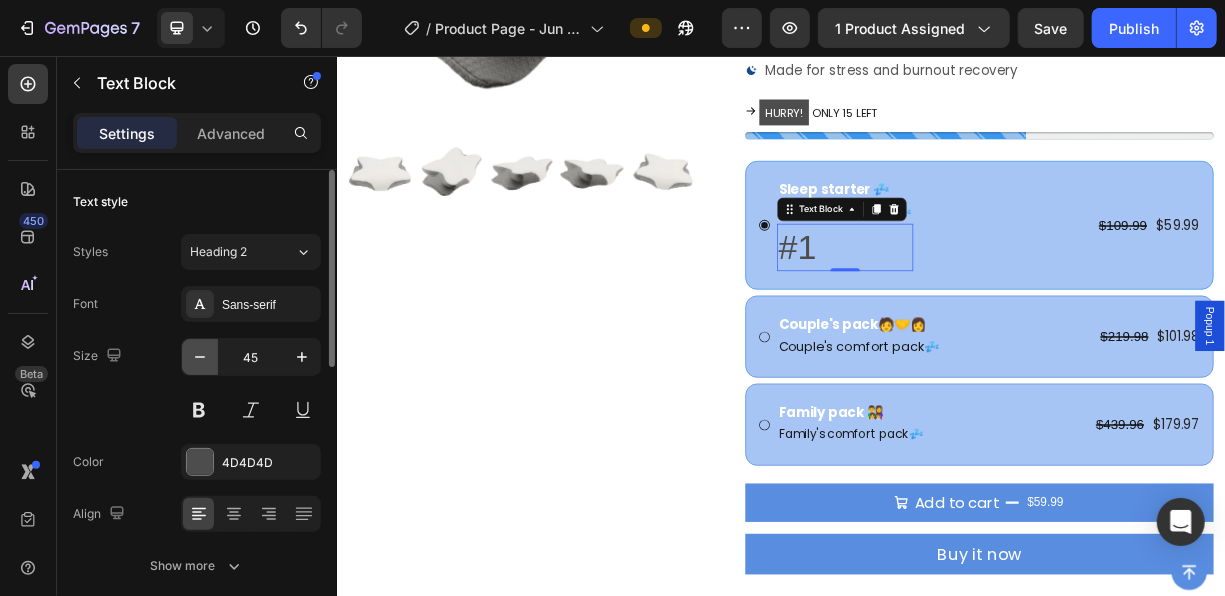 click 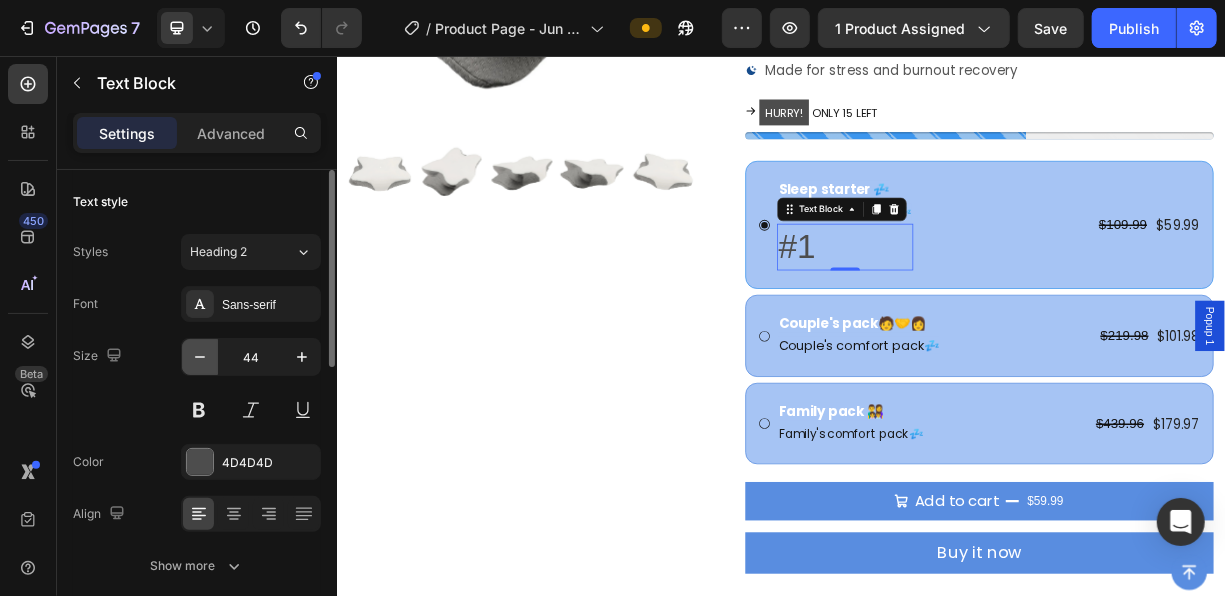 click 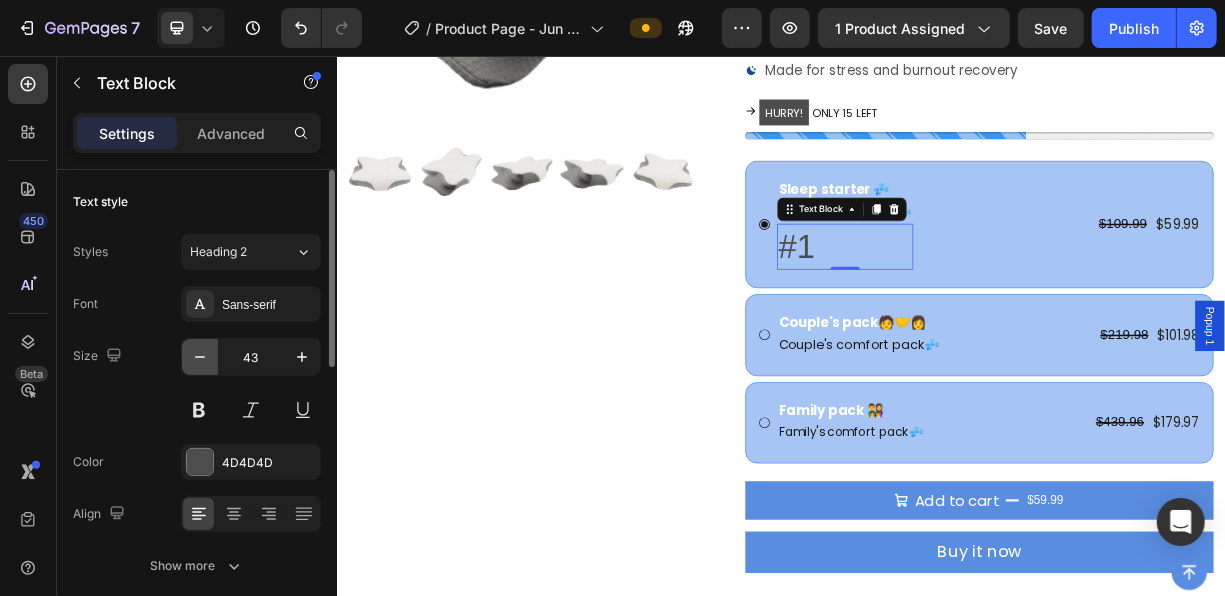 click 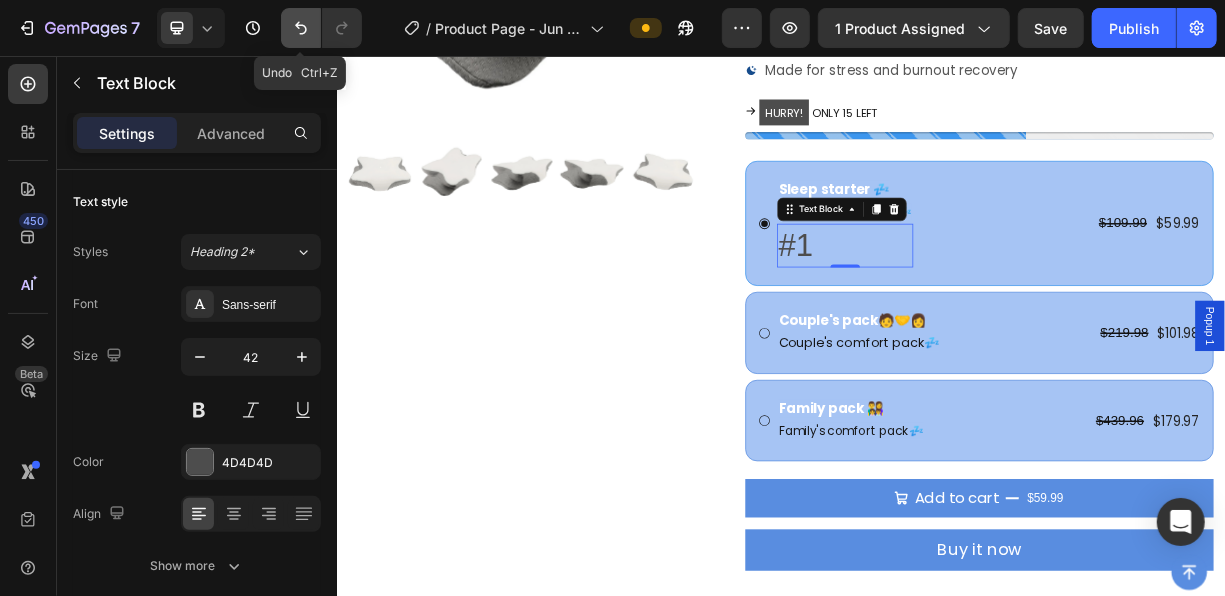 click 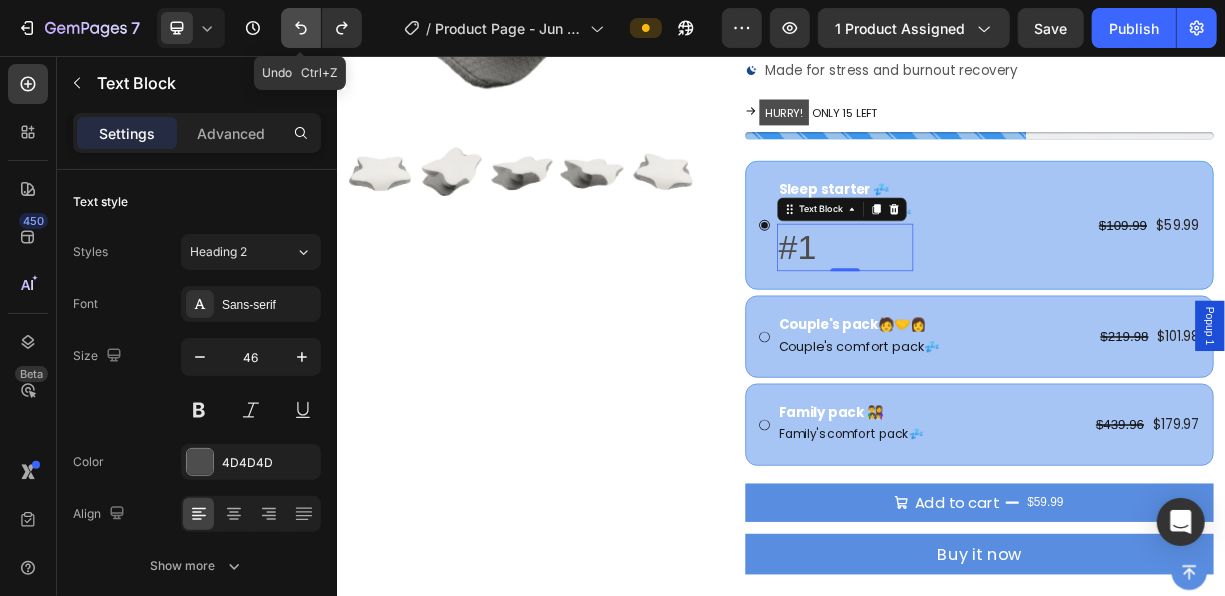 click 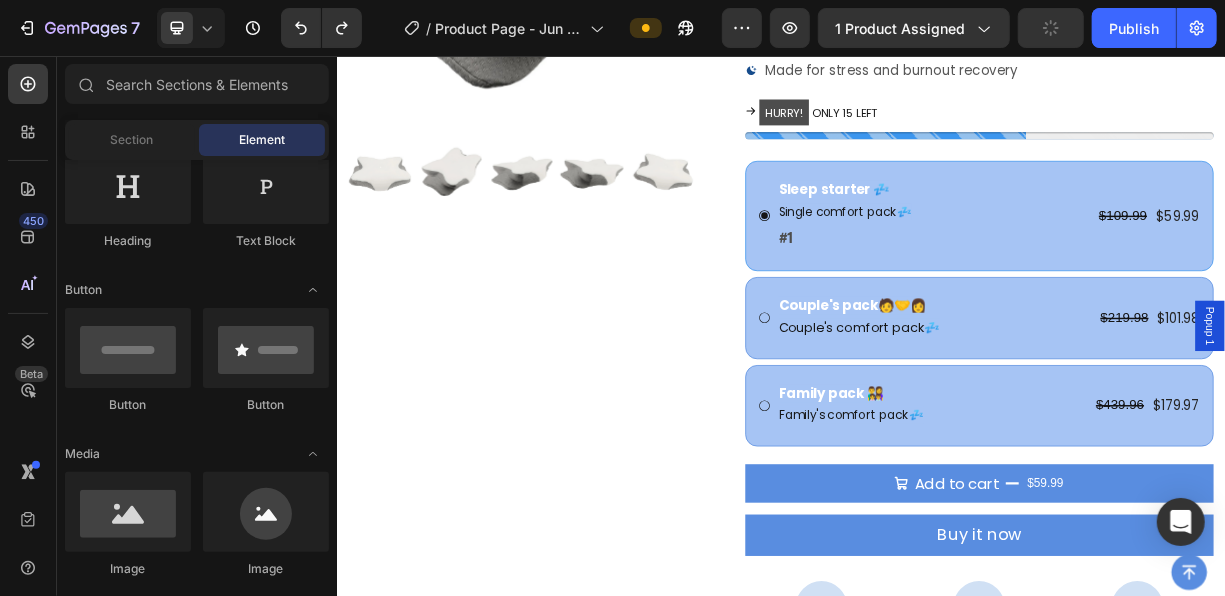 scroll, scrollTop: 406, scrollLeft: 0, axis: vertical 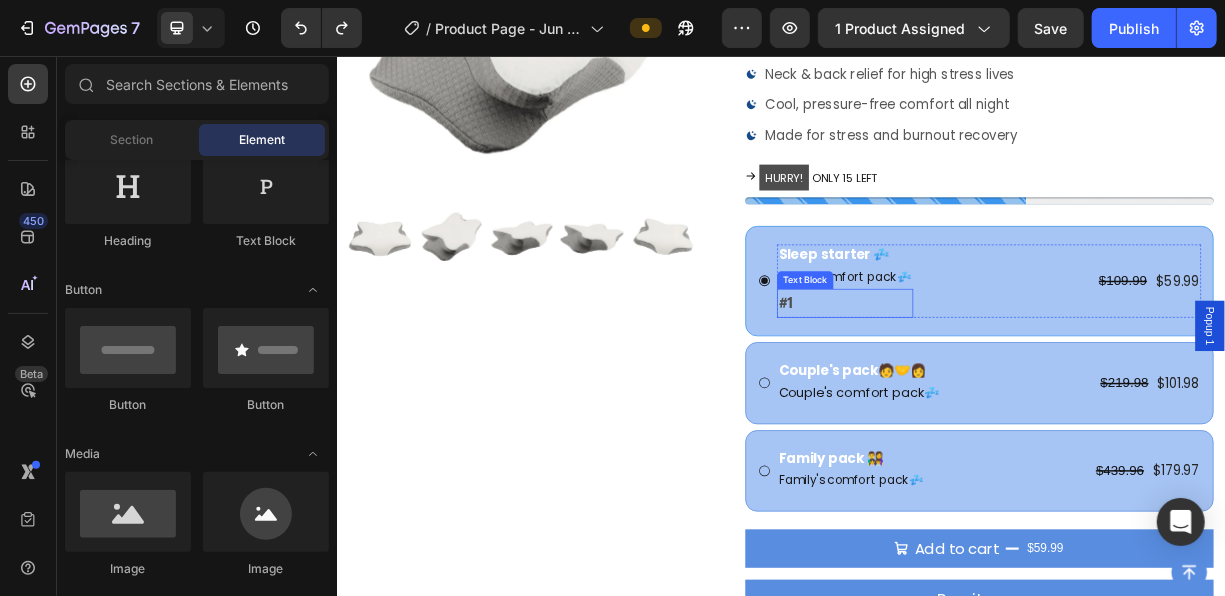 click on "#1" at bounding box center [1023, 389] 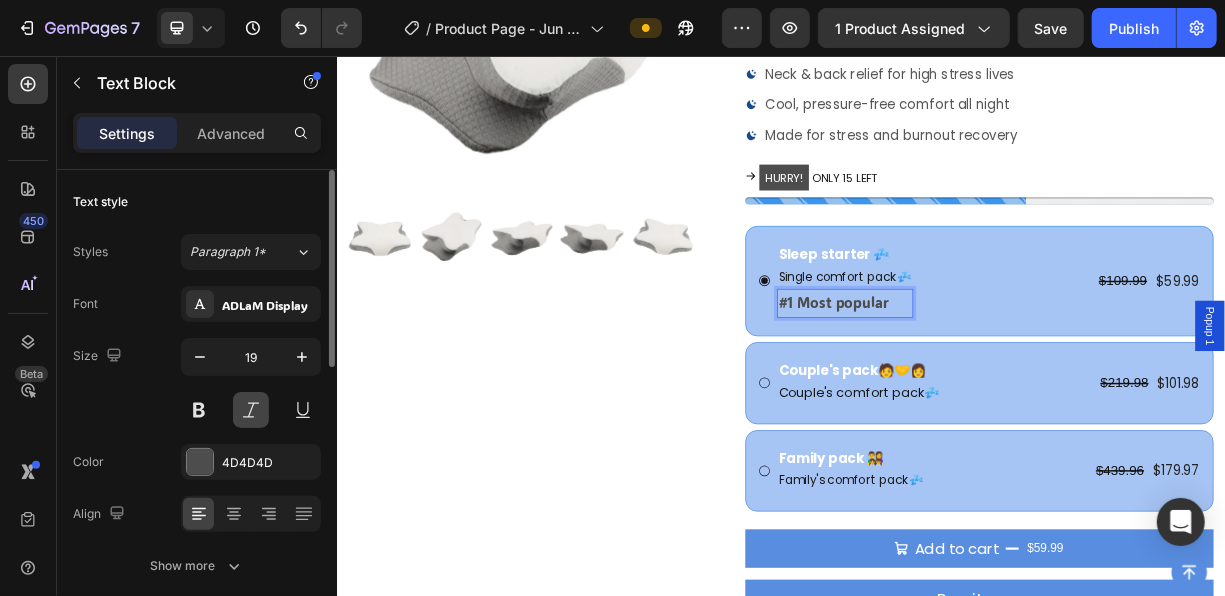 click at bounding box center (251, 410) 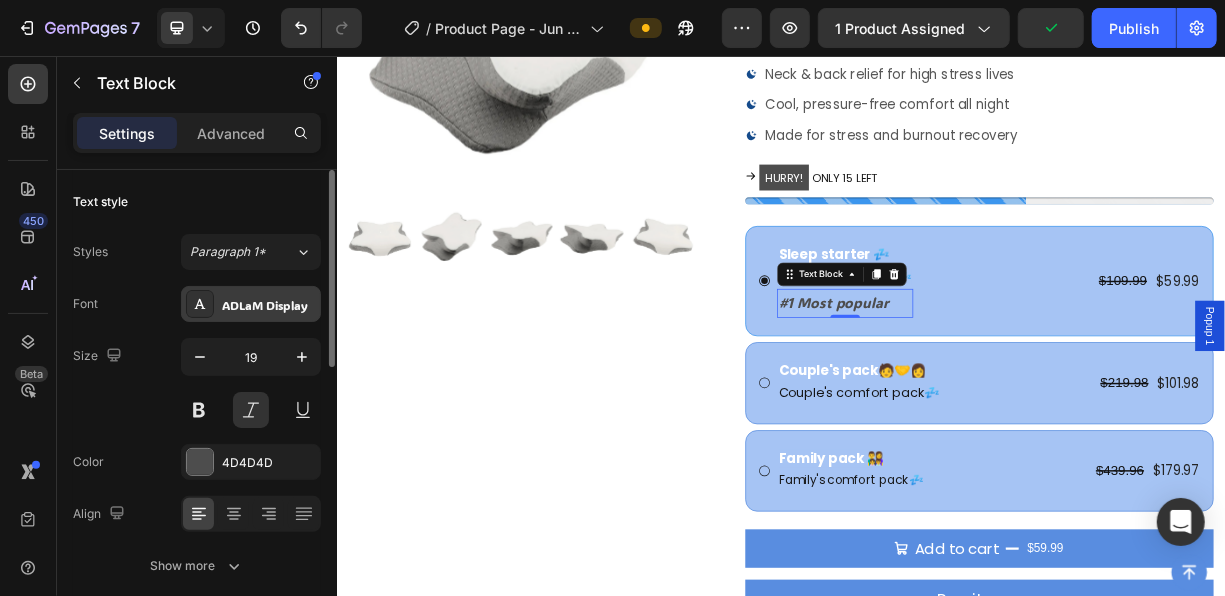 click on "ADLaM Display" at bounding box center (251, 304) 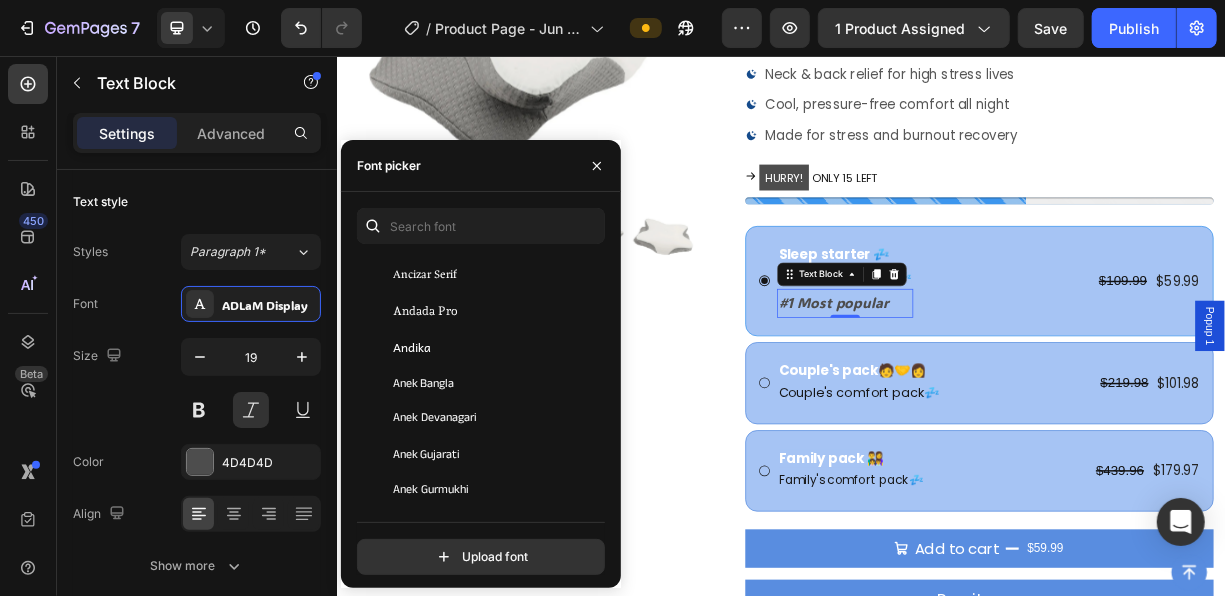 scroll, scrollTop: 1300, scrollLeft: 0, axis: vertical 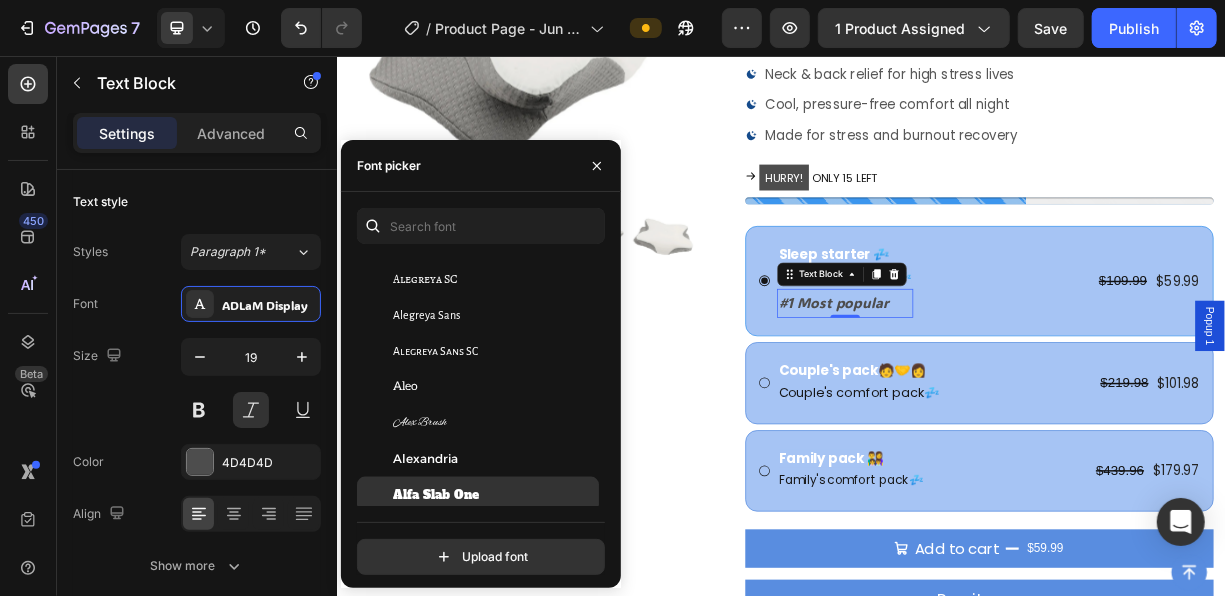 click on "Alfa Slab One" at bounding box center (494, 495) 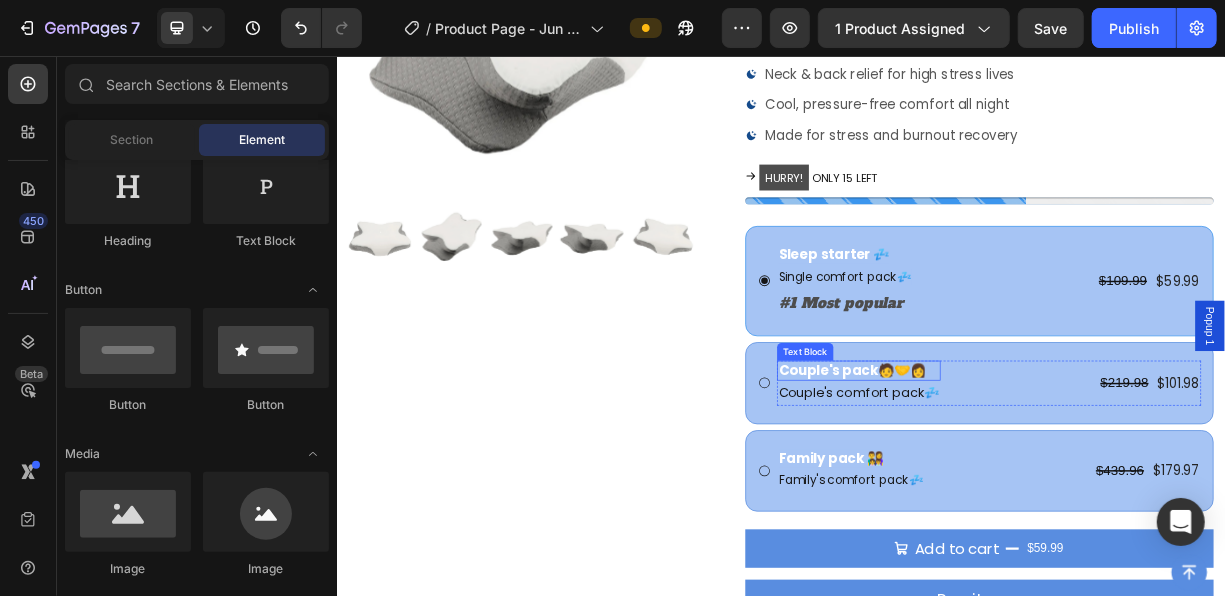 click on "Couple's pack🧑‍🤝‍👩" at bounding box center [1041, 480] 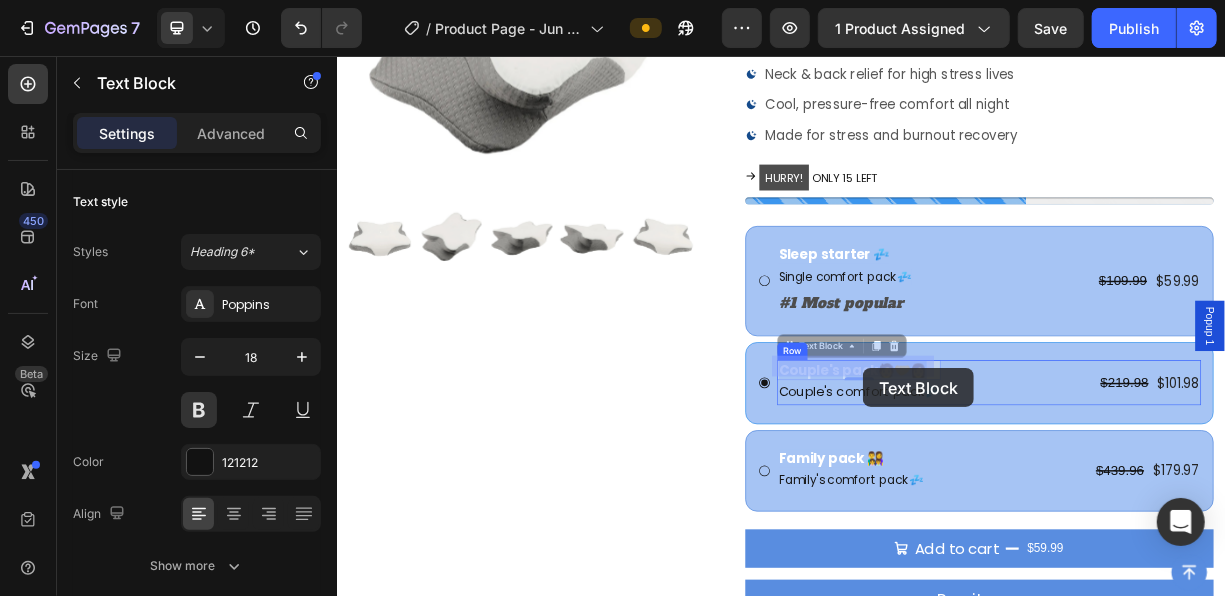 drag, startPoint x: 1086, startPoint y: 477, endPoint x: 1047, endPoint y: 477, distance: 39 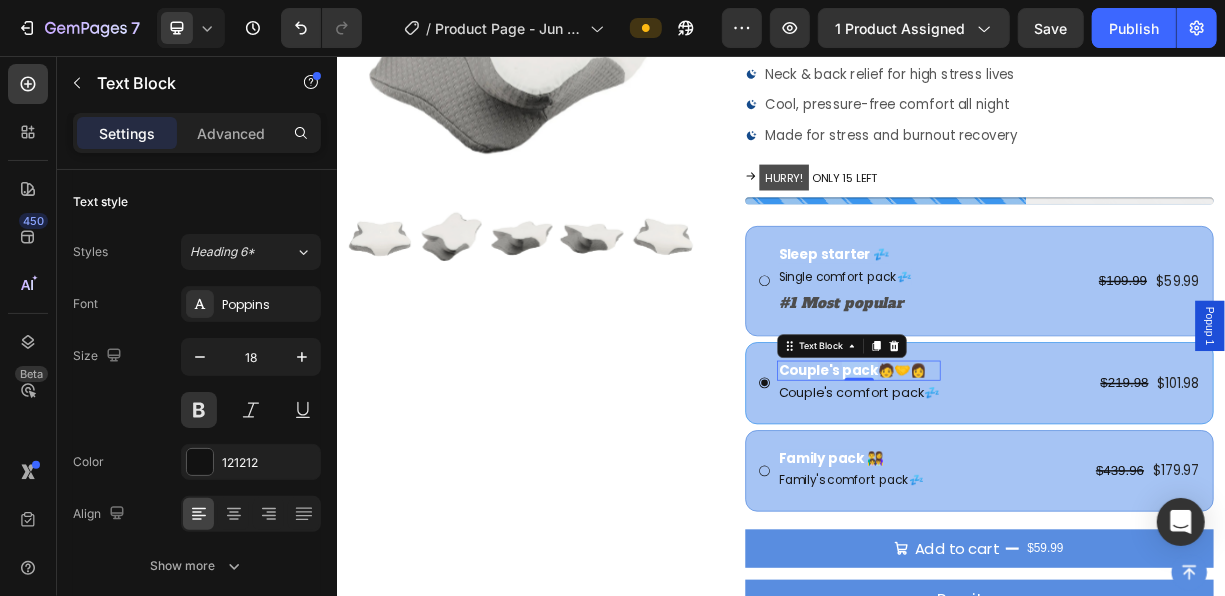 click on "Couple's pack🧑‍🤝‍👩" at bounding box center (1033, 480) 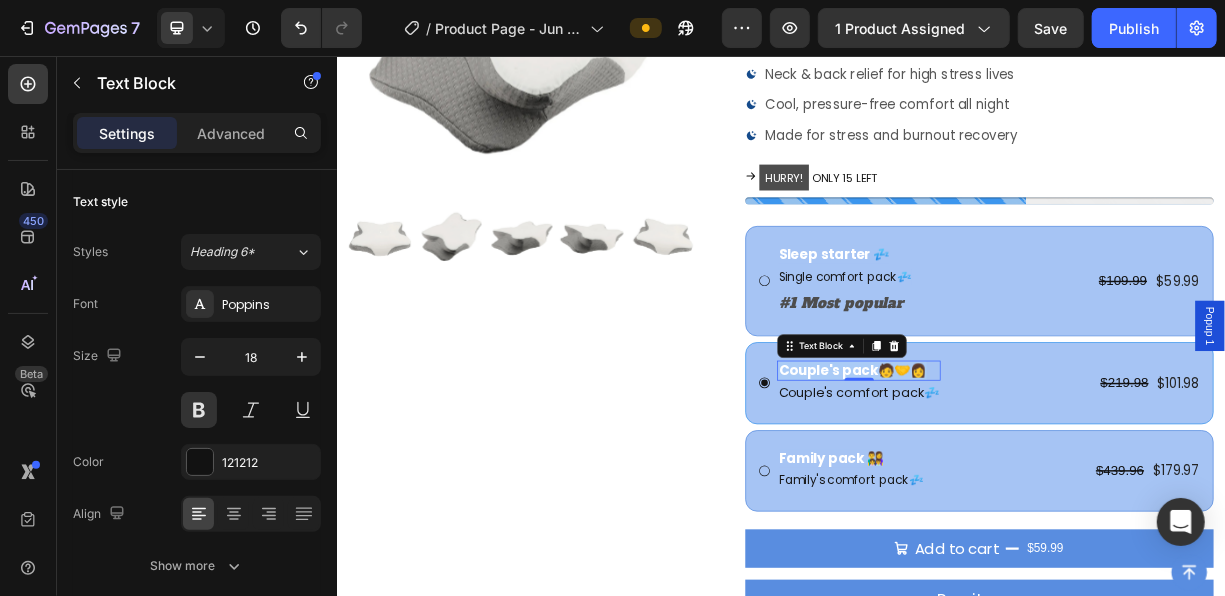 click on "Couple's pack🧑‍🤝‍👩" at bounding box center [1033, 480] 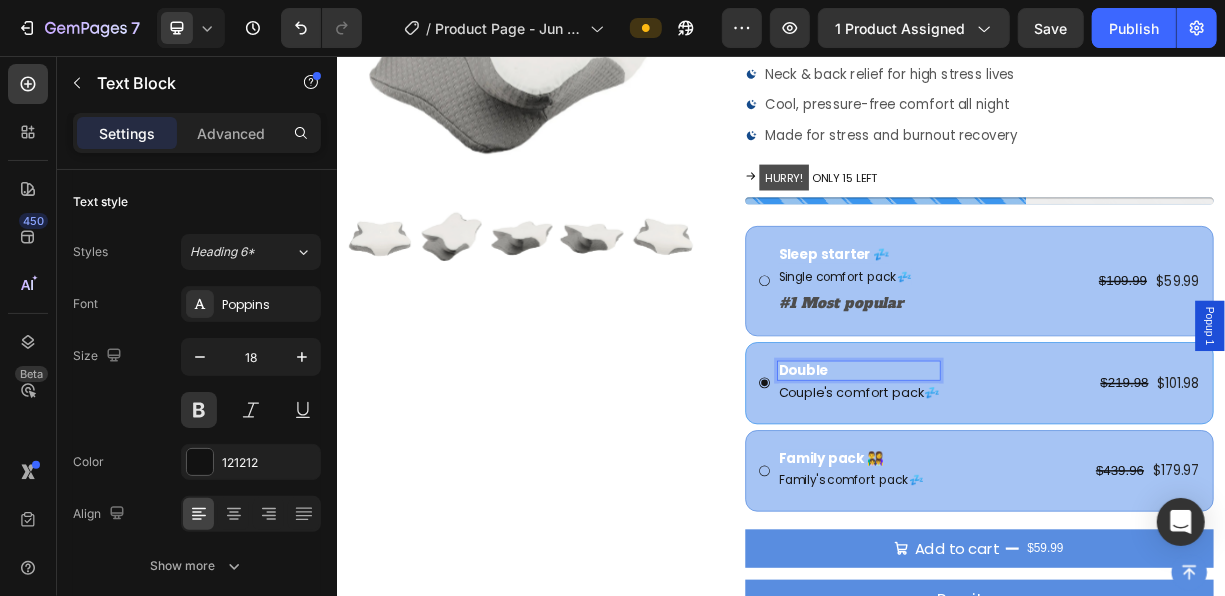 type 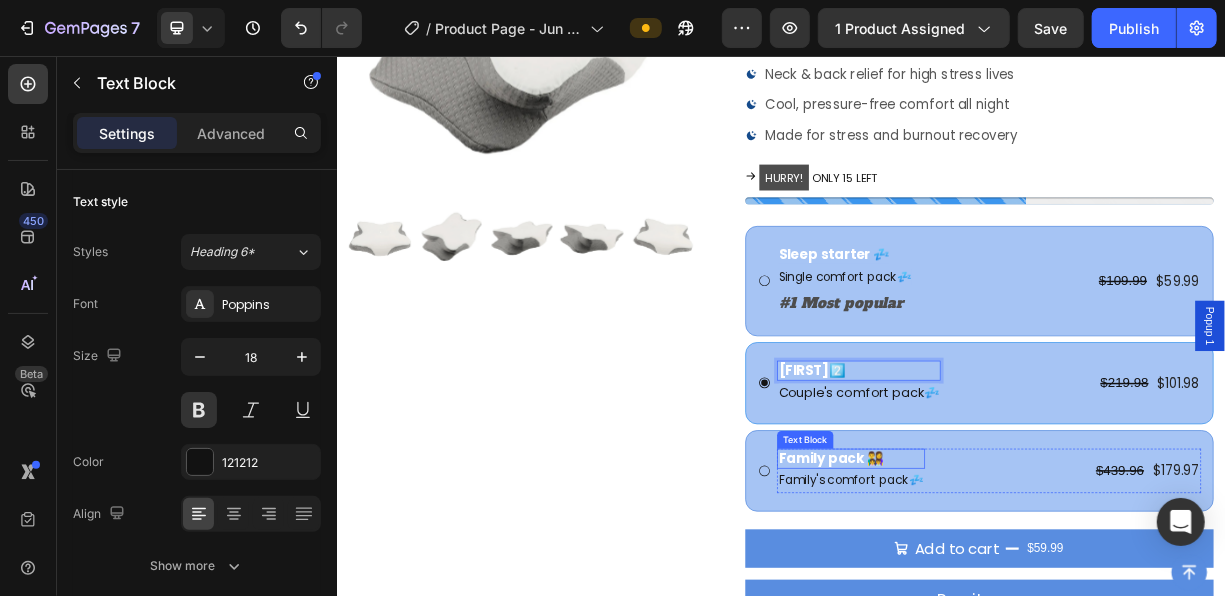 click on "Family pack 👨‍👩‍👧‍👦" at bounding box center [1003, 599] 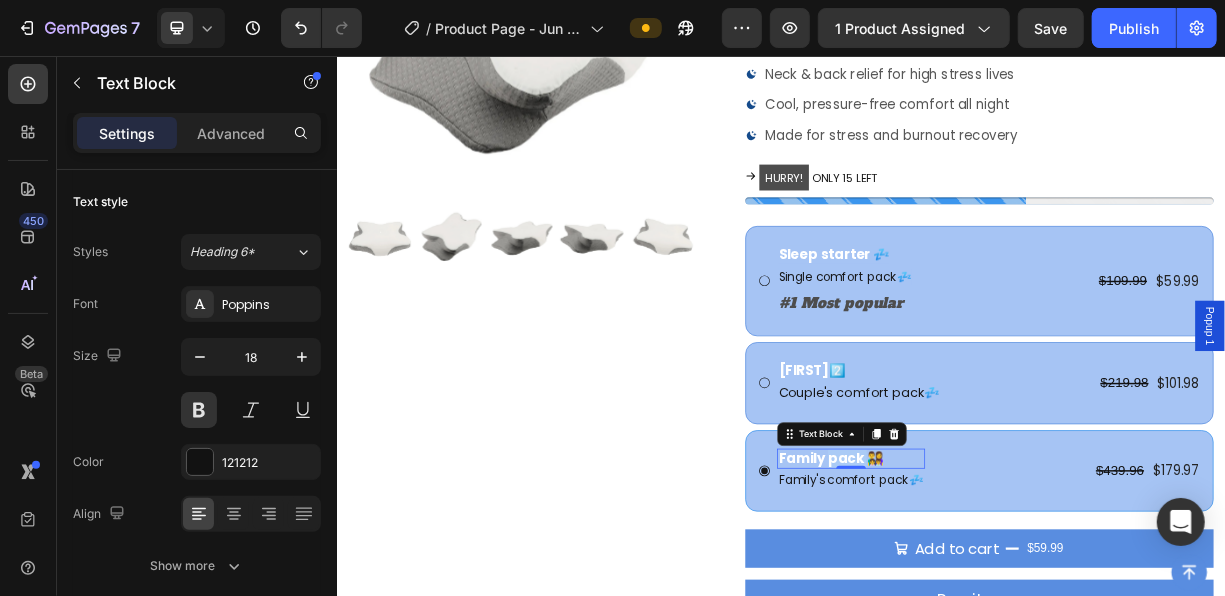 click on "Family pack 👨‍👩‍👧‍👦" at bounding box center (1003, 599) 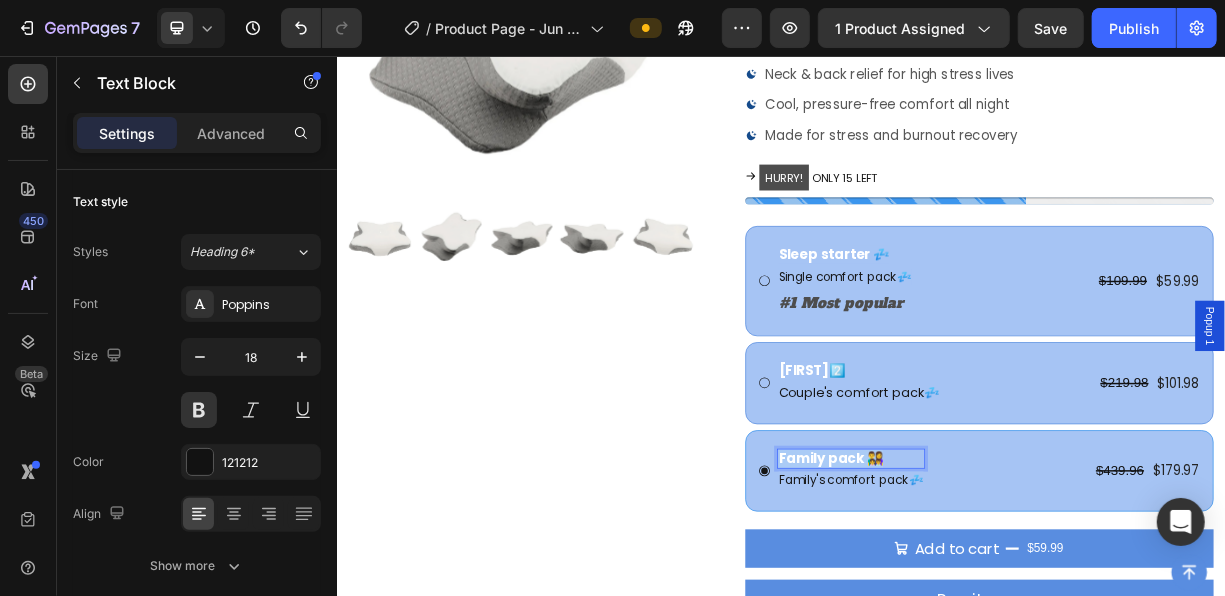 click on "Family pack 👨‍👩‍👧‍👦" at bounding box center (1003, 599) 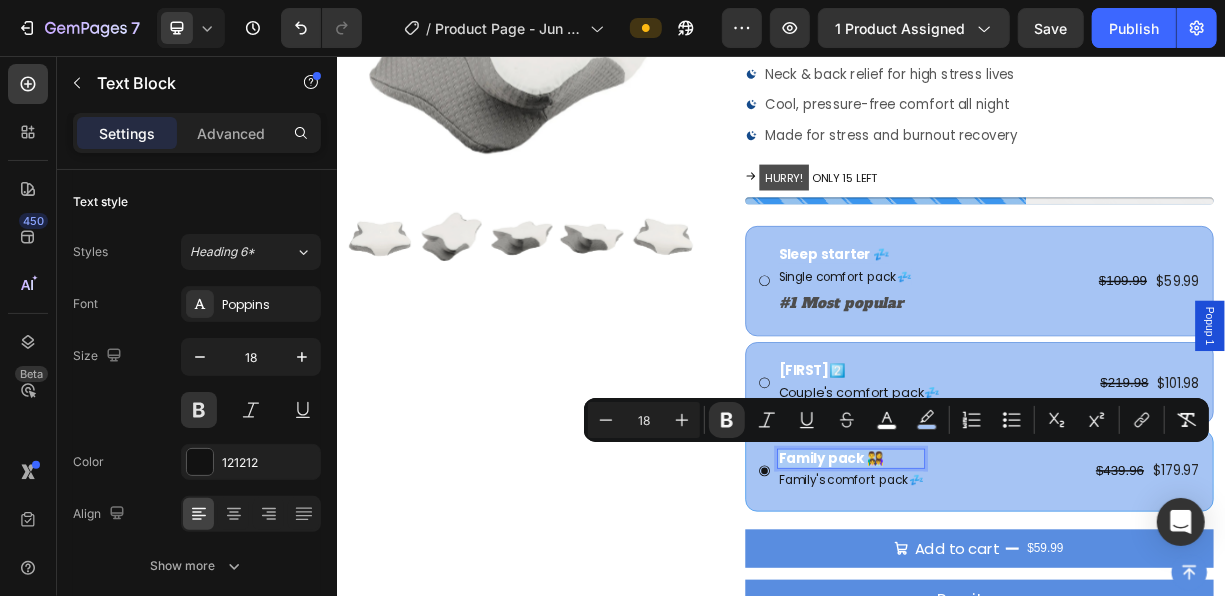 click on "Family pack 👨‍👩‍👧‍👦" at bounding box center (1003, 599) 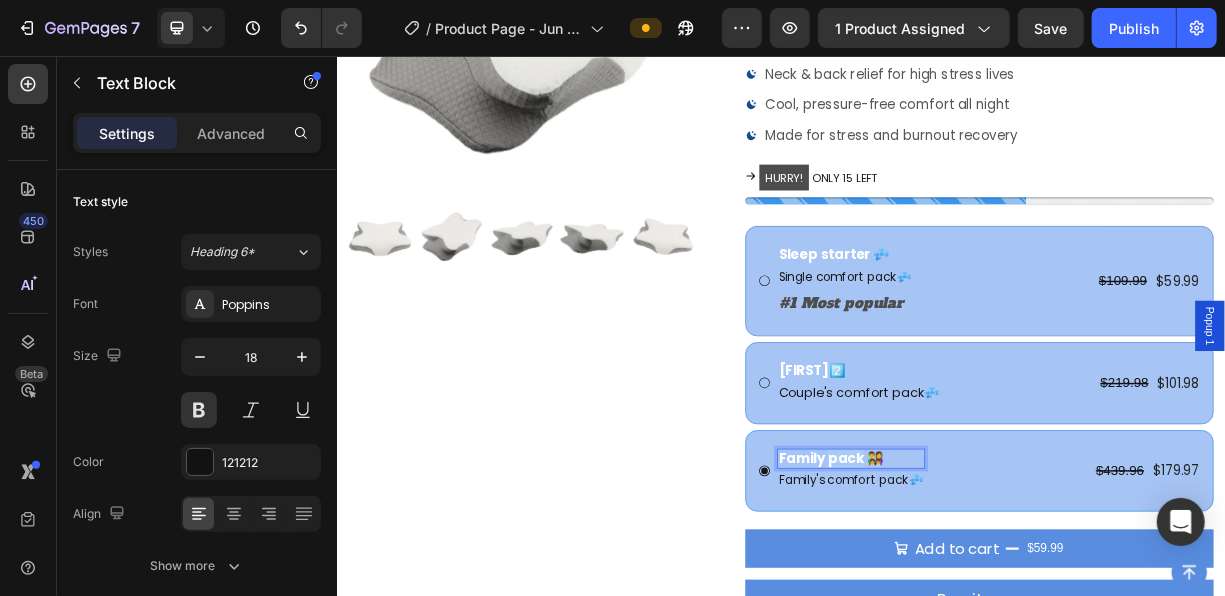 drag, startPoint x: 1038, startPoint y: 596, endPoint x: 997, endPoint y: 602, distance: 41.4367 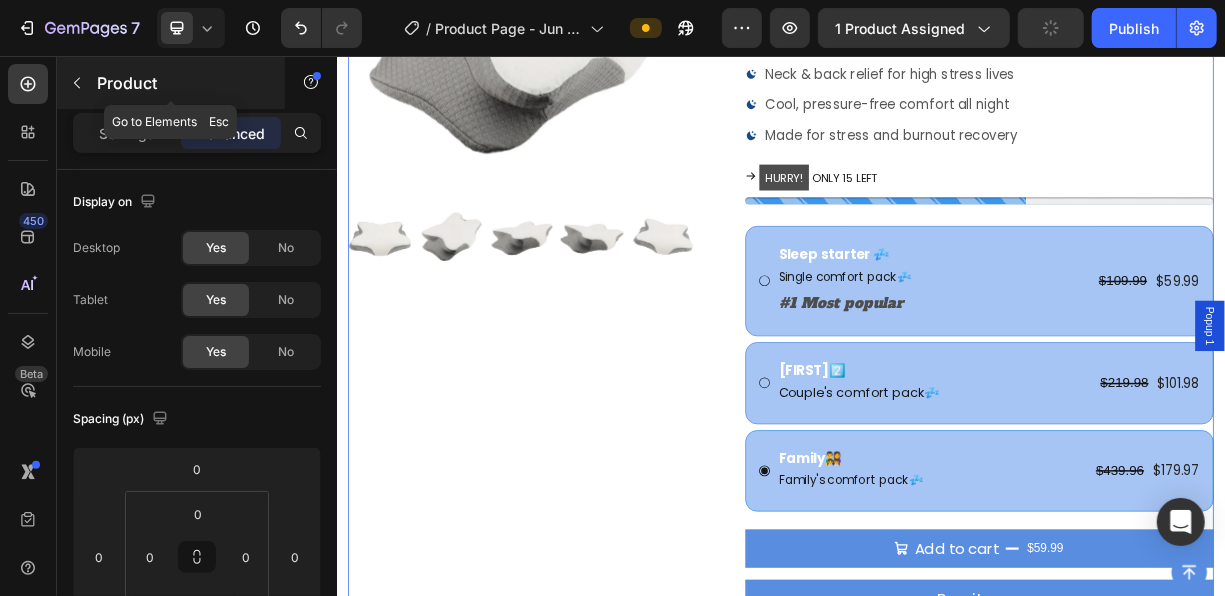 click 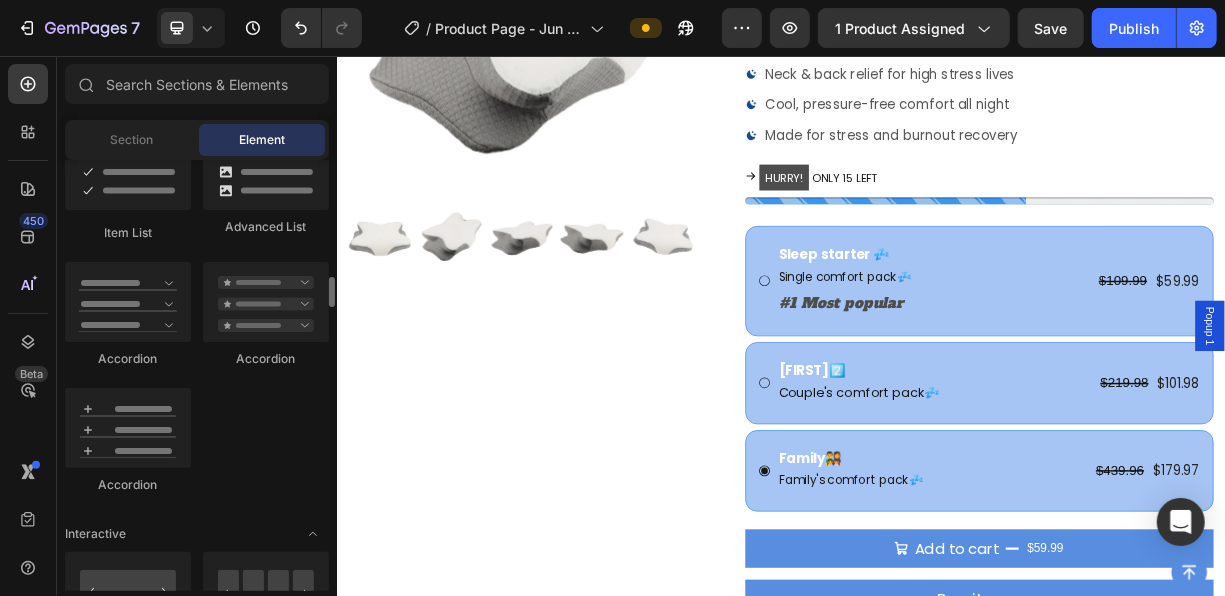 scroll, scrollTop: 2950, scrollLeft: 0, axis: vertical 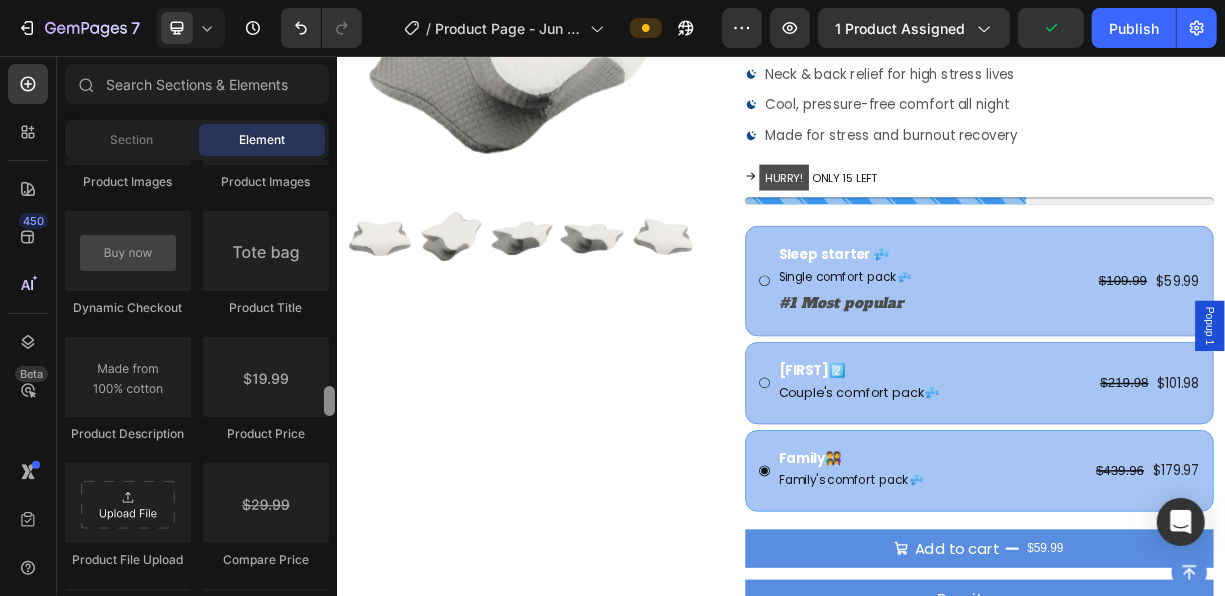 drag, startPoint x: 327, startPoint y: 384, endPoint x: 333, endPoint y: 404, distance: 20.880613 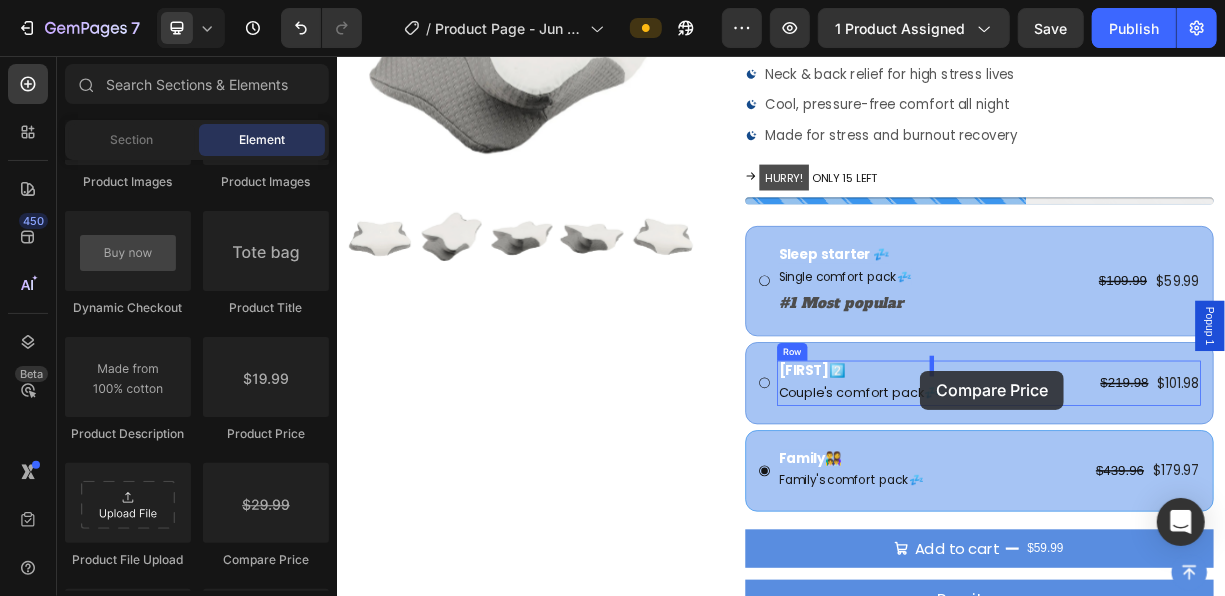 drag, startPoint x: 663, startPoint y: 527, endPoint x: 1124, endPoint y: 480, distance: 463.38968 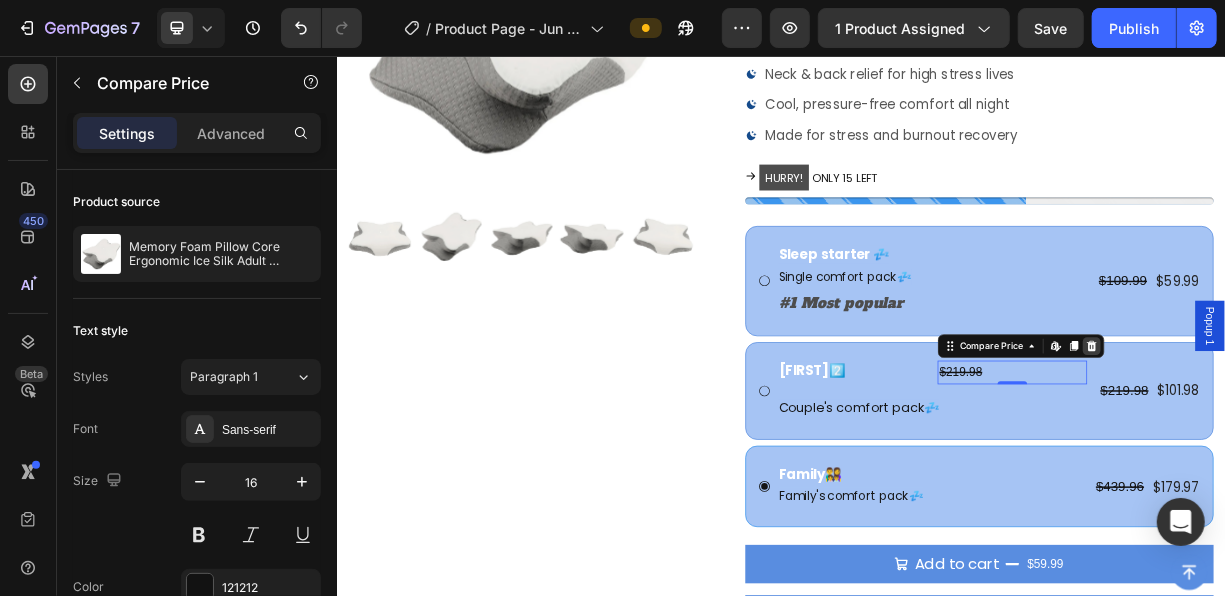 click 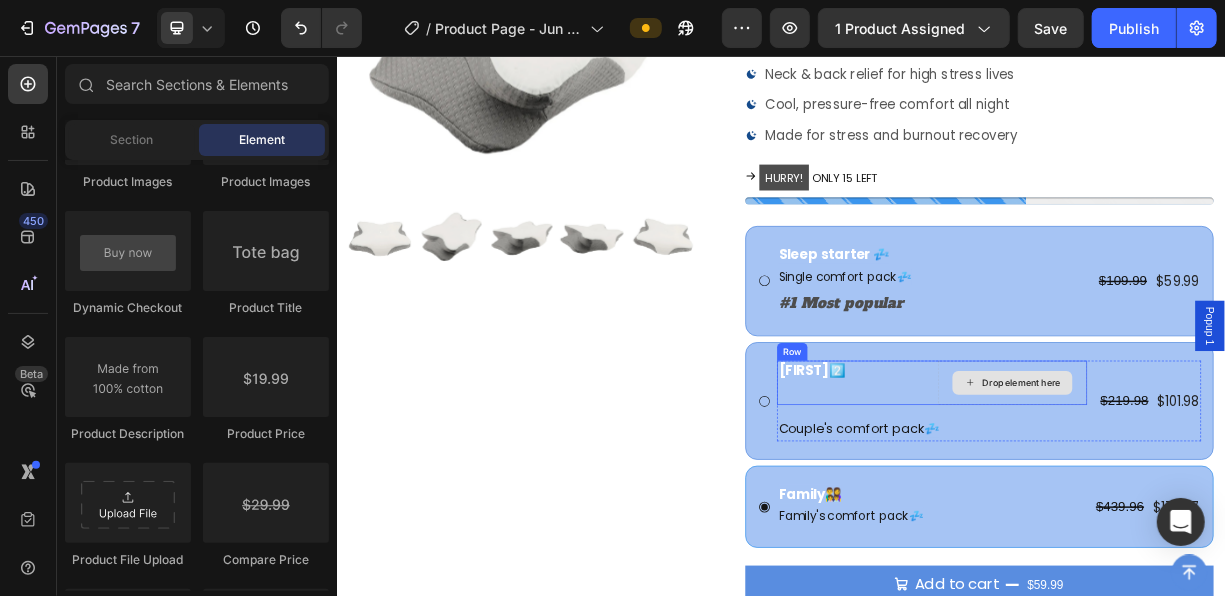click on "Drop element here" at bounding box center (1248, 497) 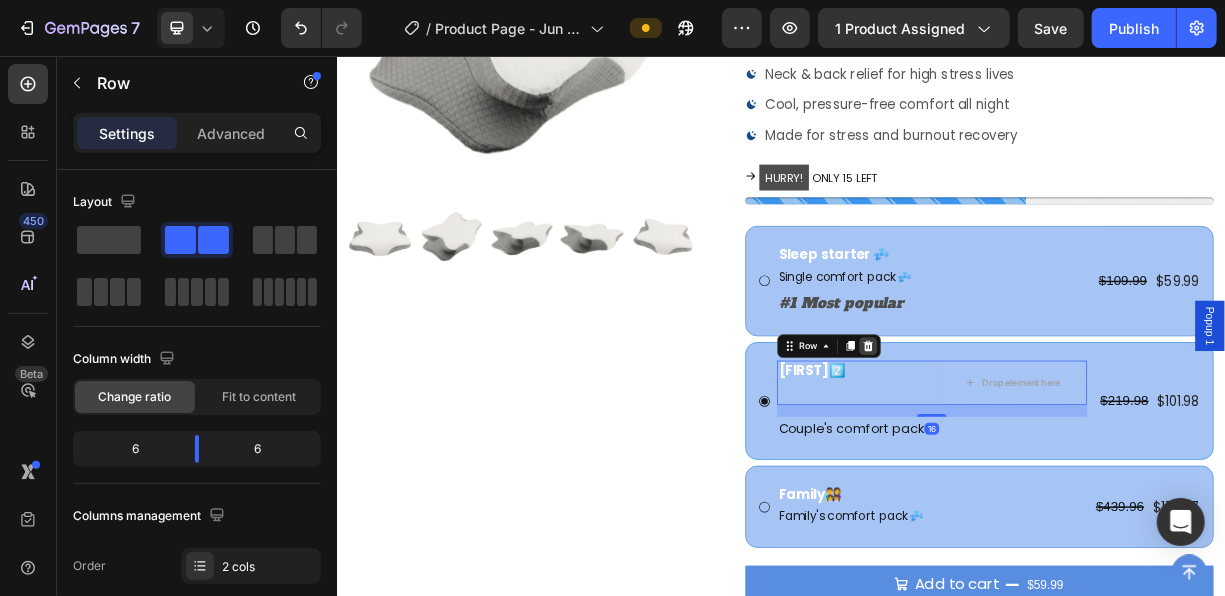 click 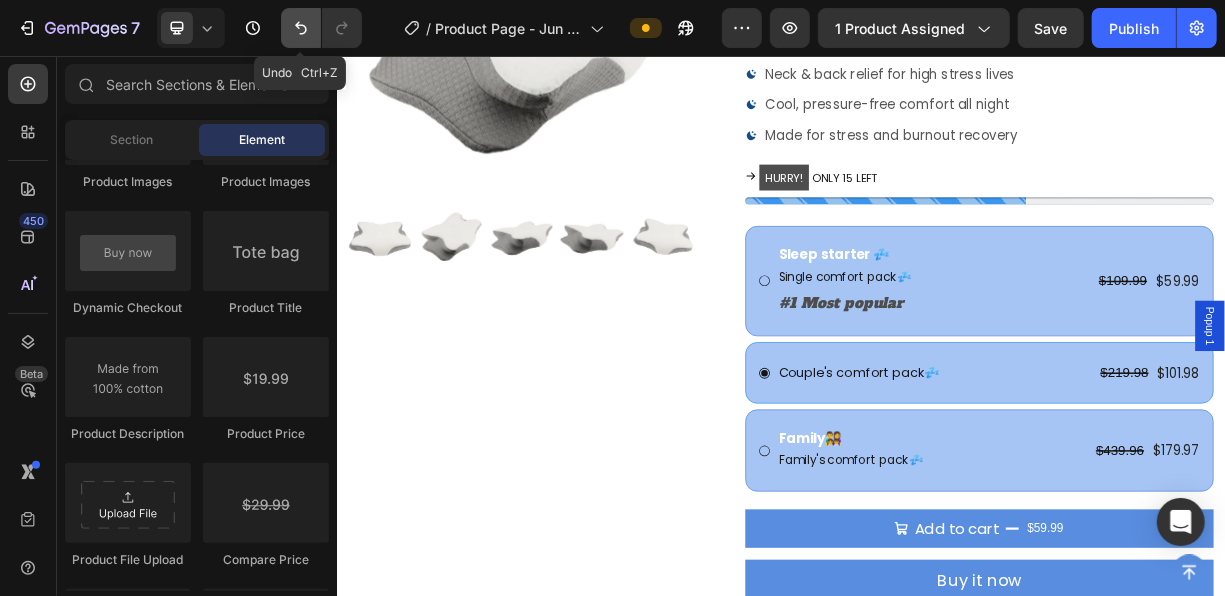 click 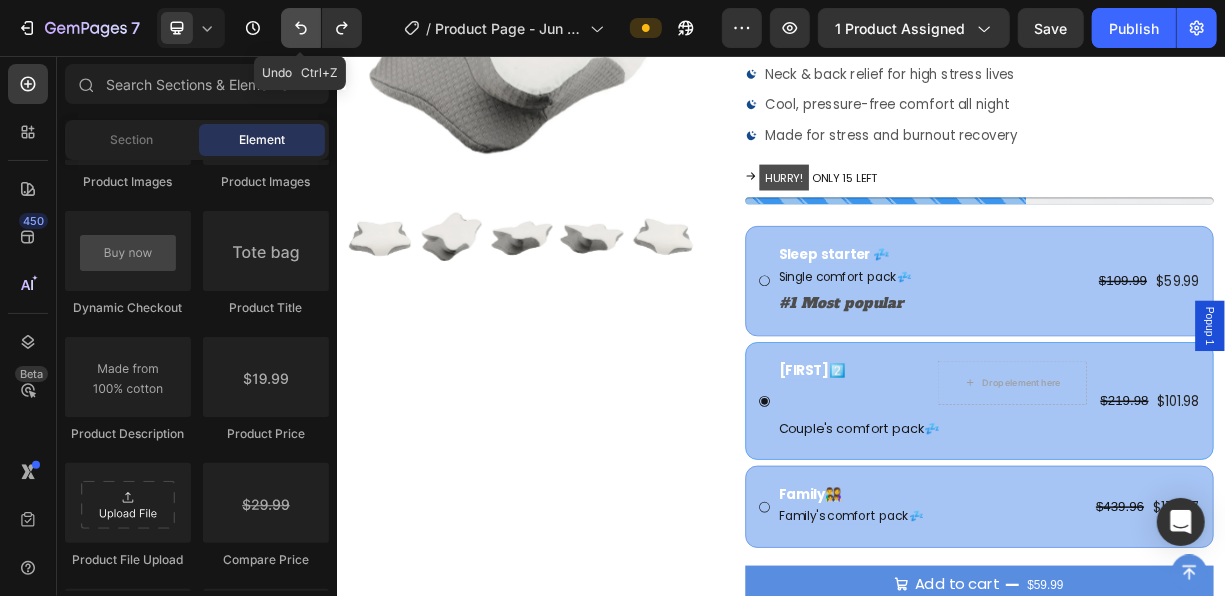 click 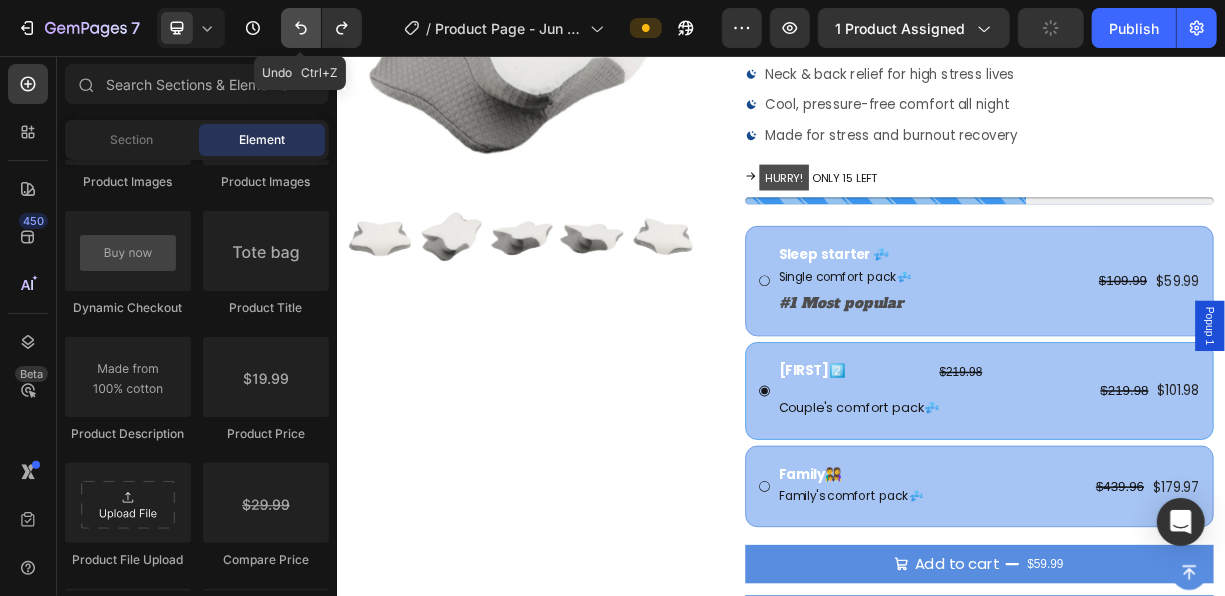 click 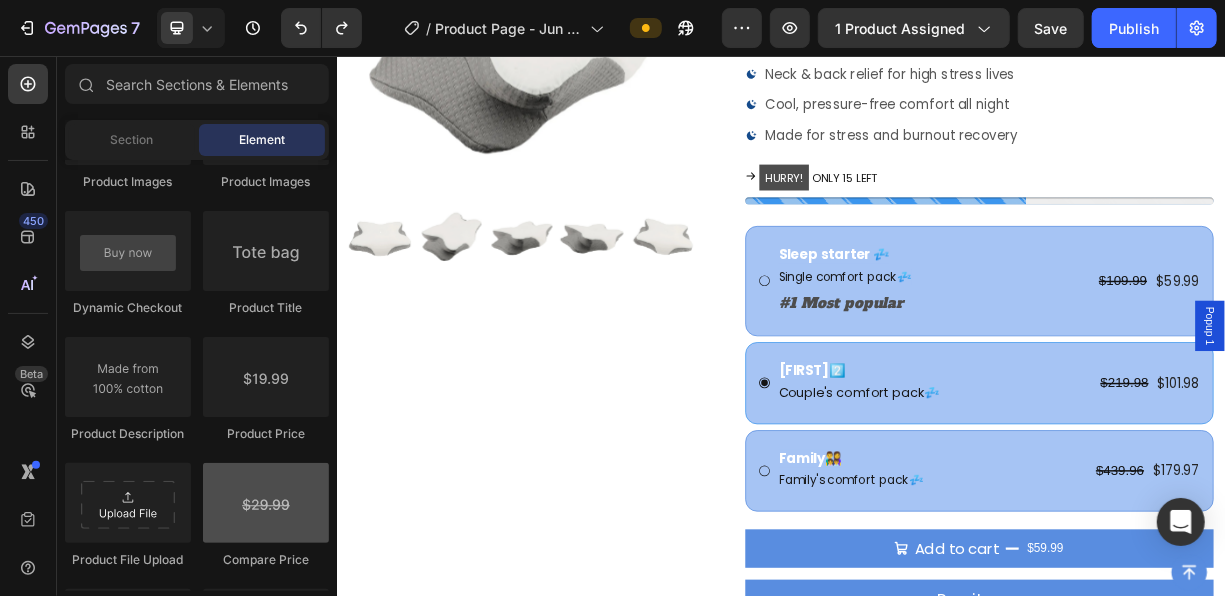 click at bounding box center (266, 503) 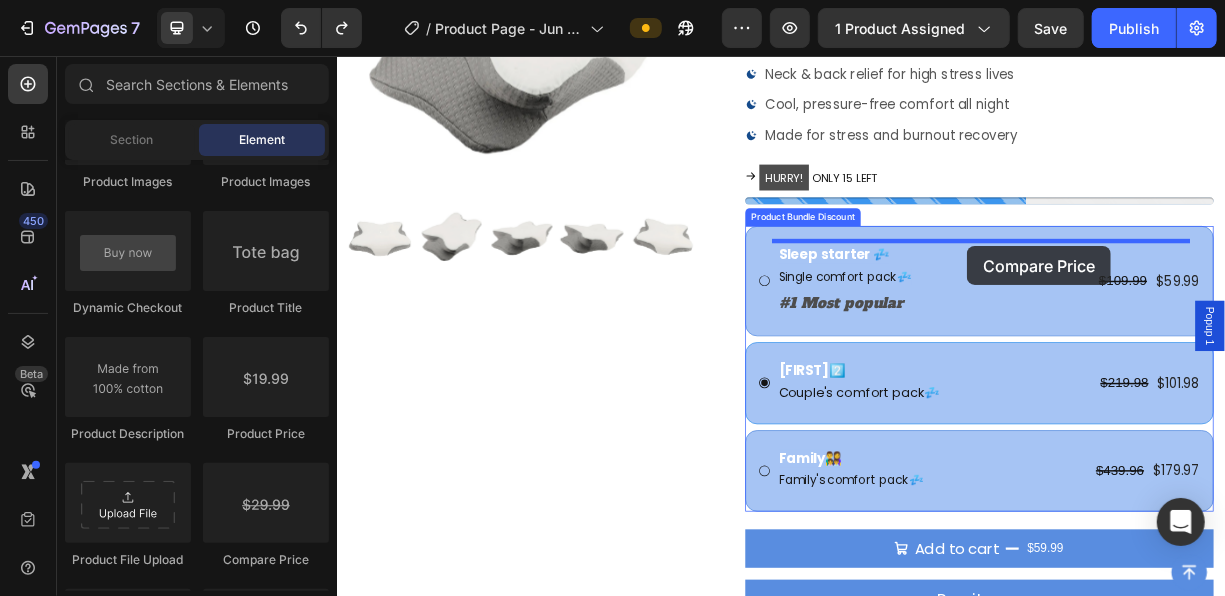 drag, startPoint x: 619, startPoint y: 566, endPoint x: 1187, endPoint y: 312, distance: 622.20575 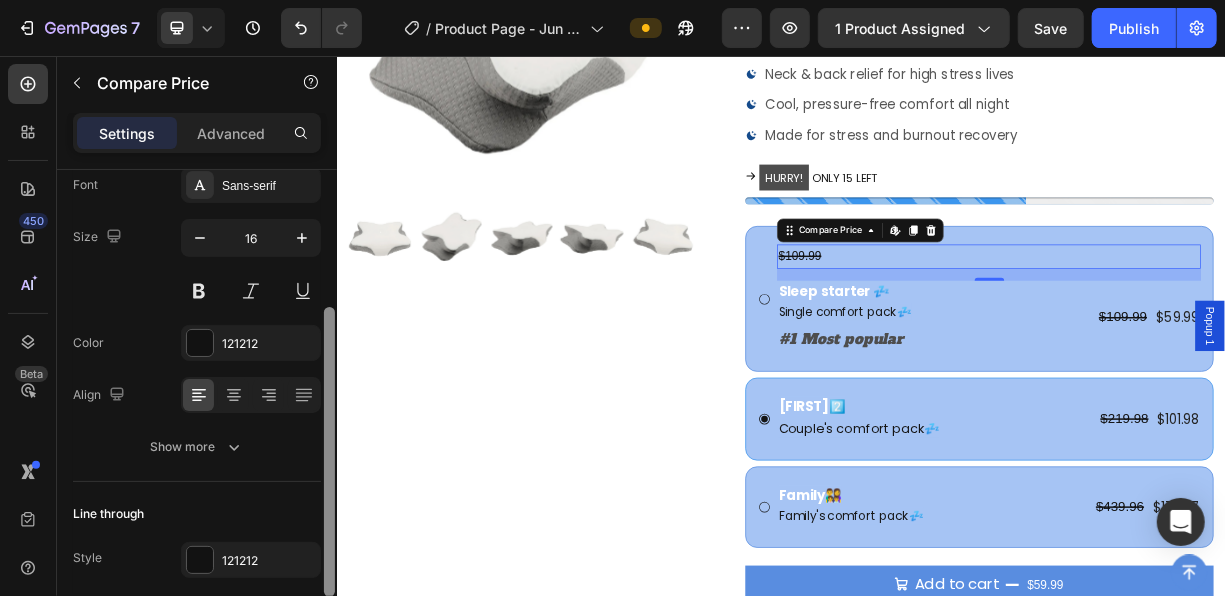 scroll, scrollTop: 236, scrollLeft: 0, axis: vertical 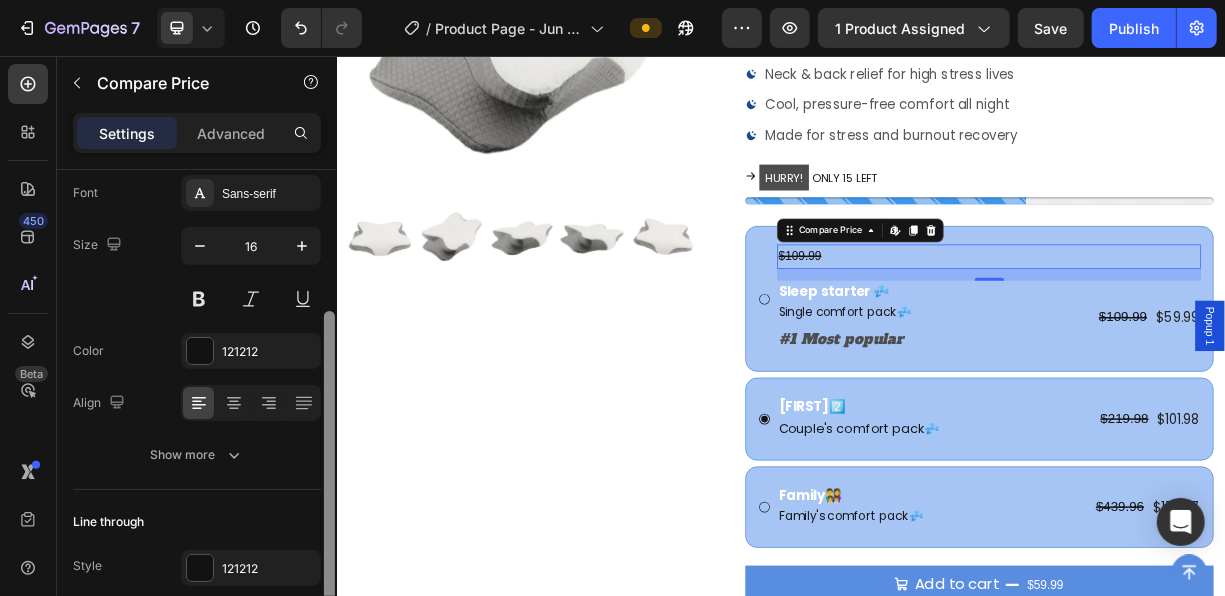 drag, startPoint x: 330, startPoint y: 386, endPoint x: 325, endPoint y: 480, distance: 94.13288 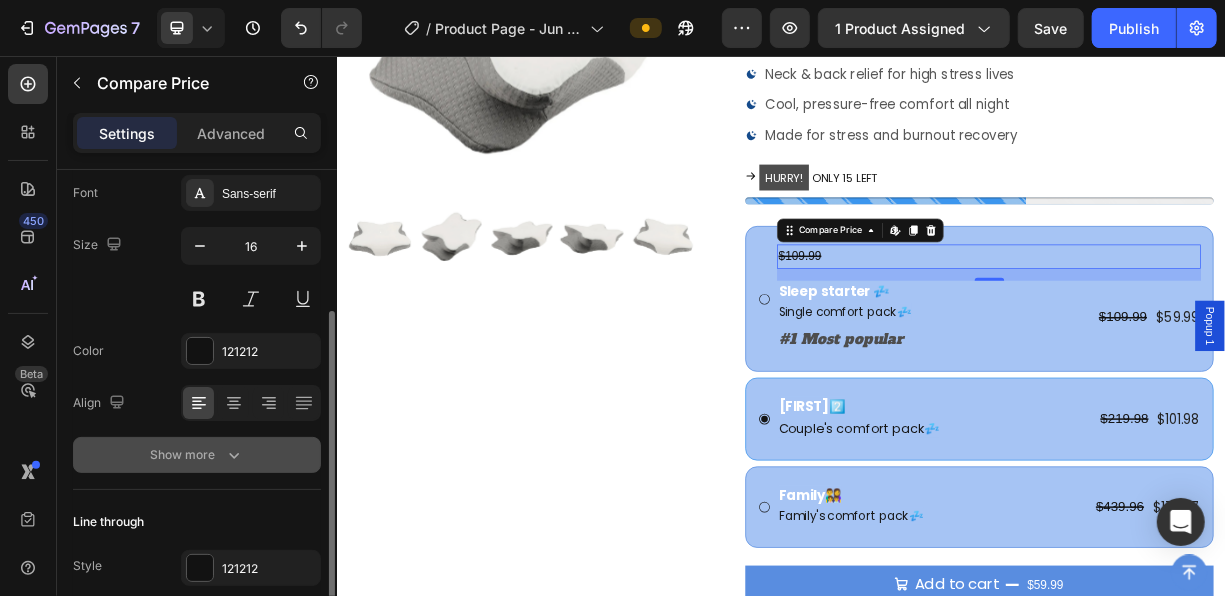 click on "Show more" at bounding box center (197, 455) 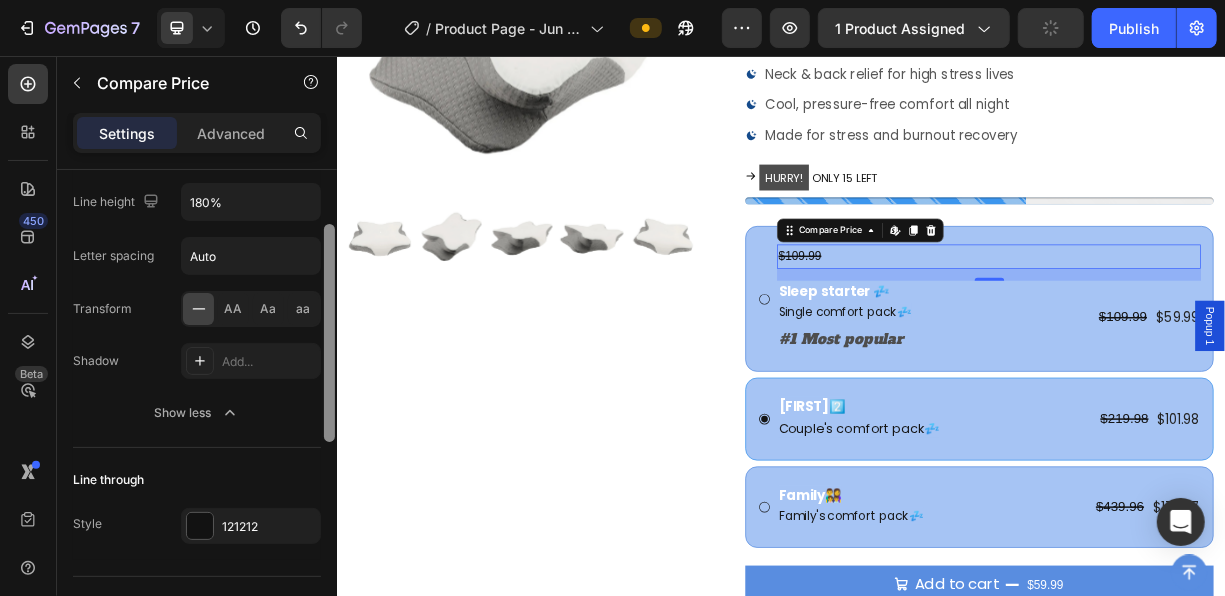 scroll, scrollTop: 576, scrollLeft: 0, axis: vertical 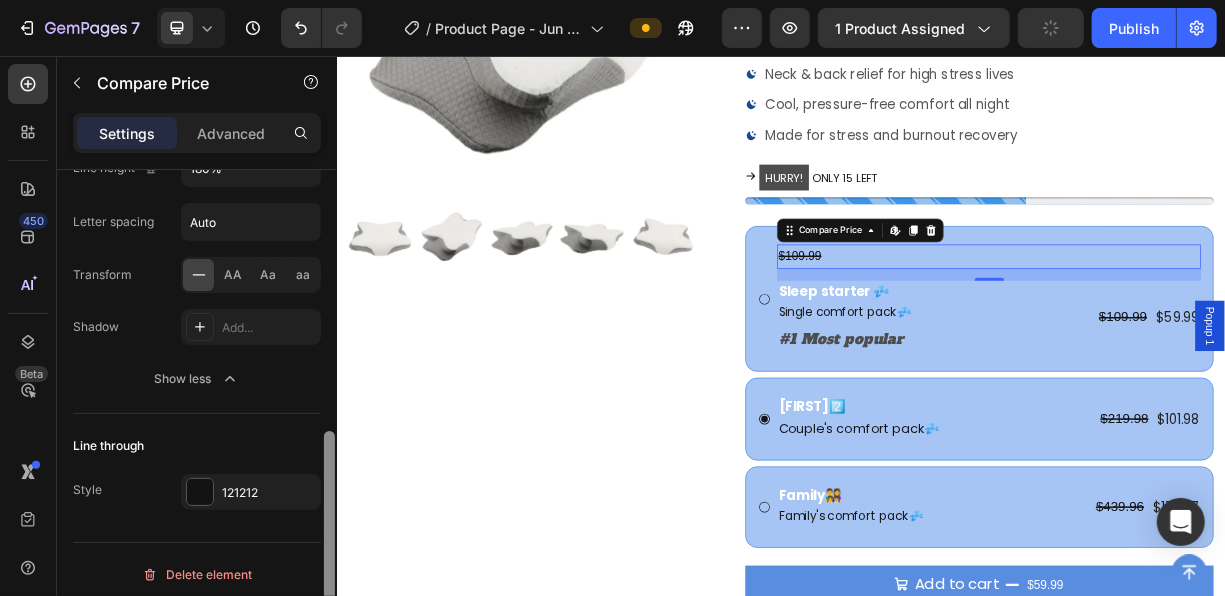 drag, startPoint x: 332, startPoint y: 442, endPoint x: 307, endPoint y: 647, distance: 206.51877 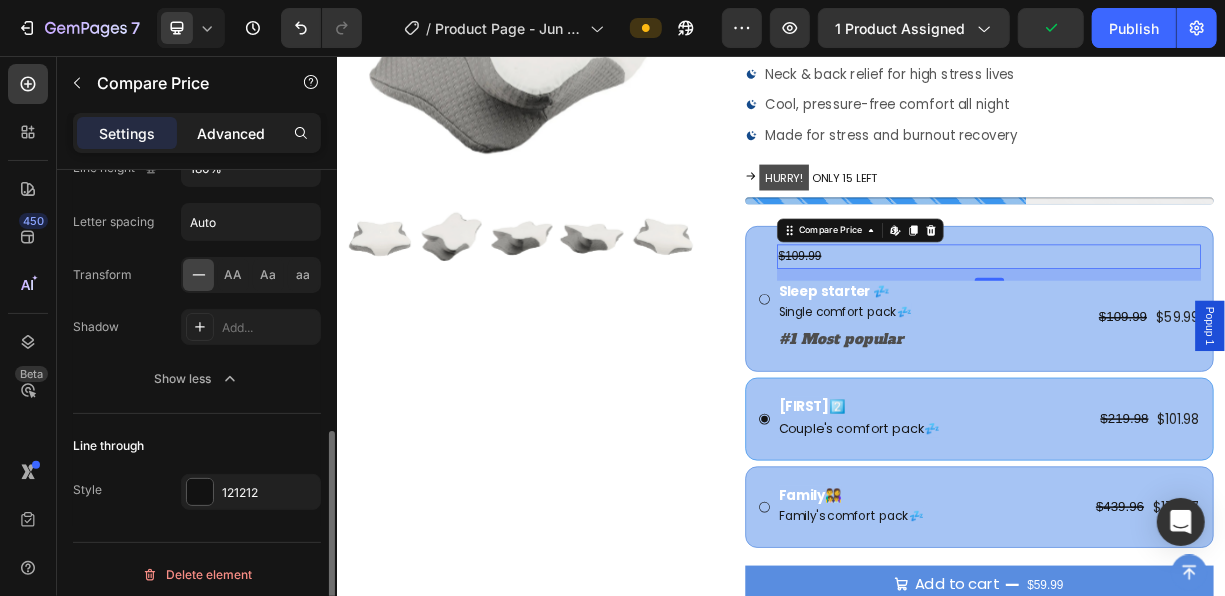 click on "Advanced" 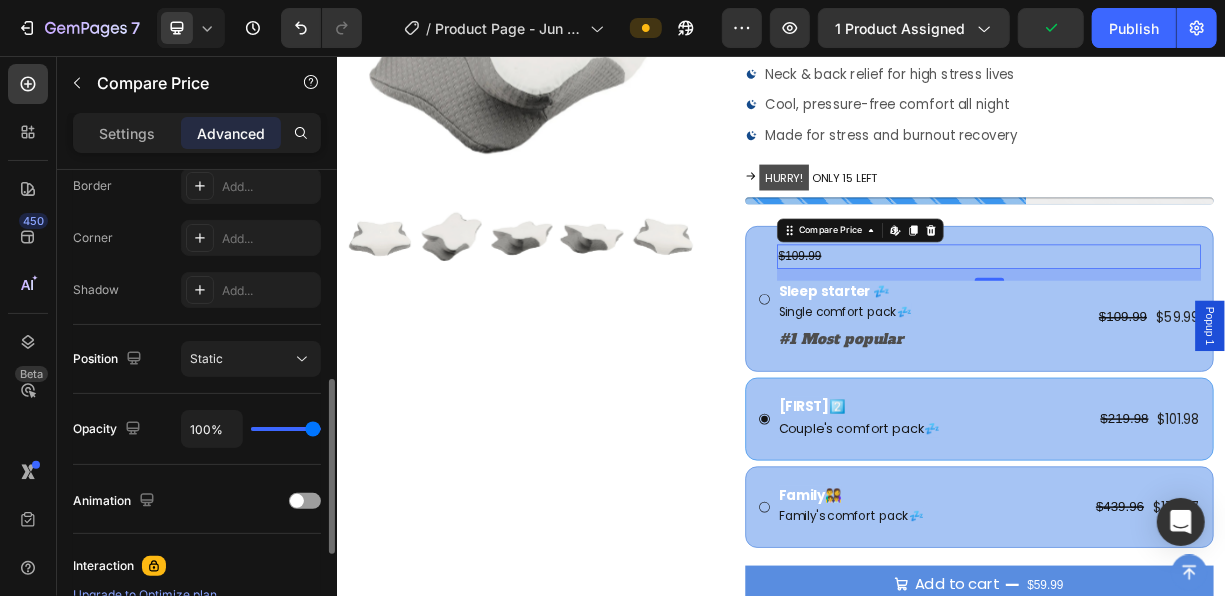scroll, scrollTop: 0, scrollLeft: 0, axis: both 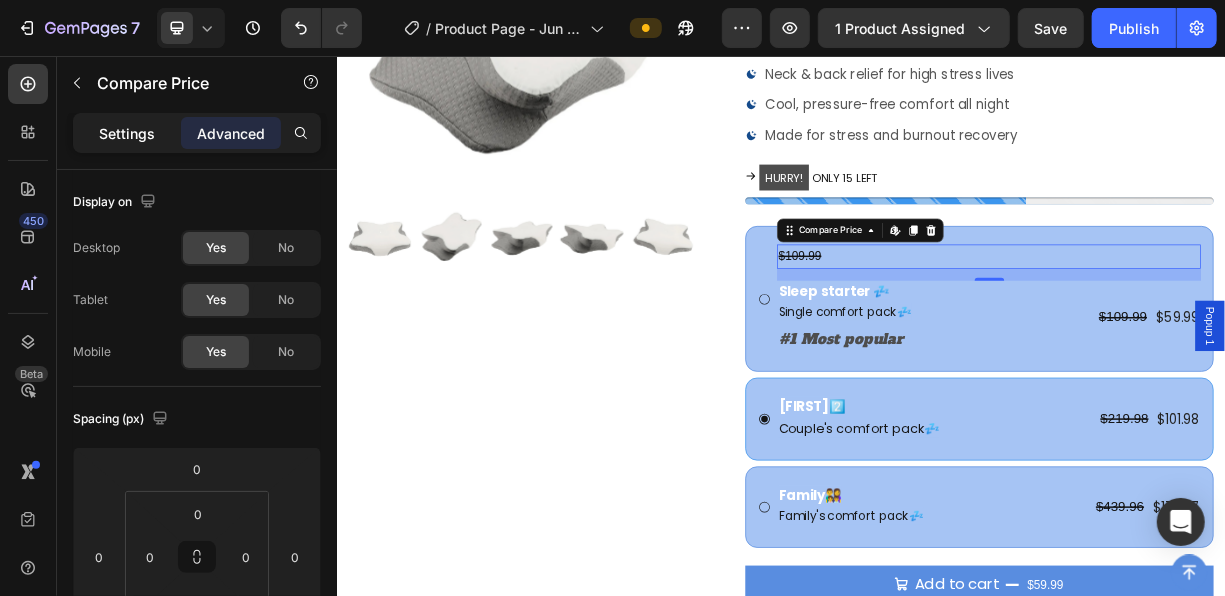 click on "Settings" at bounding box center [127, 133] 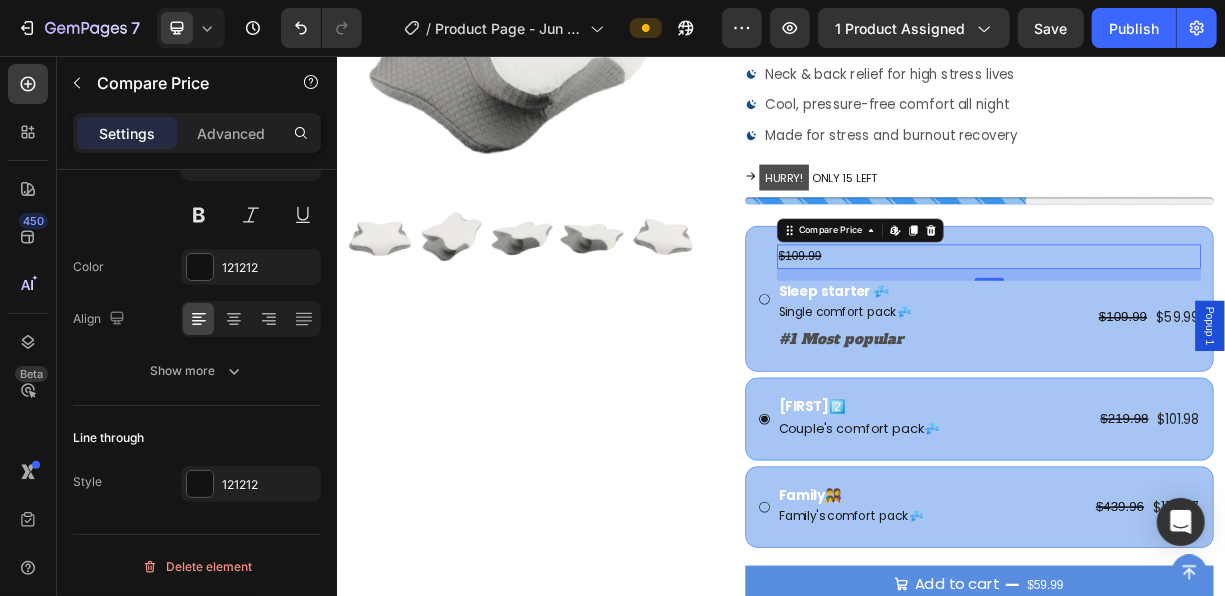 scroll, scrollTop: 0, scrollLeft: 0, axis: both 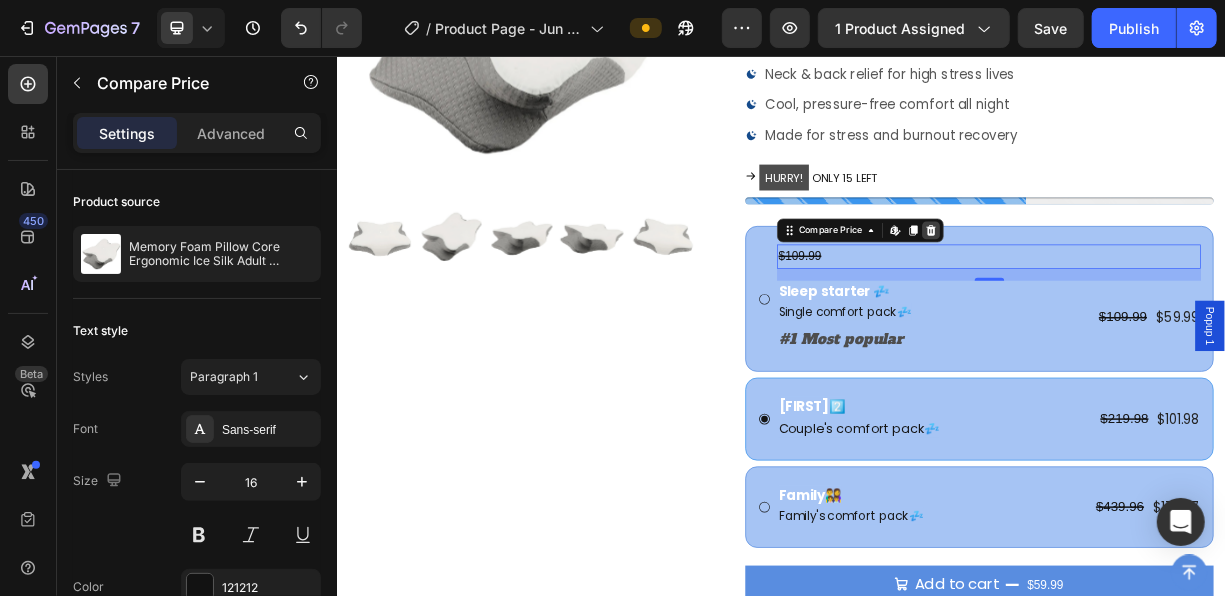 click 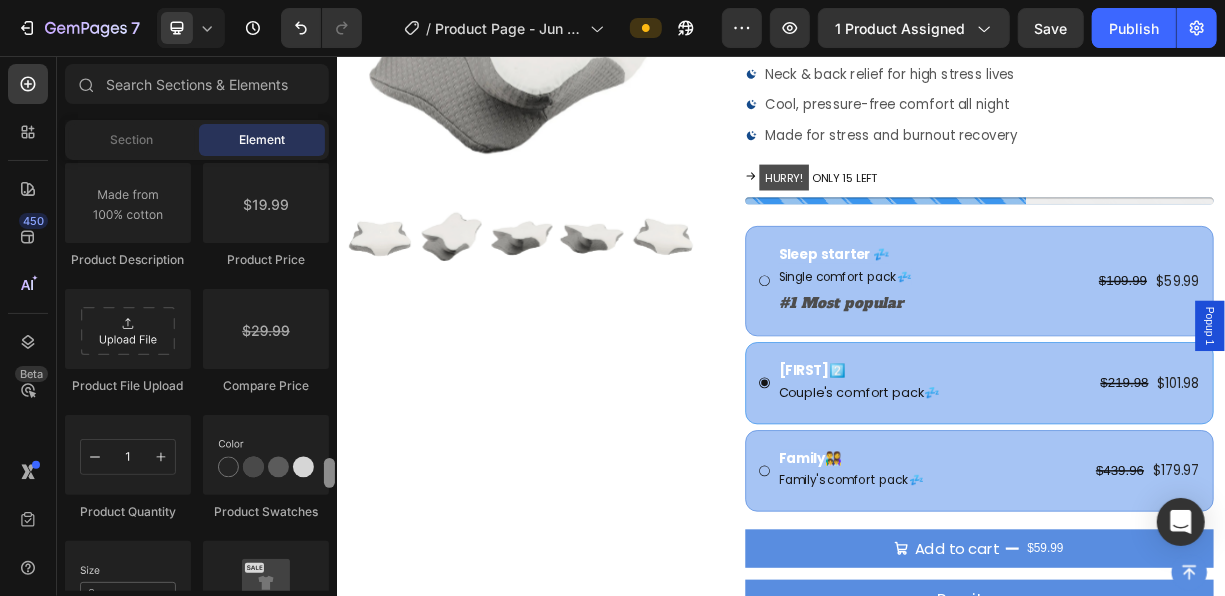 scroll, scrollTop: 3293, scrollLeft: 0, axis: vertical 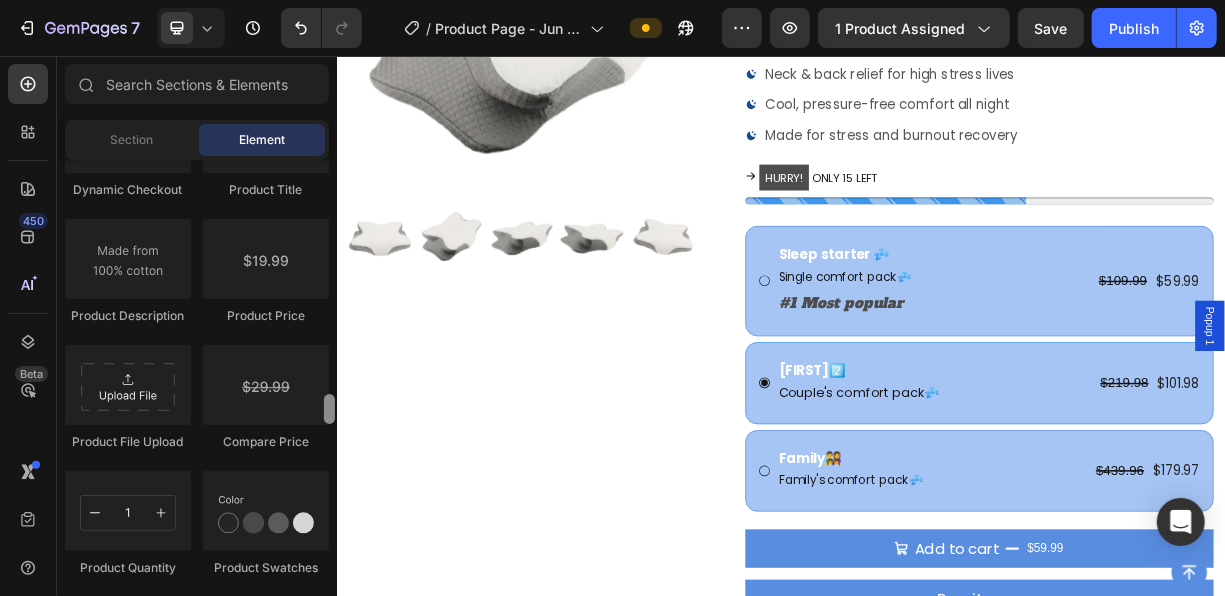 drag, startPoint x: 330, startPoint y: 307, endPoint x: 323, endPoint y: 408, distance: 101.24229 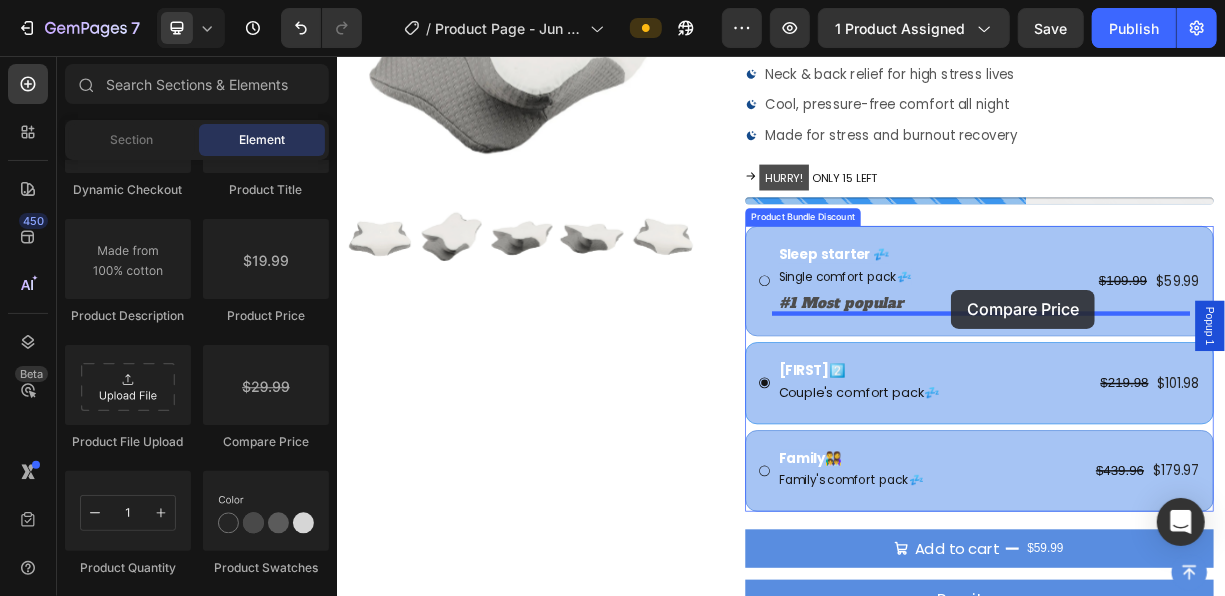 drag, startPoint x: 638, startPoint y: 445, endPoint x: 1166, endPoint y: 371, distance: 533.1604 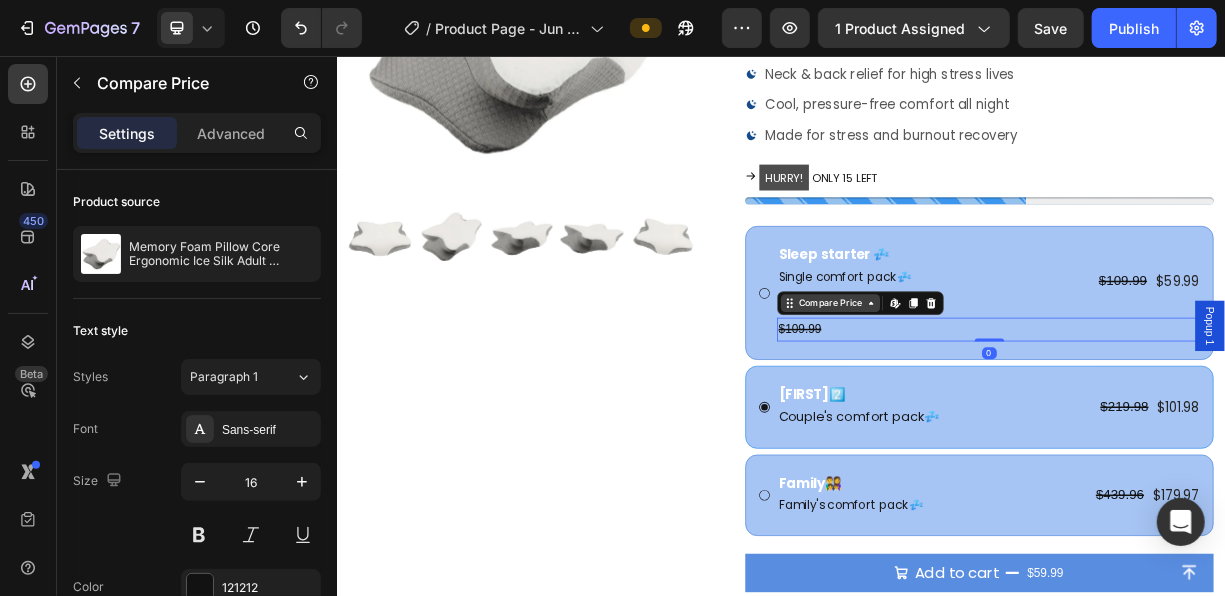click on "Compare Price" at bounding box center [1003, 390] 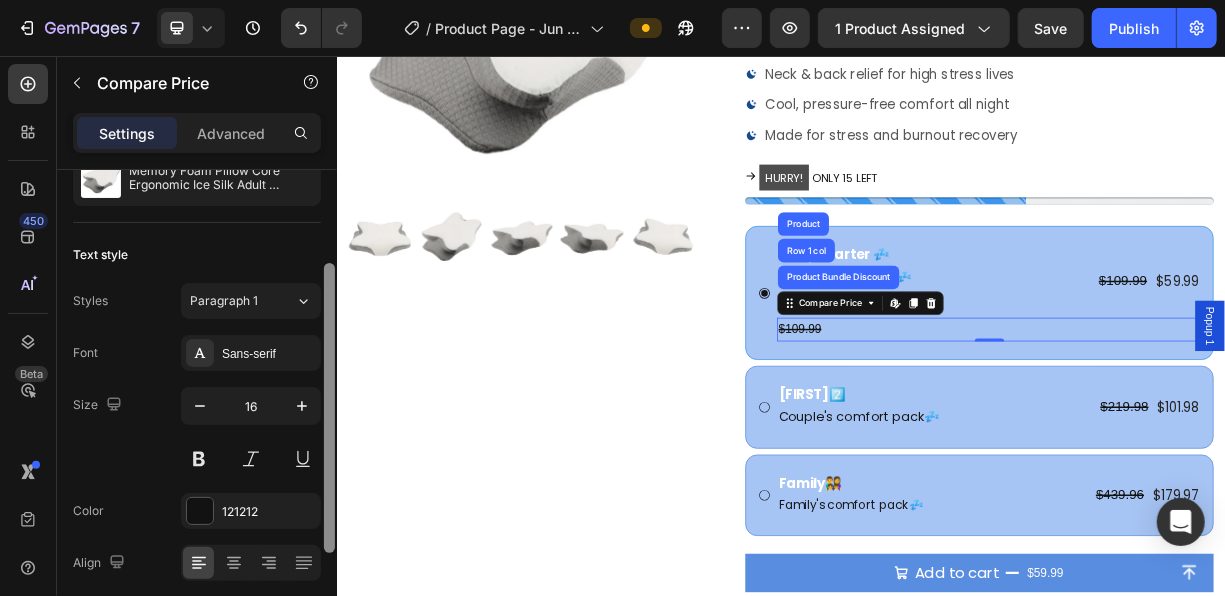 scroll, scrollTop: 61, scrollLeft: 0, axis: vertical 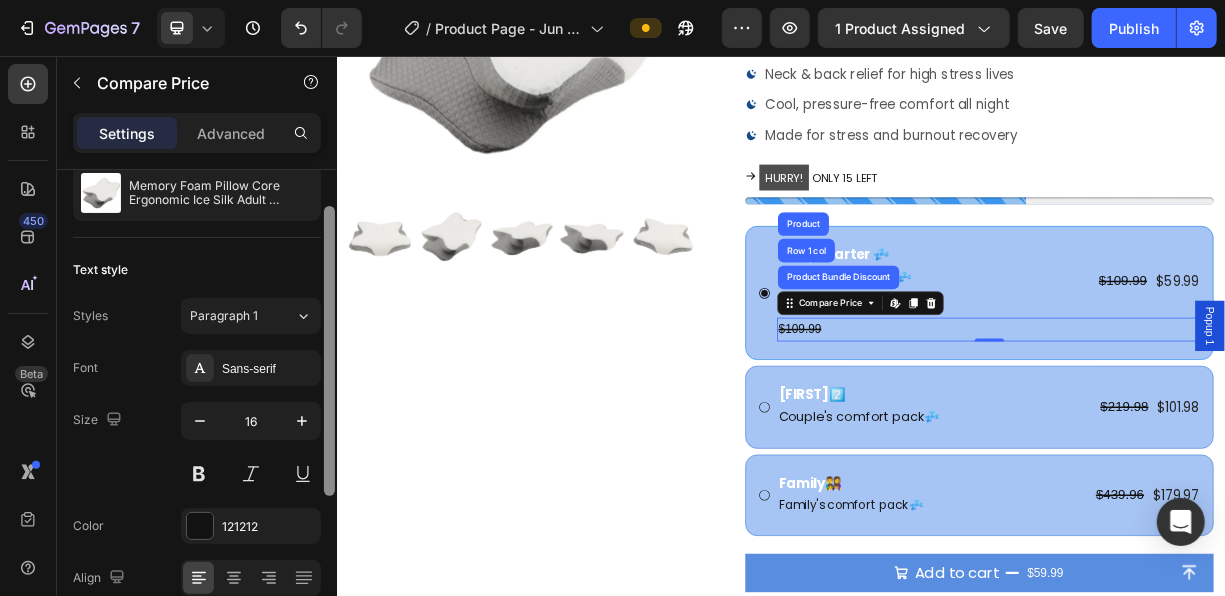 drag, startPoint x: 332, startPoint y: 447, endPoint x: 311, endPoint y: 291, distance: 157.40712 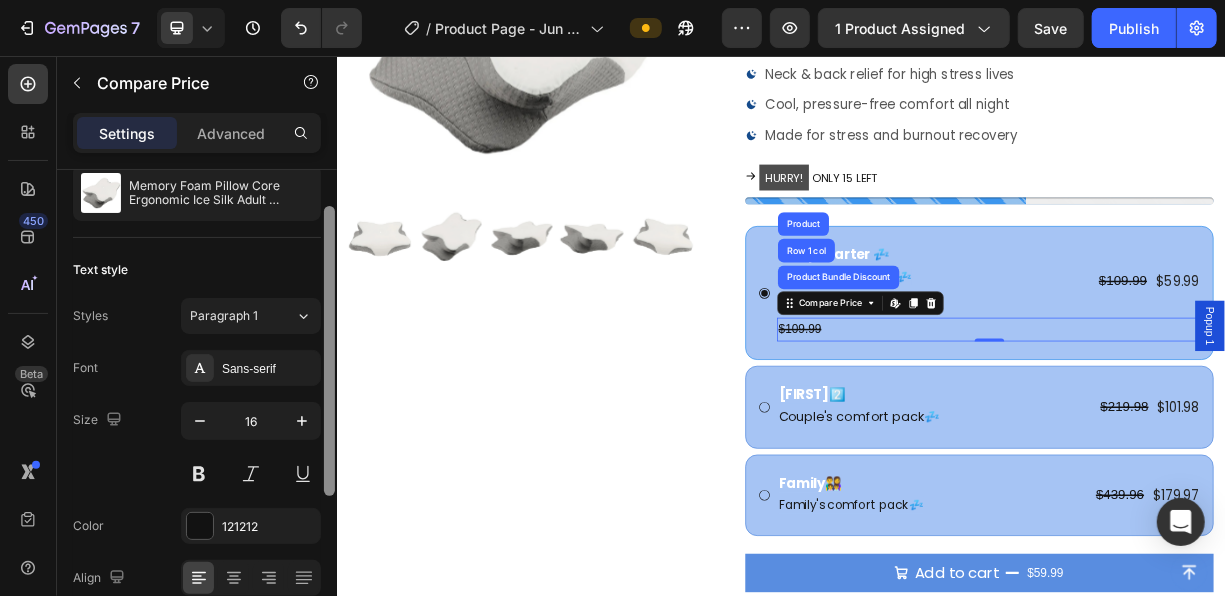 click on "Product source Memory Foam Pillow Core Ergonomic Ice Silk Adult Memory Cotton Neck Support Pillow Text style Styles Paragraph 1 Font Sans-serif Size 16 Color 121212 Align Show more Line through Style 121212 Delete element" at bounding box center (197, 411) 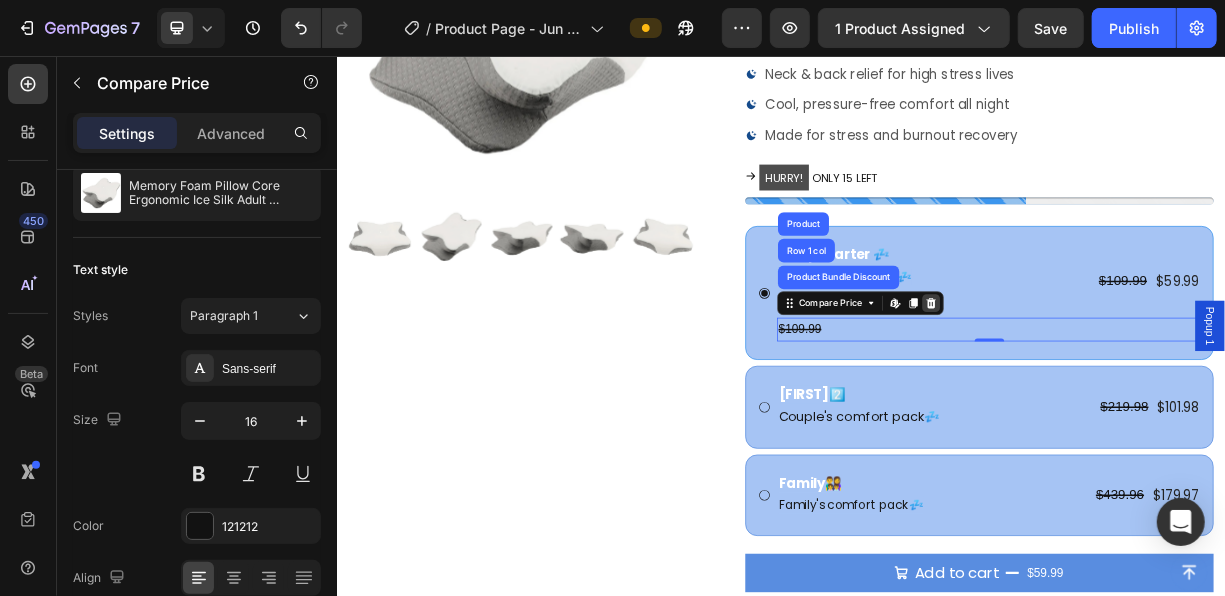 click 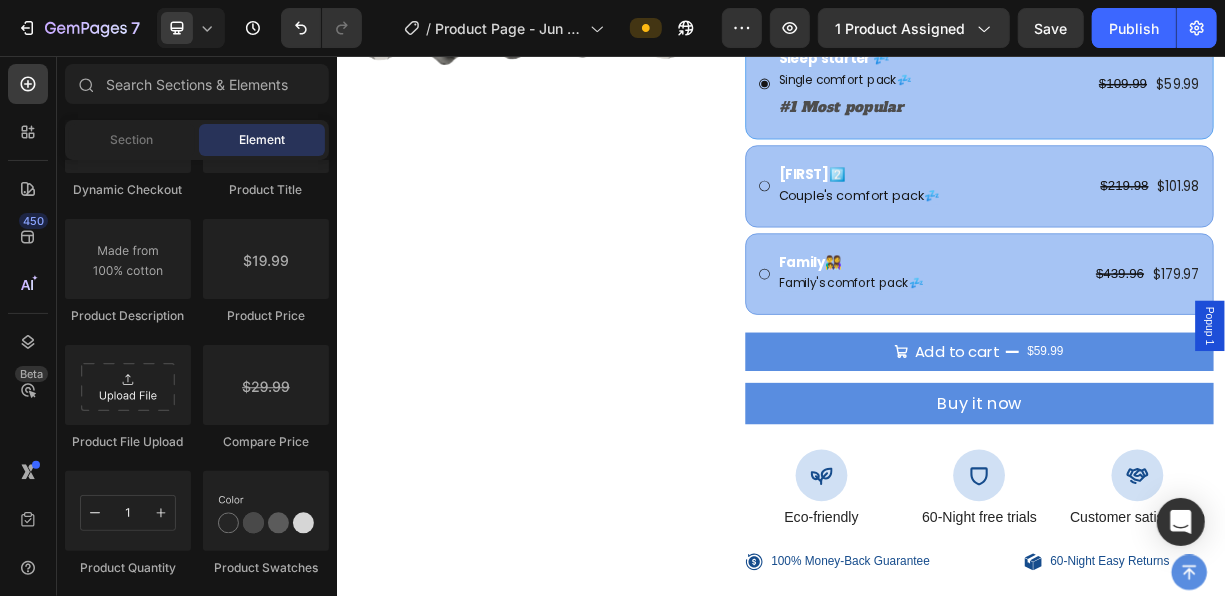 scroll, scrollTop: 732, scrollLeft: 0, axis: vertical 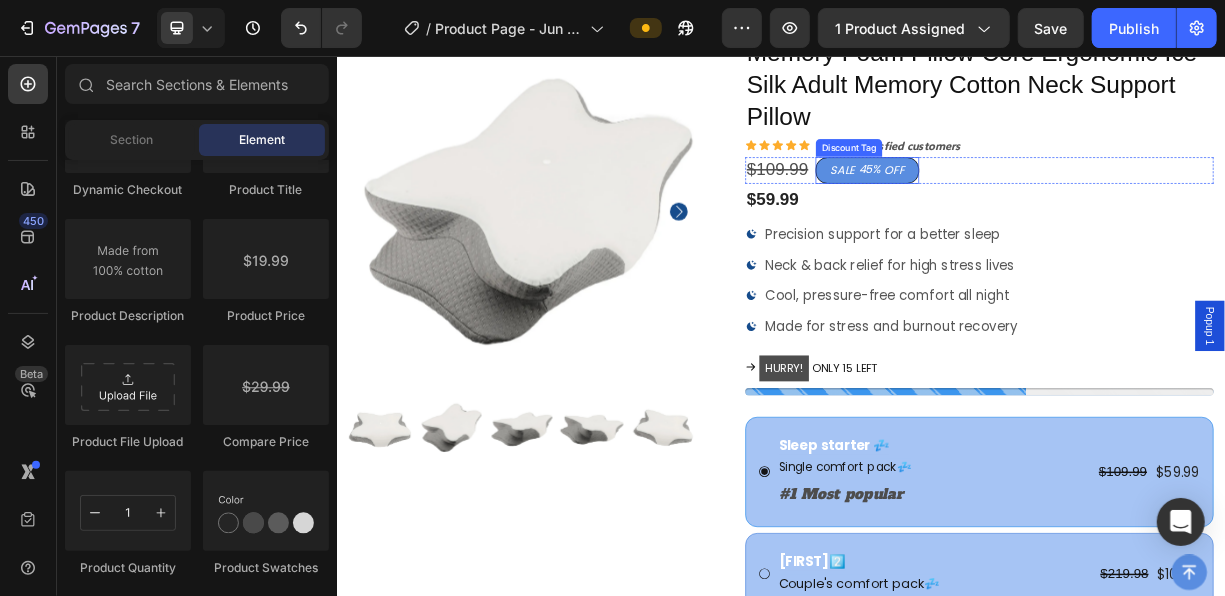 click on "OFF" at bounding box center [1089, 210] 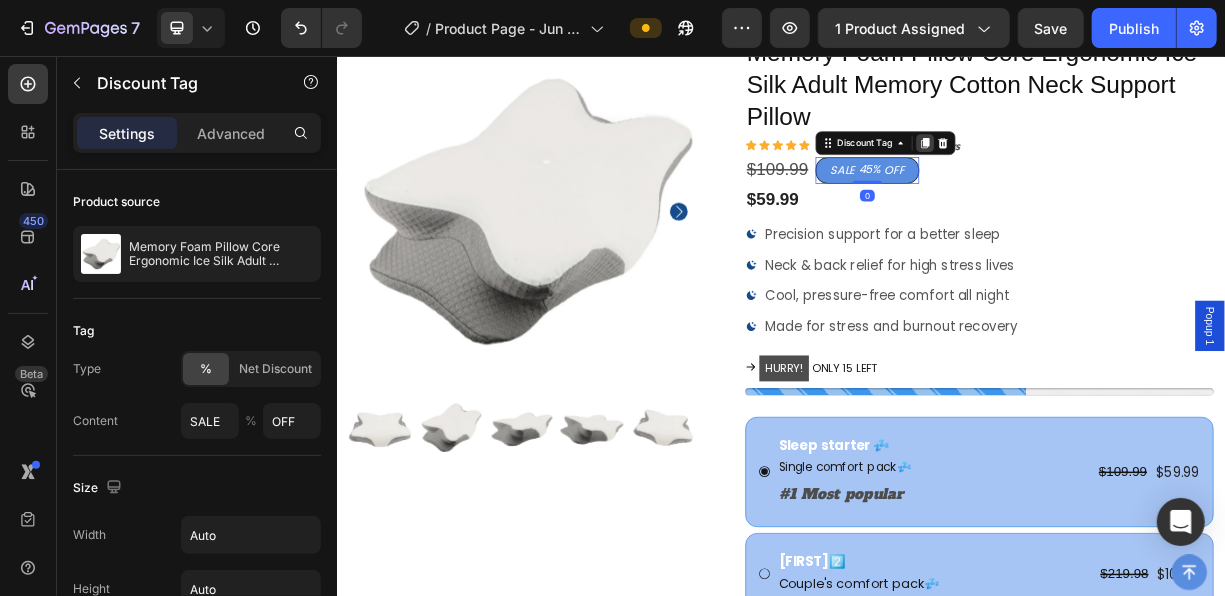 click 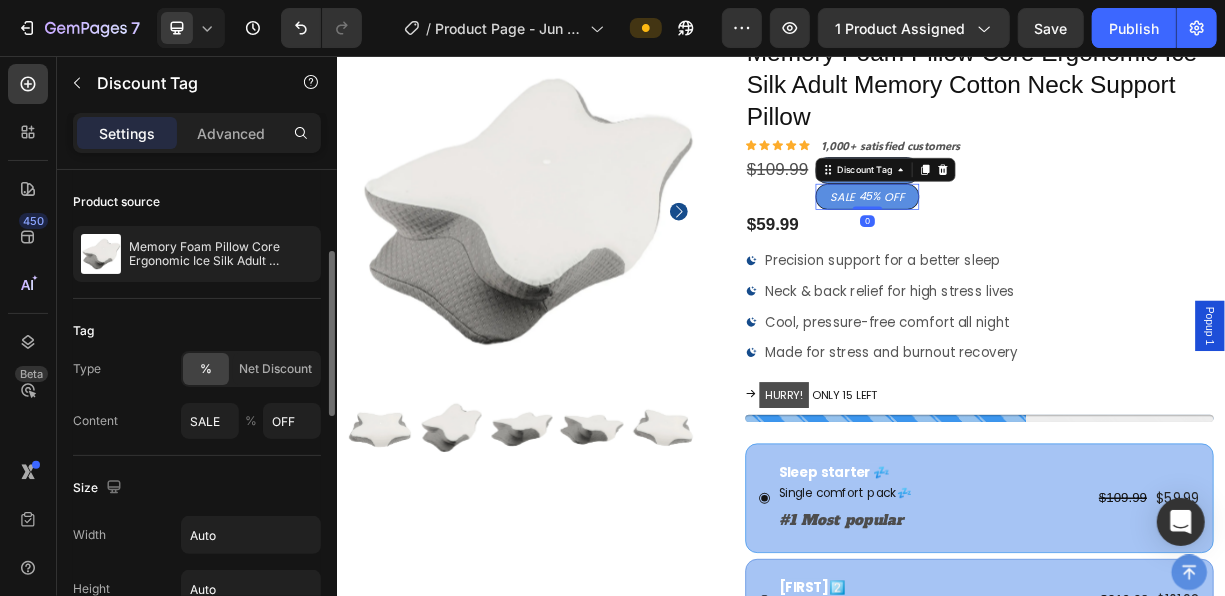 scroll, scrollTop: 61, scrollLeft: 0, axis: vertical 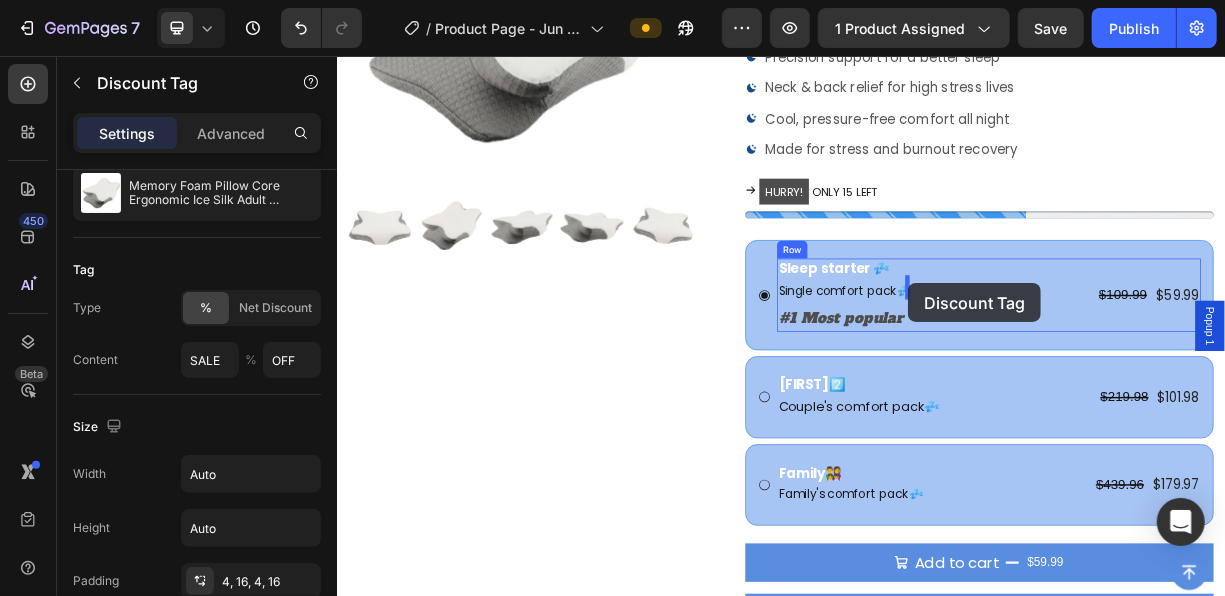 drag, startPoint x: 1055, startPoint y: 238, endPoint x: 1108, endPoint y: 362, distance: 134.85178 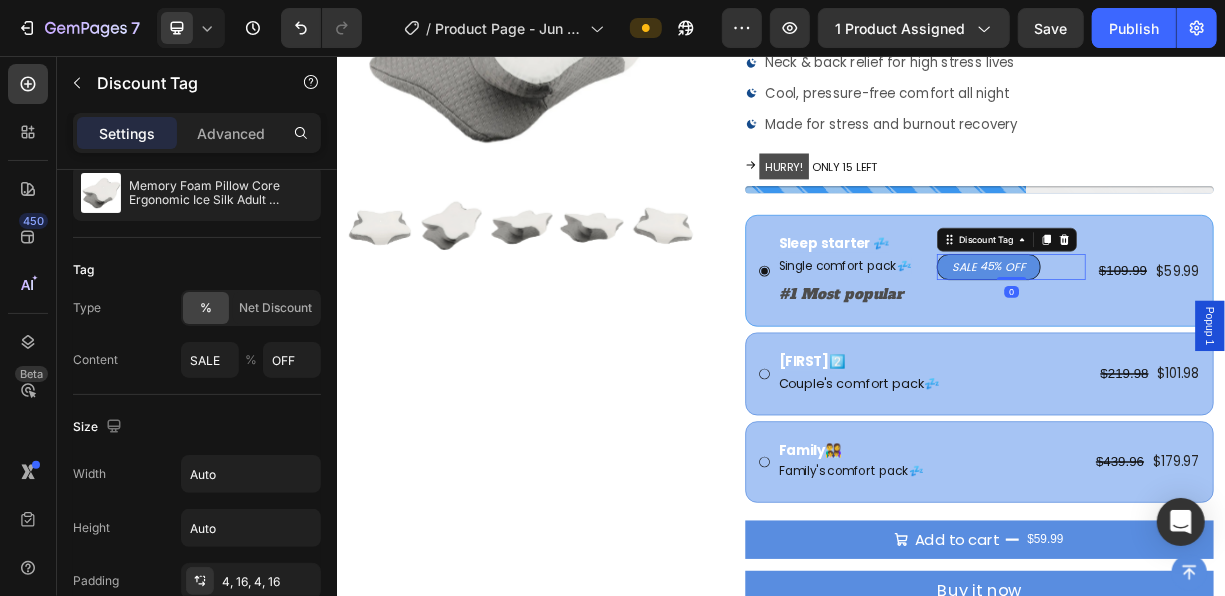click on "SALE" at bounding box center [1183, 341] 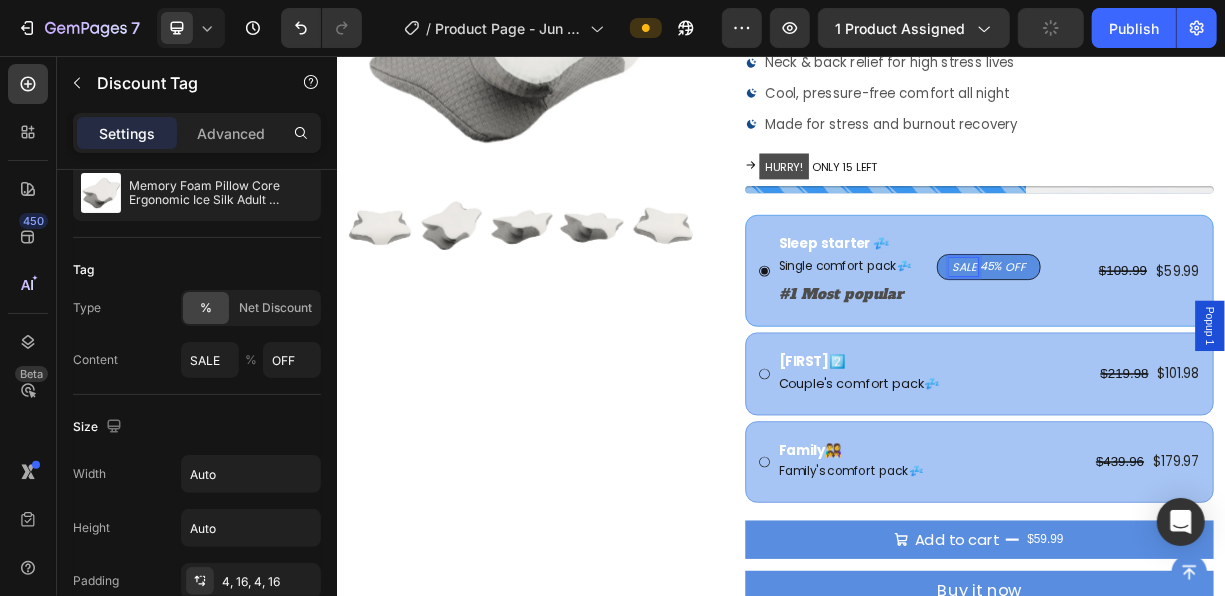 click on "45%" at bounding box center [1219, 340] 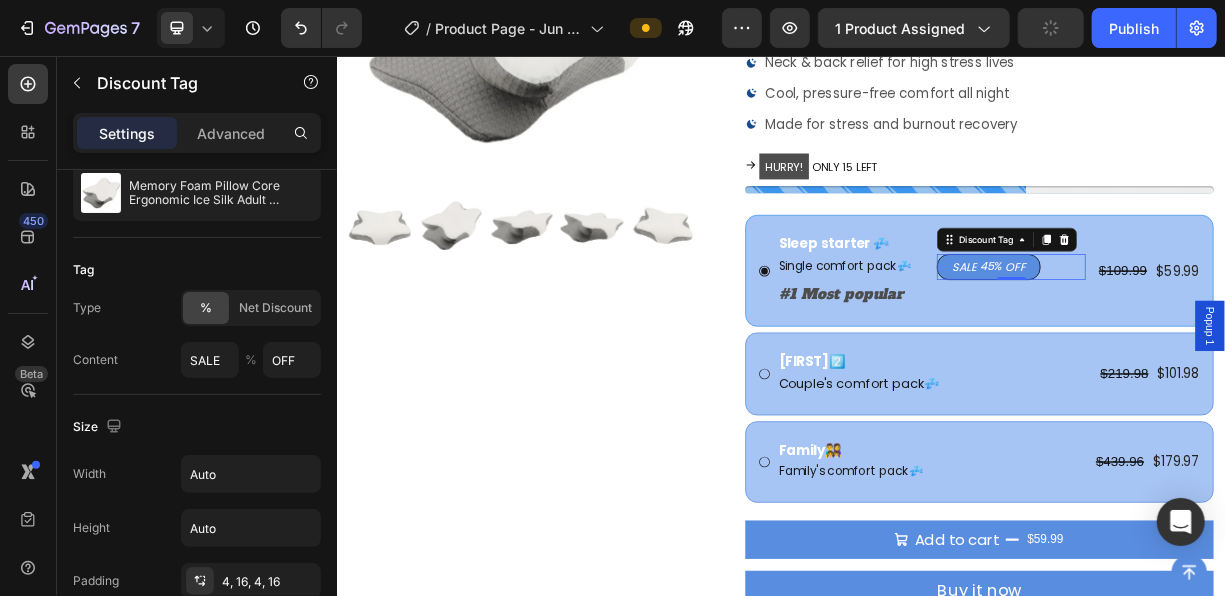 click on "45%" at bounding box center [1219, 340] 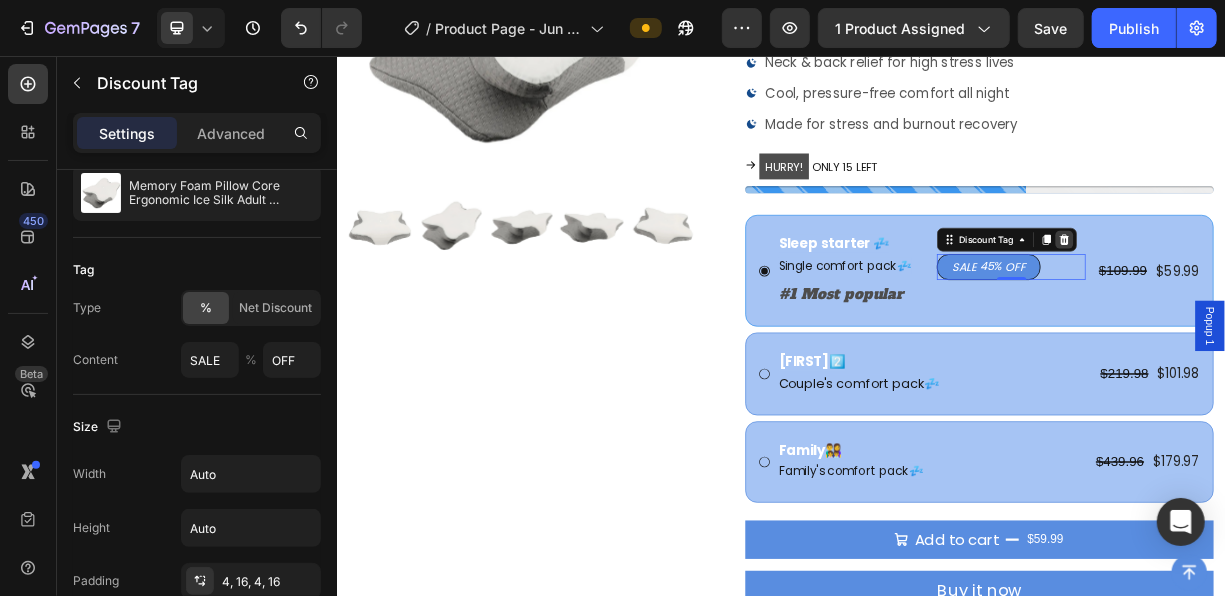 click 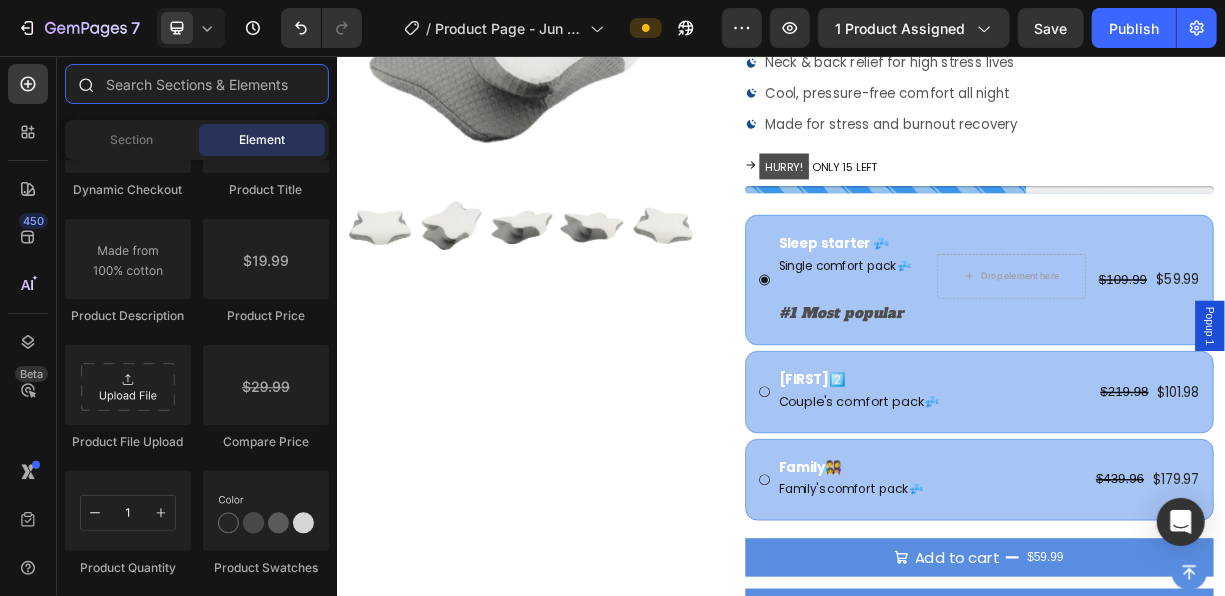 click at bounding box center [197, 84] 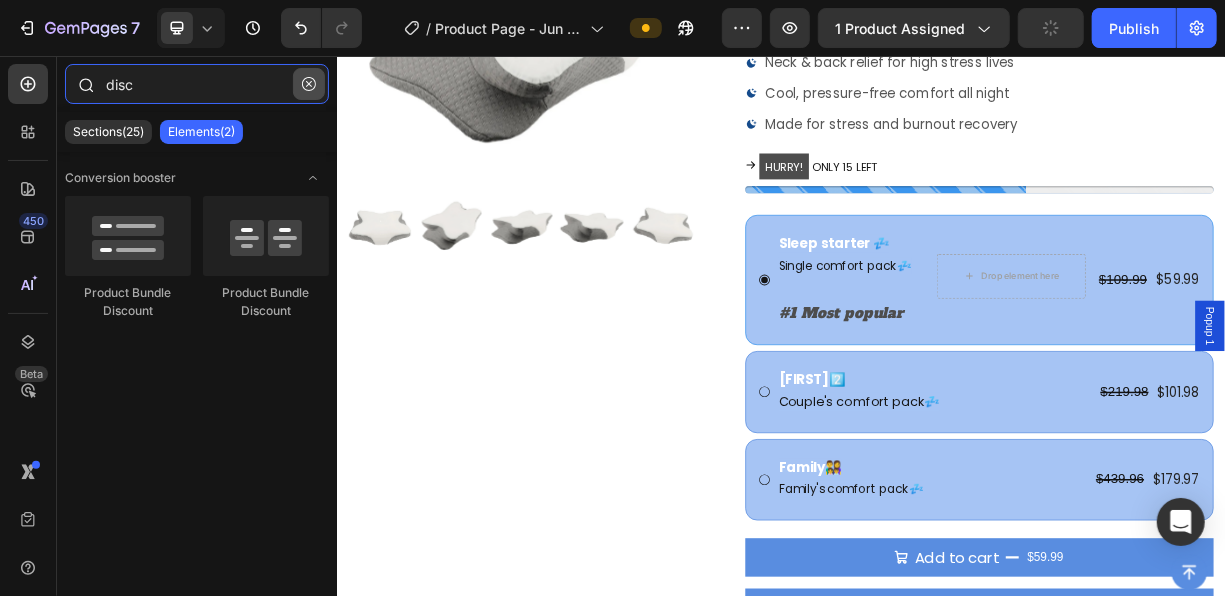 type on "disc" 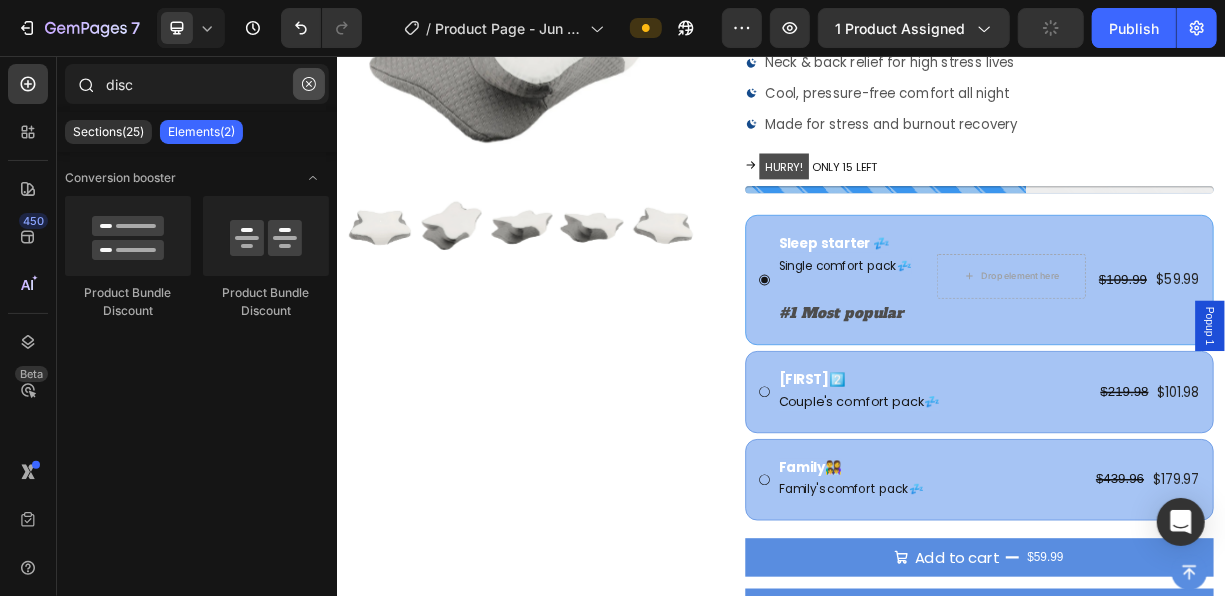click at bounding box center (309, 84) 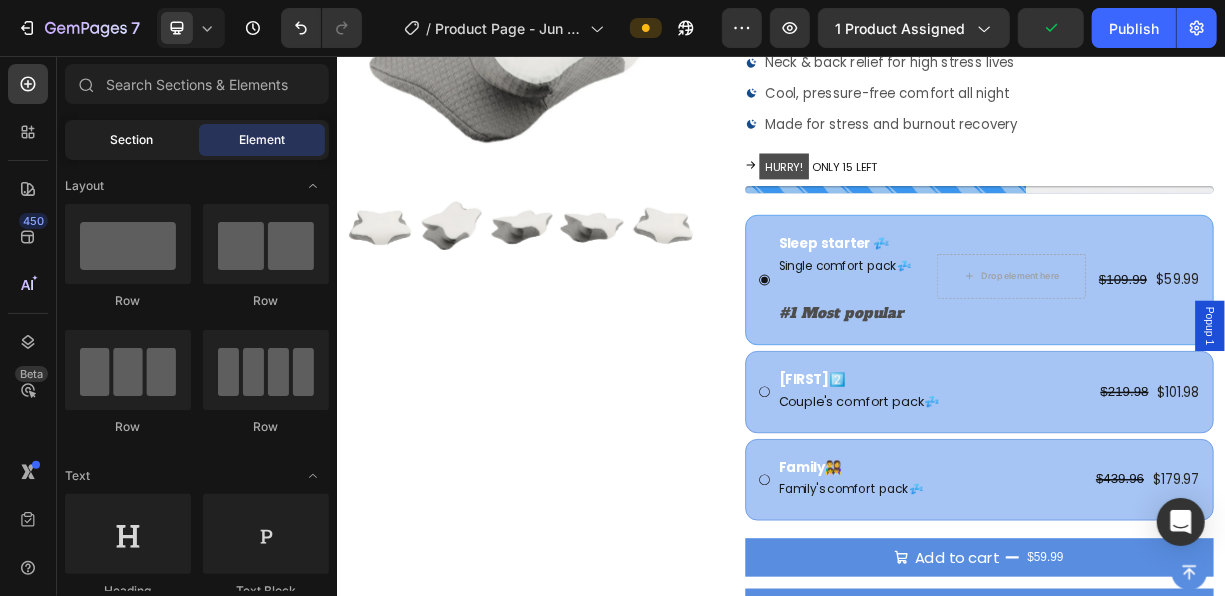 click on "Section" 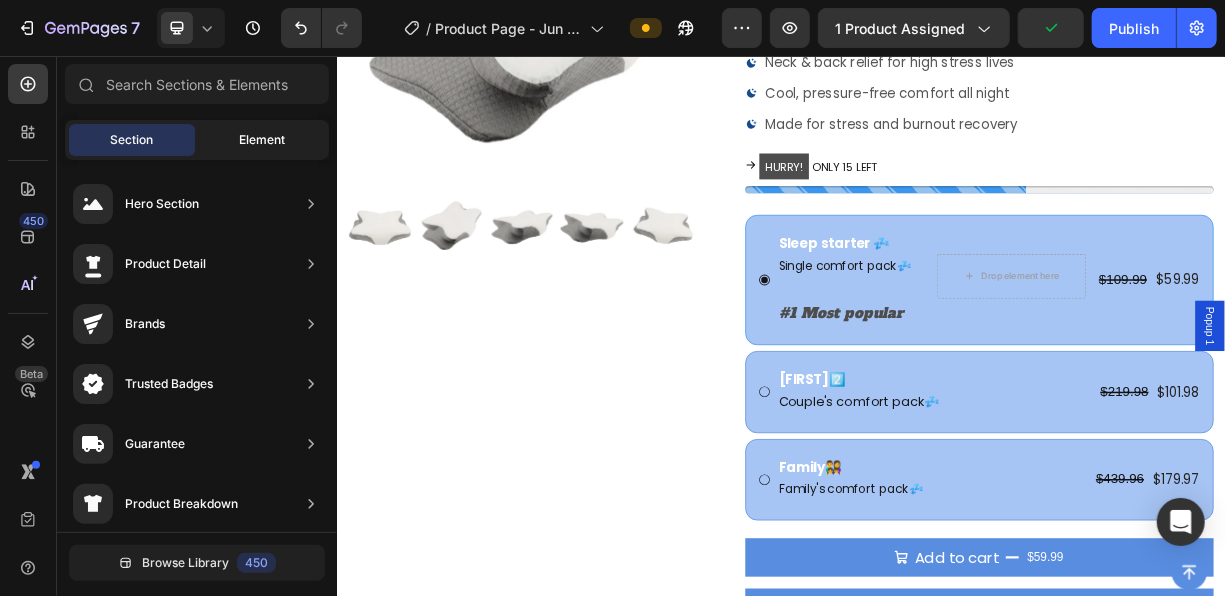 click on "Element" 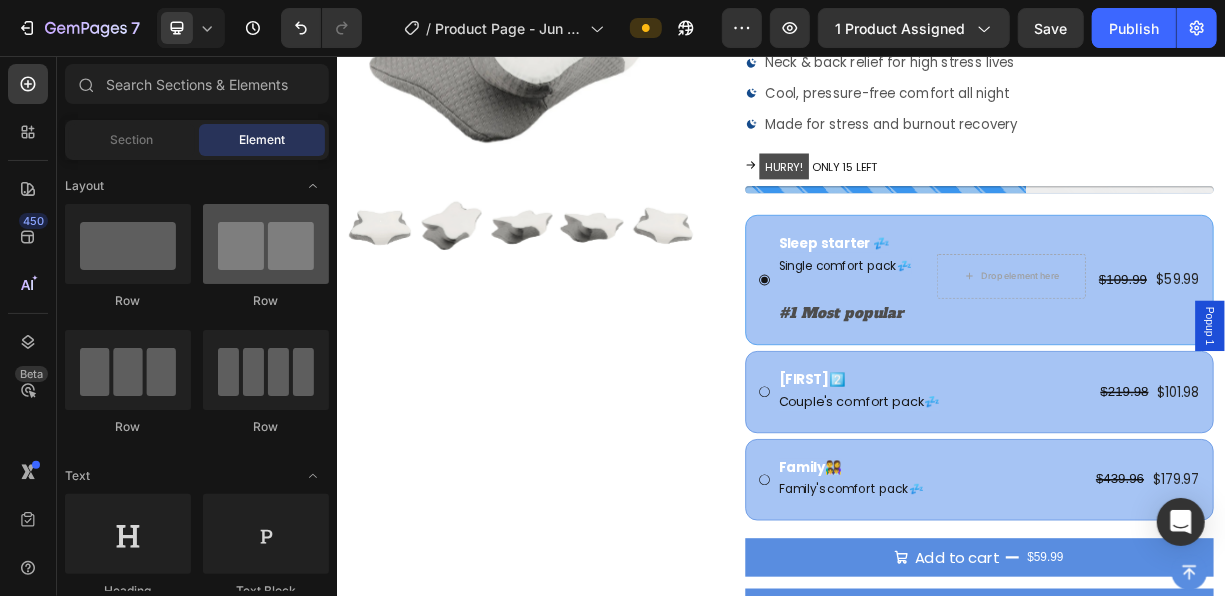 scroll, scrollTop: 1300, scrollLeft: 0, axis: vertical 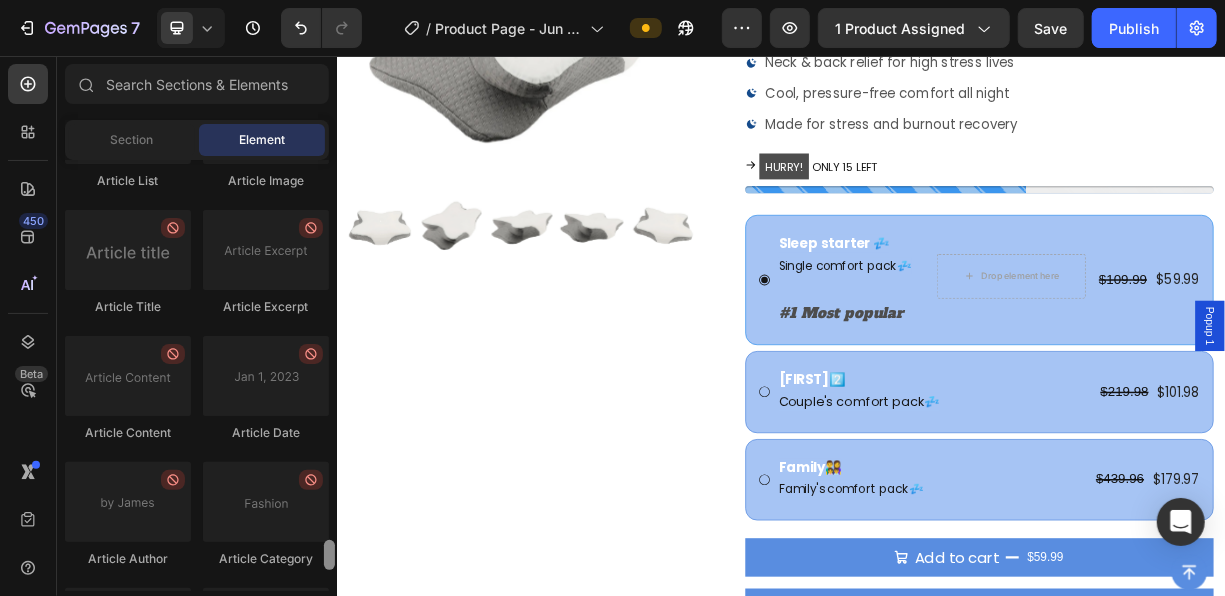 drag, startPoint x: 330, startPoint y: 270, endPoint x: 332, endPoint y: 527, distance: 257.00778 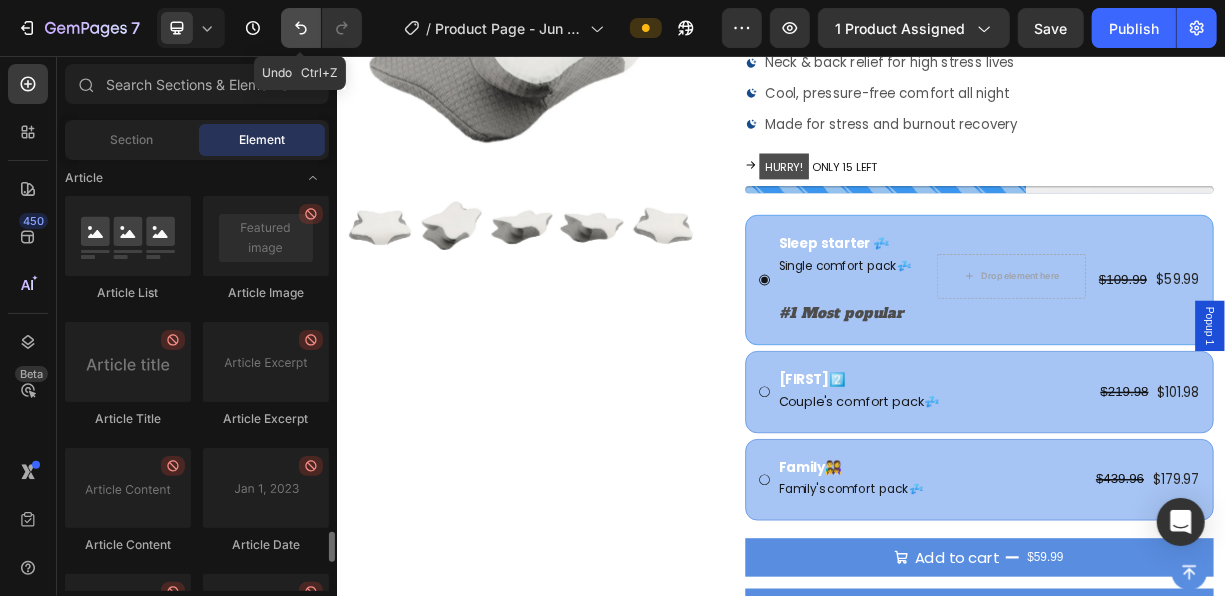 click 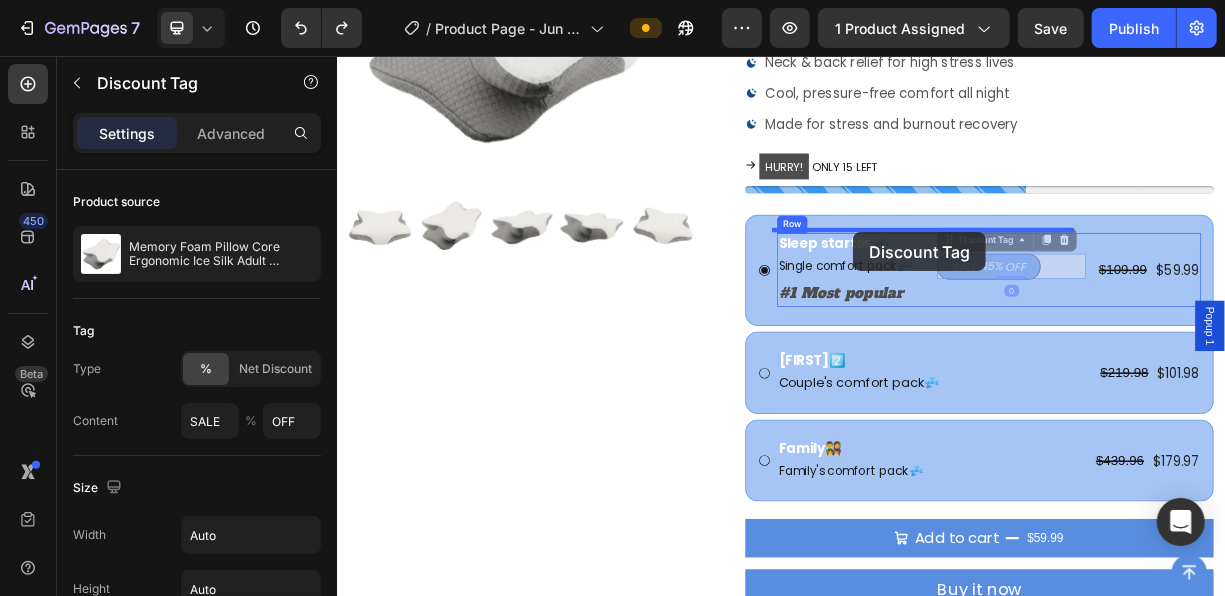 drag, startPoint x: 1230, startPoint y: 343, endPoint x: 1033, endPoint y: 293, distance: 203.24615 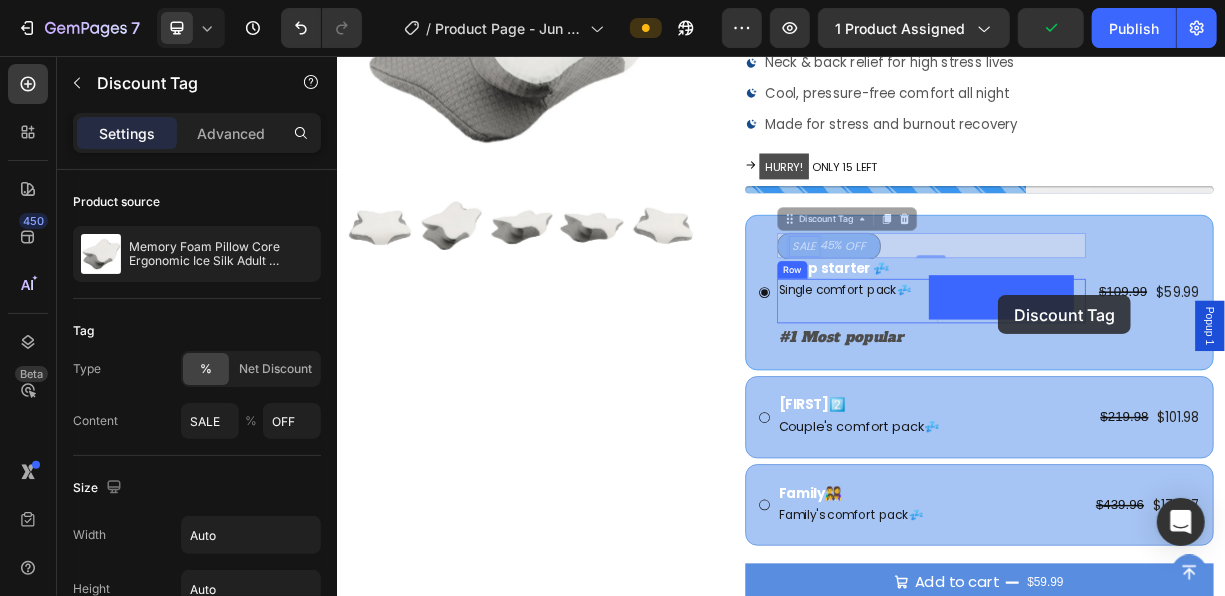 drag, startPoint x: 971, startPoint y: 305, endPoint x: 1229, endPoint y: 378, distance: 268.1287 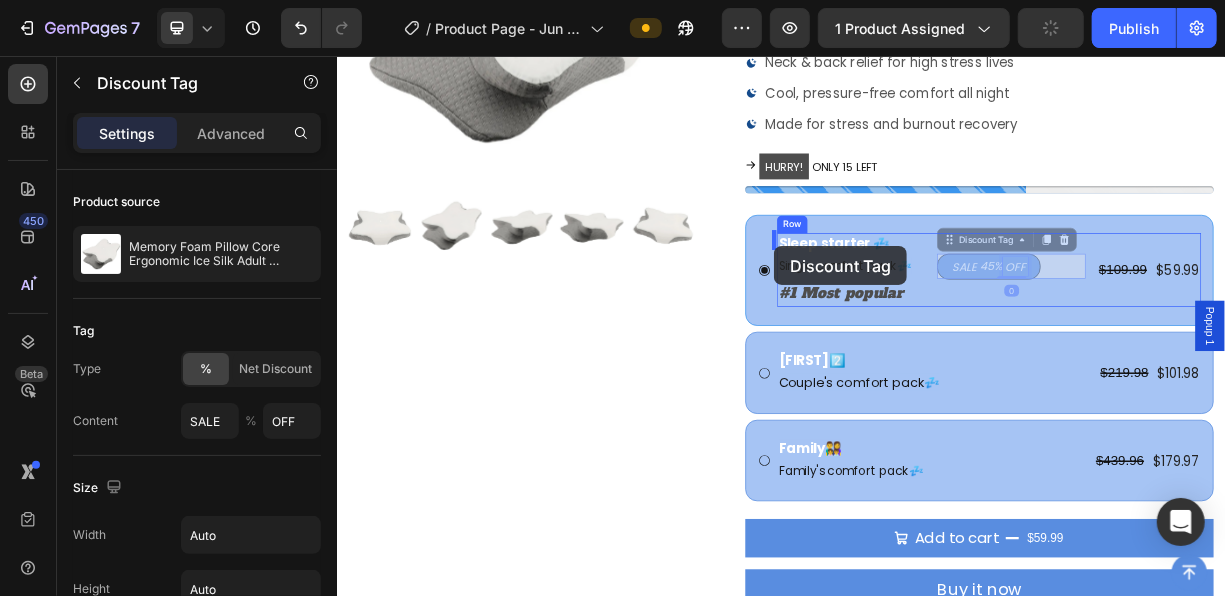 drag, startPoint x: 1224, startPoint y: 332, endPoint x: 926, endPoint y: 312, distance: 298.67038 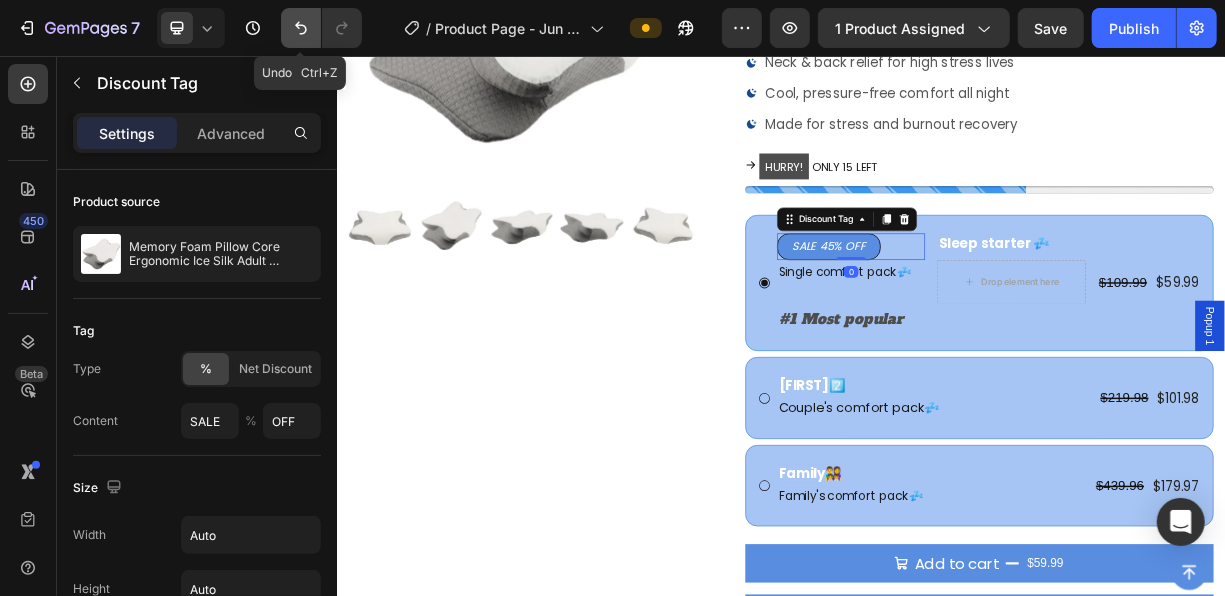 click 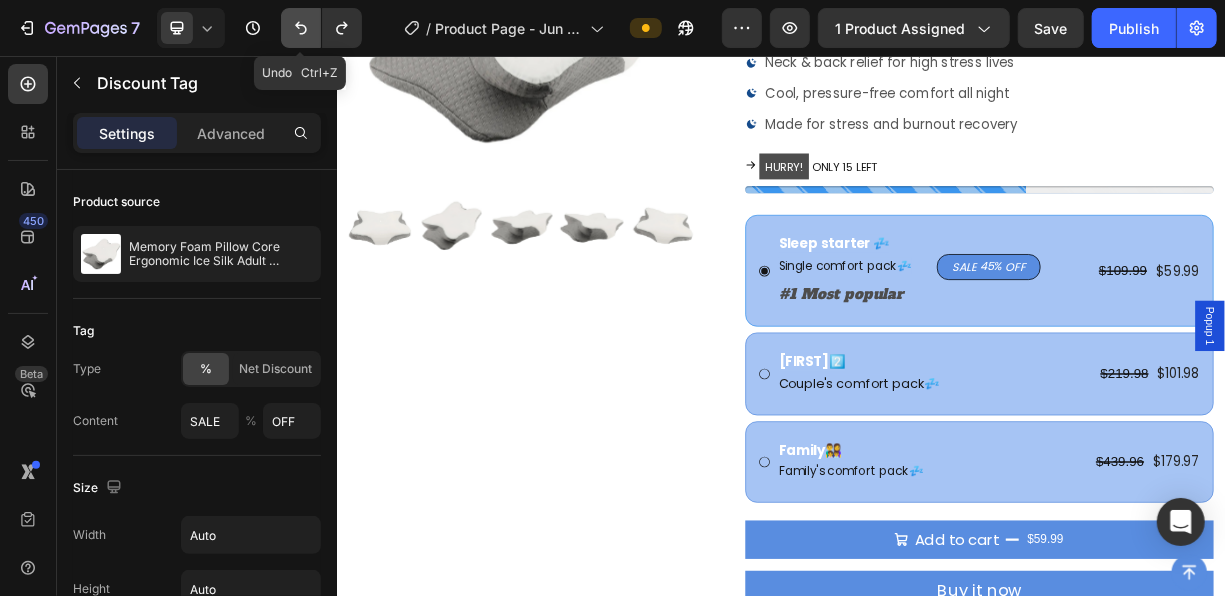 click 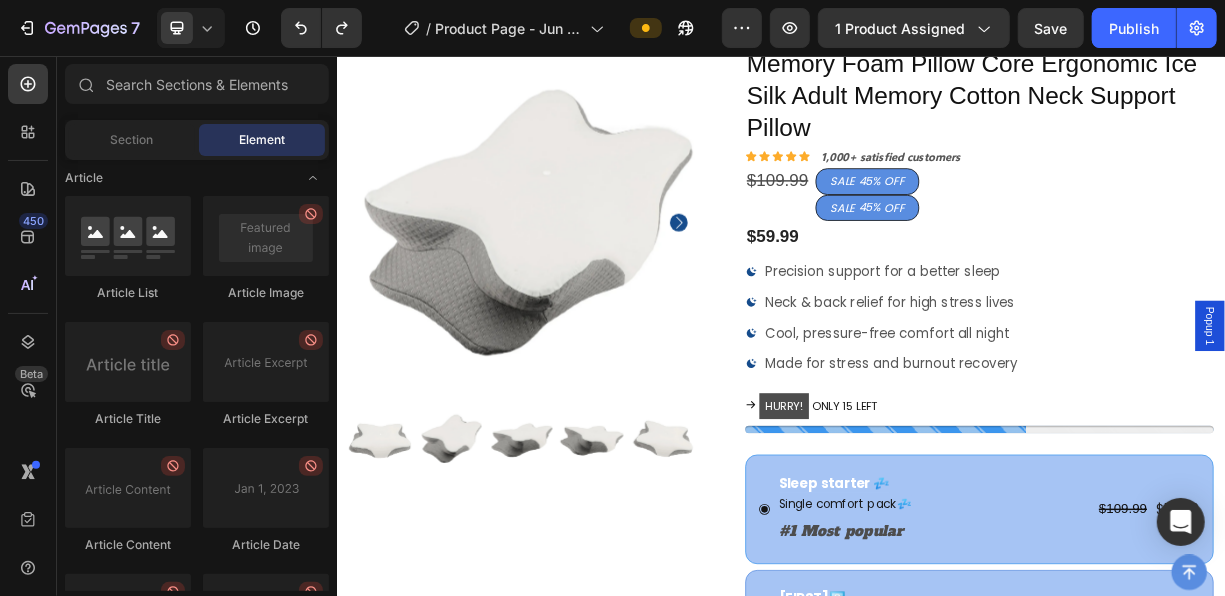 scroll, scrollTop: 113, scrollLeft: 0, axis: vertical 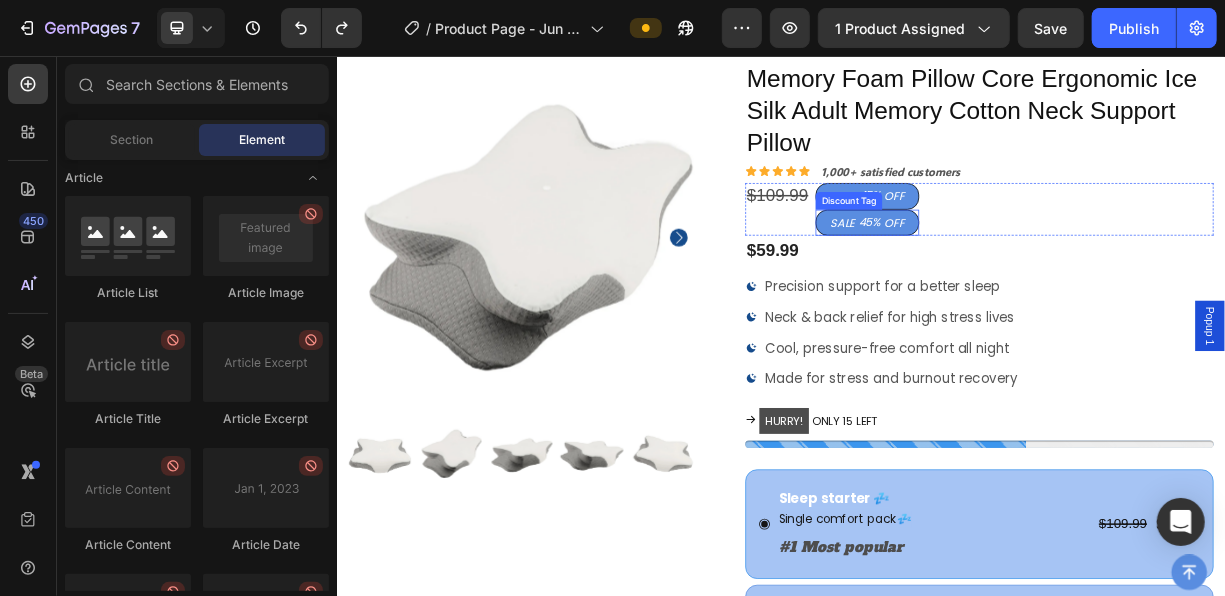 click on "OFF" at bounding box center (1089, 281) 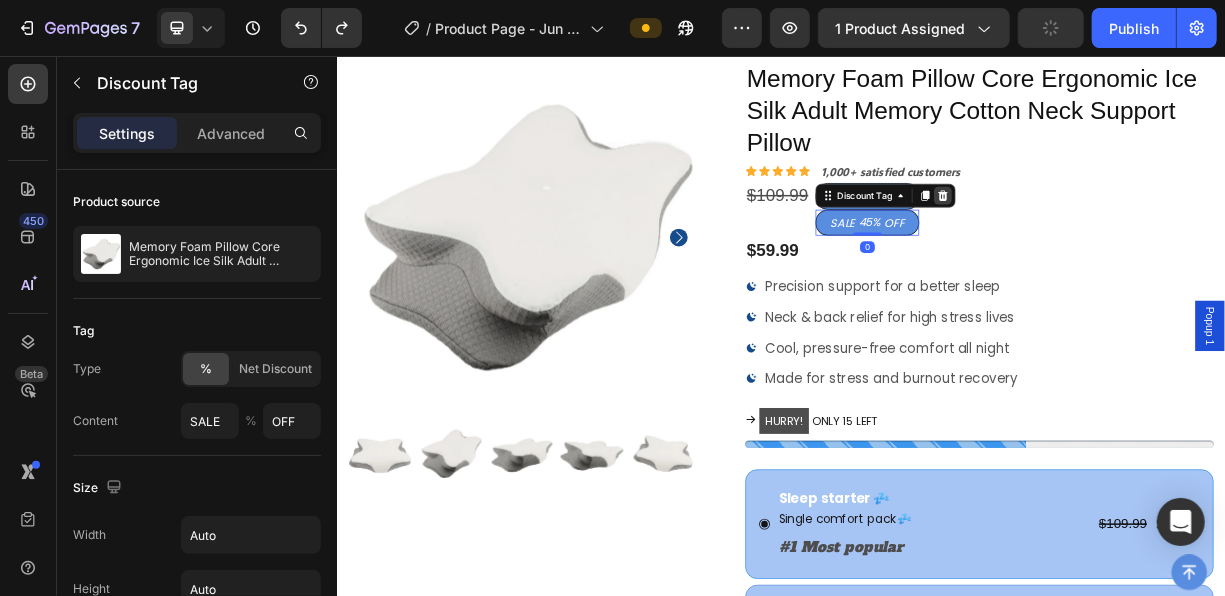 click 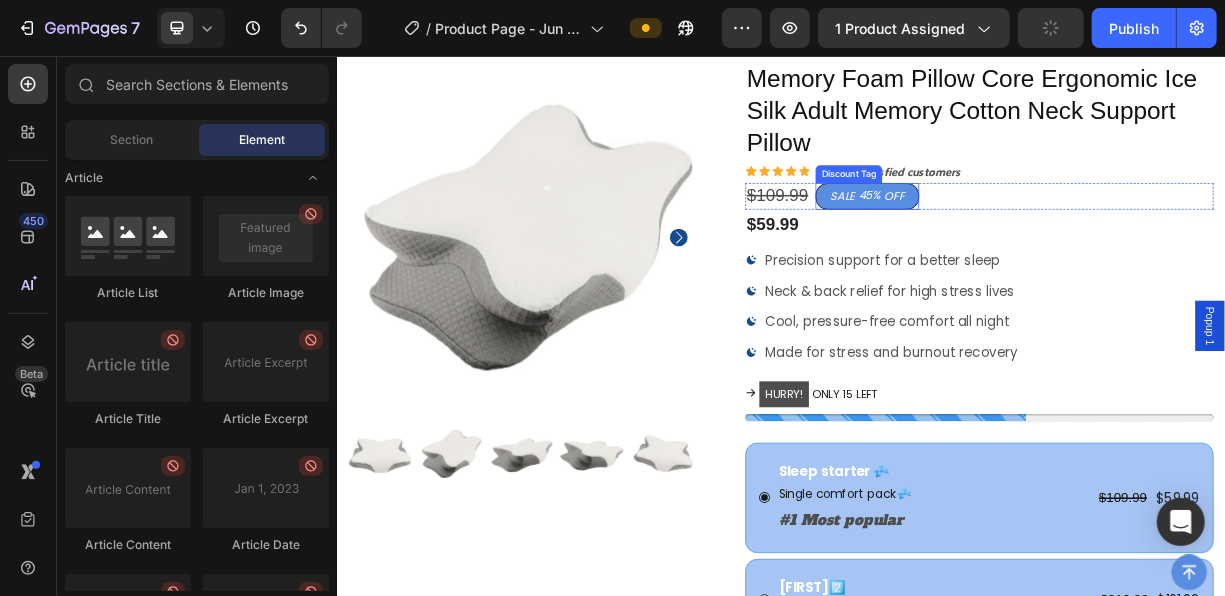 click on "OFF" at bounding box center (1089, 245) 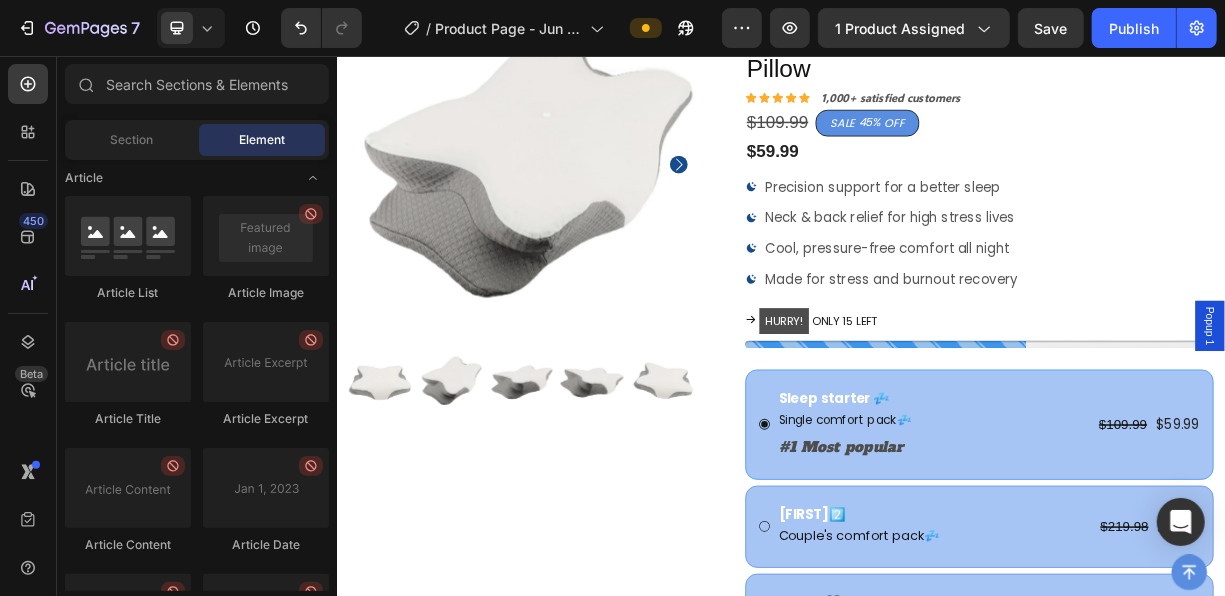 scroll, scrollTop: 272, scrollLeft: 0, axis: vertical 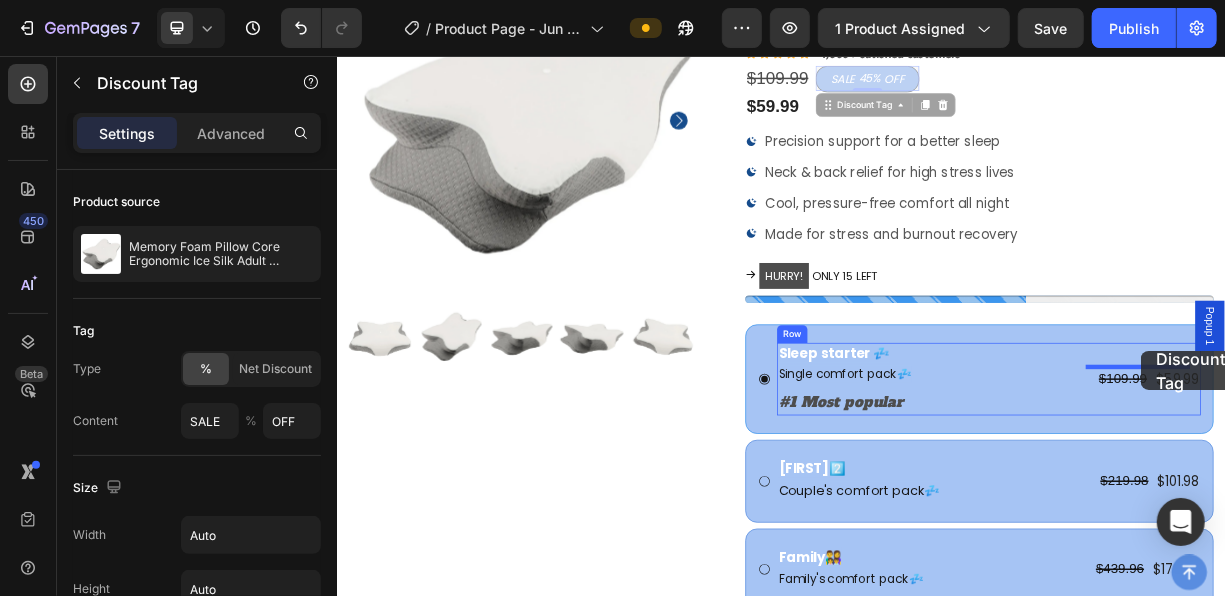 drag, startPoint x: 1069, startPoint y: 93, endPoint x: 1422, endPoint y: 454, distance: 504.90594 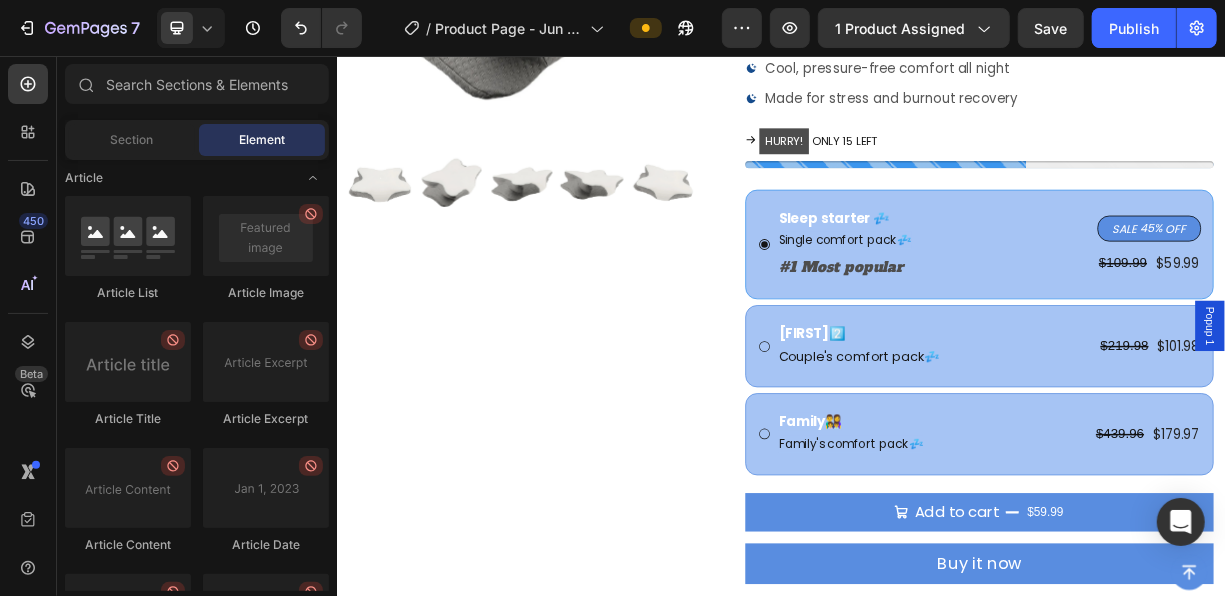 scroll, scrollTop: 500, scrollLeft: 0, axis: vertical 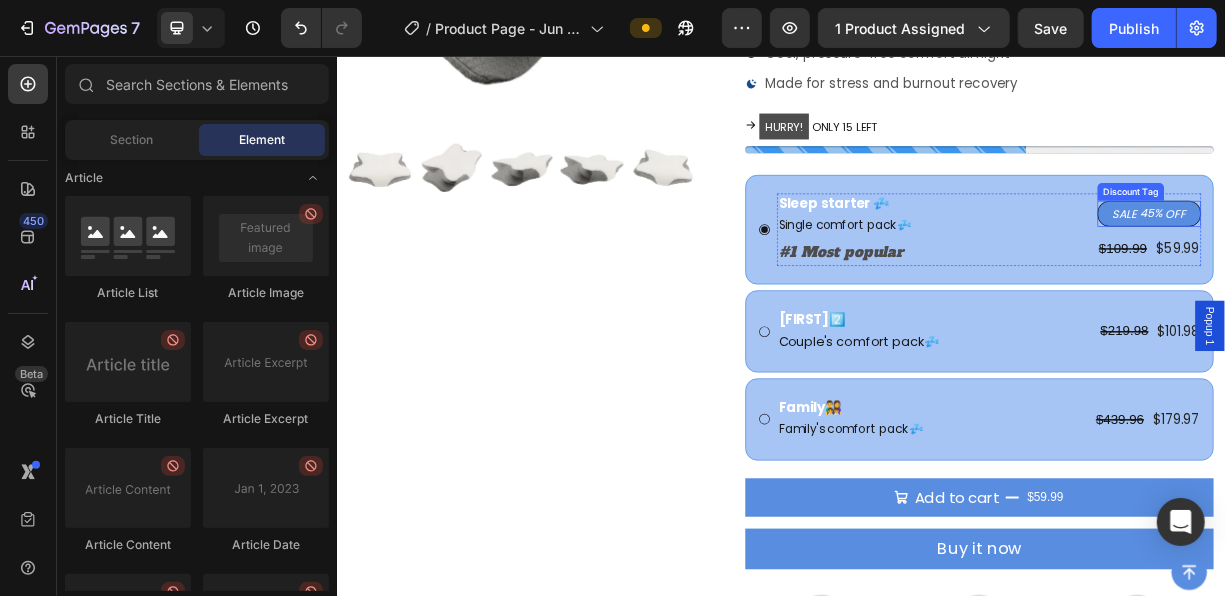 click on "45%" at bounding box center (1436, 268) 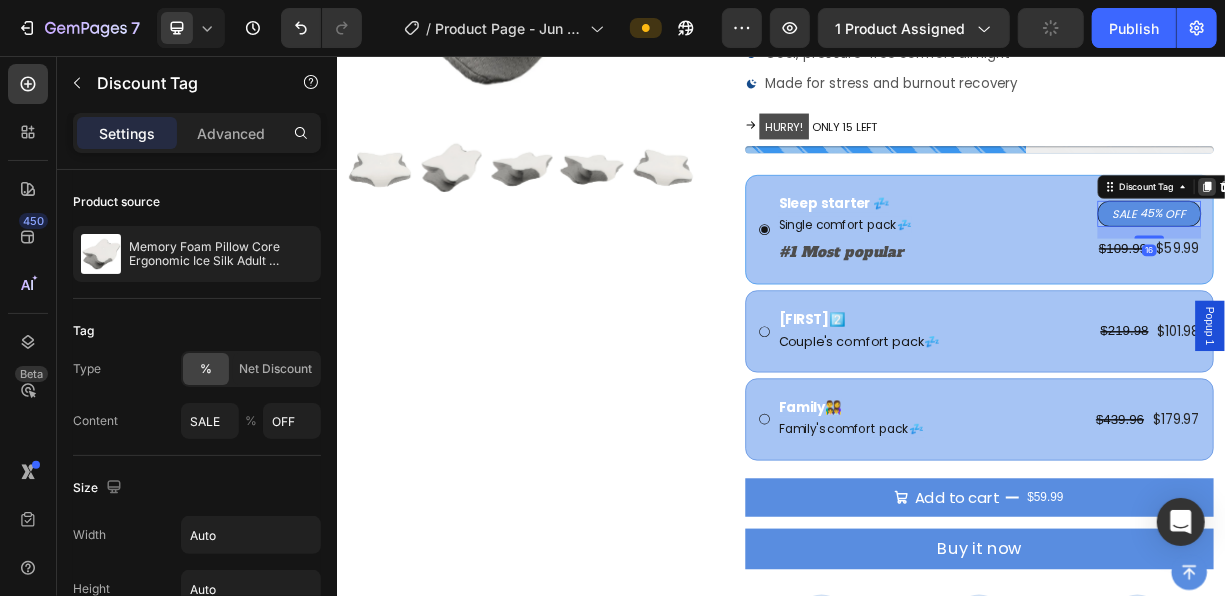 click at bounding box center (1512, 232) 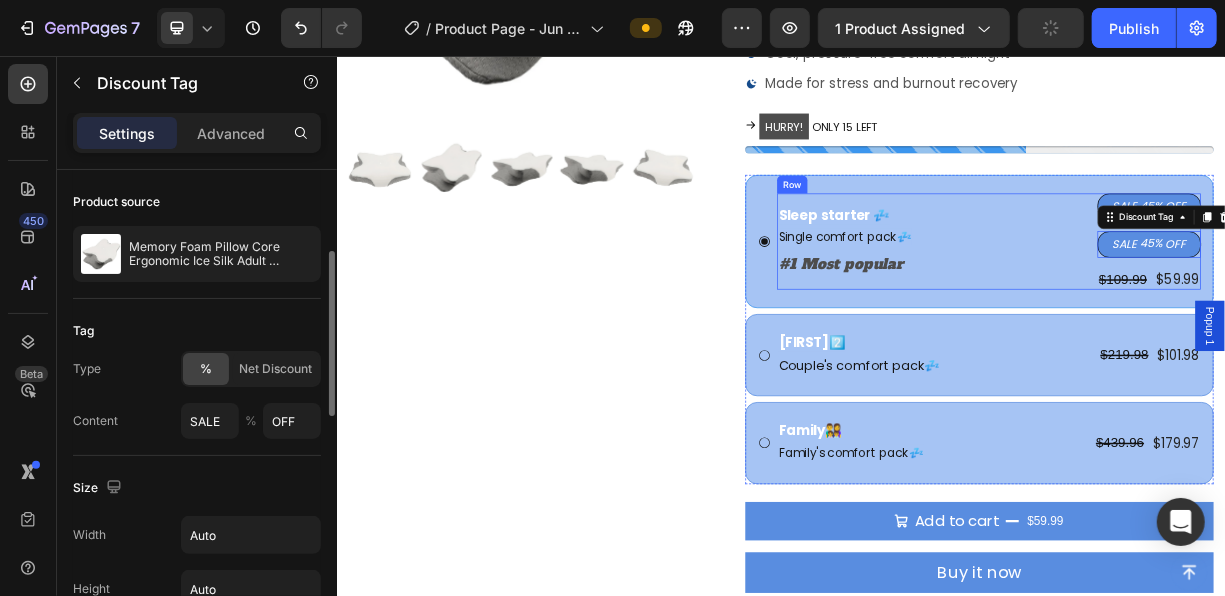 scroll, scrollTop: 61, scrollLeft: 0, axis: vertical 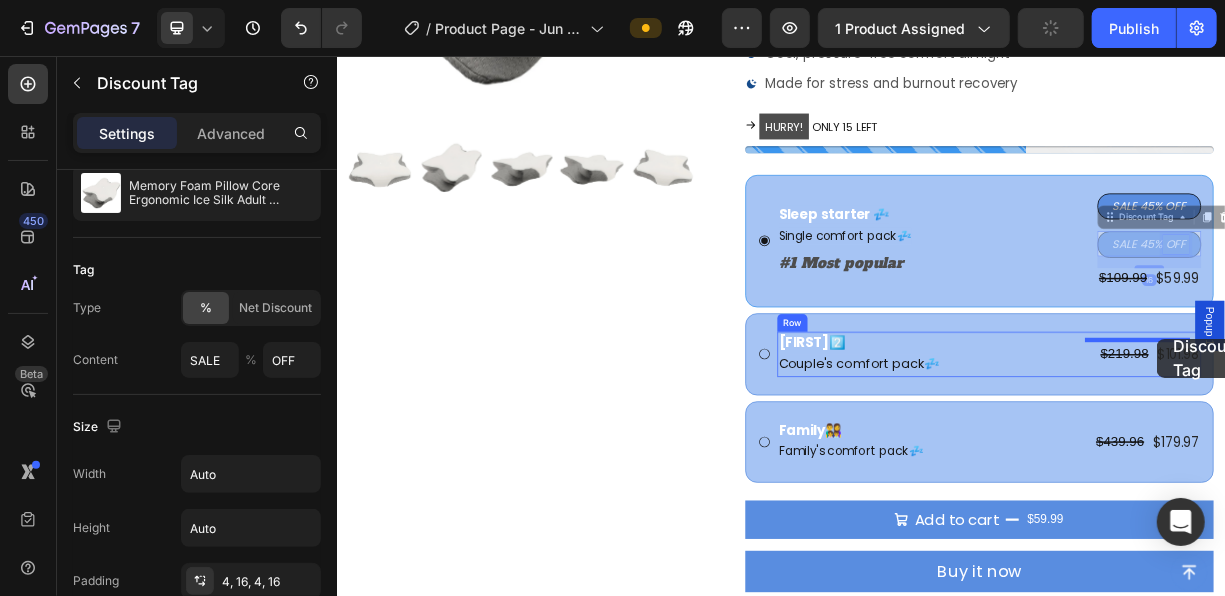 drag, startPoint x: 1438, startPoint y: 308, endPoint x: 1444, endPoint y: 437, distance: 129.13947 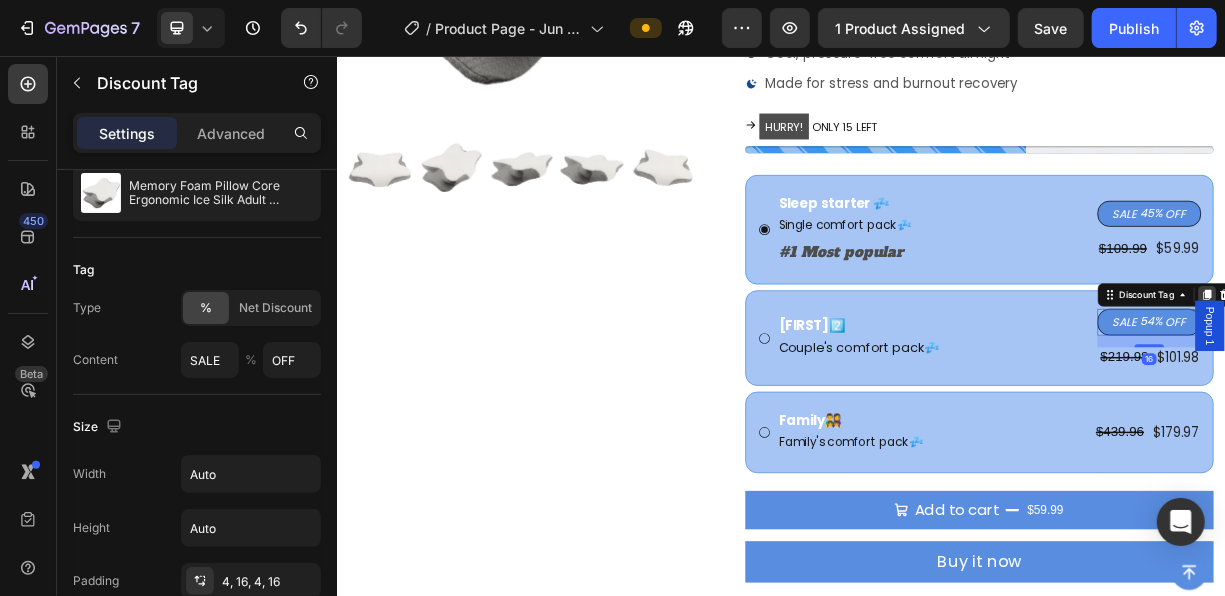 click 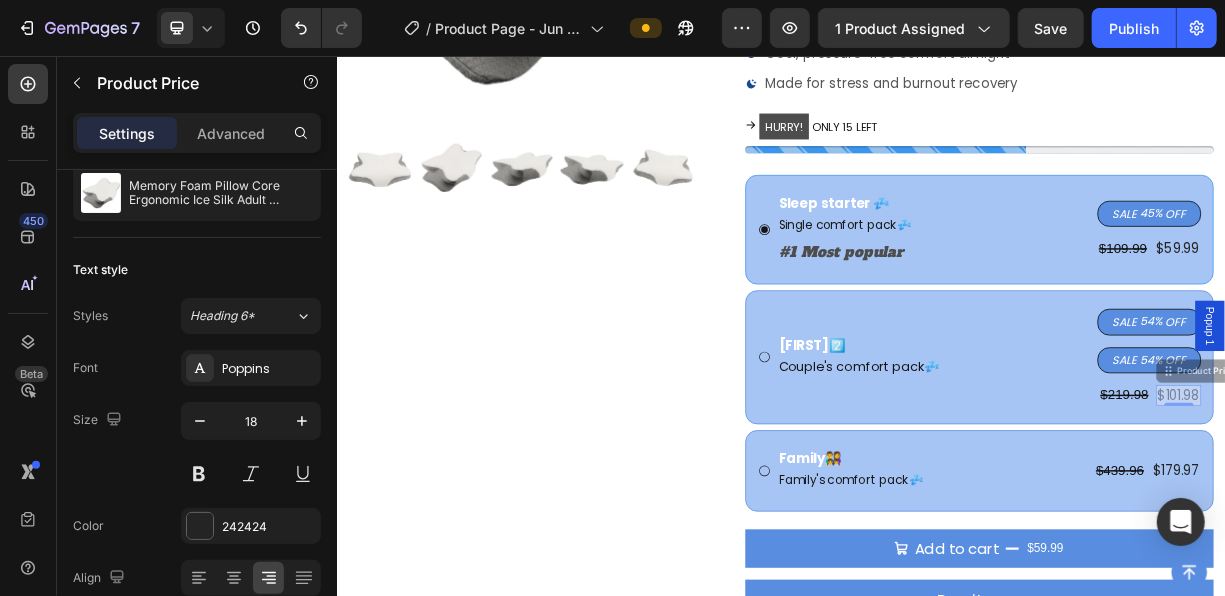 scroll, scrollTop: 0, scrollLeft: 0, axis: both 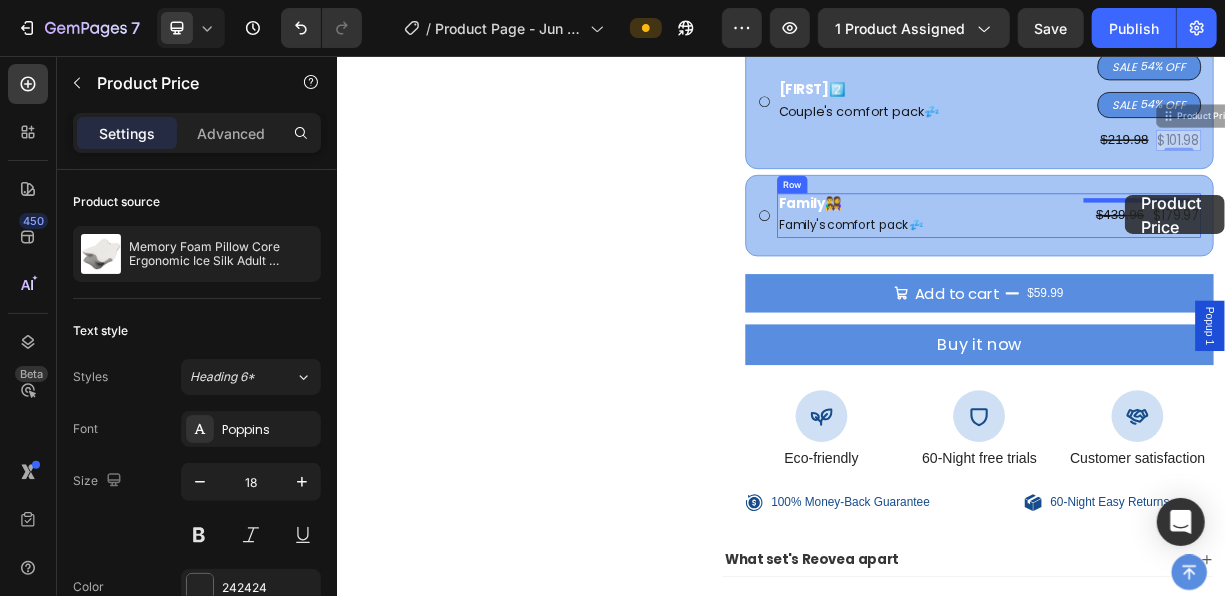 drag, startPoint x: 1431, startPoint y: 469, endPoint x: 1401, endPoint y: 243, distance: 227.98245 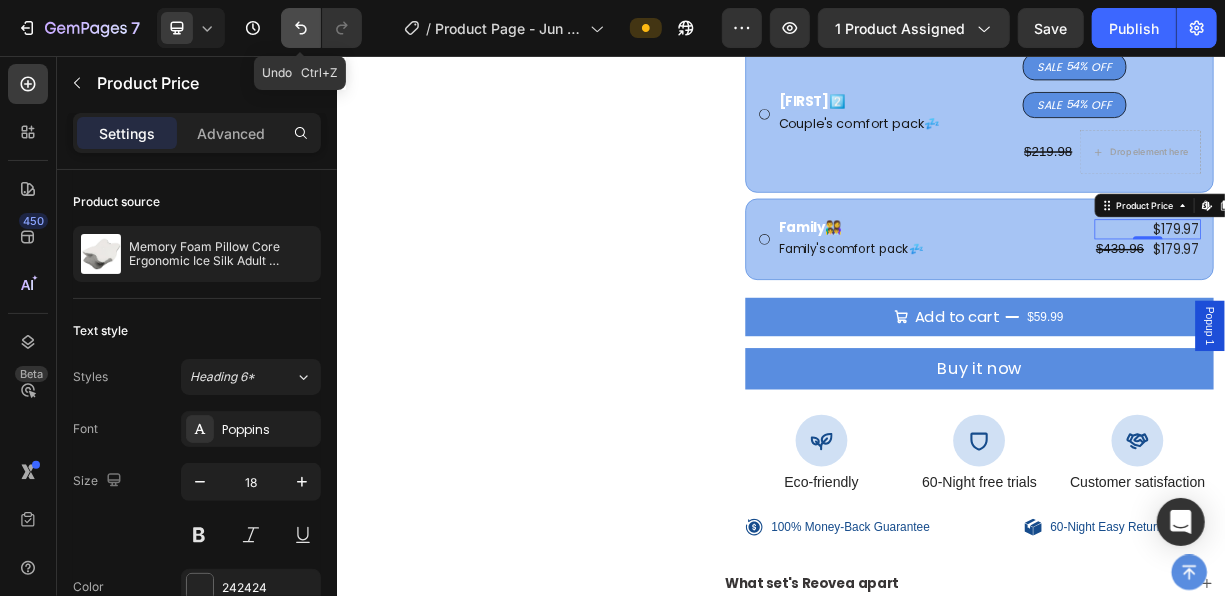 click 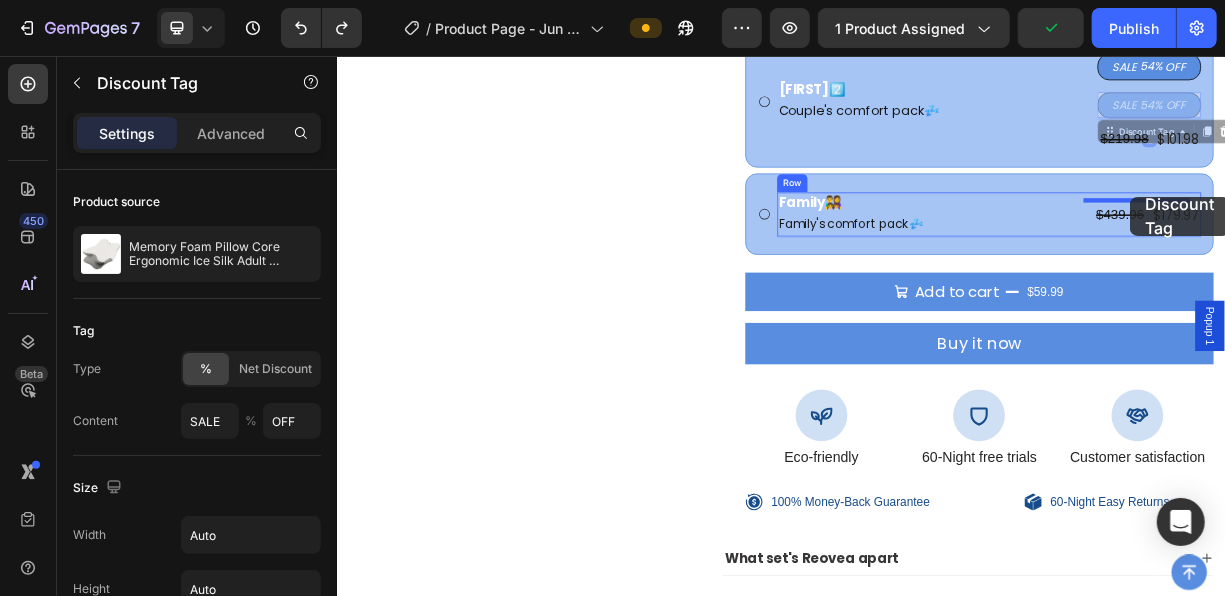 drag, startPoint x: 1415, startPoint y: 122, endPoint x: 1407, endPoint y: 245, distance: 123.25989 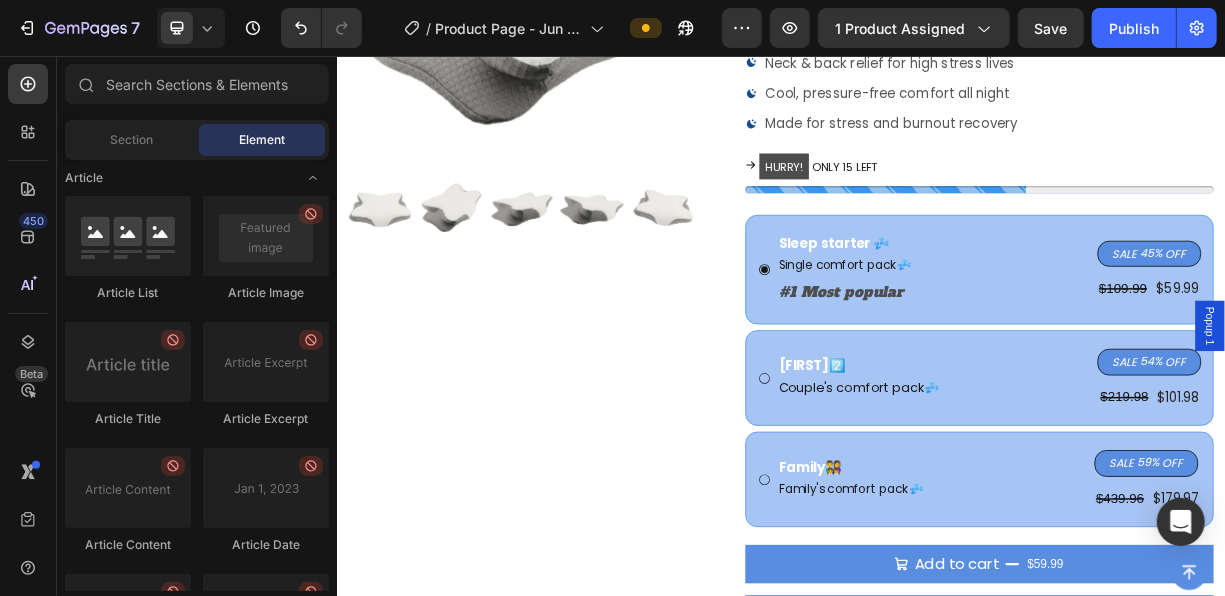 scroll, scrollTop: 406, scrollLeft: 0, axis: vertical 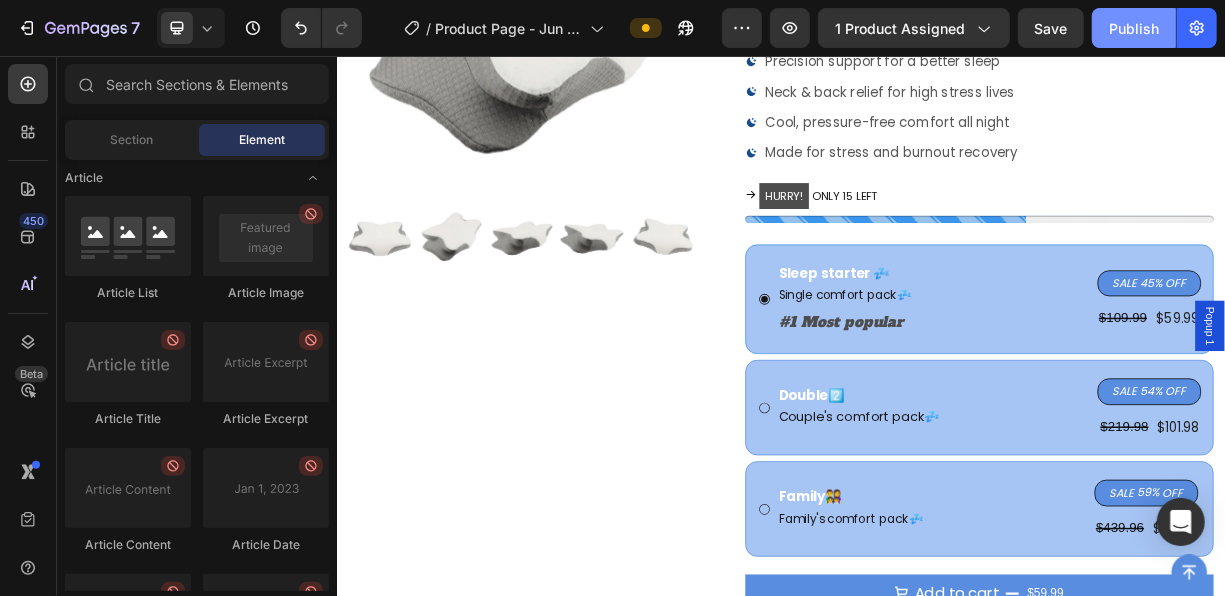 click on "Publish" at bounding box center (1134, 28) 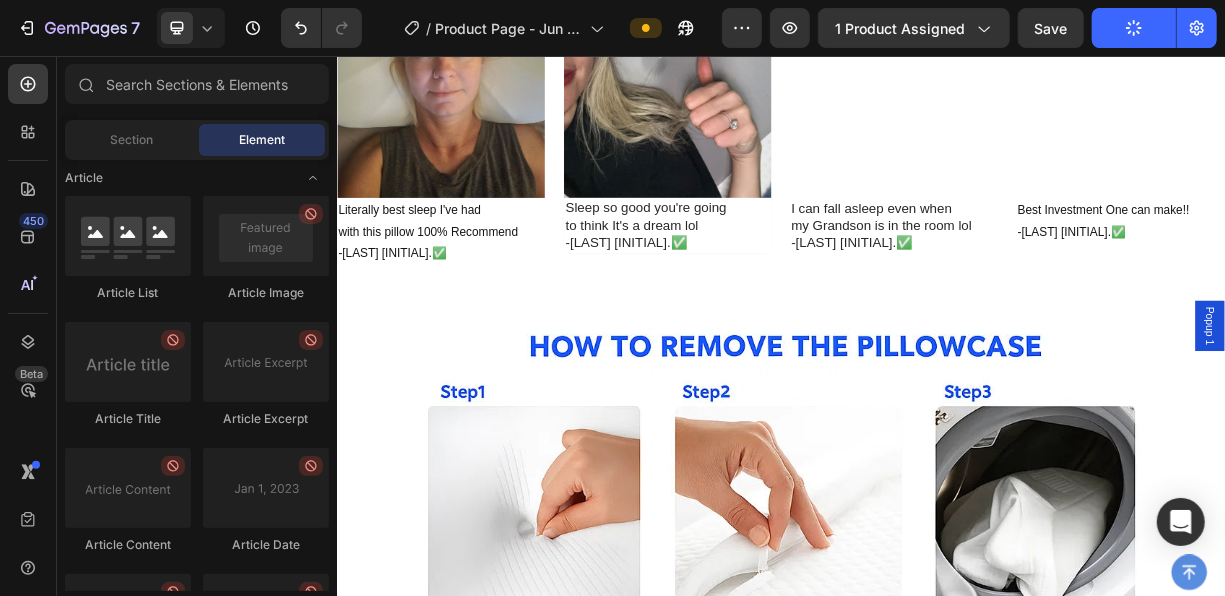 scroll, scrollTop: 3814, scrollLeft: 0, axis: vertical 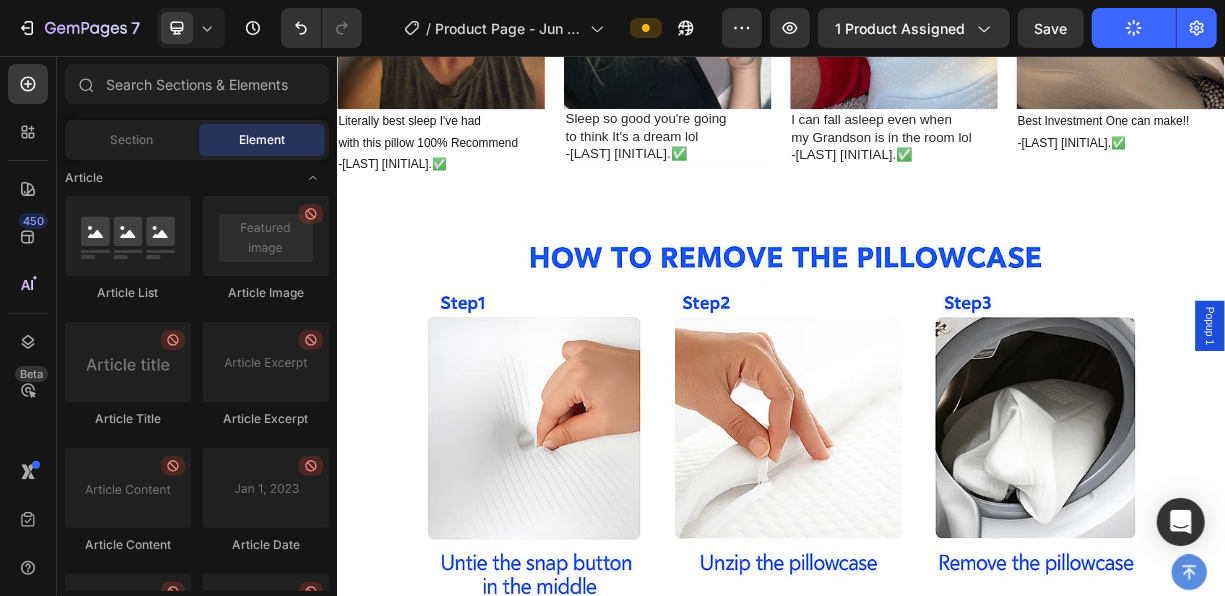 click on "Popup 1" at bounding box center (1516, 420) 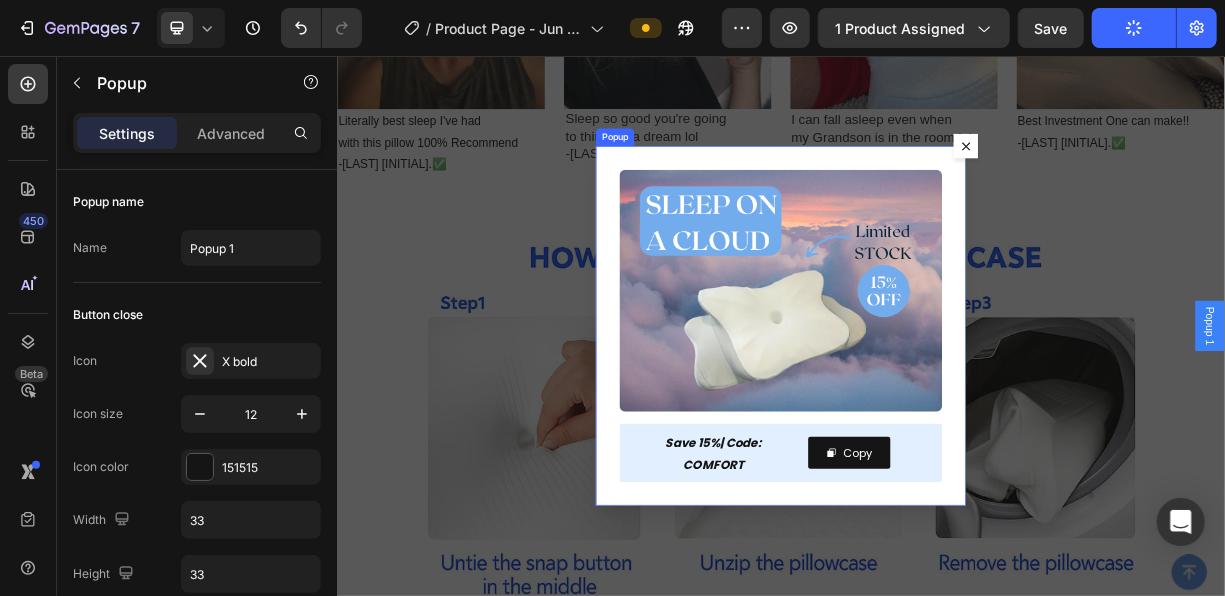 click at bounding box center (1186, 177) 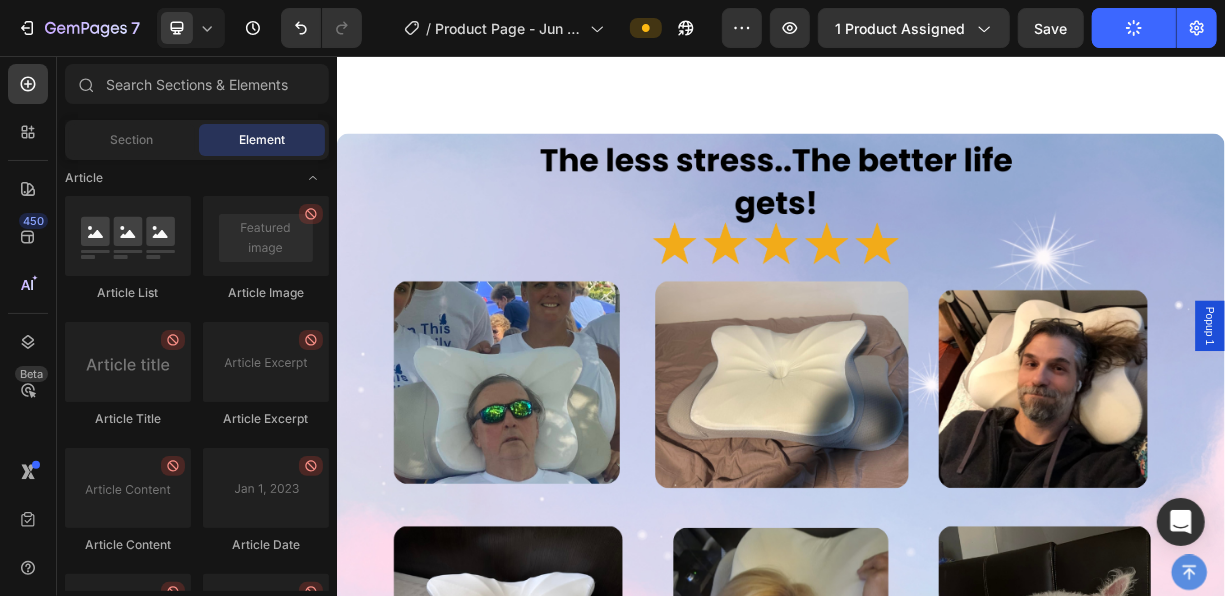 scroll, scrollTop: 5776, scrollLeft: 0, axis: vertical 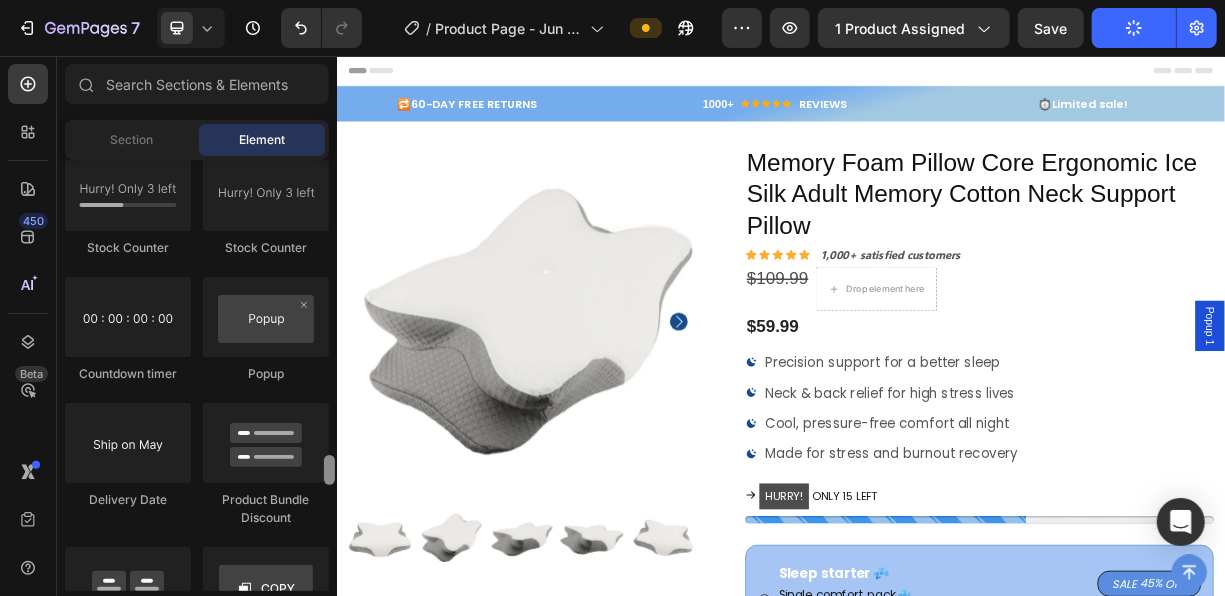 drag, startPoint x: 327, startPoint y: 458, endPoint x: 326, endPoint y: 474, distance: 16.03122 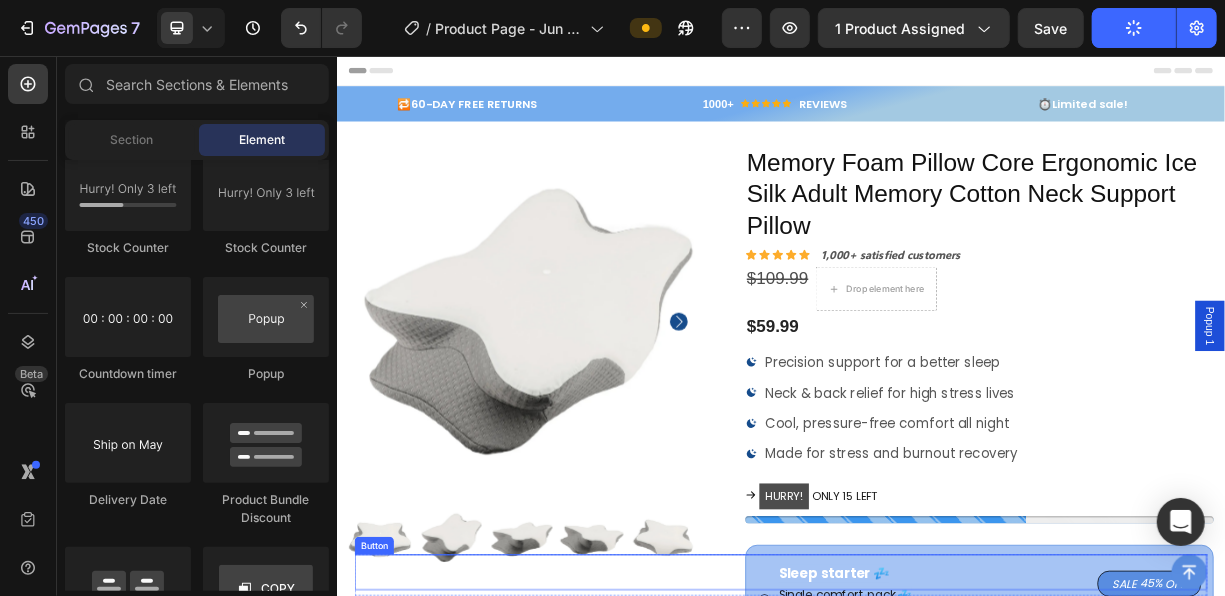 click on "Button" at bounding box center [936, 753] 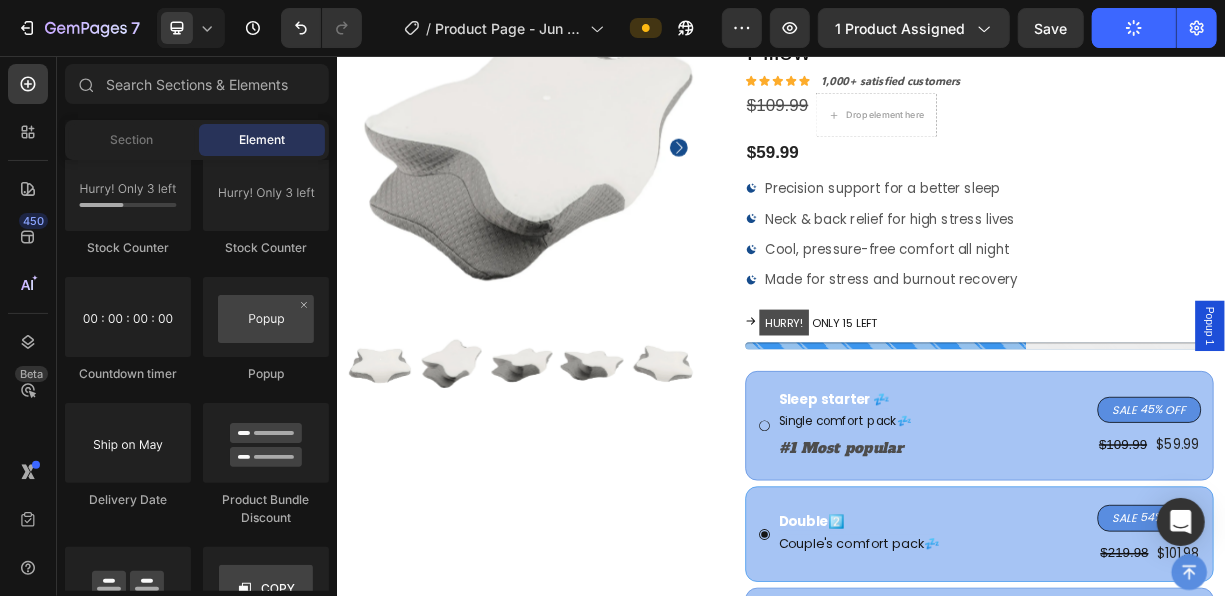 scroll, scrollTop: 330, scrollLeft: 0, axis: vertical 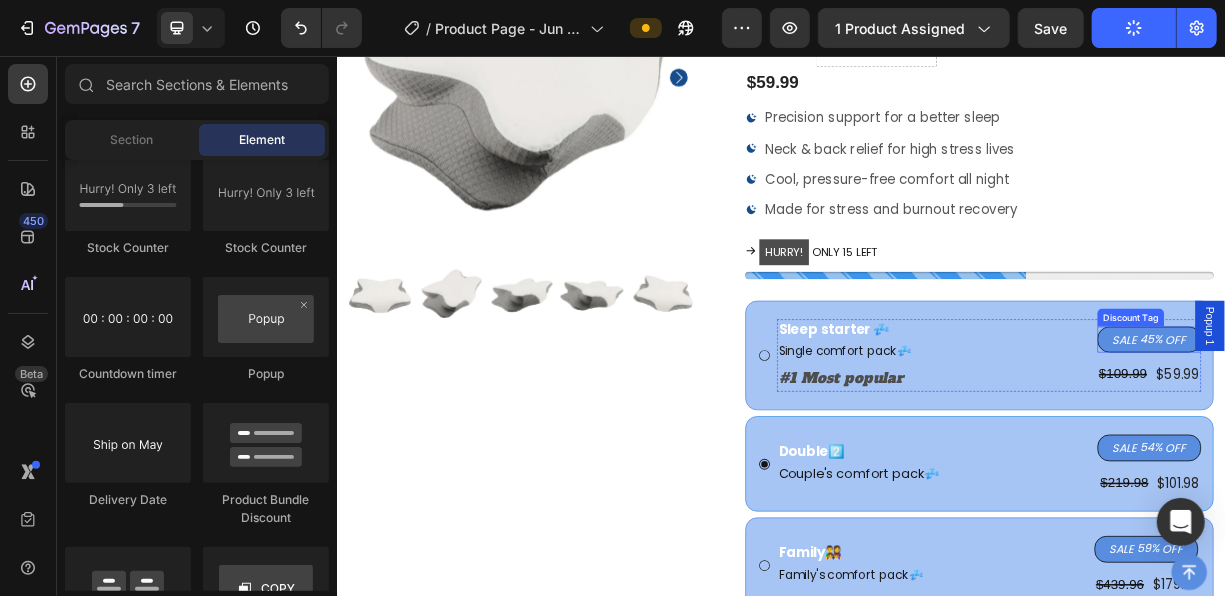 click on "OFF" at bounding box center [1470, 439] 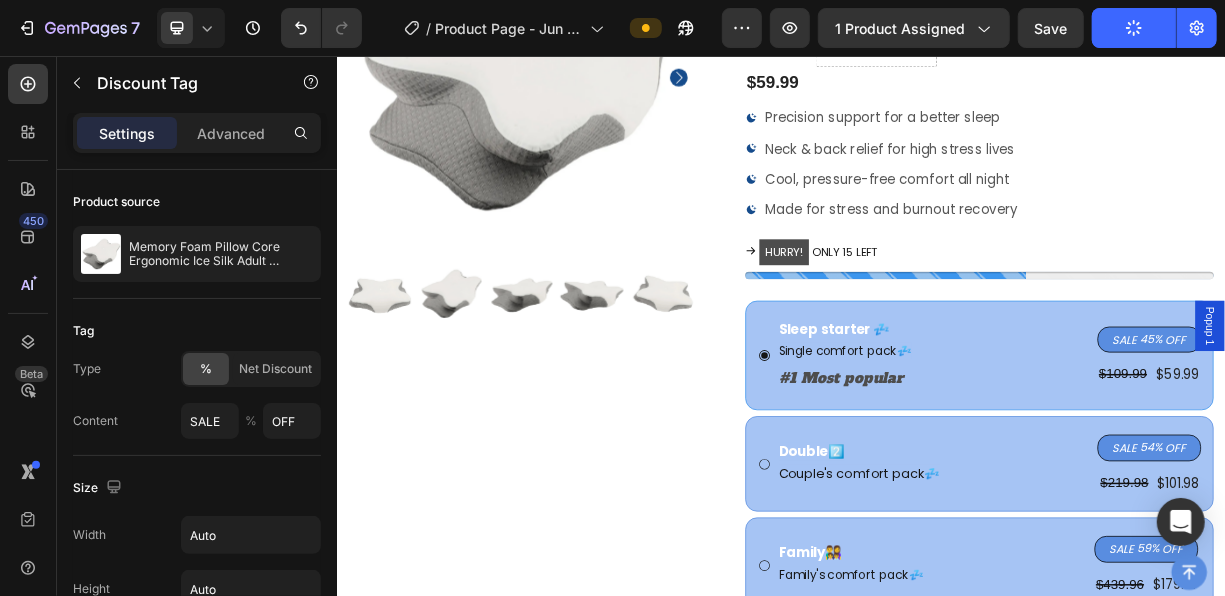 scroll, scrollTop: 471, scrollLeft: 0, axis: vertical 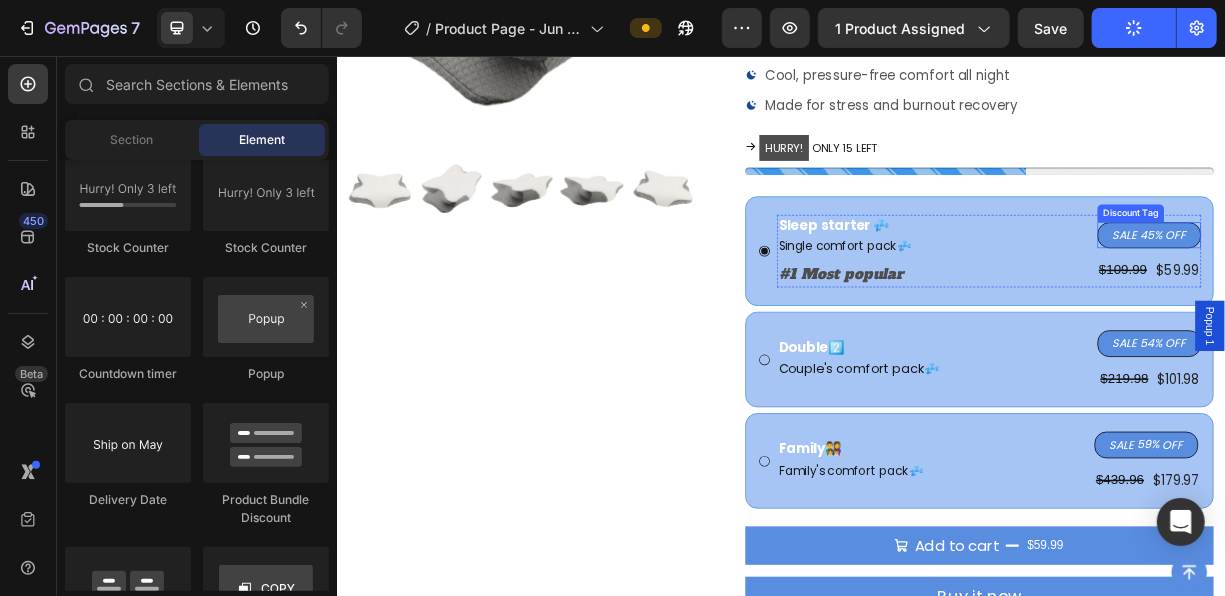 click on "OFF" at bounding box center (1470, 298) 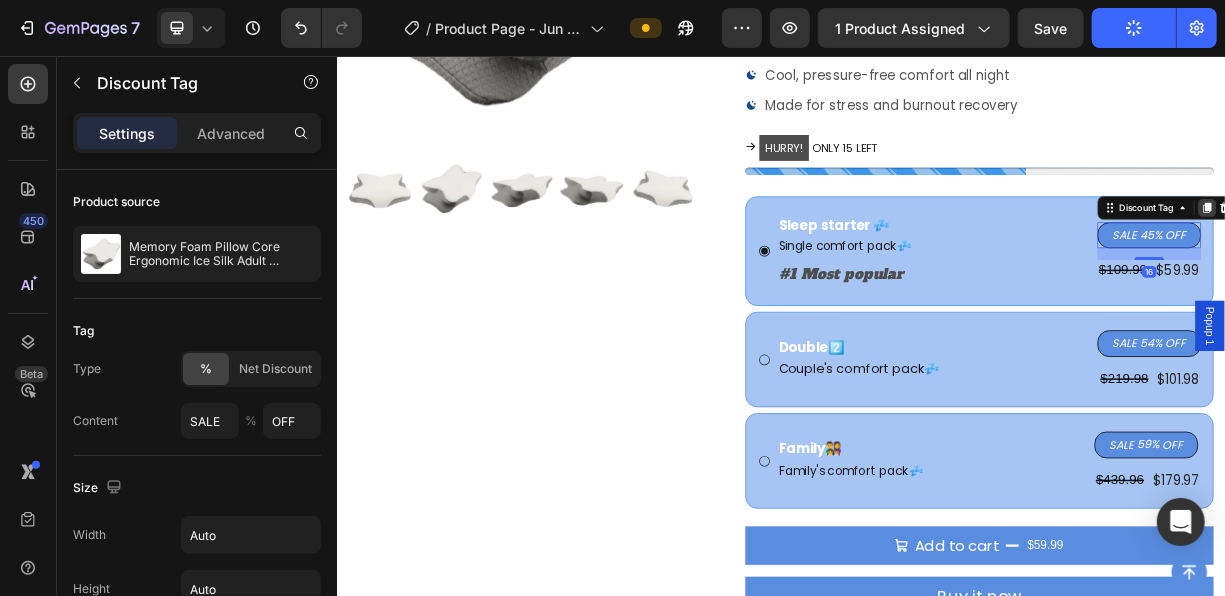 click 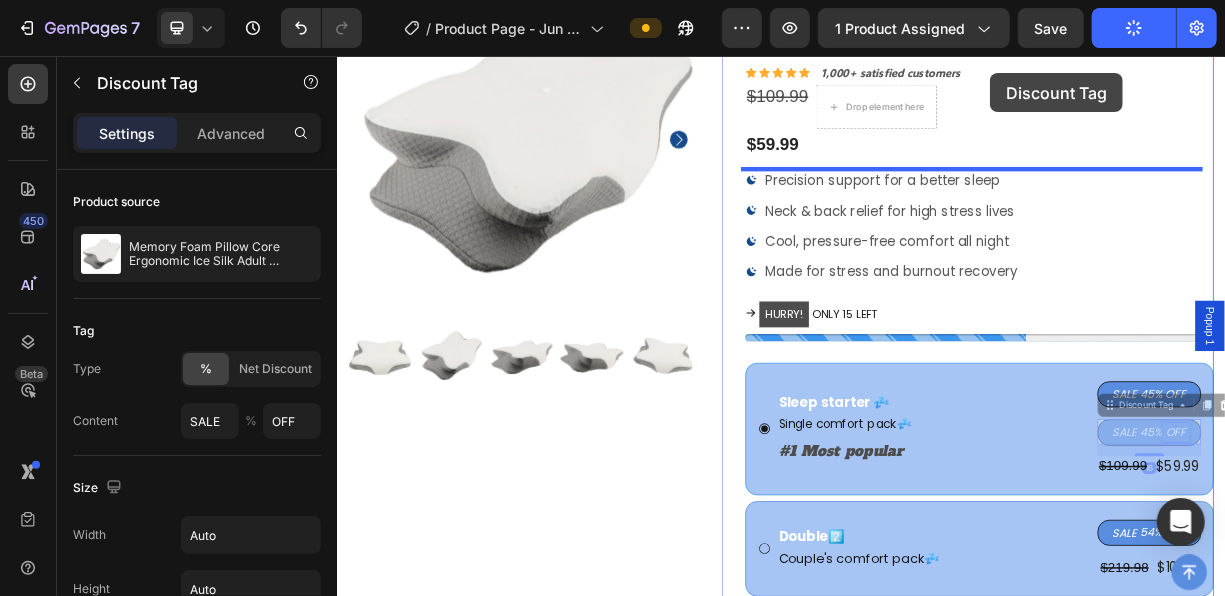 scroll, scrollTop: 146, scrollLeft: 0, axis: vertical 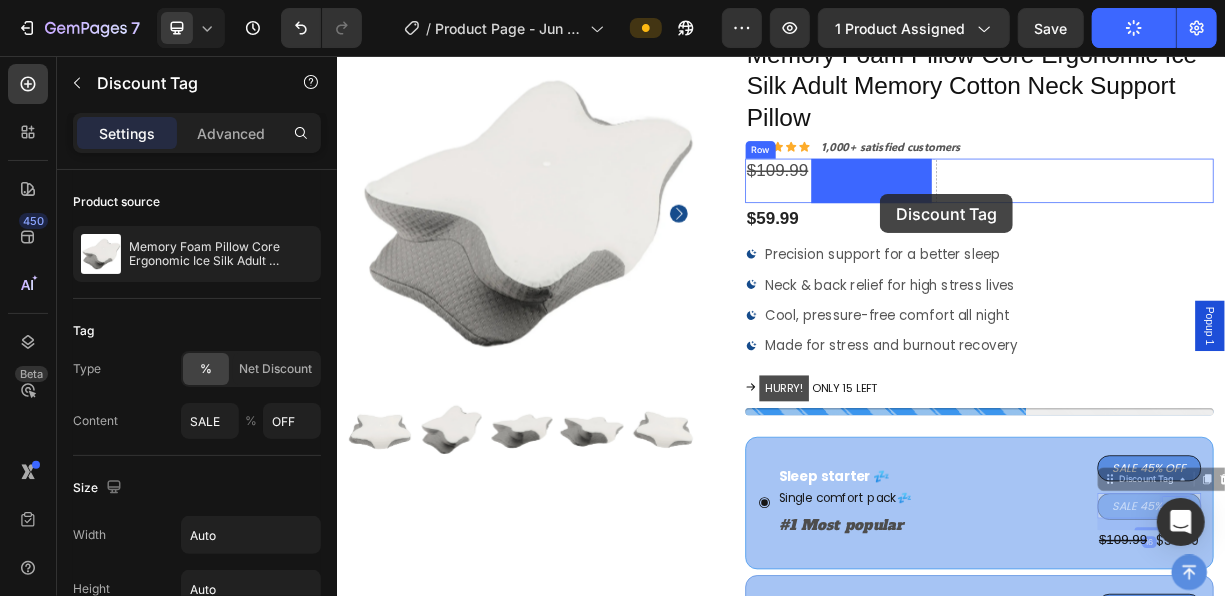 drag, startPoint x: 1442, startPoint y: 336, endPoint x: 1069, endPoint y: 241, distance: 384.90778 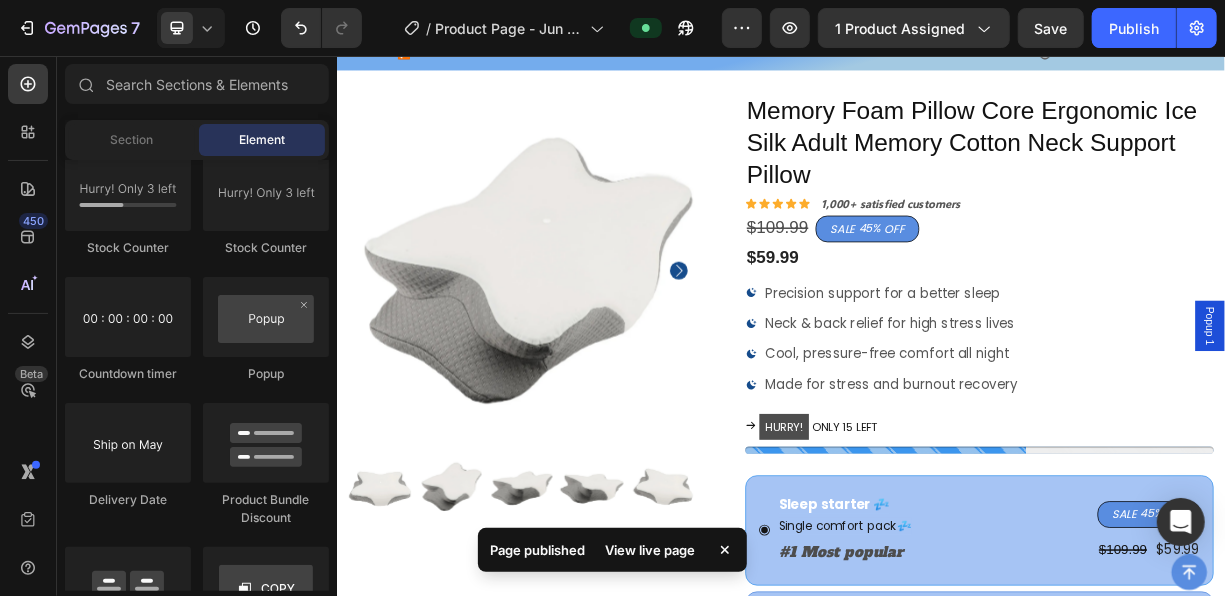 scroll, scrollTop: 0, scrollLeft: 0, axis: both 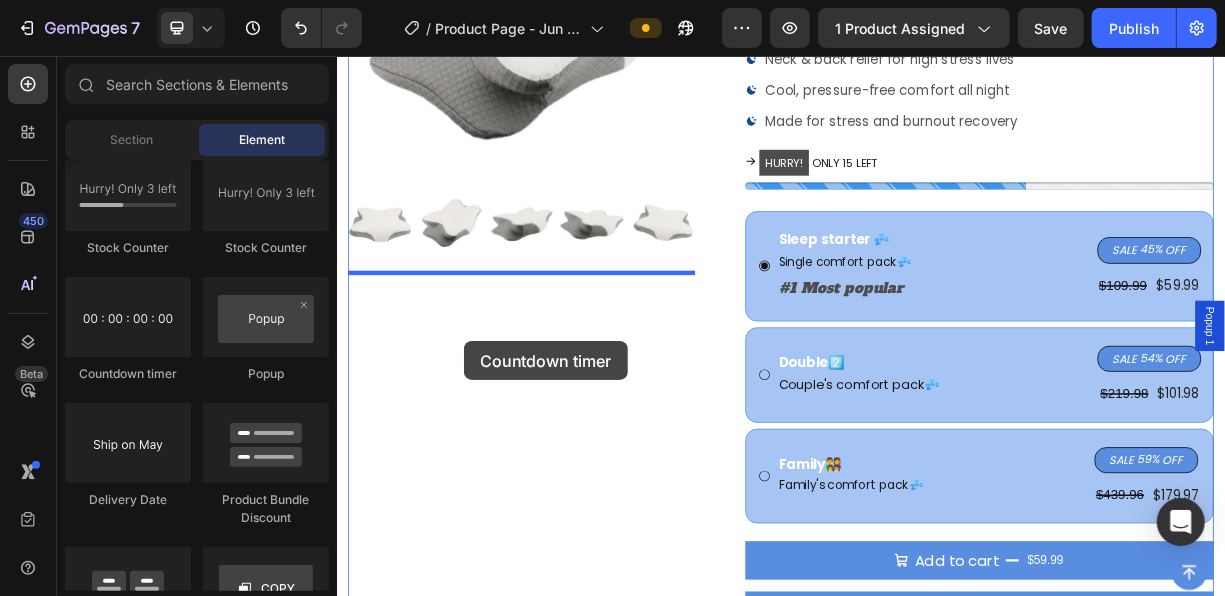 drag, startPoint x: 437, startPoint y: 394, endPoint x: 1091, endPoint y: 396, distance: 654.00305 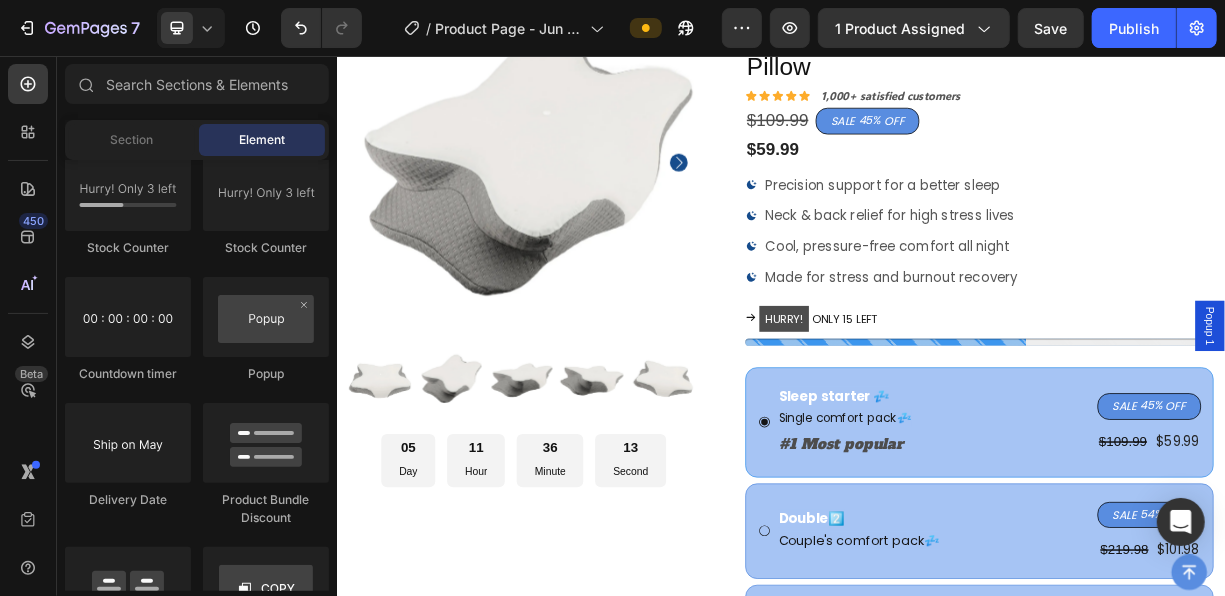 scroll, scrollTop: 121, scrollLeft: 0, axis: vertical 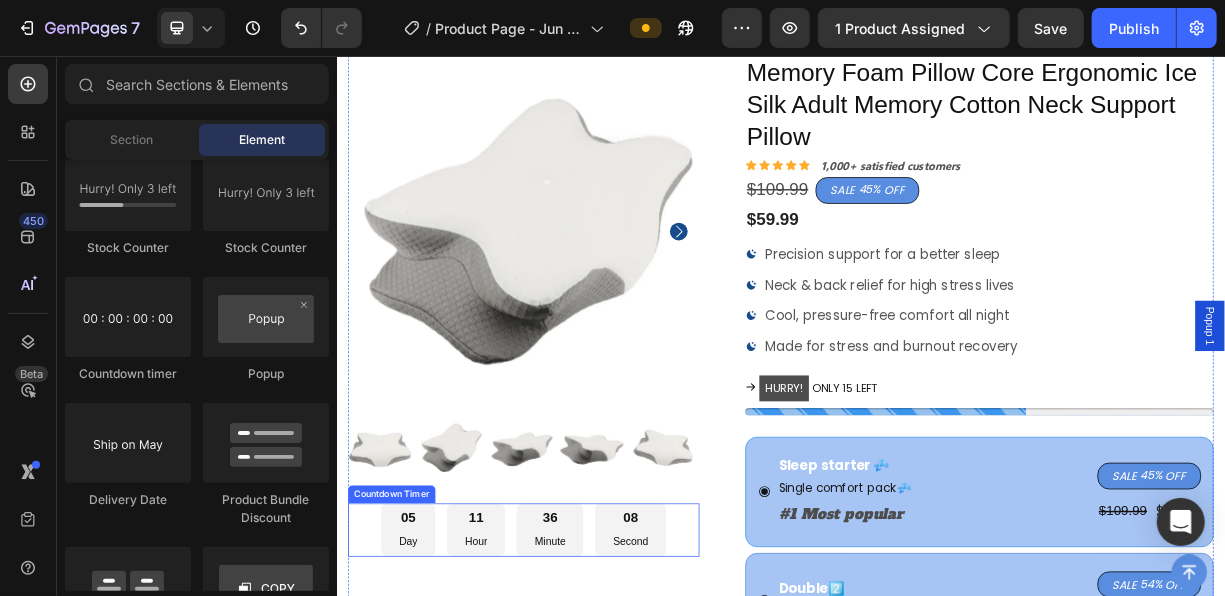 click on "05 Day 11 Hour 36 Minute 08 Second" at bounding box center [588, 696] 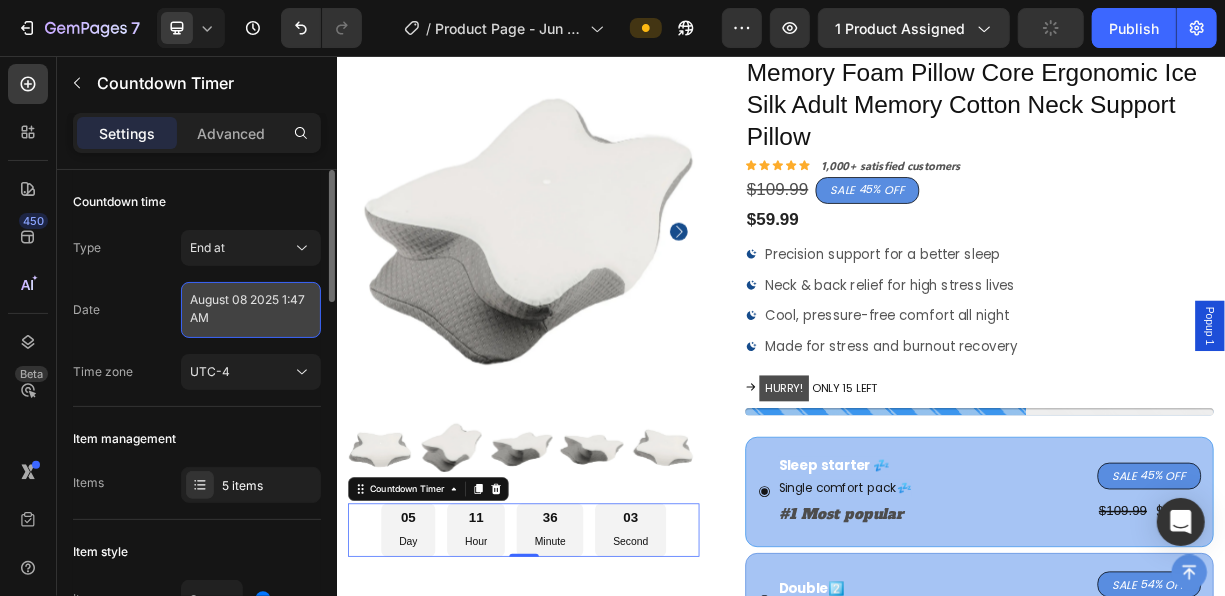 click on "August 08 2025 1:47 AM" at bounding box center (251, 310) 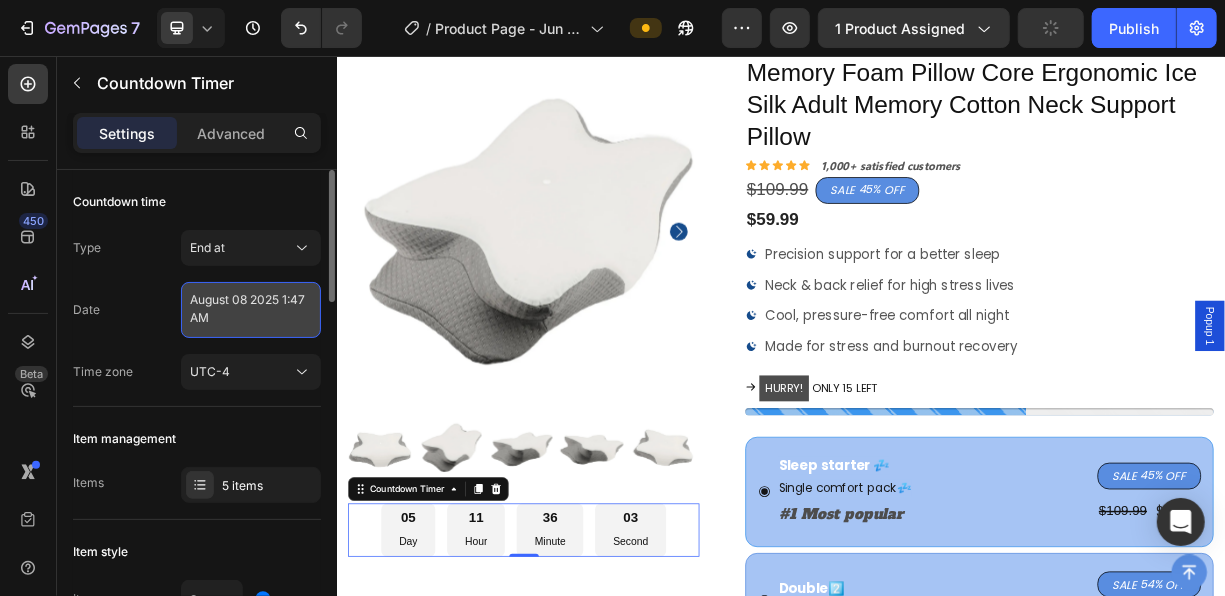 select on "1" 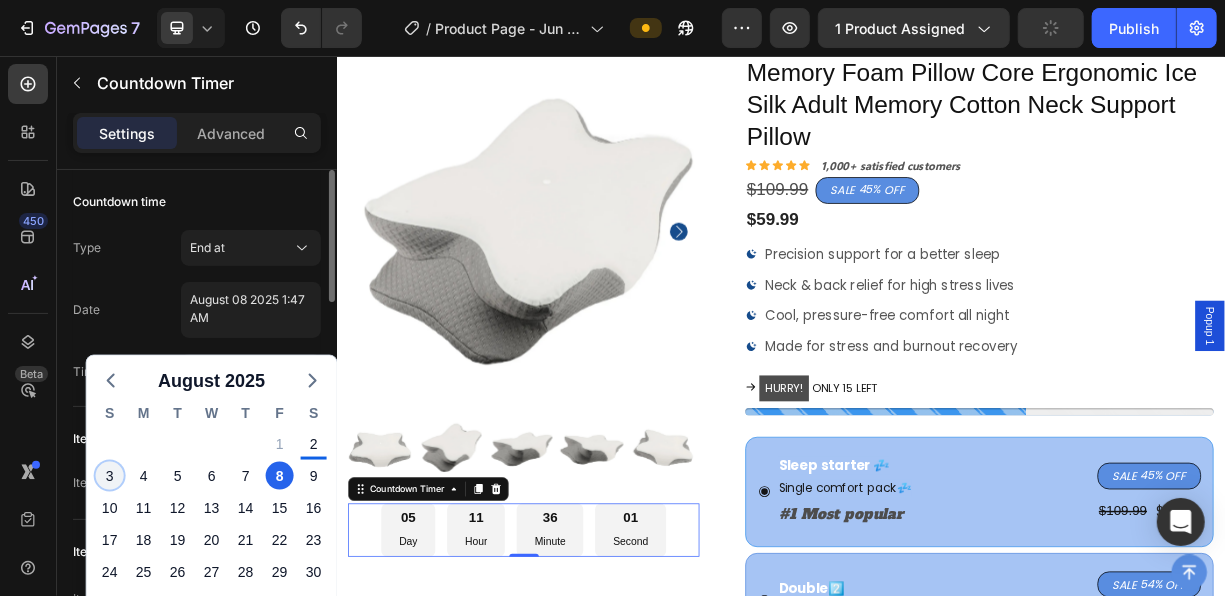 click on "3" 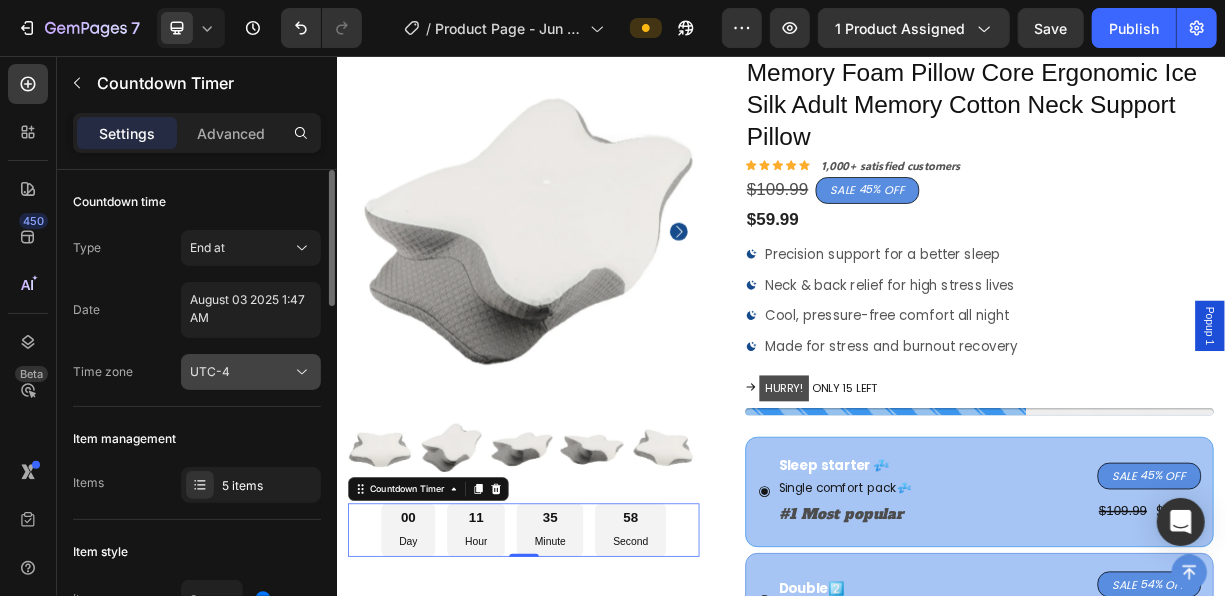 click on "UTC-4" at bounding box center (241, 372) 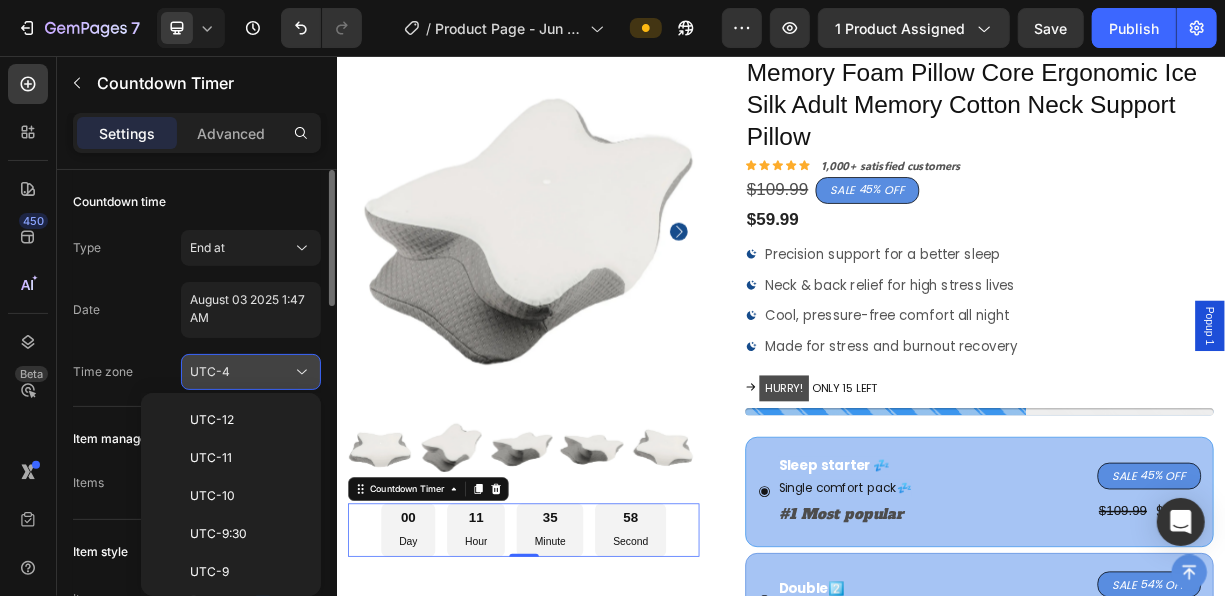 scroll, scrollTop: 216, scrollLeft: 0, axis: vertical 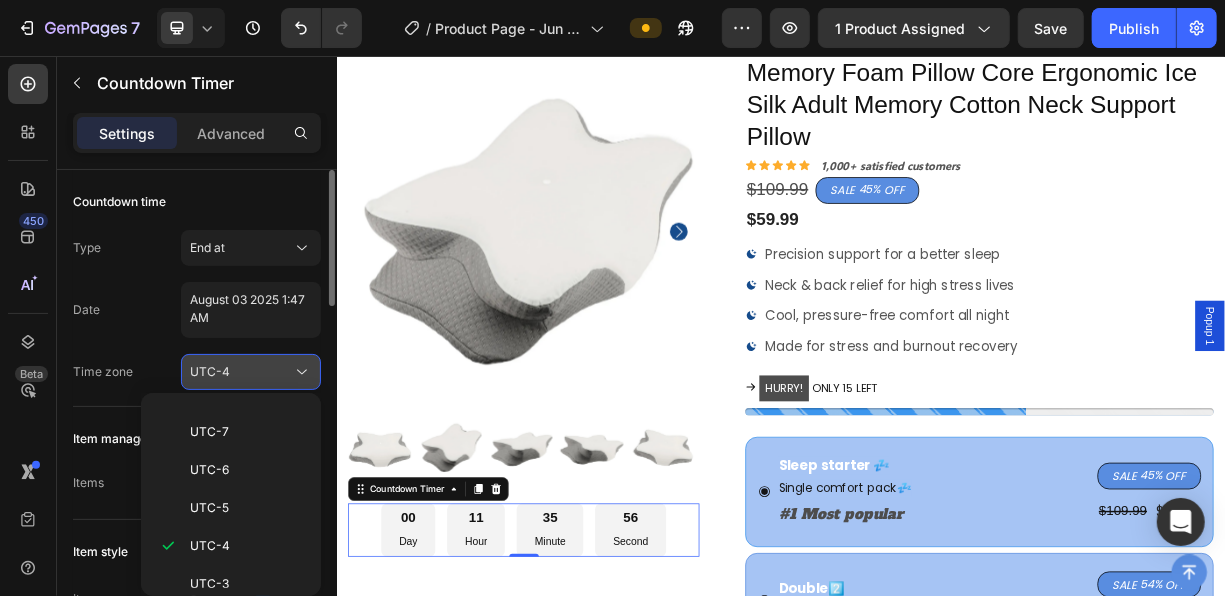 click on "UTC-4" 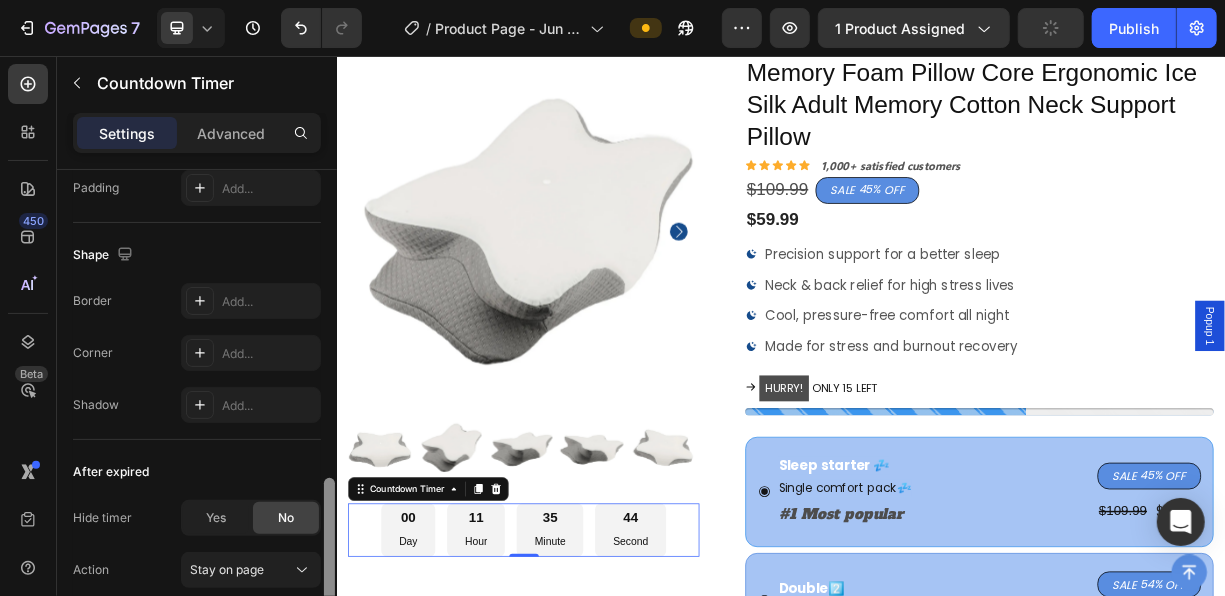 scroll, scrollTop: 1082, scrollLeft: 0, axis: vertical 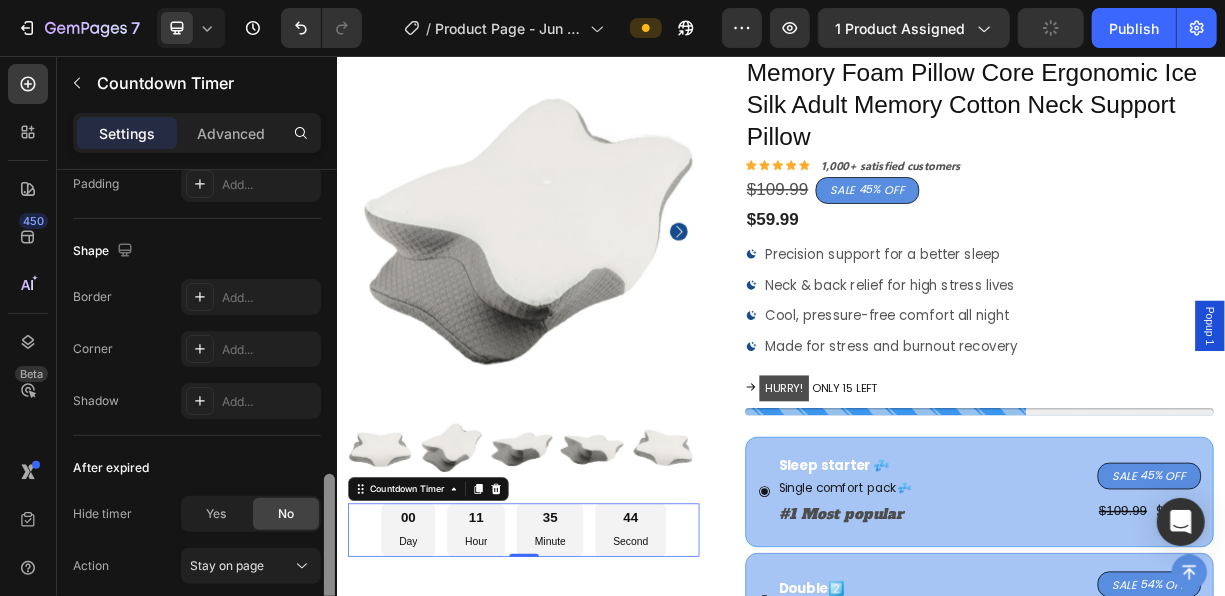 drag, startPoint x: 329, startPoint y: 301, endPoint x: 319, endPoint y: 587, distance: 286.17477 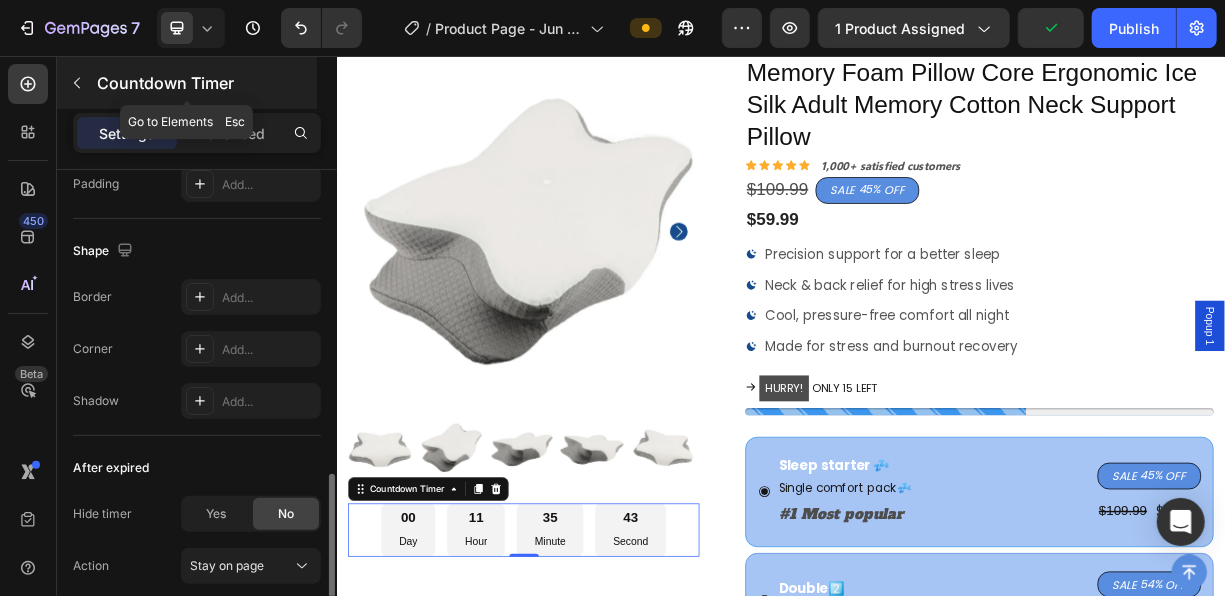 click 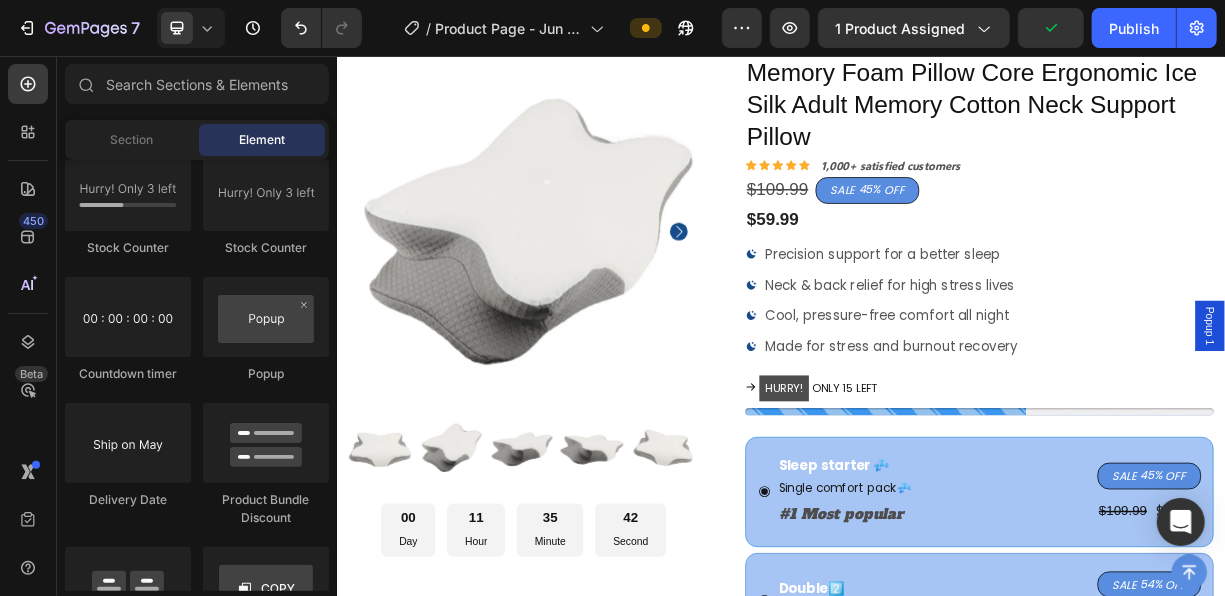 scroll, scrollTop: 255, scrollLeft: 0, axis: vertical 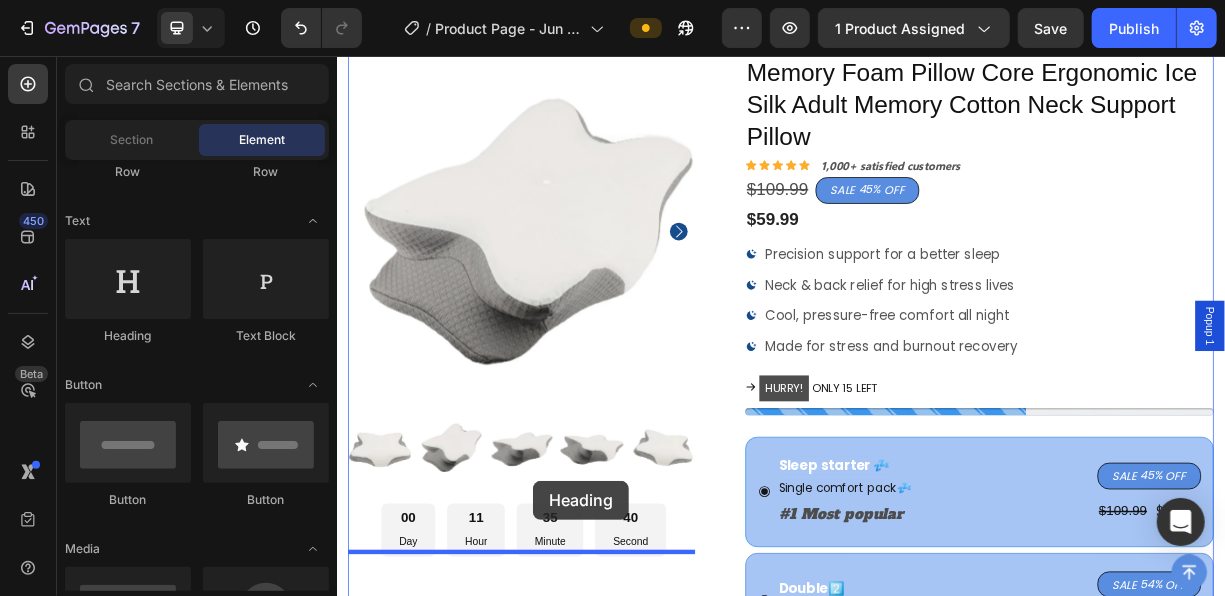 drag, startPoint x: 480, startPoint y: 346, endPoint x: 601, endPoint y: 629, distance: 307.78238 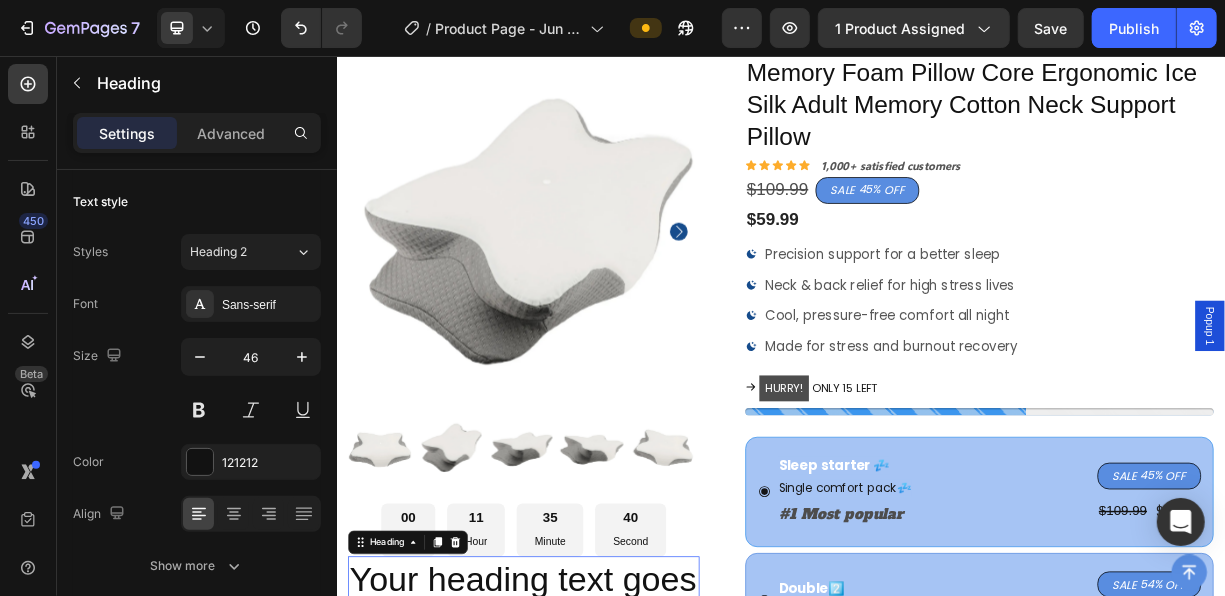 scroll, scrollTop: 395, scrollLeft: 0, axis: vertical 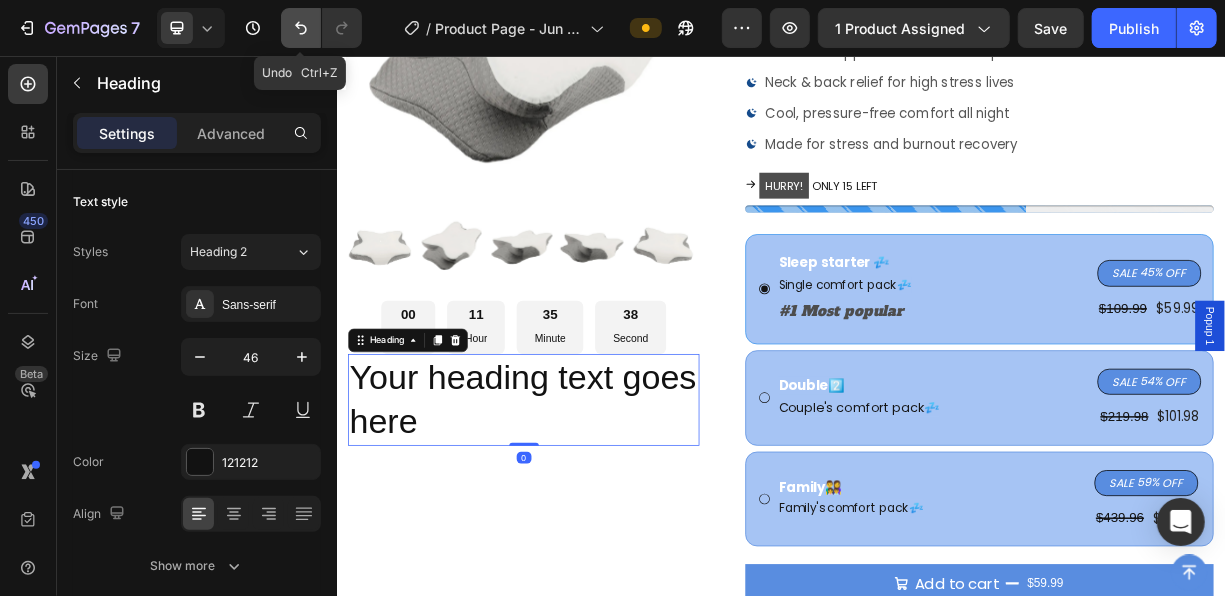 click 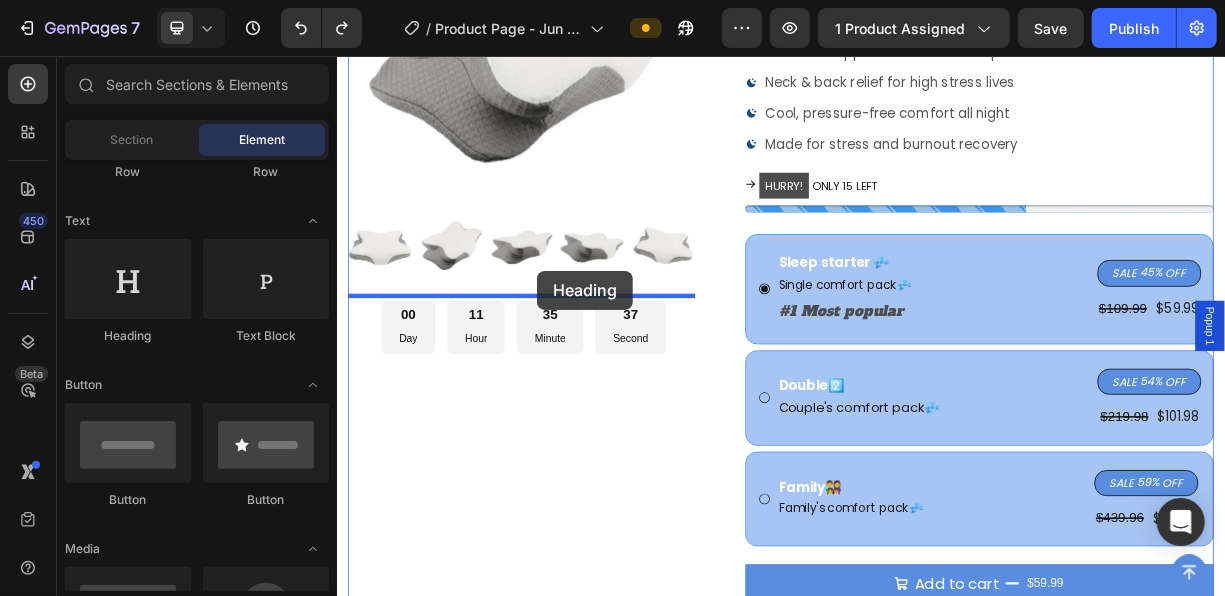 drag, startPoint x: 521, startPoint y: 341, endPoint x: 624, endPoint y: 348, distance: 103.23759 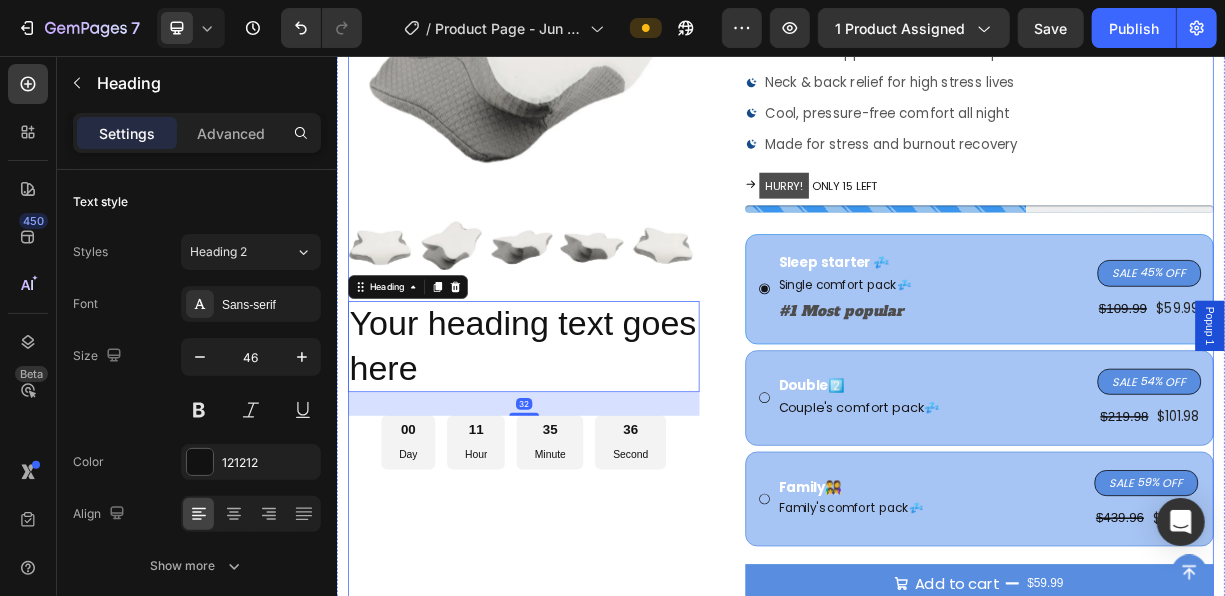 click on "Product Images Your heading text goes here Heading   32 00 Day 11 Hour 35 Minute 36 Second Countdown Timer" at bounding box center (588, 529) 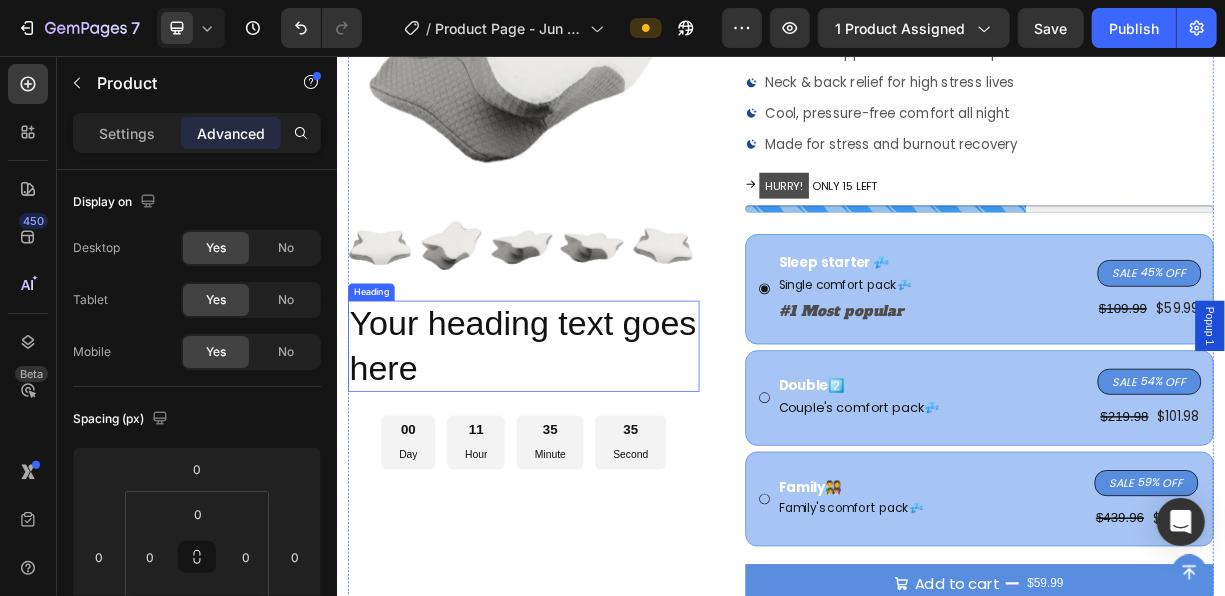 click on "Your heading text goes here" at bounding box center (588, 448) 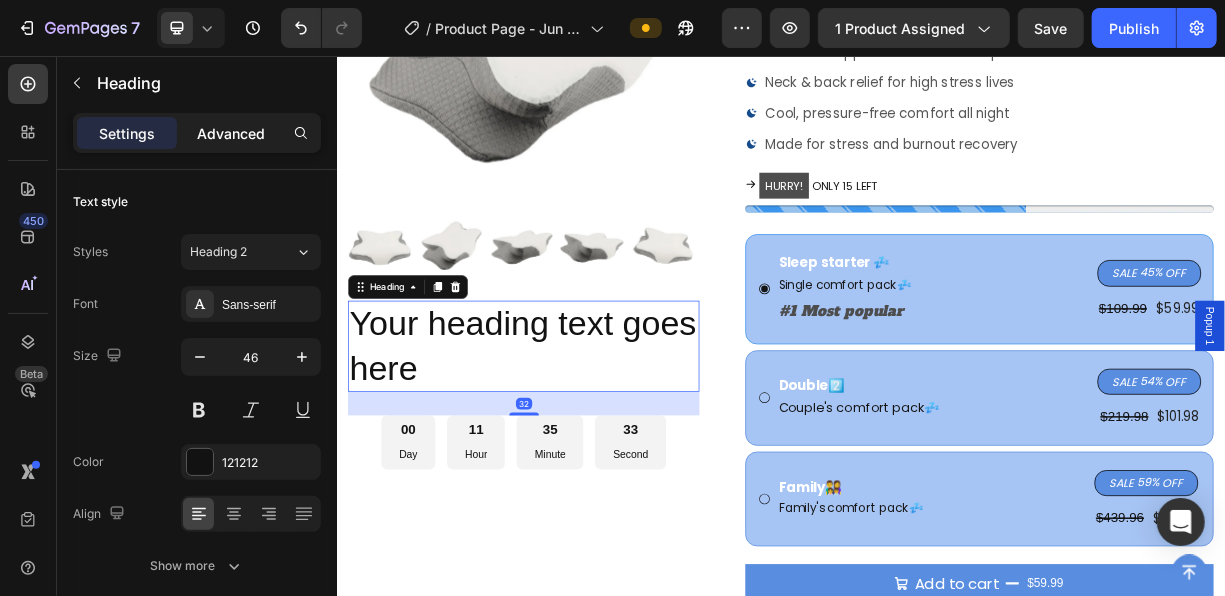 click on "Advanced" 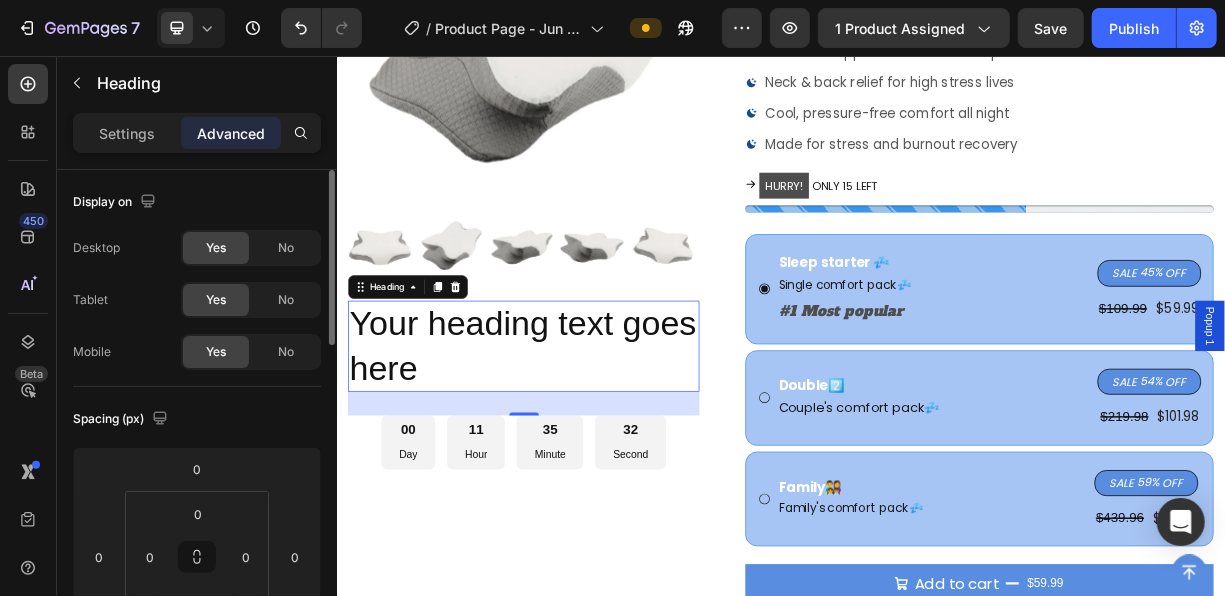 scroll, scrollTop: 0, scrollLeft: 0, axis: both 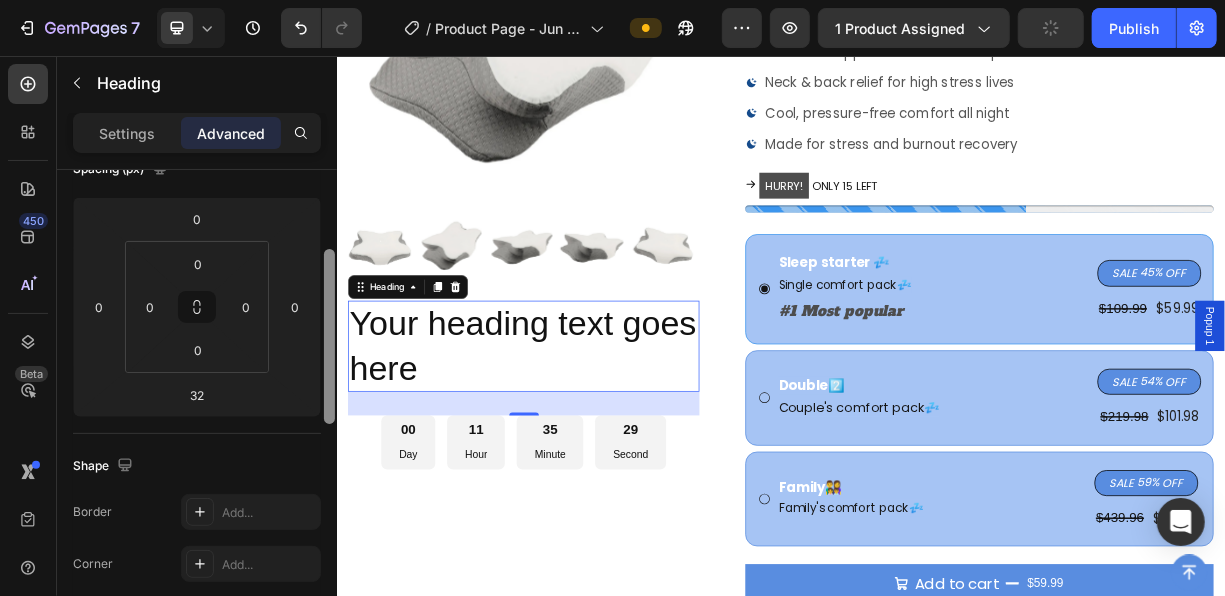 drag, startPoint x: 325, startPoint y: 356, endPoint x: 321, endPoint y: 414, distance: 58.137768 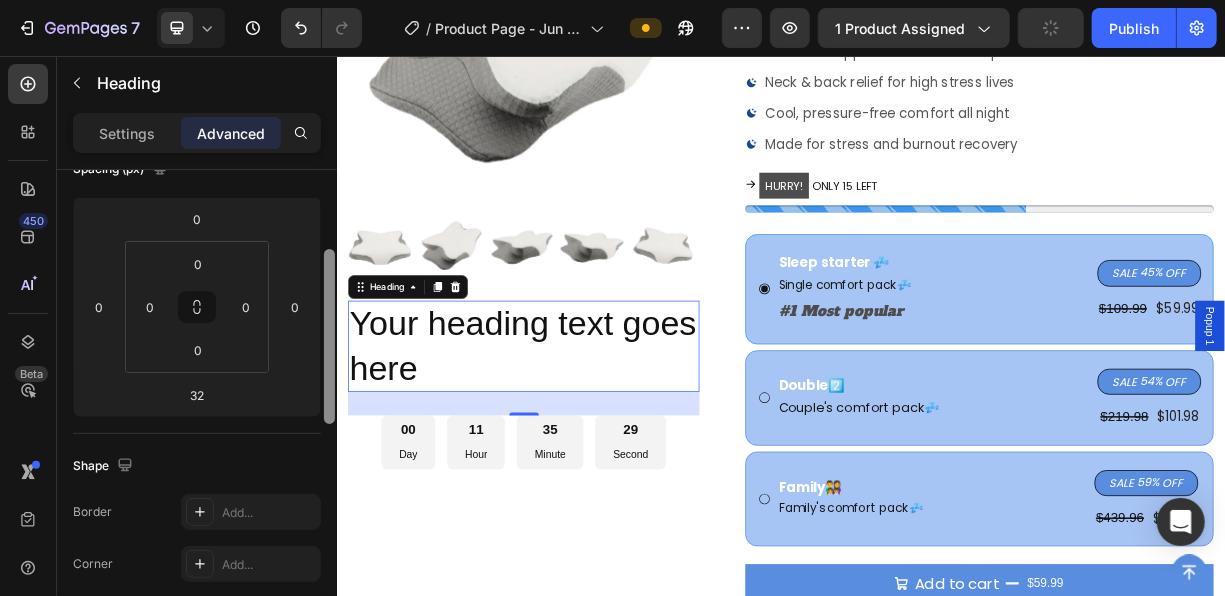 click at bounding box center (329, 403) 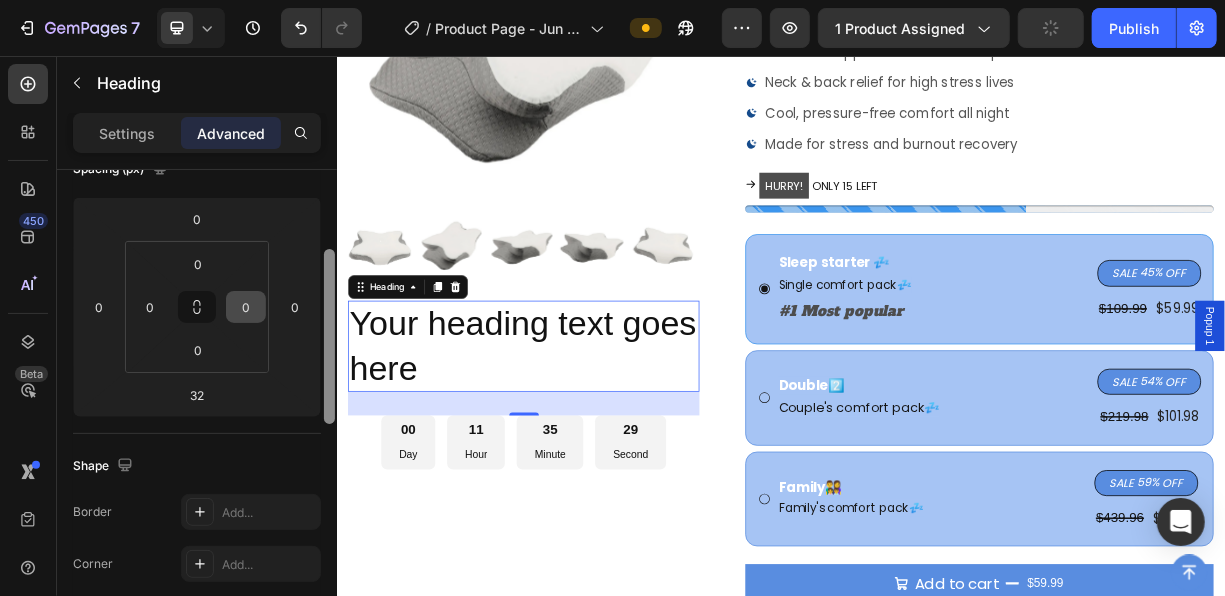scroll, scrollTop: 253, scrollLeft: 0, axis: vertical 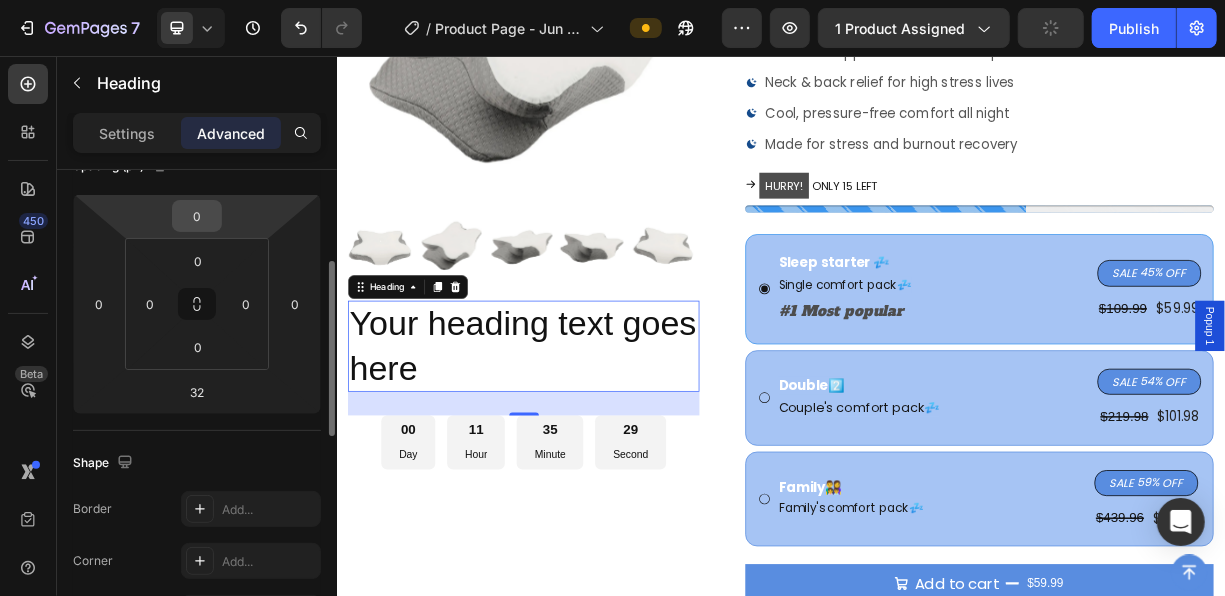 click on "0" at bounding box center [197, 216] 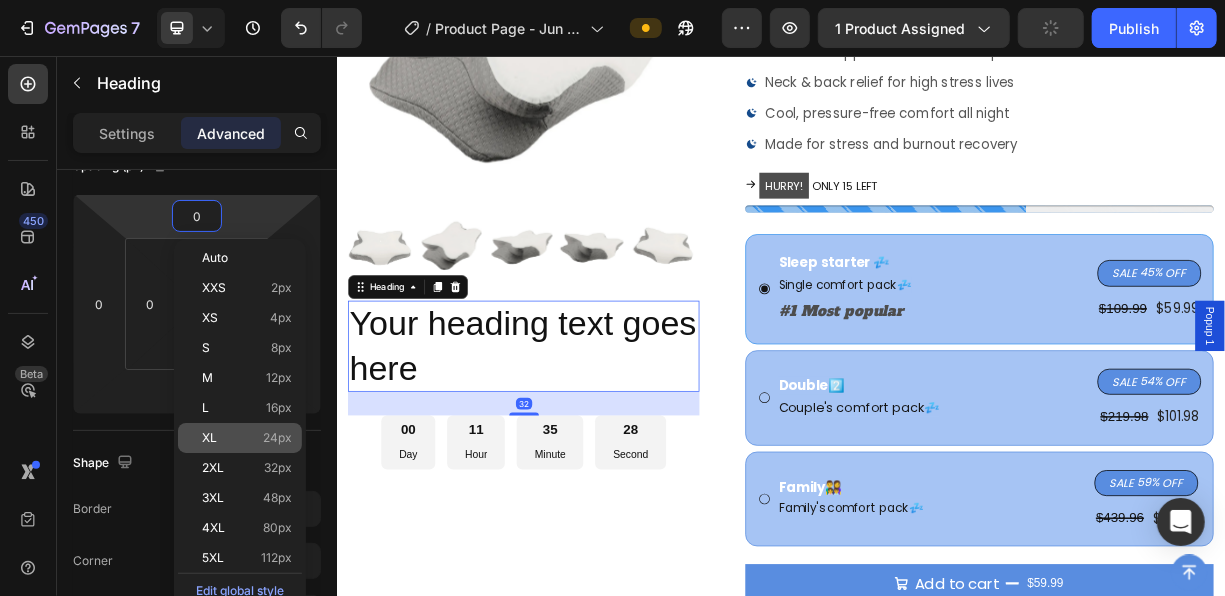 click on "L 16px" 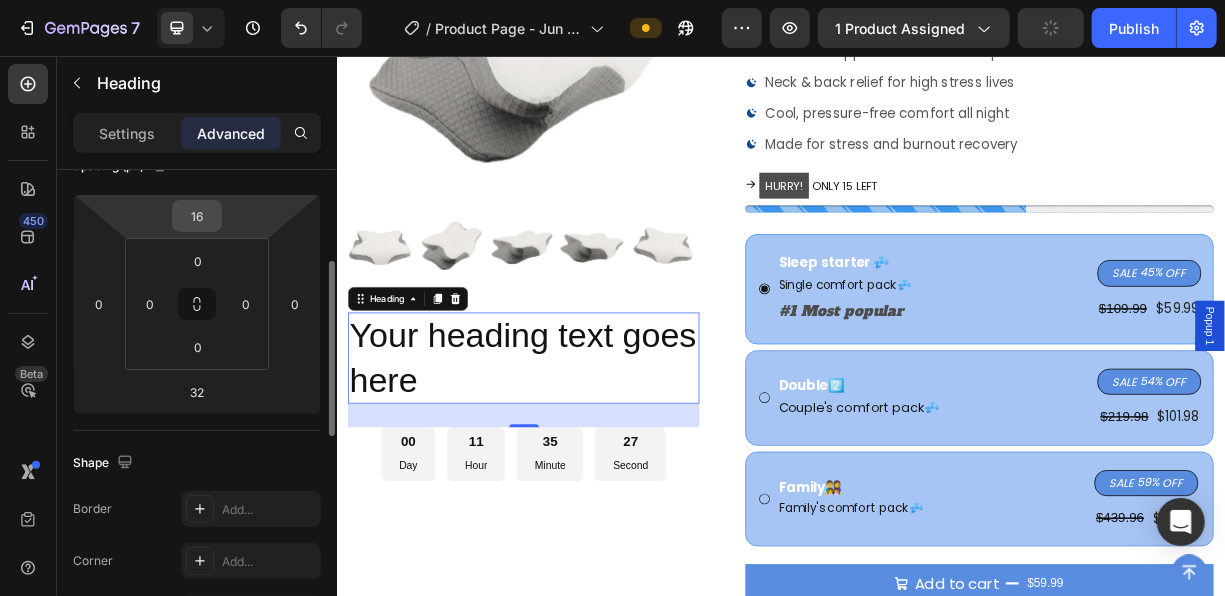 click on "16" at bounding box center [197, 216] 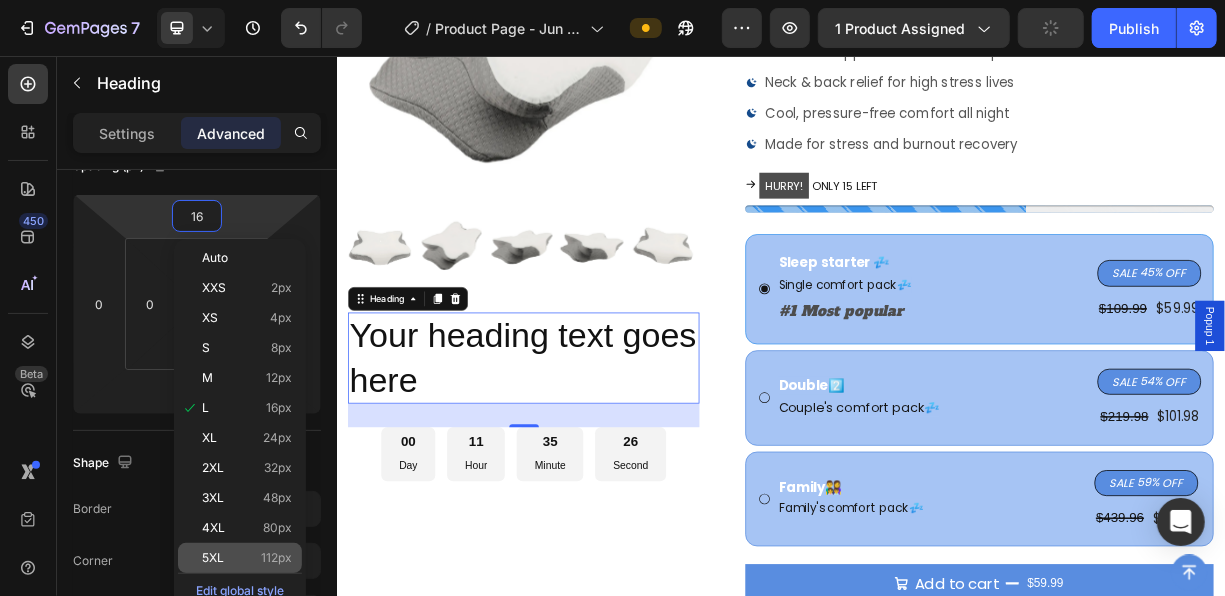 click on "5XL 112px" at bounding box center (247, 558) 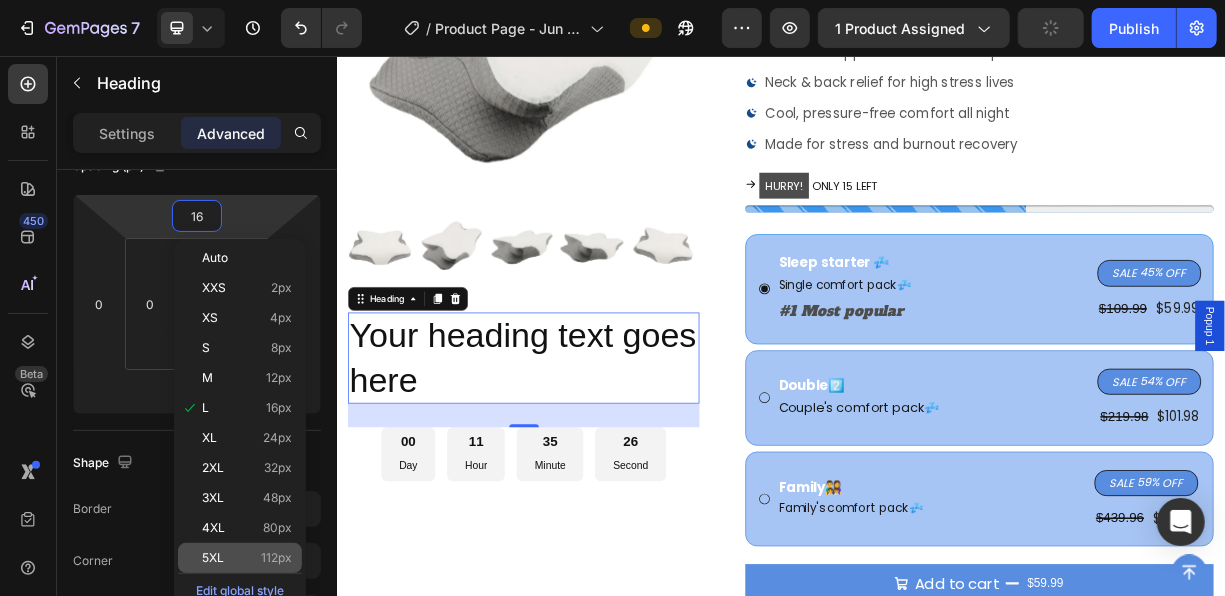 type on "112" 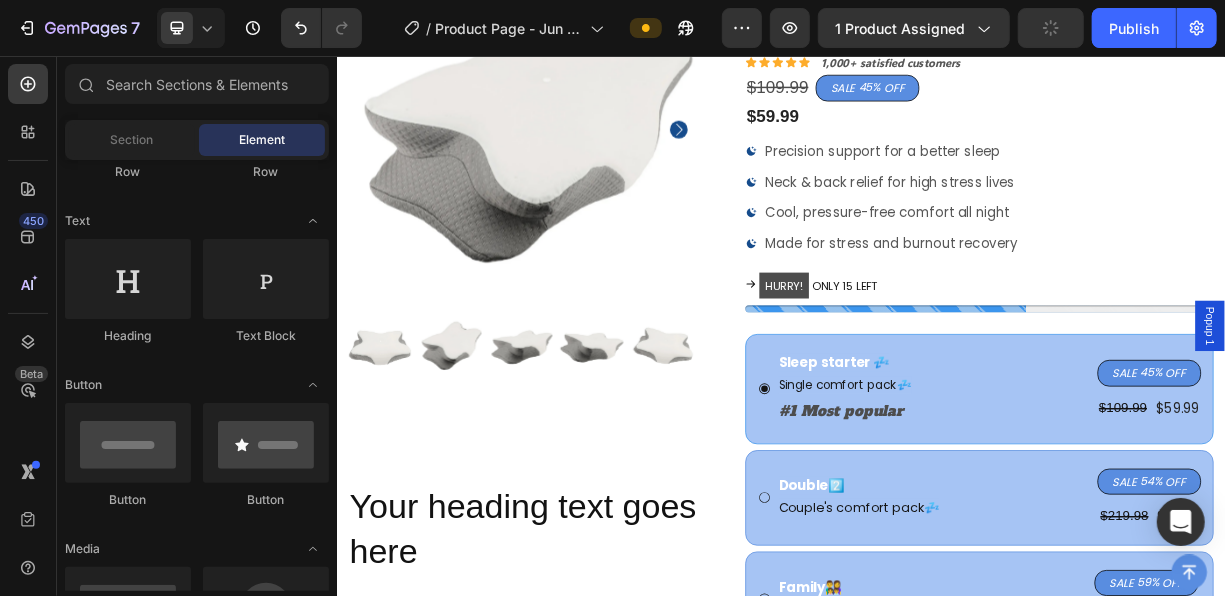 scroll, scrollTop: 295, scrollLeft: 0, axis: vertical 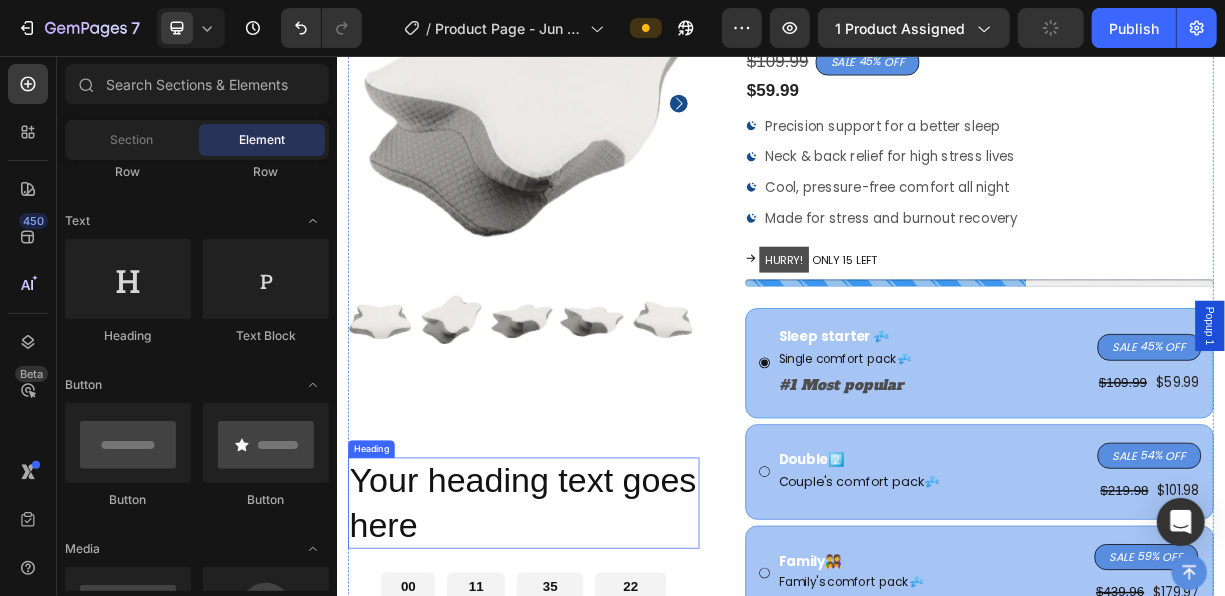 click on "Your heading text goes here" at bounding box center [588, 660] 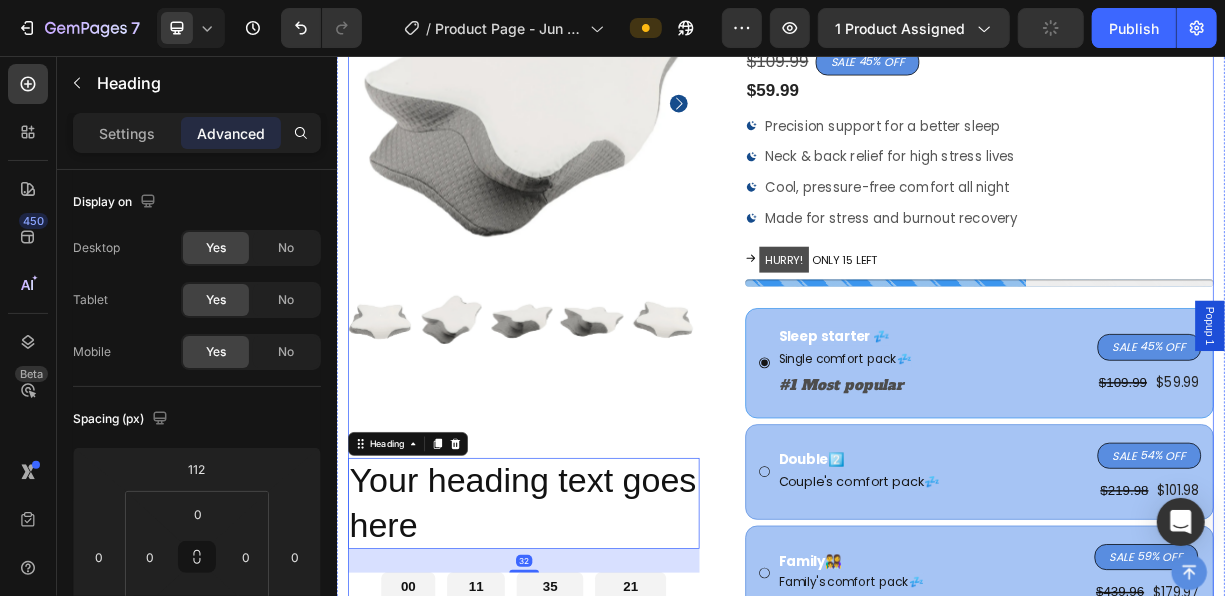 click on "Product Images Your heading text goes here Heading   32 00 Day 11 Hour 35 Minute 21 Second Countdown Timer" at bounding box center [588, 629] 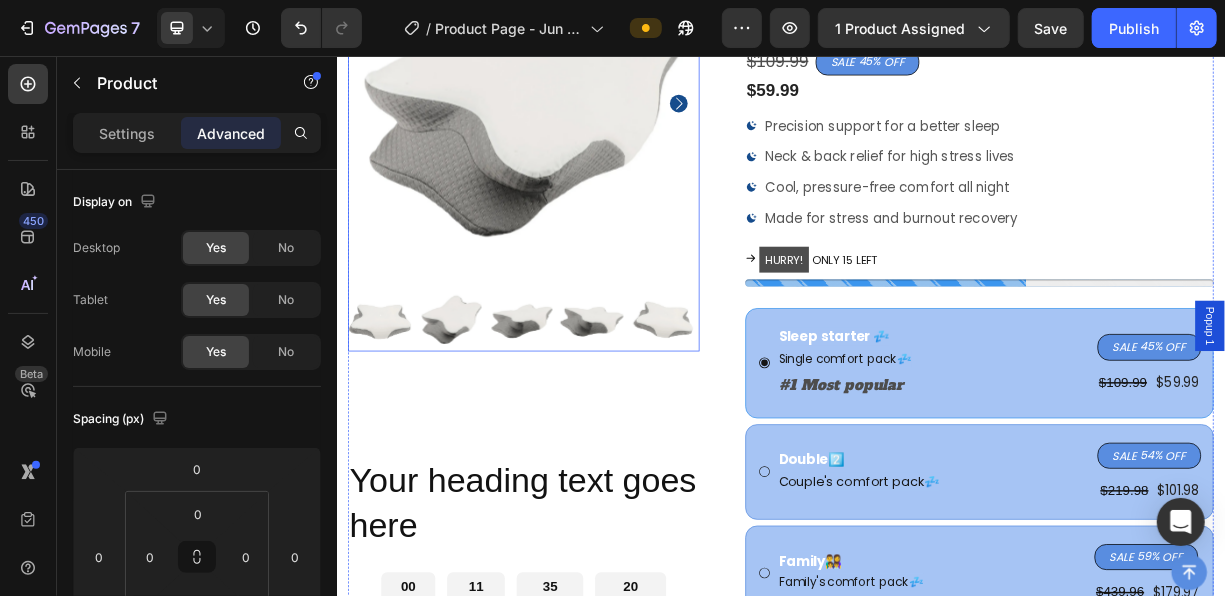 click at bounding box center [585, 411] 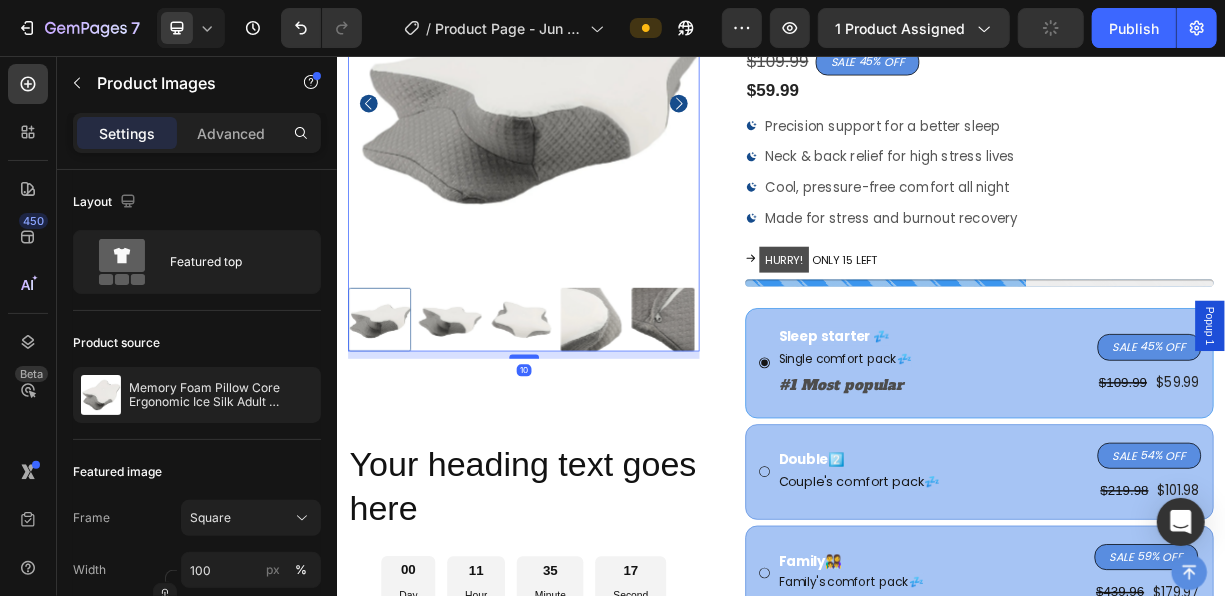 drag, startPoint x: 593, startPoint y: 477, endPoint x: 593, endPoint y: 454, distance: 23 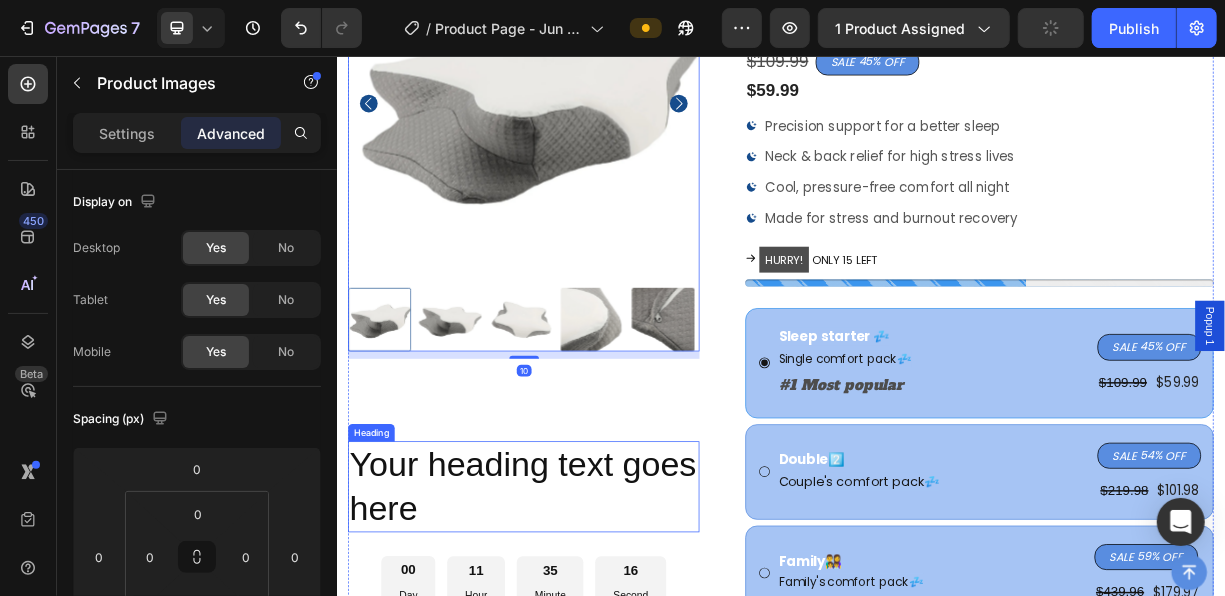 click on "Your heading text goes here" at bounding box center [588, 638] 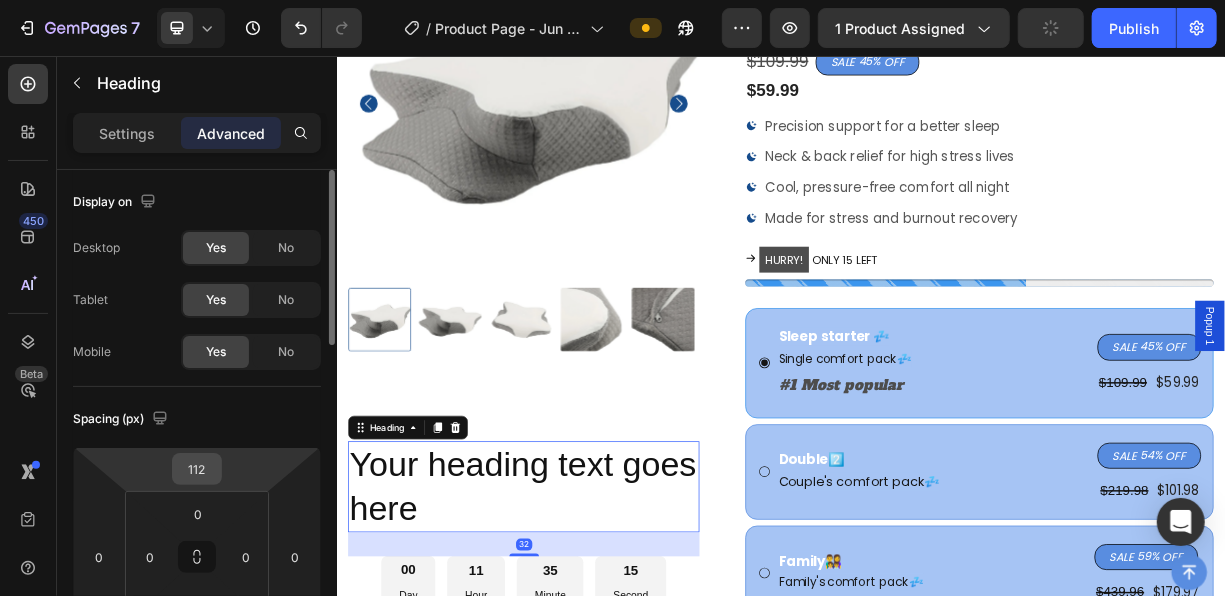click on "112" at bounding box center [197, 469] 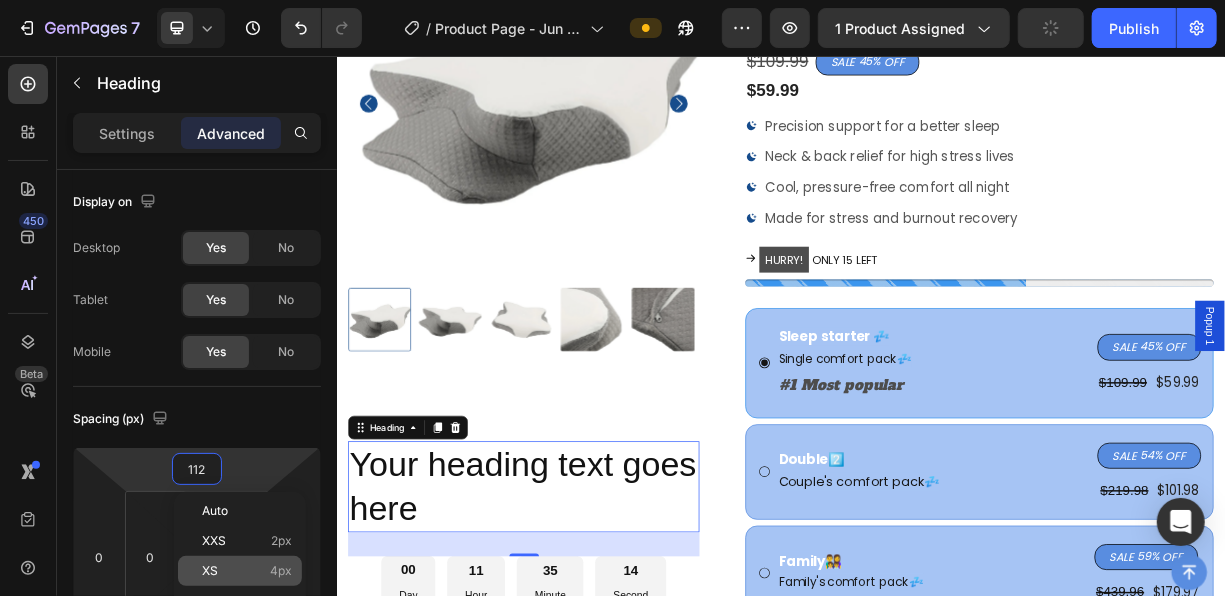 click on "XS 4px" at bounding box center (247, 571) 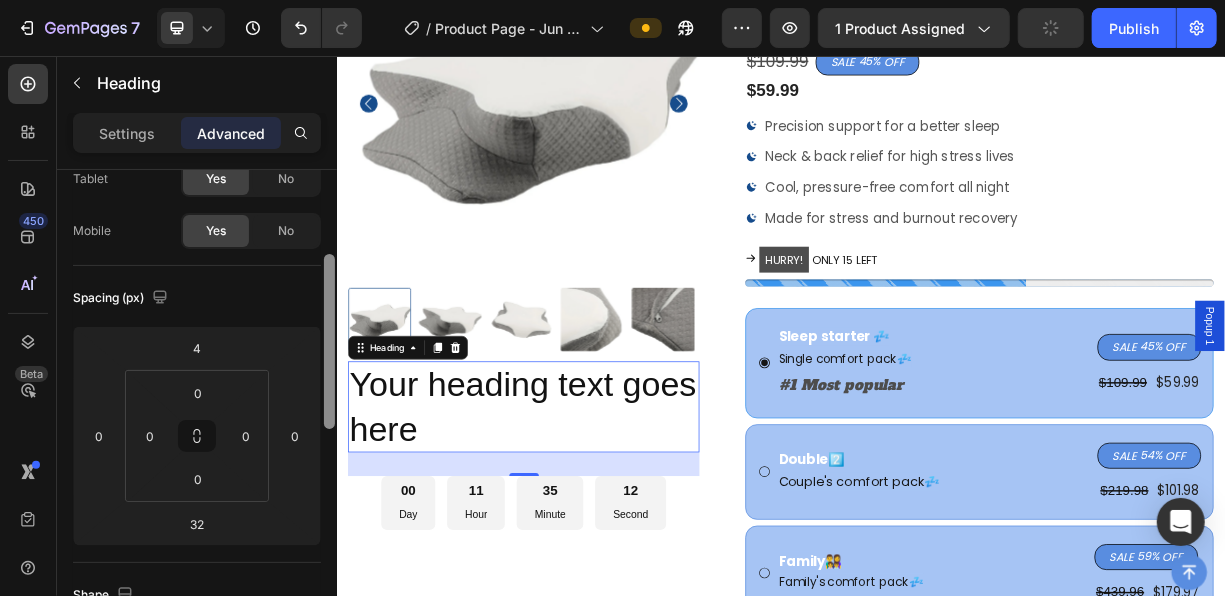 drag, startPoint x: 335, startPoint y: 316, endPoint x: 301, endPoint y: 404, distance: 94.33981 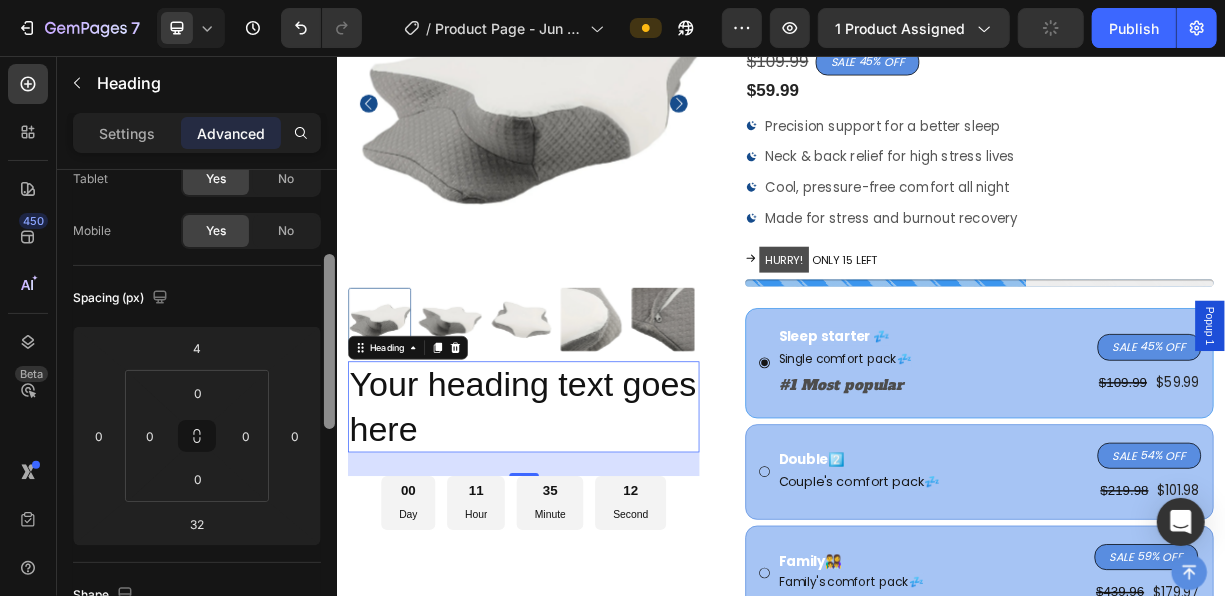 click on "Display on Desktop Yes No Tablet Yes No Mobile Yes No Spacing (px) 4 0 32 0 0 0 0 0 Shape Border Add... Corner Add... Shadow Add... Position Static Opacity 100% Animation Interaction Upgrade to Optimize plan  to unlock Interaction & other premium features. CSS class Delete element" at bounding box center [197, 411] 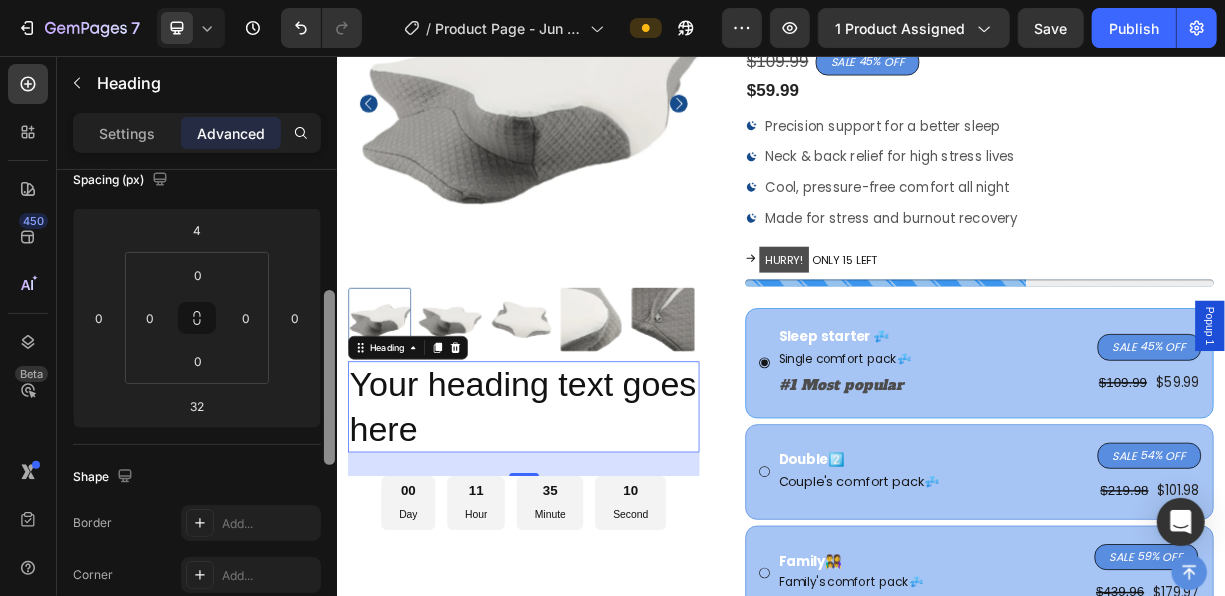 drag, startPoint x: 333, startPoint y: 334, endPoint x: 331, endPoint y: 302, distance: 32.06244 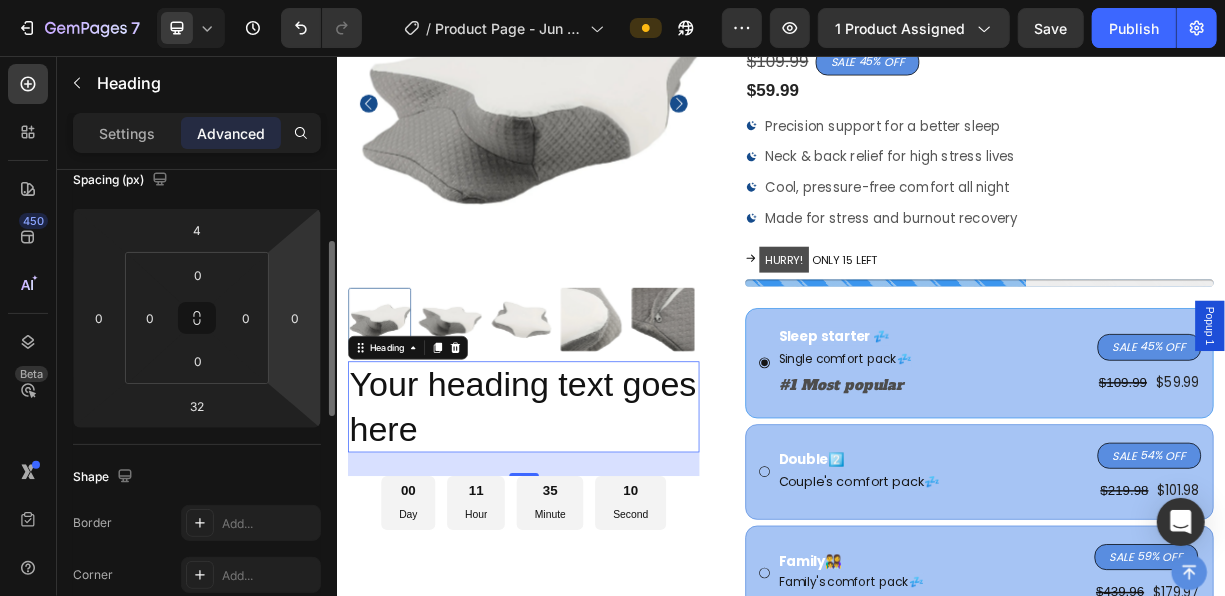 scroll, scrollTop: 228, scrollLeft: 0, axis: vertical 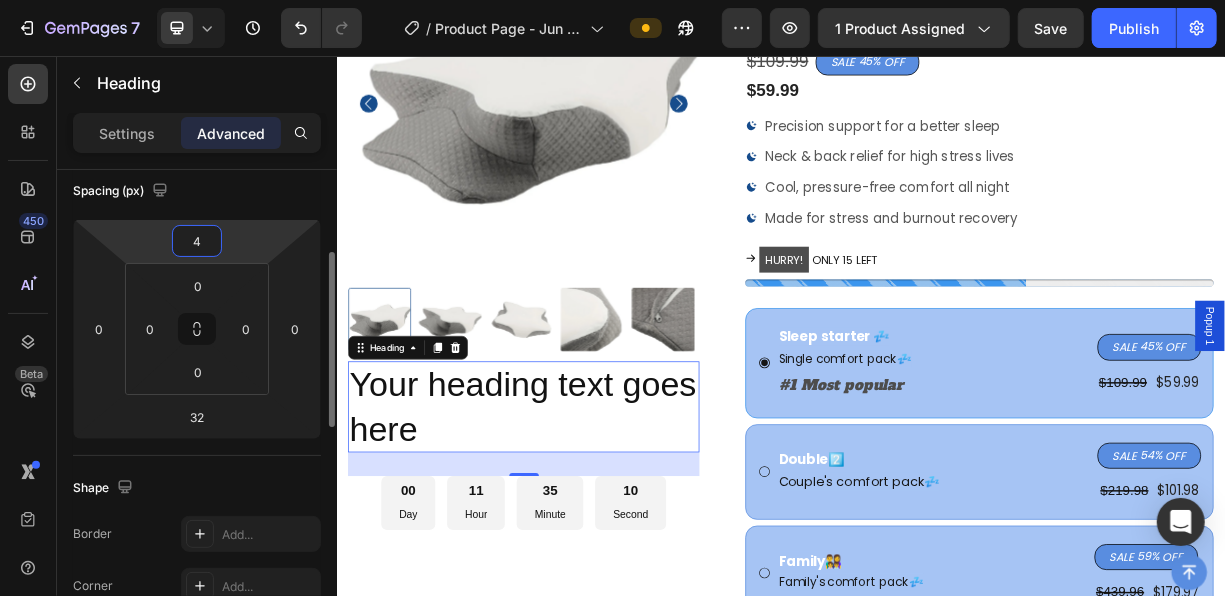 click on "4" at bounding box center [197, 241] 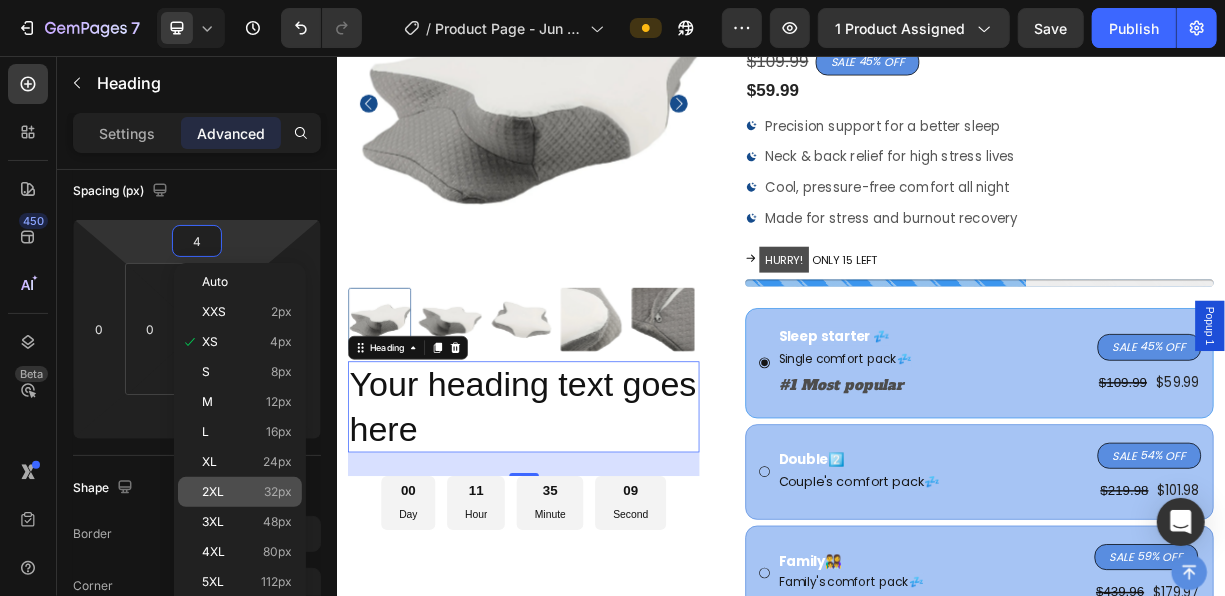 click on "2XL 32px" 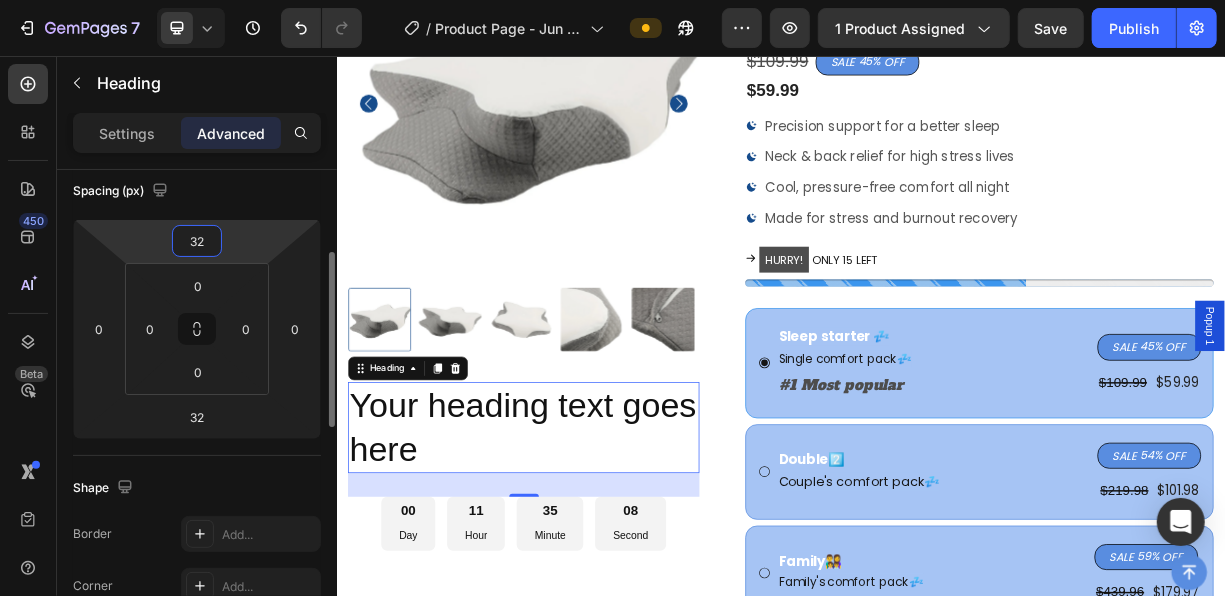 click on "32" at bounding box center (197, 241) 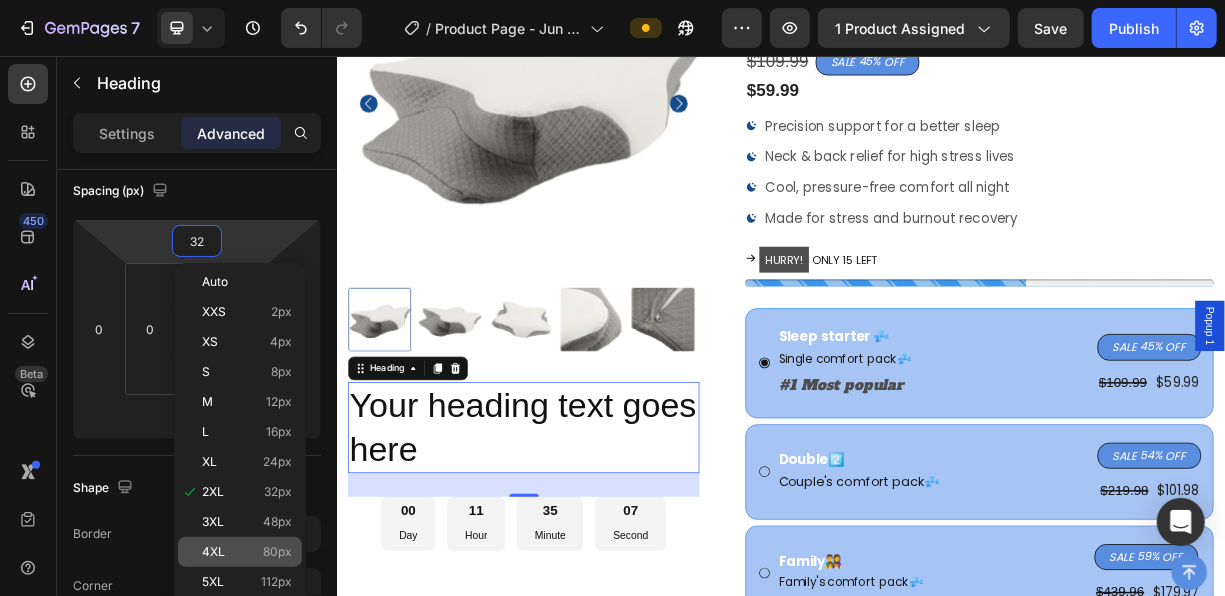 click on "4XL 80px" 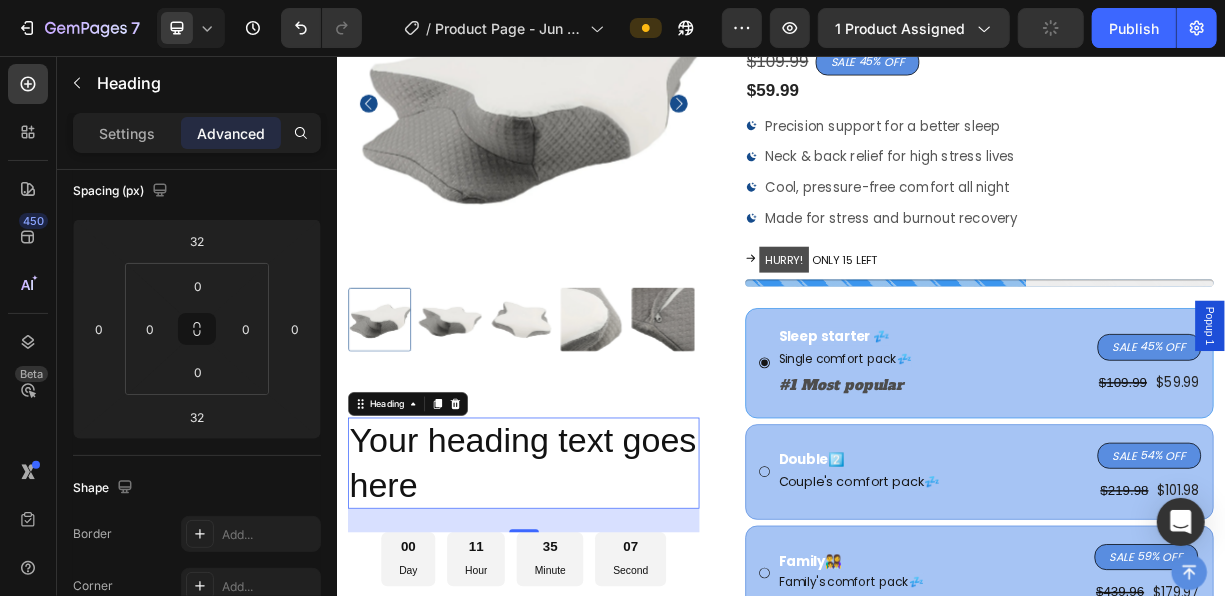 type on "80" 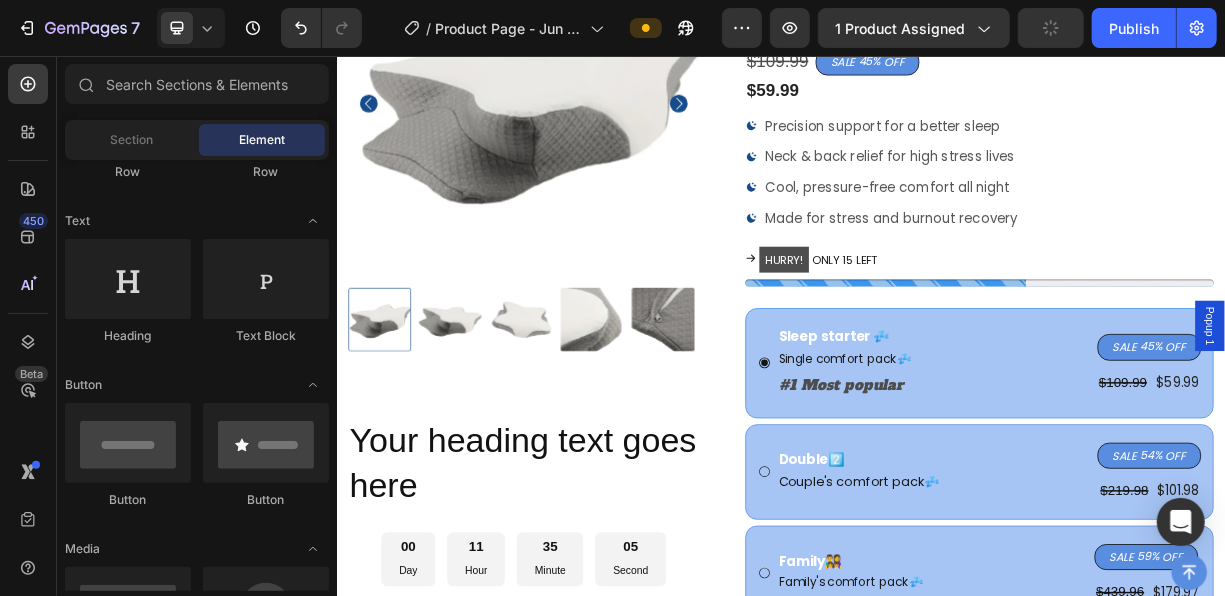 scroll, scrollTop: 284, scrollLeft: 0, axis: vertical 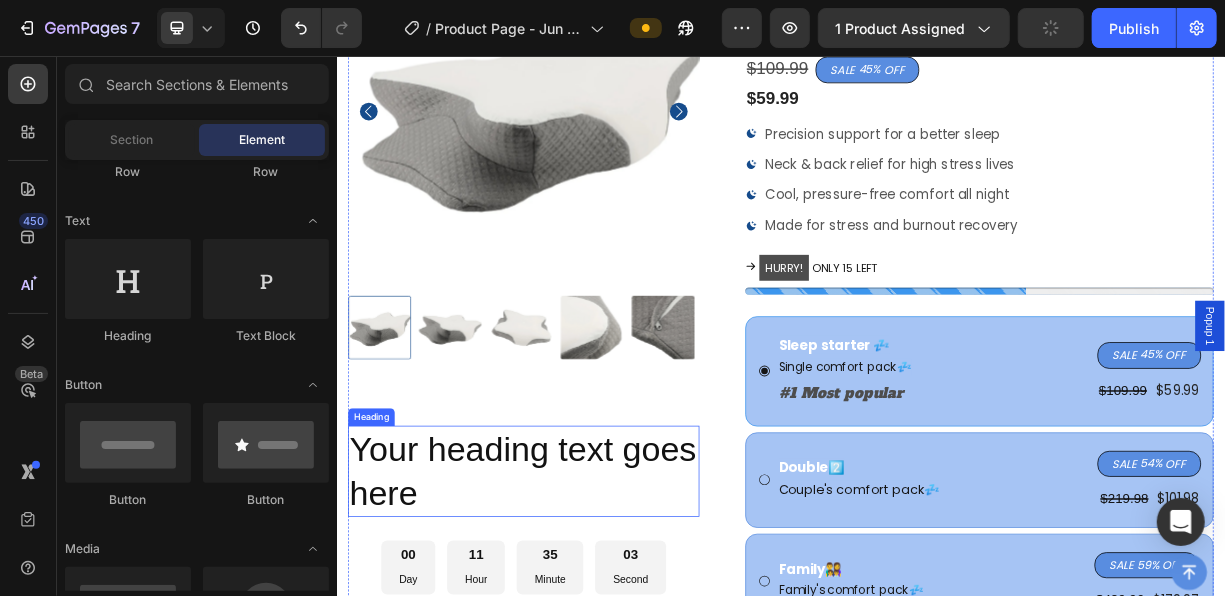 click on "Your heading text goes here" at bounding box center [588, 617] 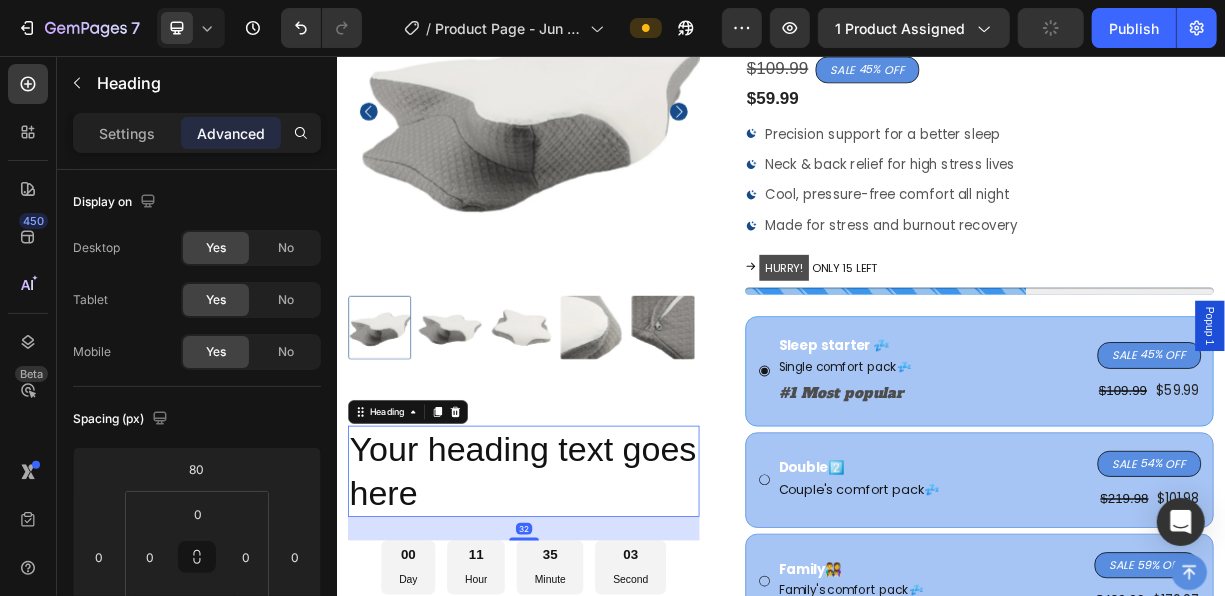click on "Your heading text goes here" at bounding box center [588, 617] 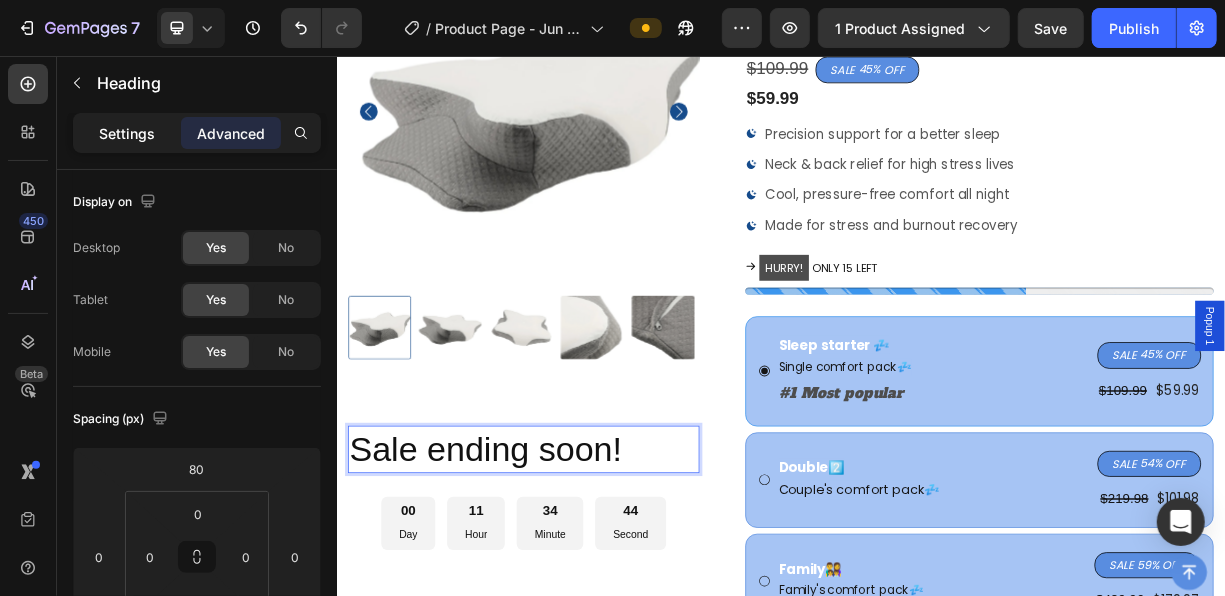 click on "Settings" at bounding box center (127, 133) 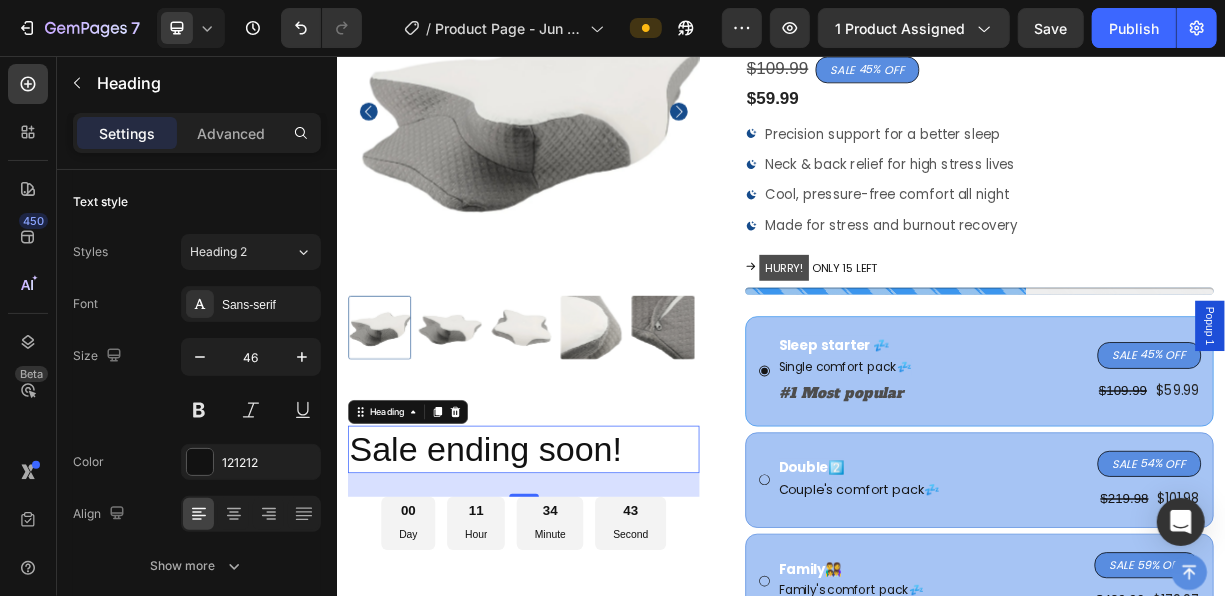 scroll, scrollTop: 812, scrollLeft: 0, axis: vertical 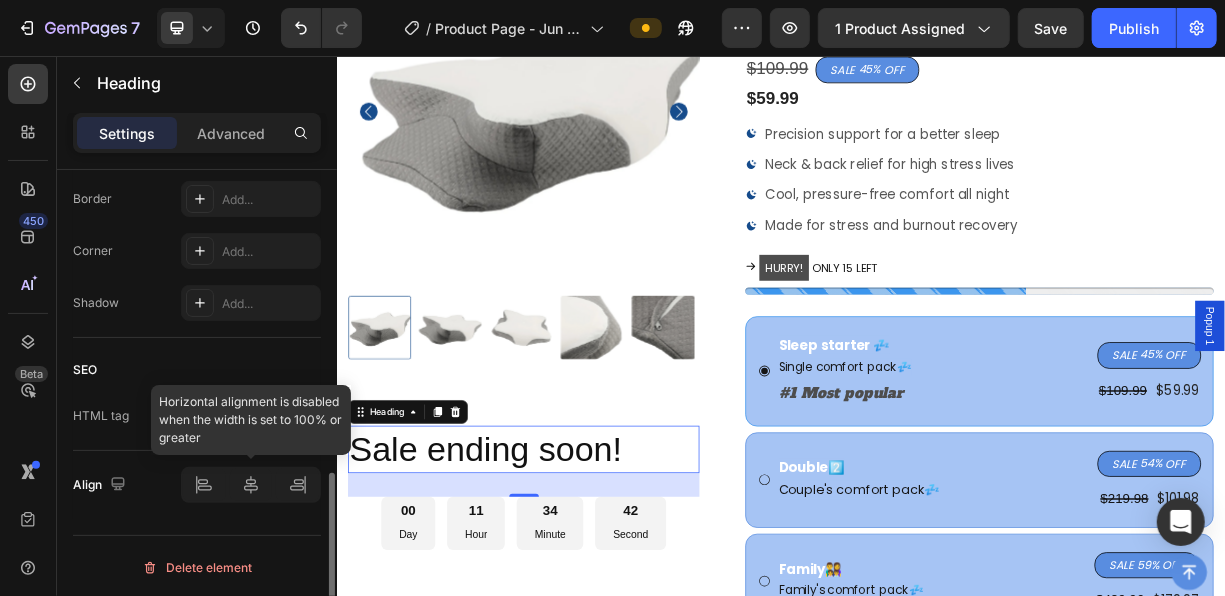 click 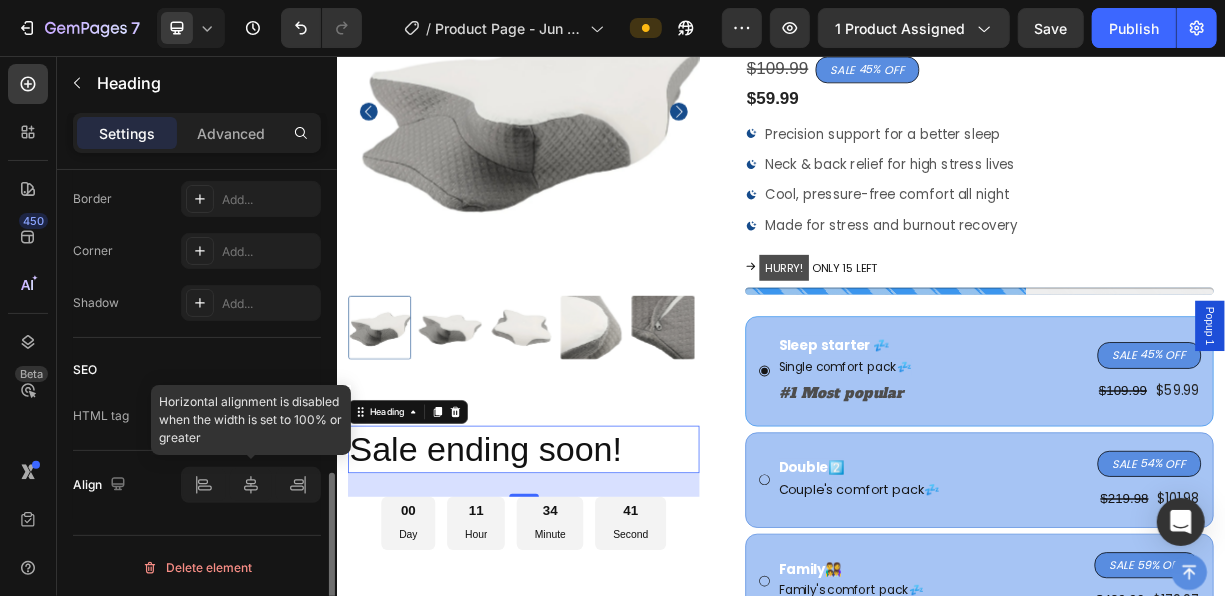 click 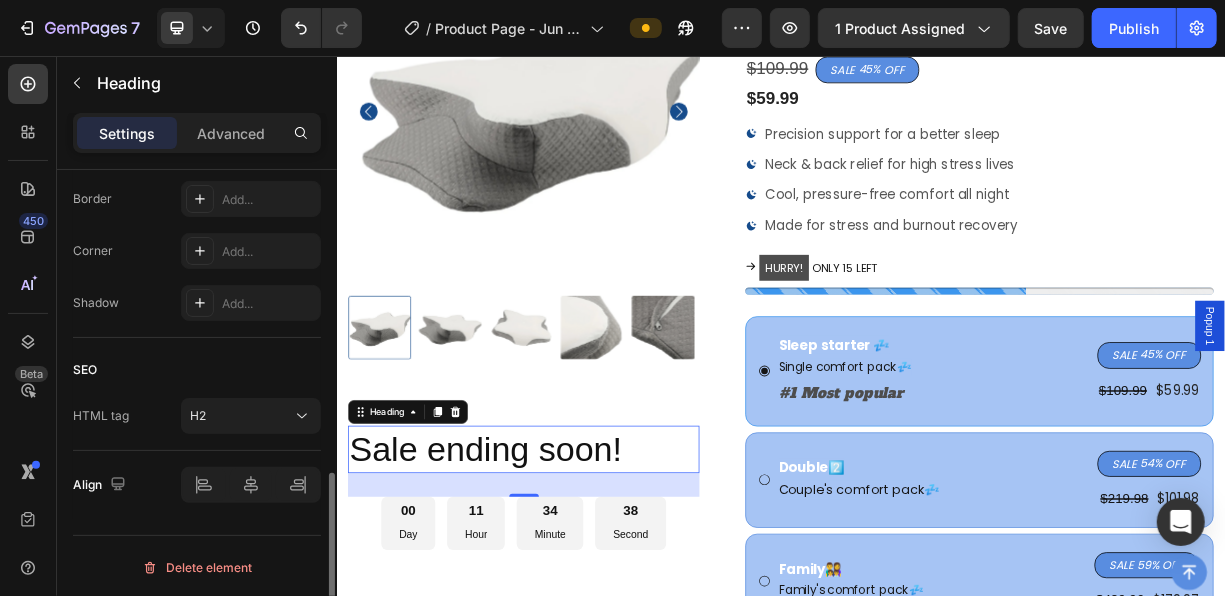 scroll, scrollTop: 0, scrollLeft: 0, axis: both 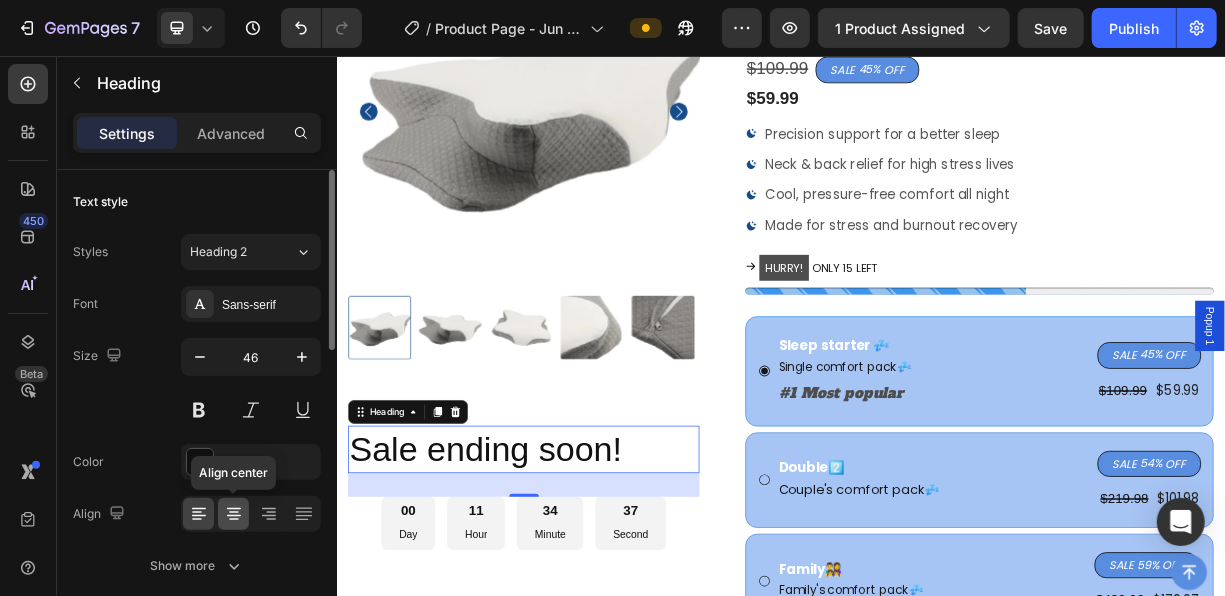 click 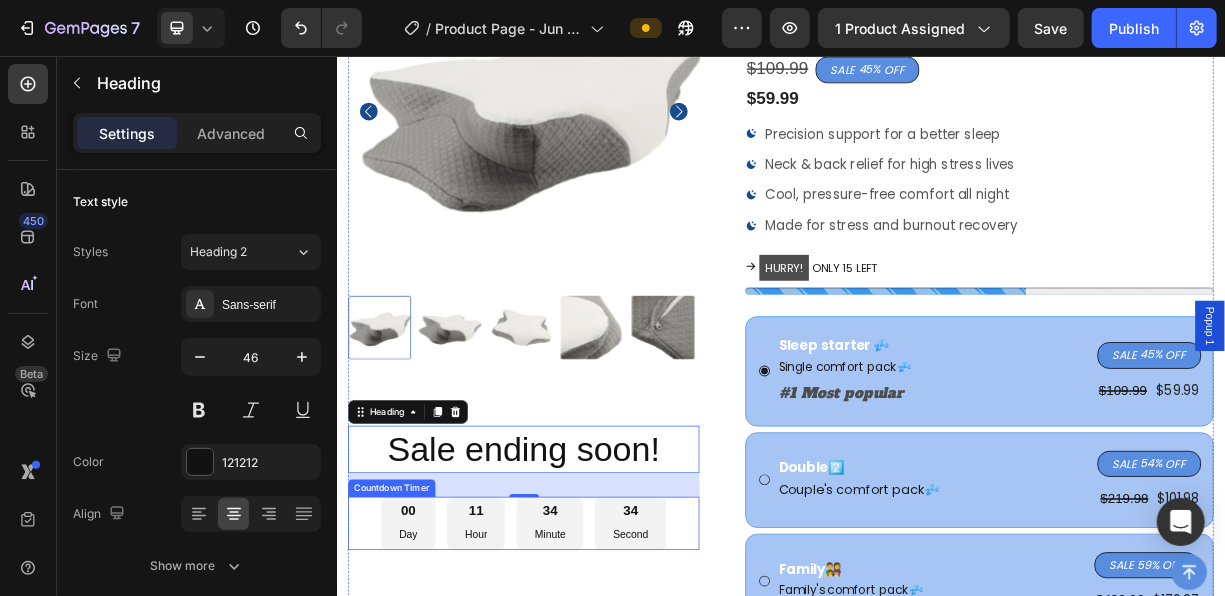 click on "34 Minute" at bounding box center [624, 687] 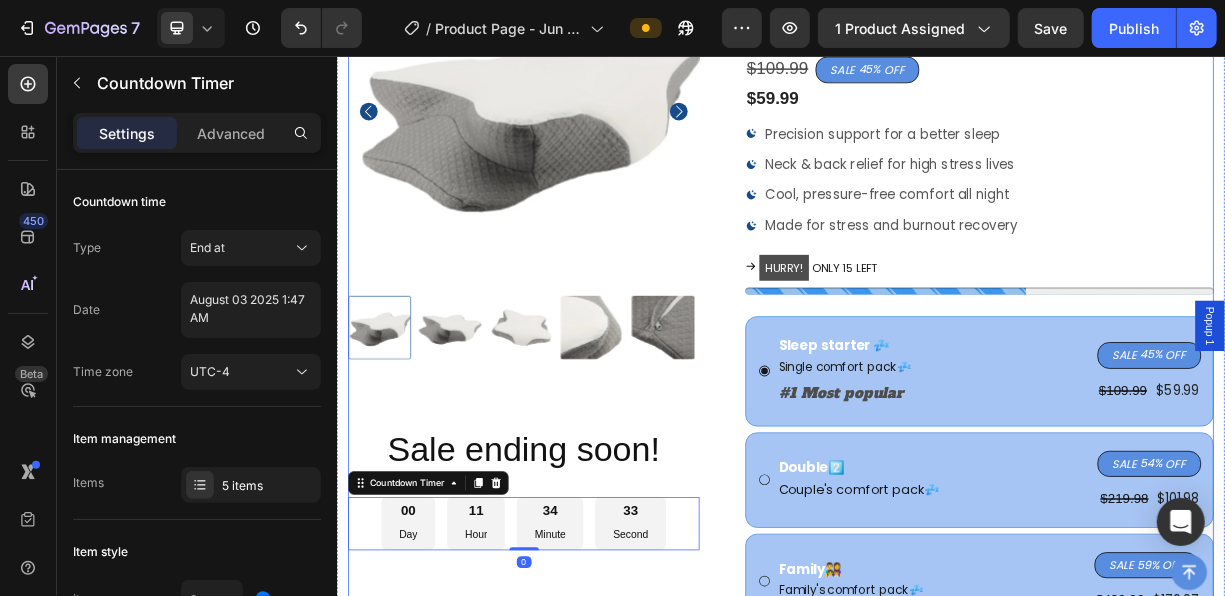 click on "Product Images Sale ending soon! Heading 00 Day 11 Hour 34 Minute 33 Second Countdown Timer   0" at bounding box center (588, 640) 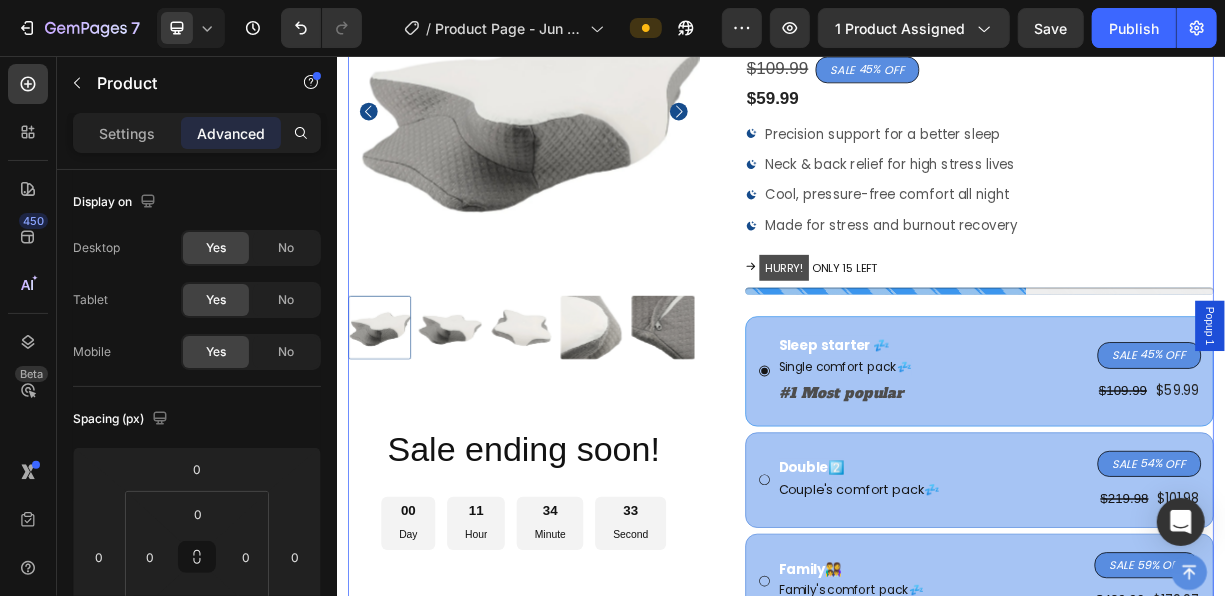 click on "Sale ending soon!" at bounding box center [588, 587] 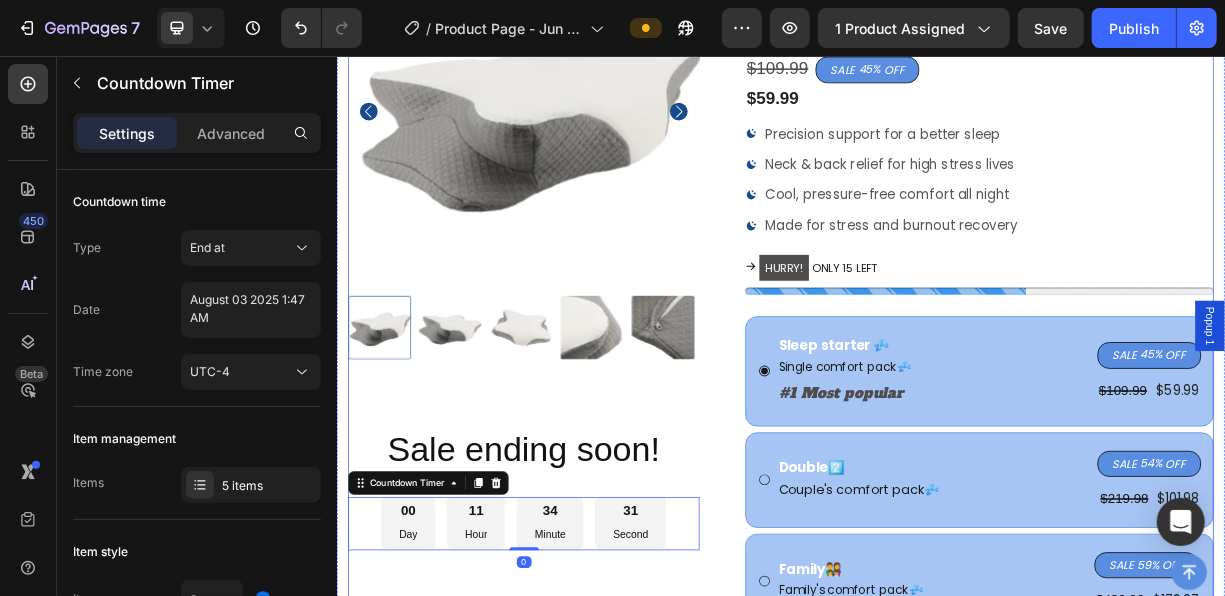 click on "Product Images Sale ending soon! Heading 00 Day 11 Hour 34 Minute 31 Second Countdown Timer   0" at bounding box center (588, 640) 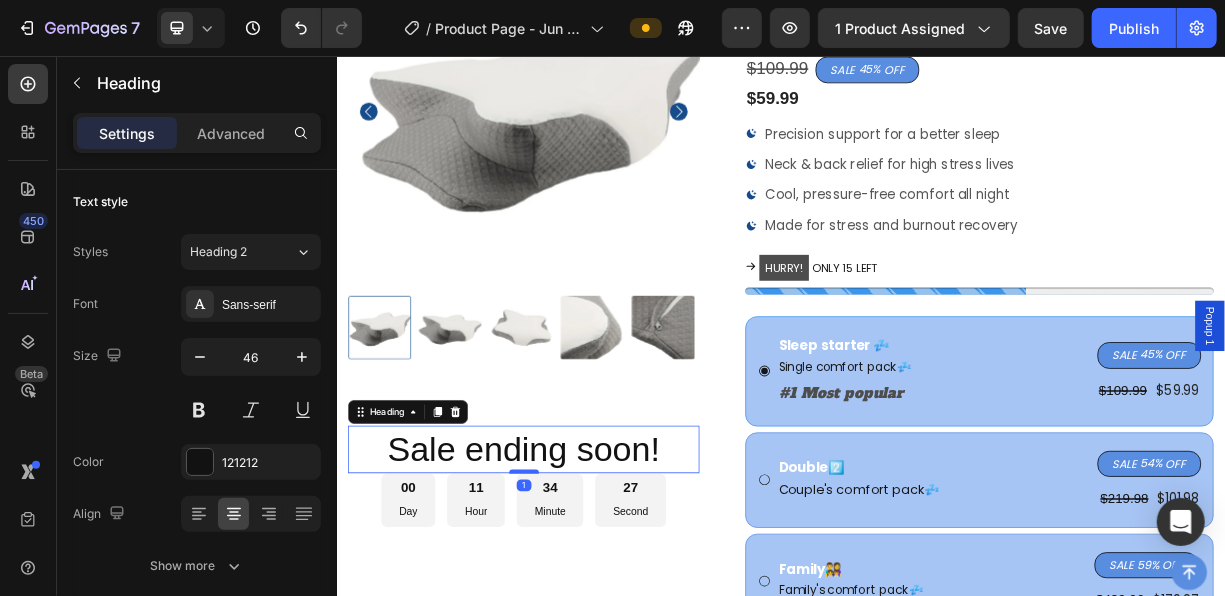 drag, startPoint x: 593, startPoint y: 642, endPoint x: 592, endPoint y: 611, distance: 31.016125 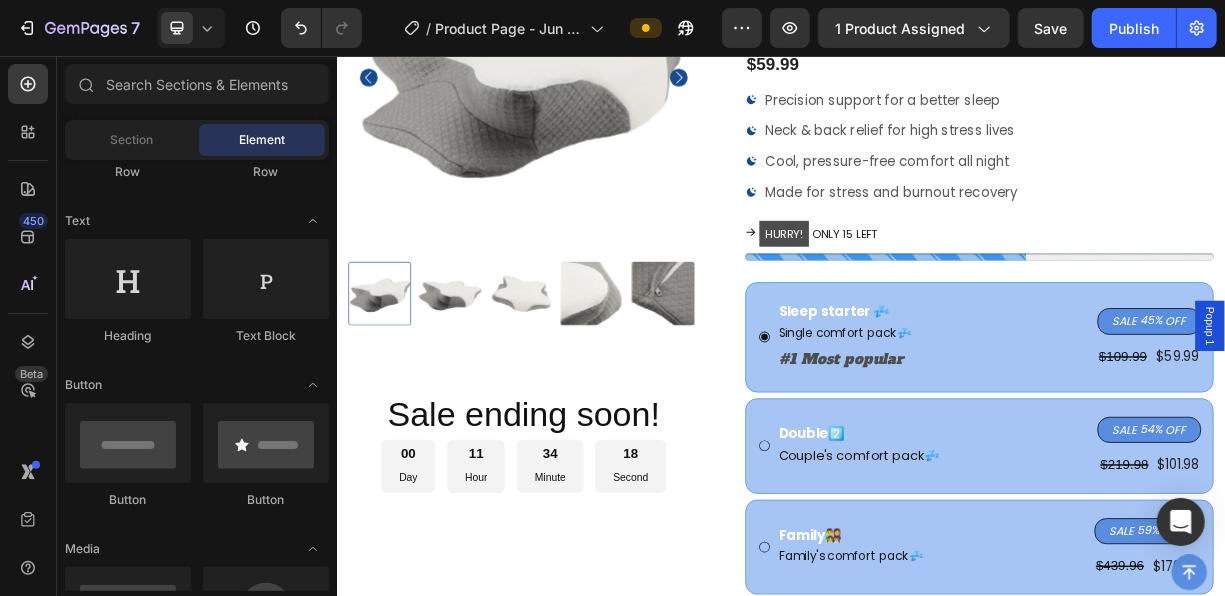 scroll, scrollTop: 284, scrollLeft: 0, axis: vertical 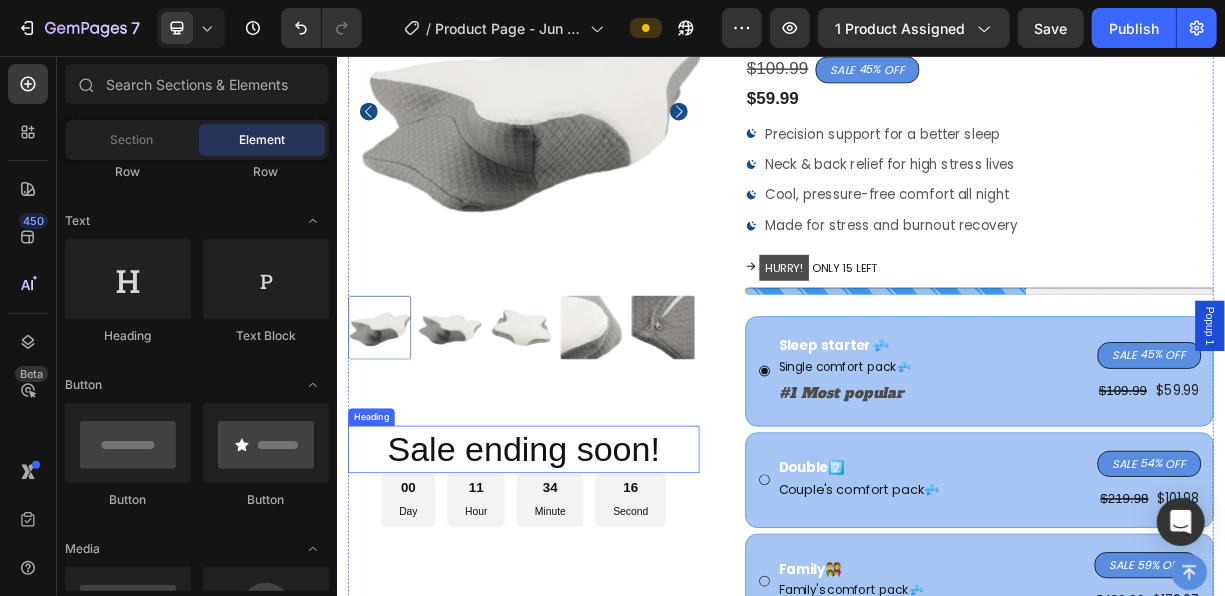 click on "Sale ending soon!" at bounding box center (588, 587) 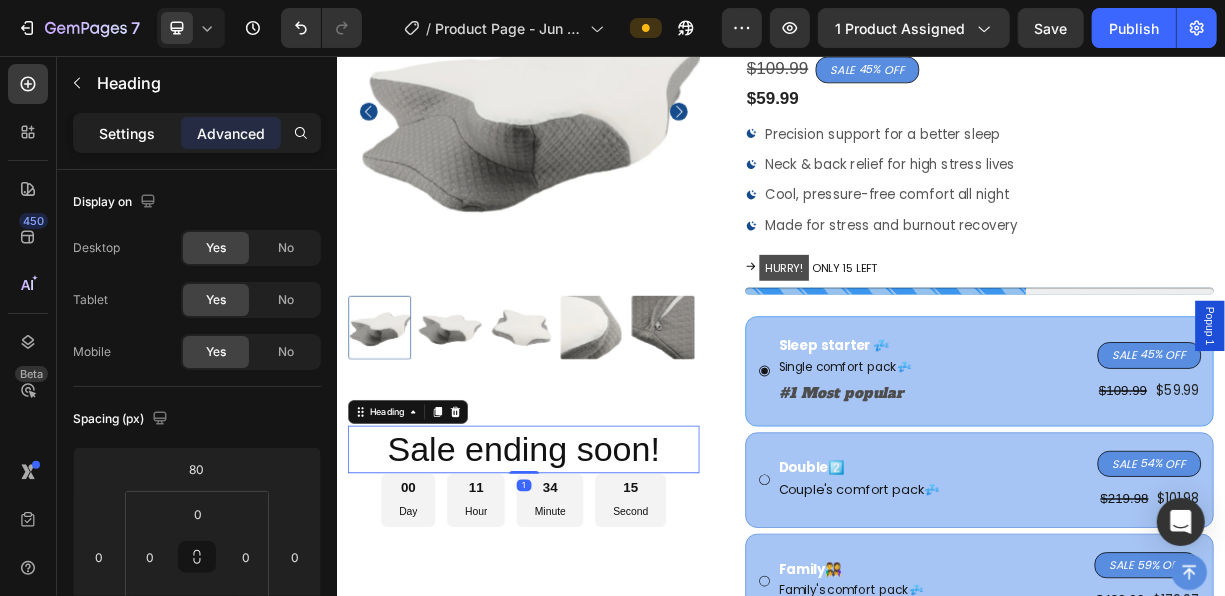 click on "Settings" at bounding box center (127, 133) 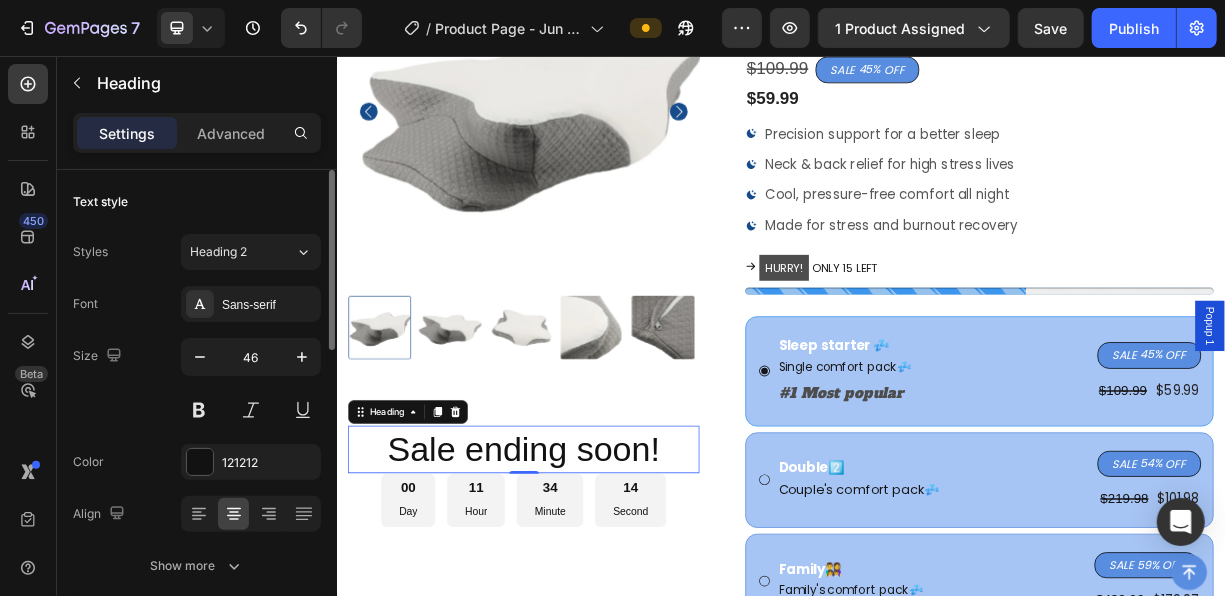 scroll, scrollTop: 812, scrollLeft: 0, axis: vertical 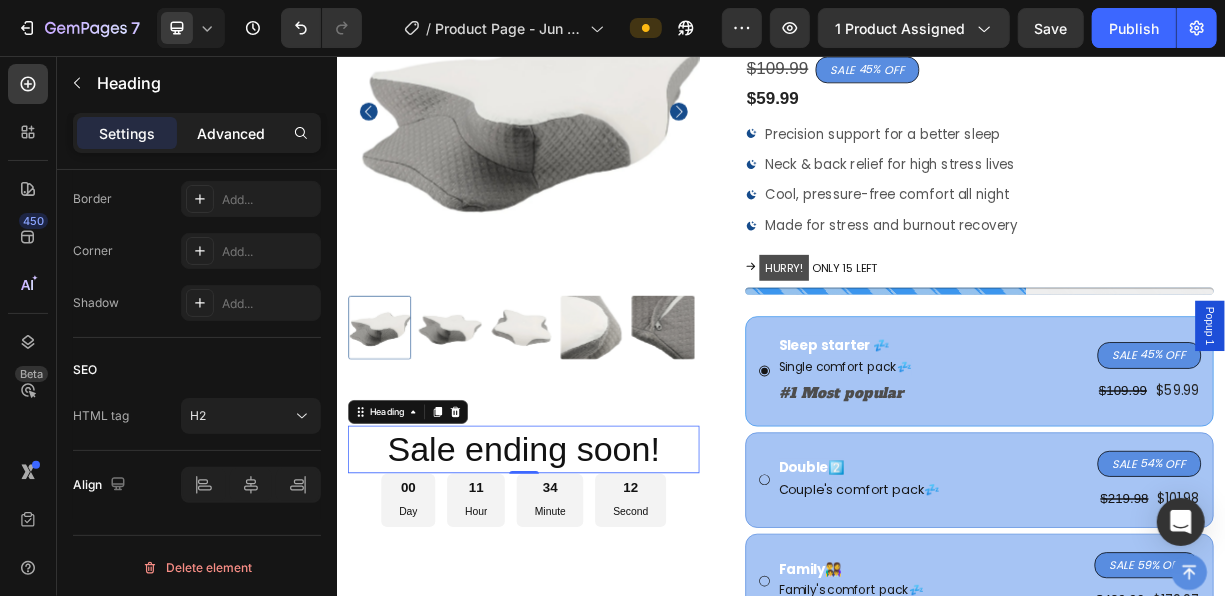 click on "Advanced" at bounding box center [231, 133] 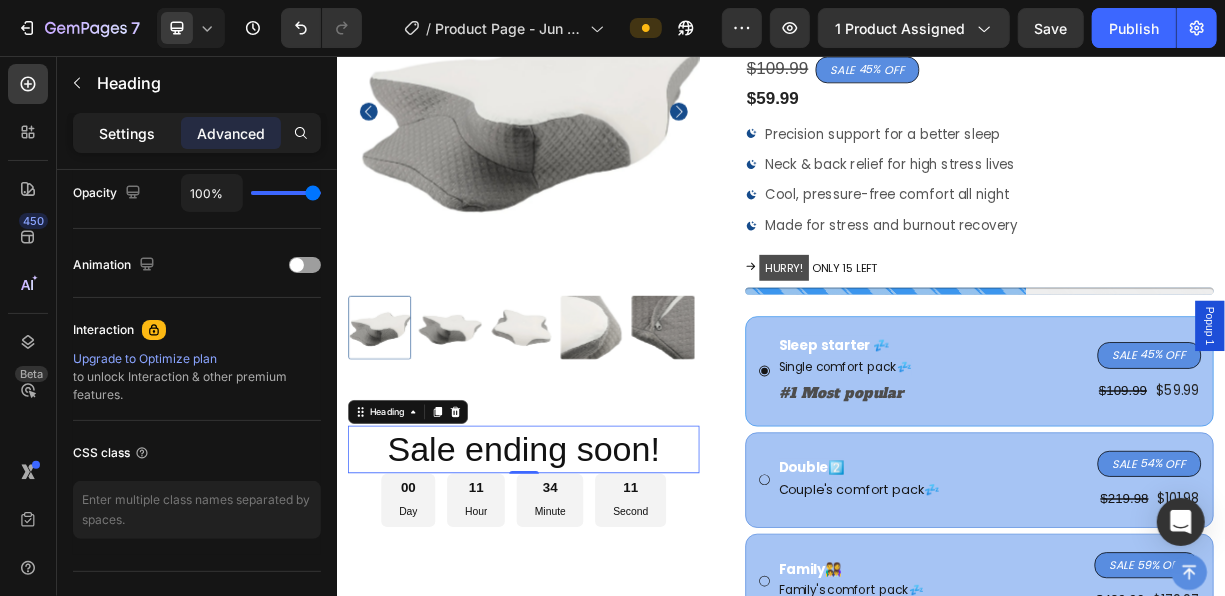 click on "Settings" at bounding box center [127, 133] 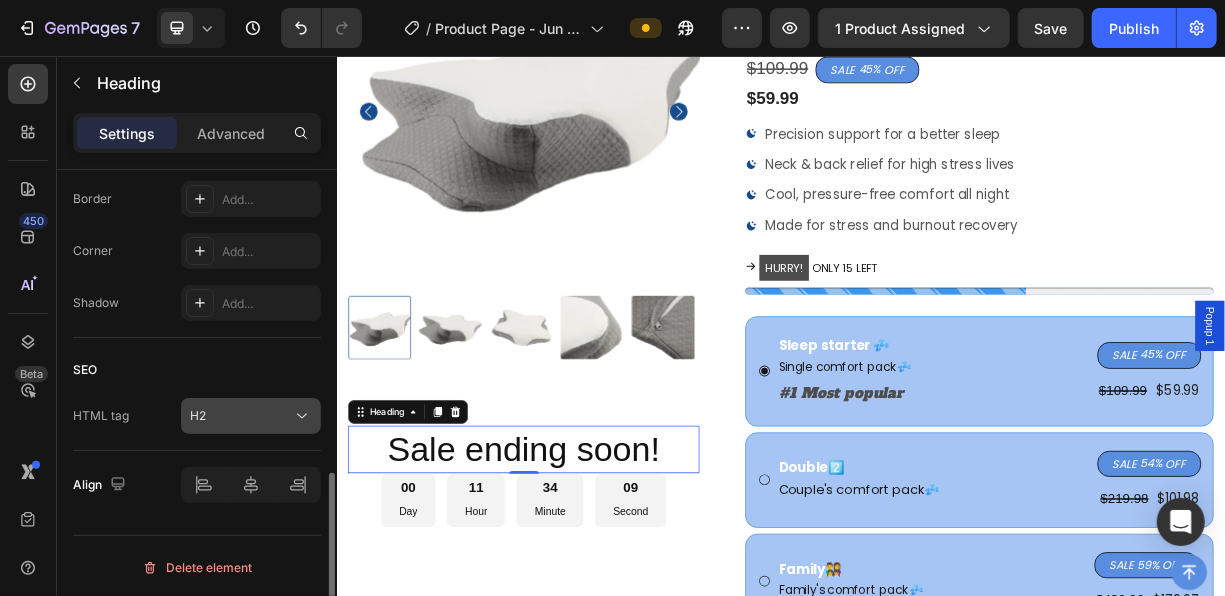 click on "H2" 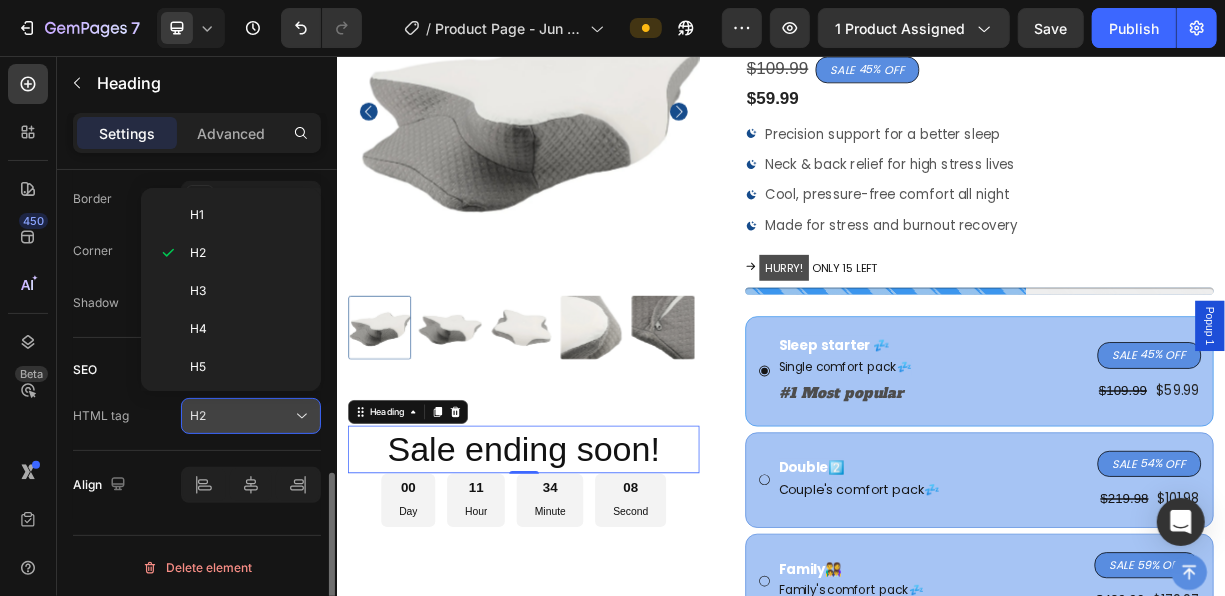 click on "H2" 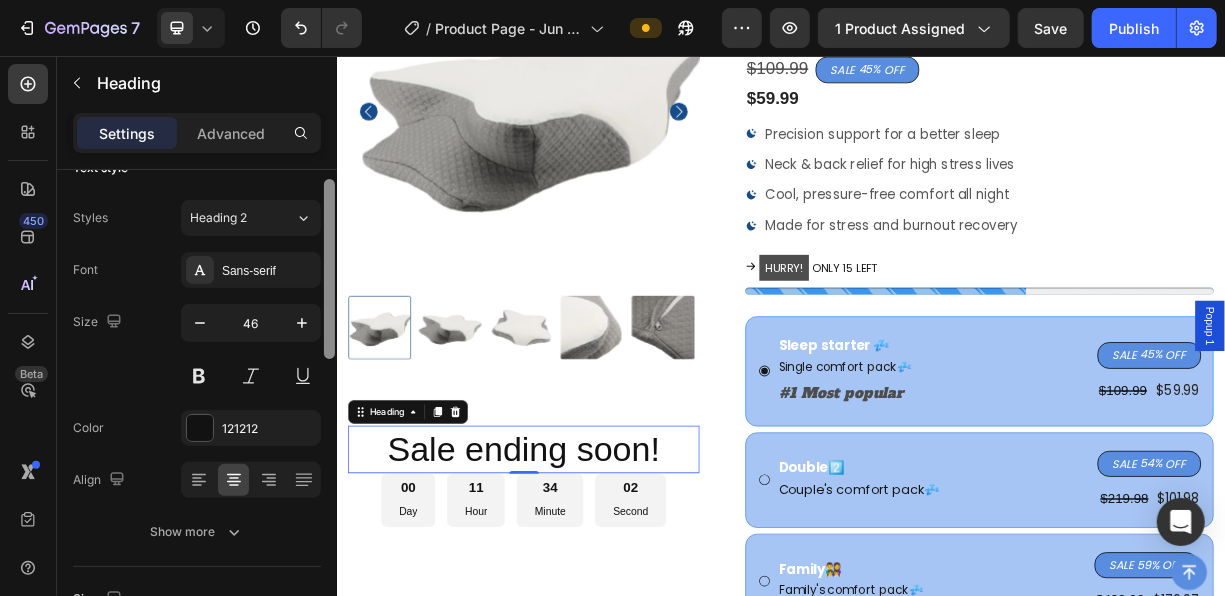 scroll, scrollTop: 29, scrollLeft: 0, axis: vertical 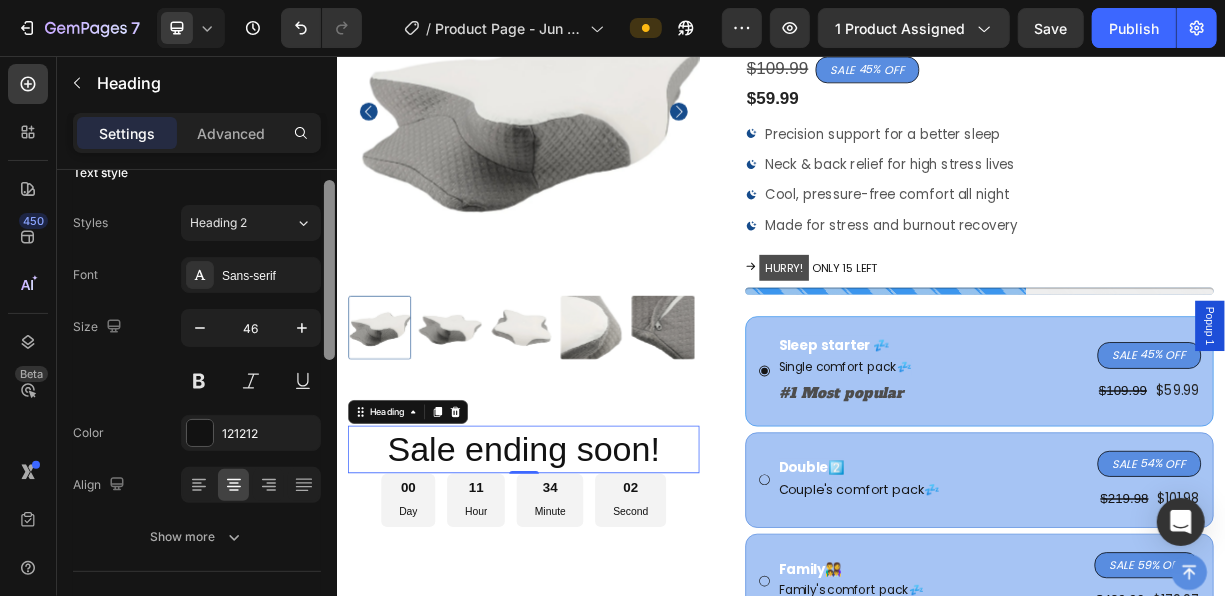 drag, startPoint x: 332, startPoint y: 506, endPoint x: 323, endPoint y: 214, distance: 292.13867 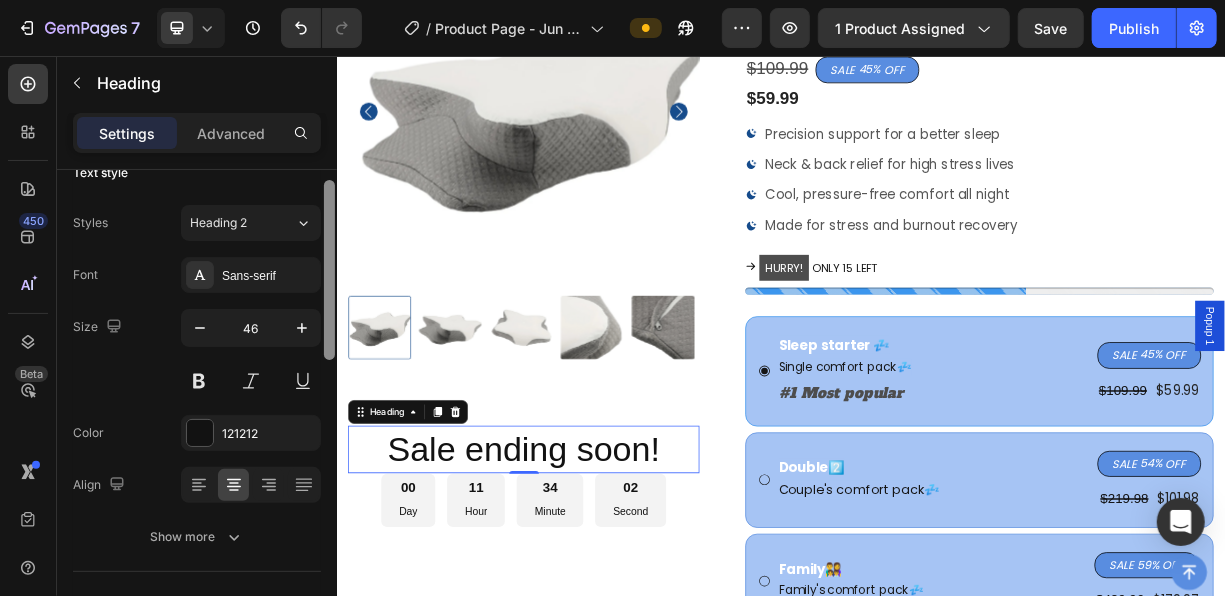 click at bounding box center (329, 411) 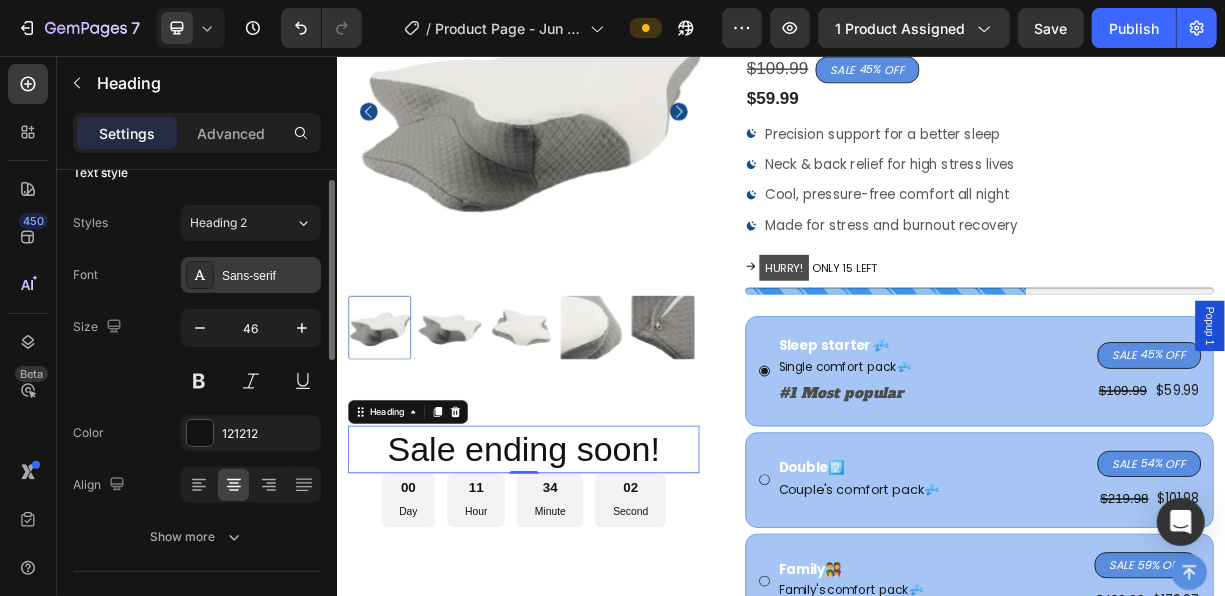 click on "Sans-serif" at bounding box center [251, 275] 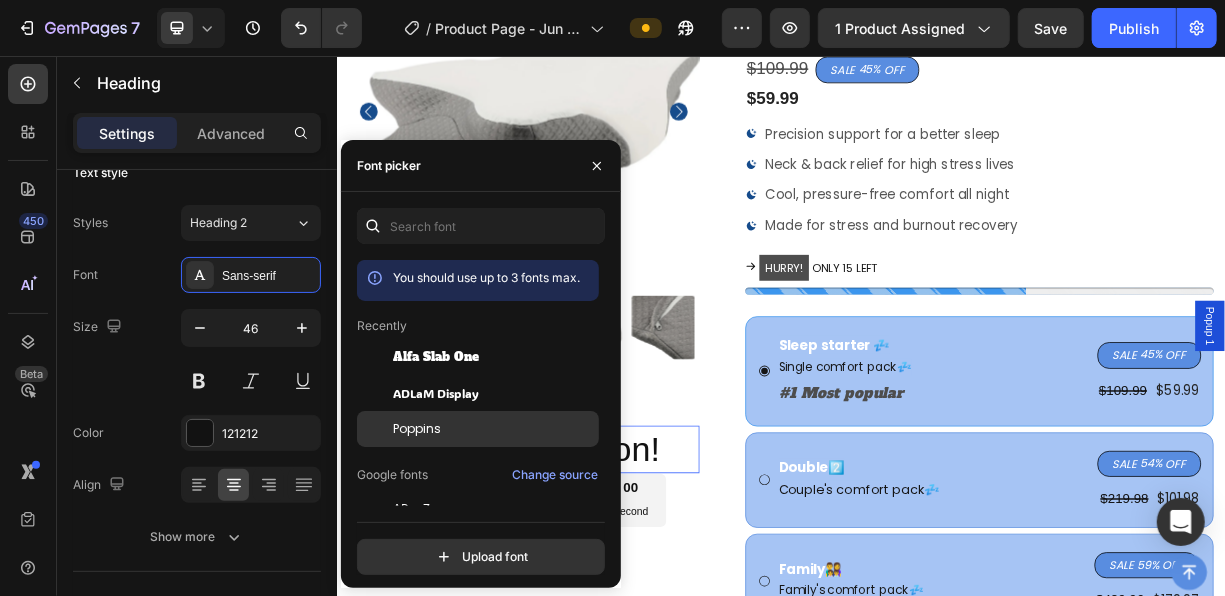 click on "Poppins" at bounding box center [494, 429] 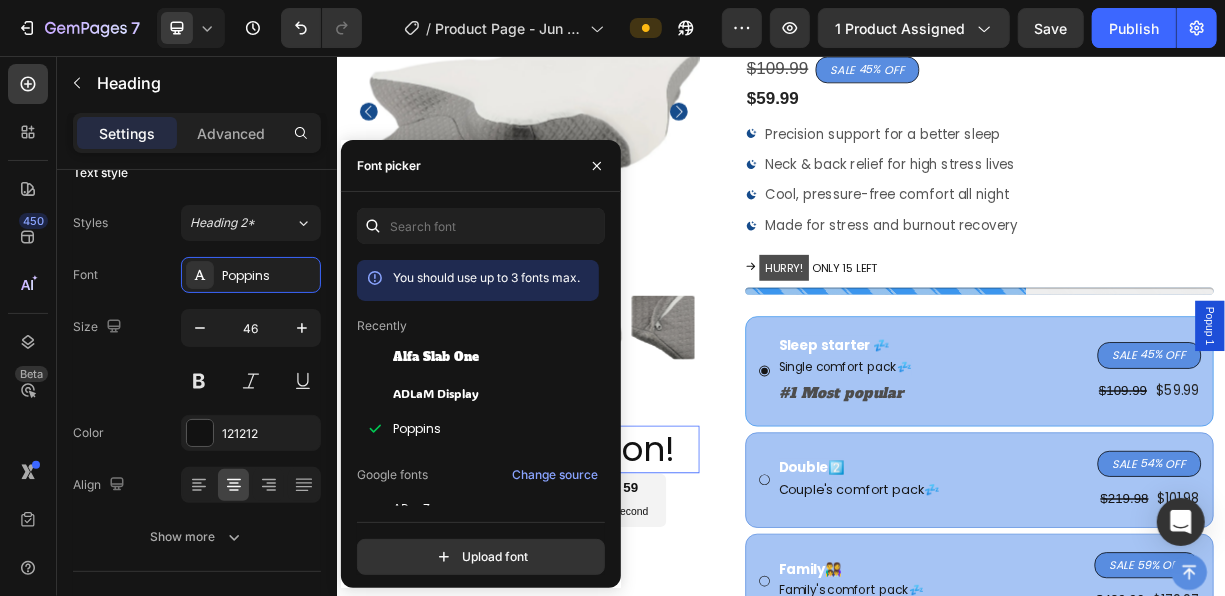 click 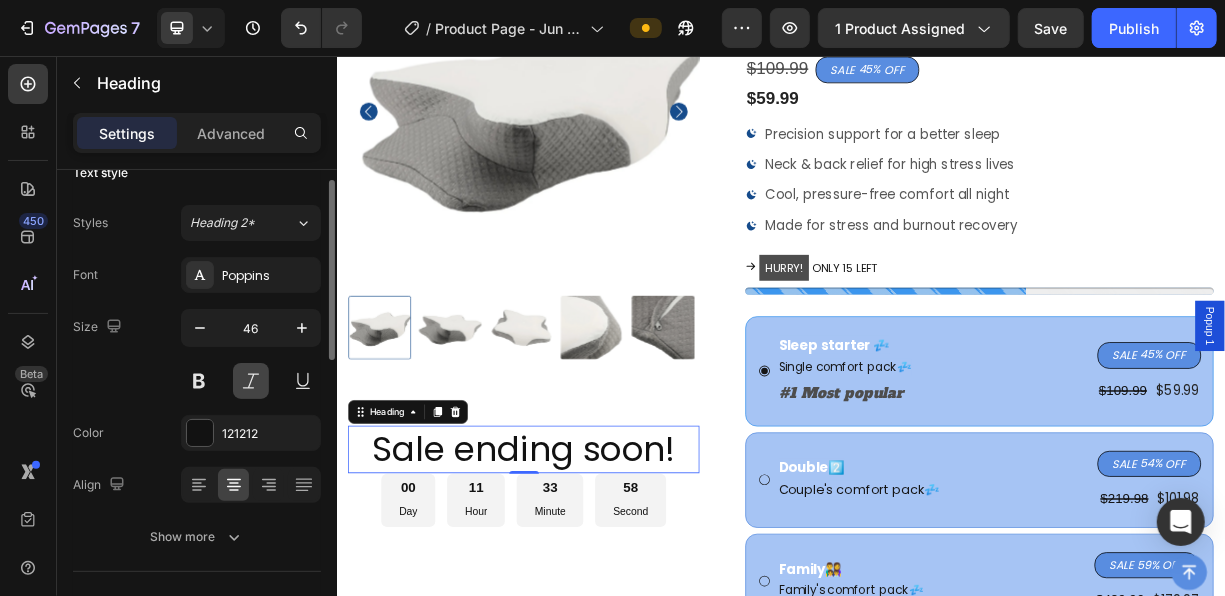 click at bounding box center [251, 381] 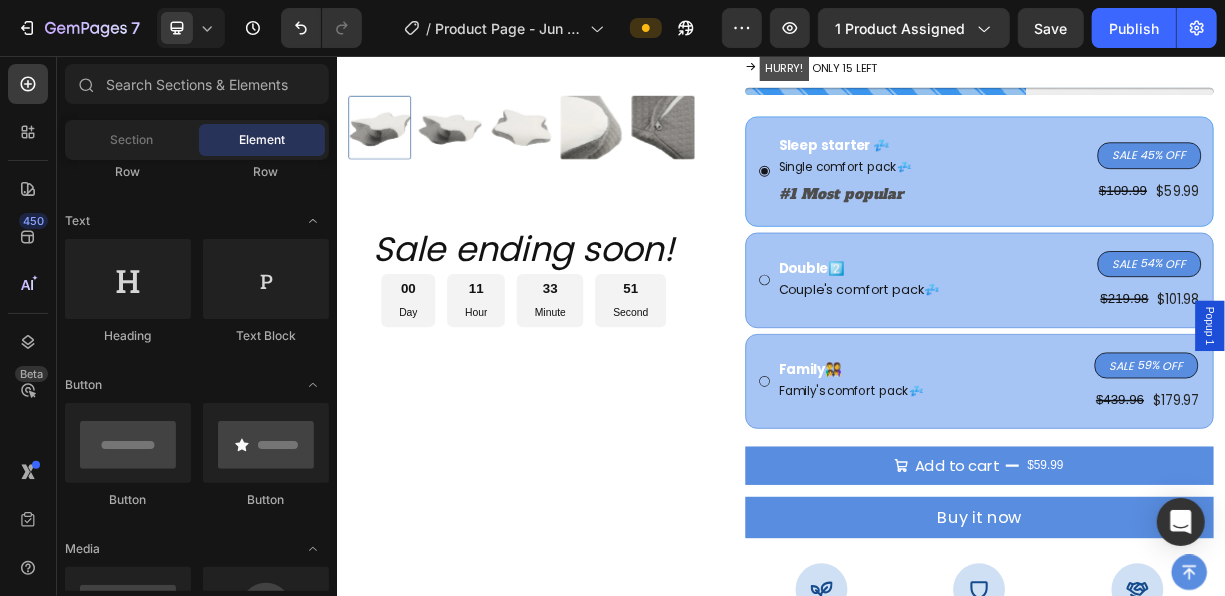 scroll, scrollTop: 565, scrollLeft: 0, axis: vertical 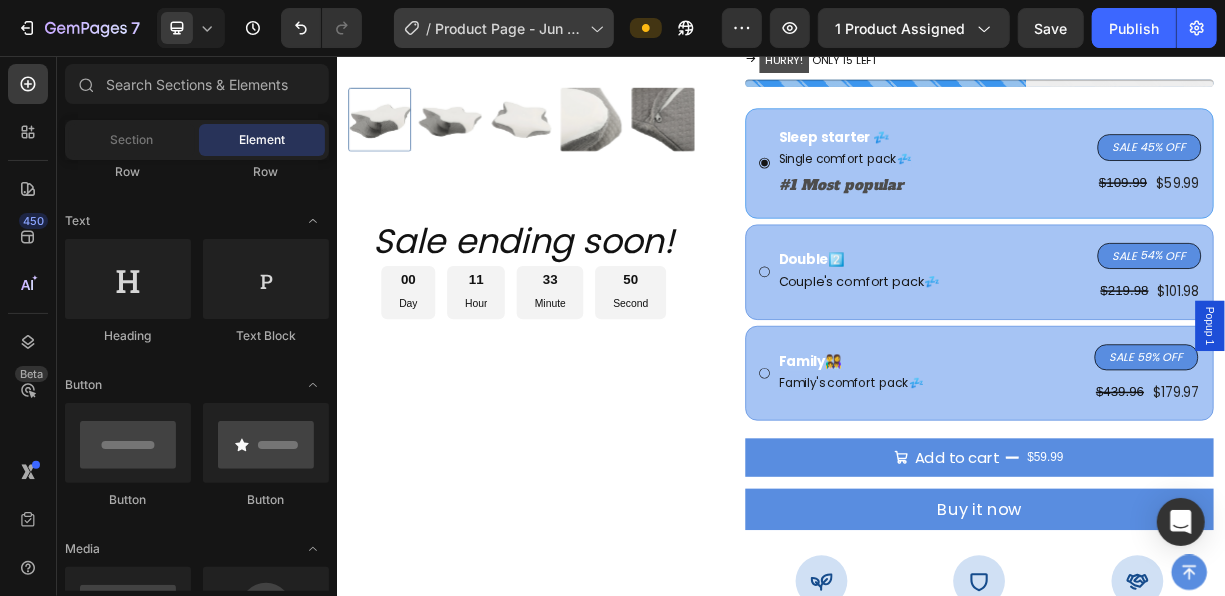 click on "/  Product Page - Jun 10, 21:40:37" 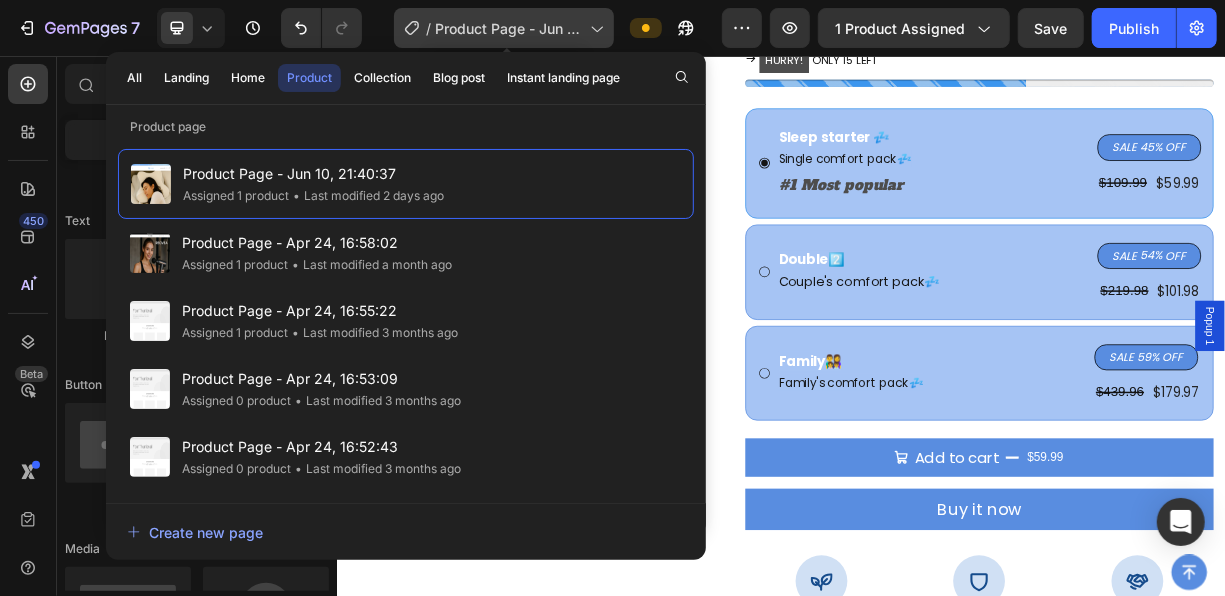 click on "Product Page - Jun 10, 21:40:37" at bounding box center [508, 28] 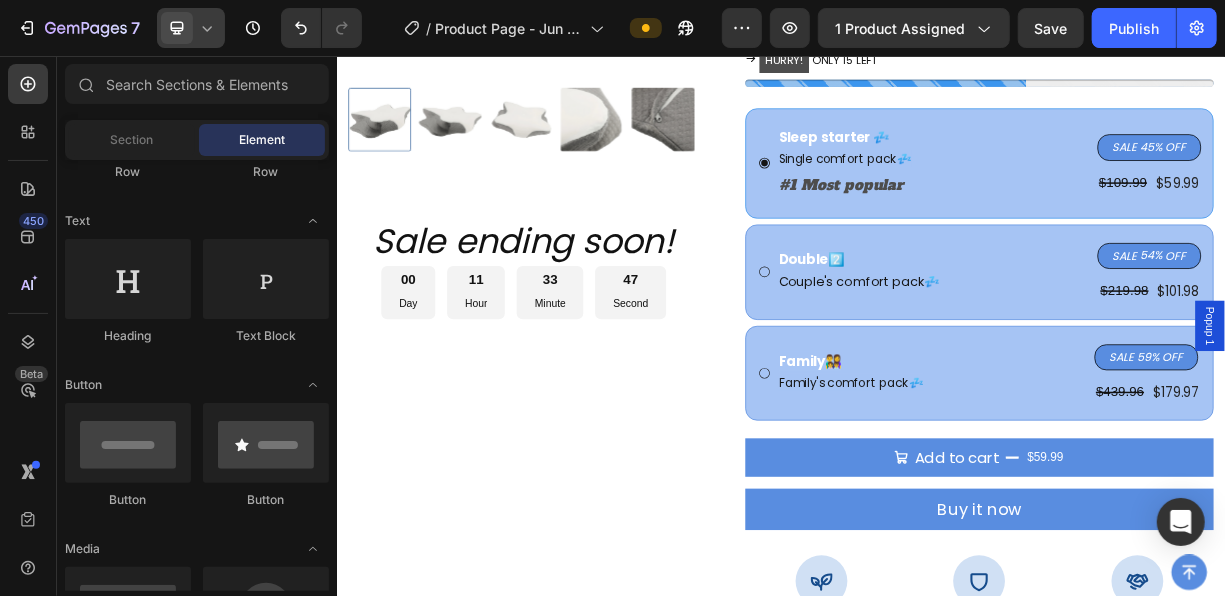 click 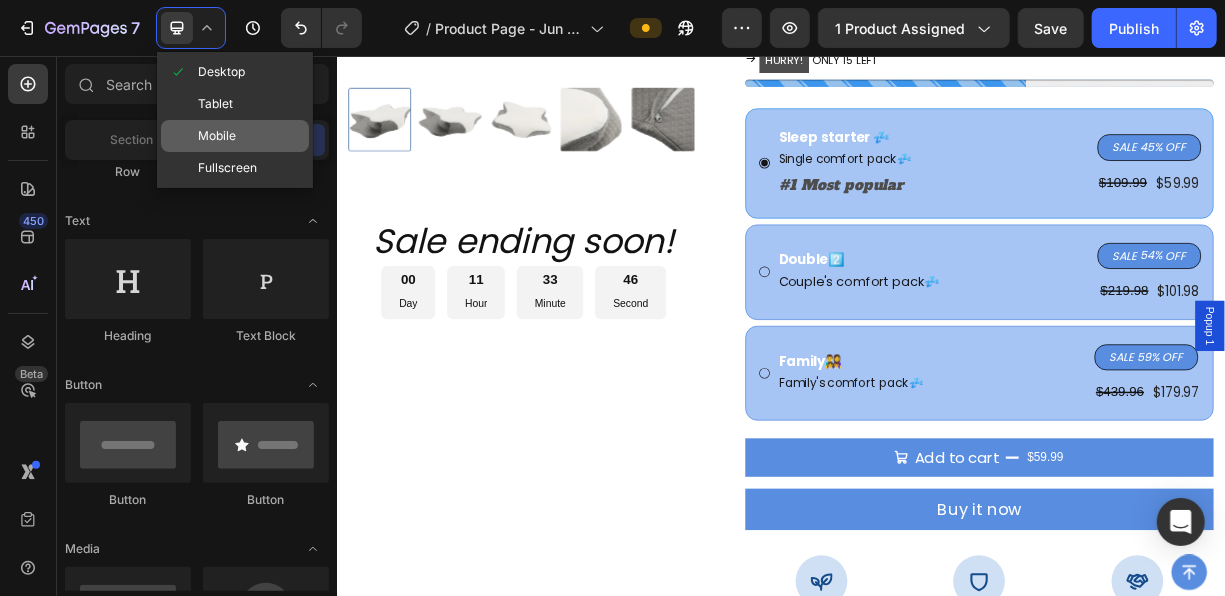 click on "Mobile" 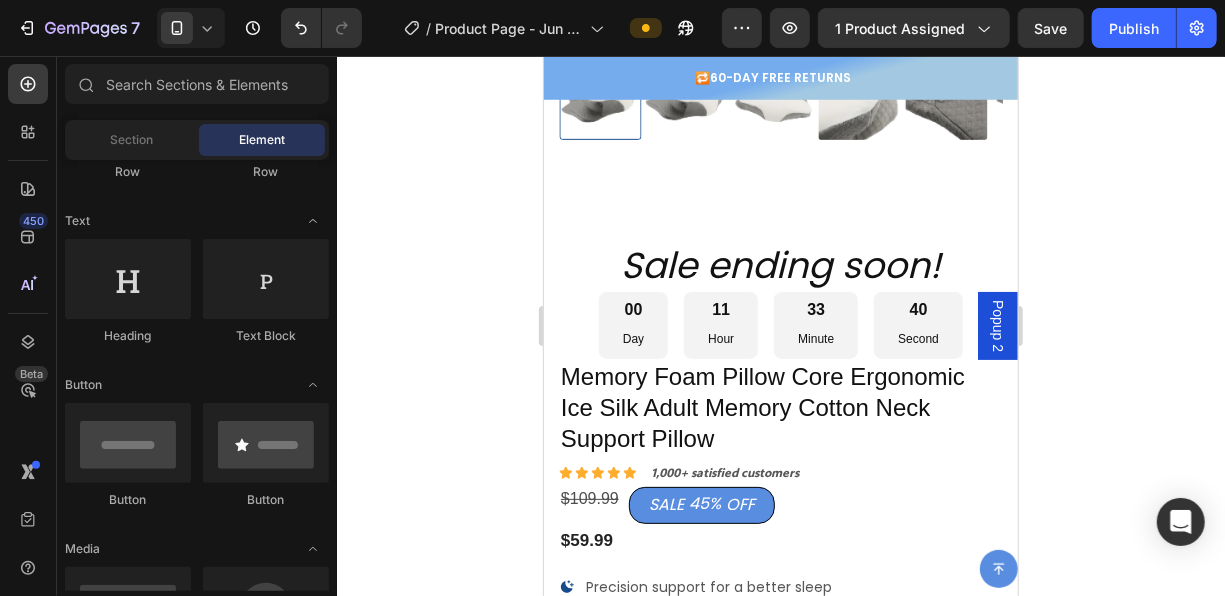 scroll, scrollTop: 522, scrollLeft: 0, axis: vertical 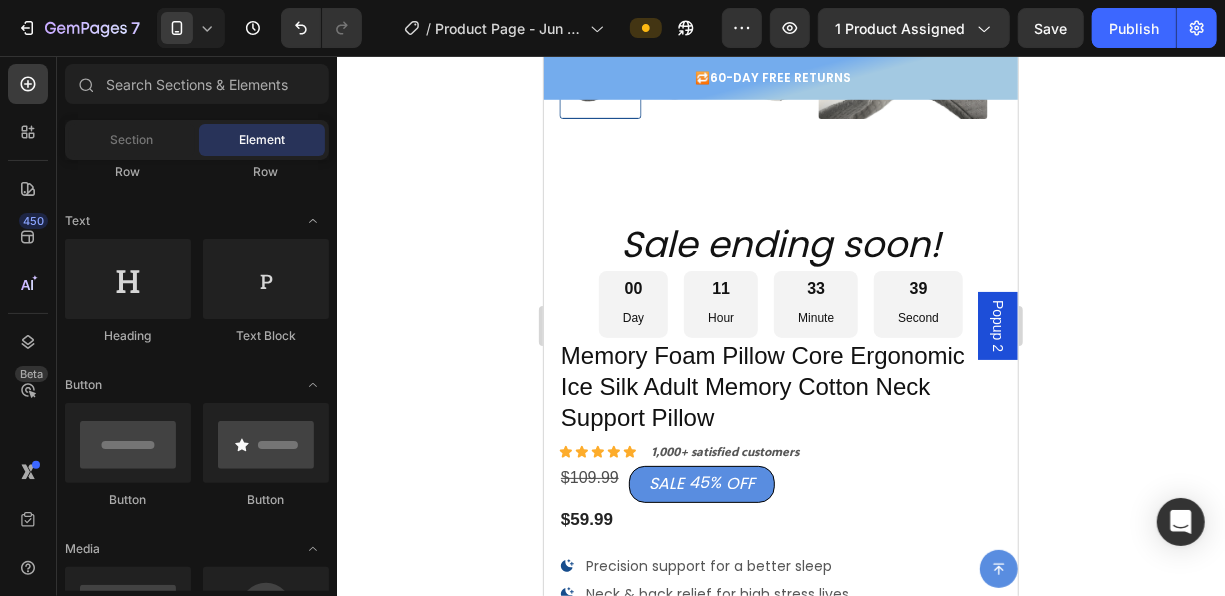 drag, startPoint x: 1007, startPoint y: 138, endPoint x: 1040, endPoint y: 137, distance: 33.01515 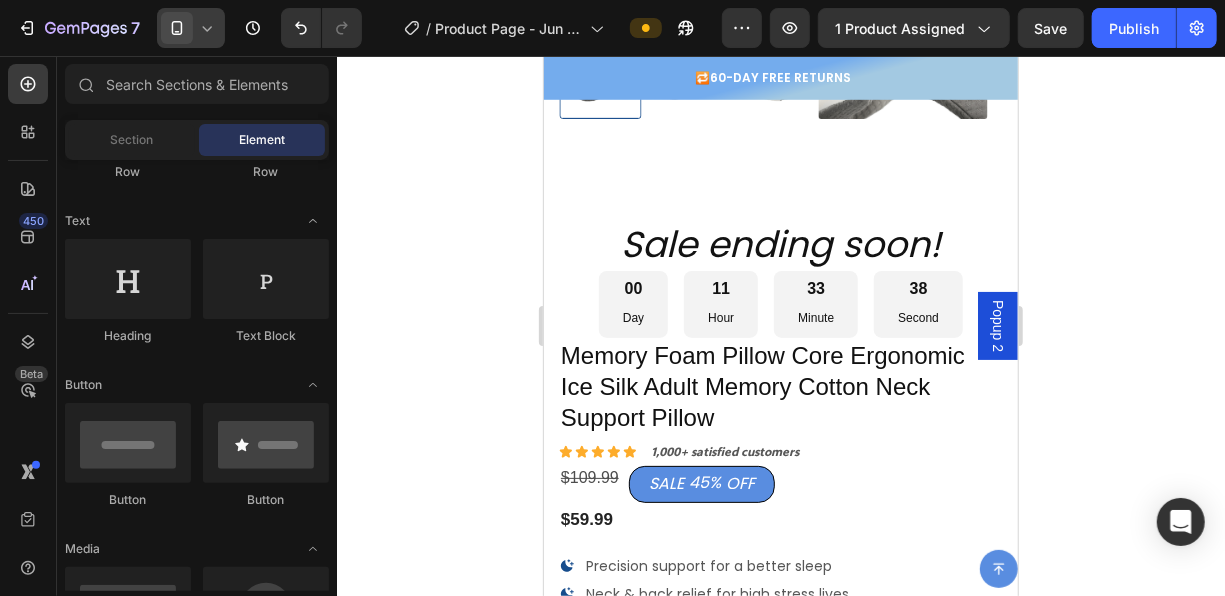 click at bounding box center [177, 28] 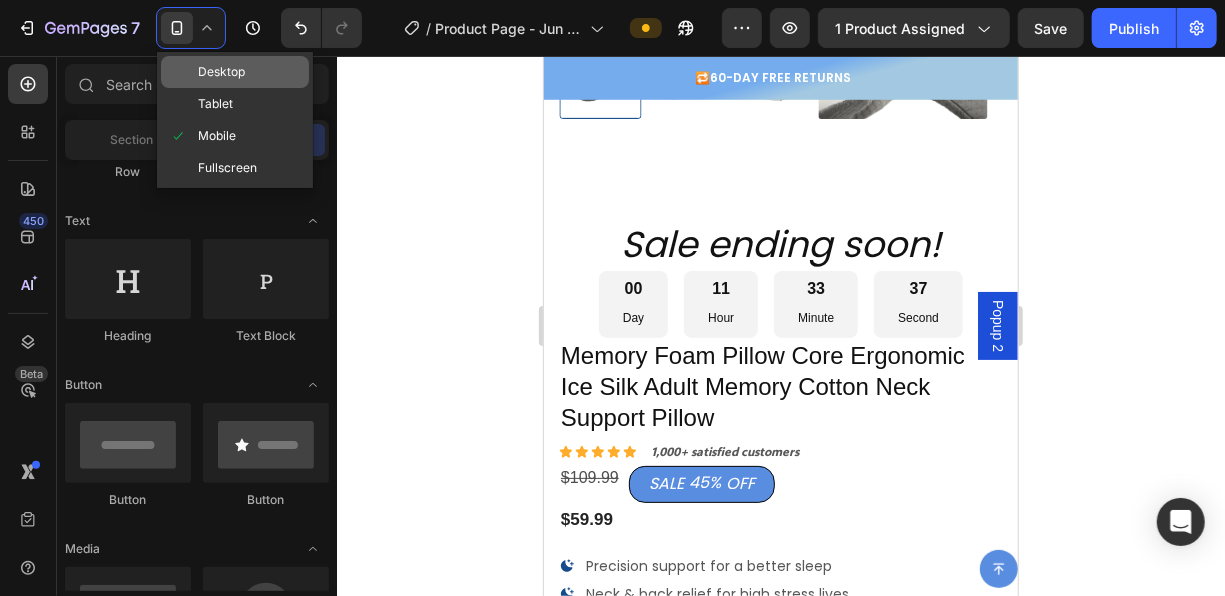 click on "Desktop" at bounding box center [221, 72] 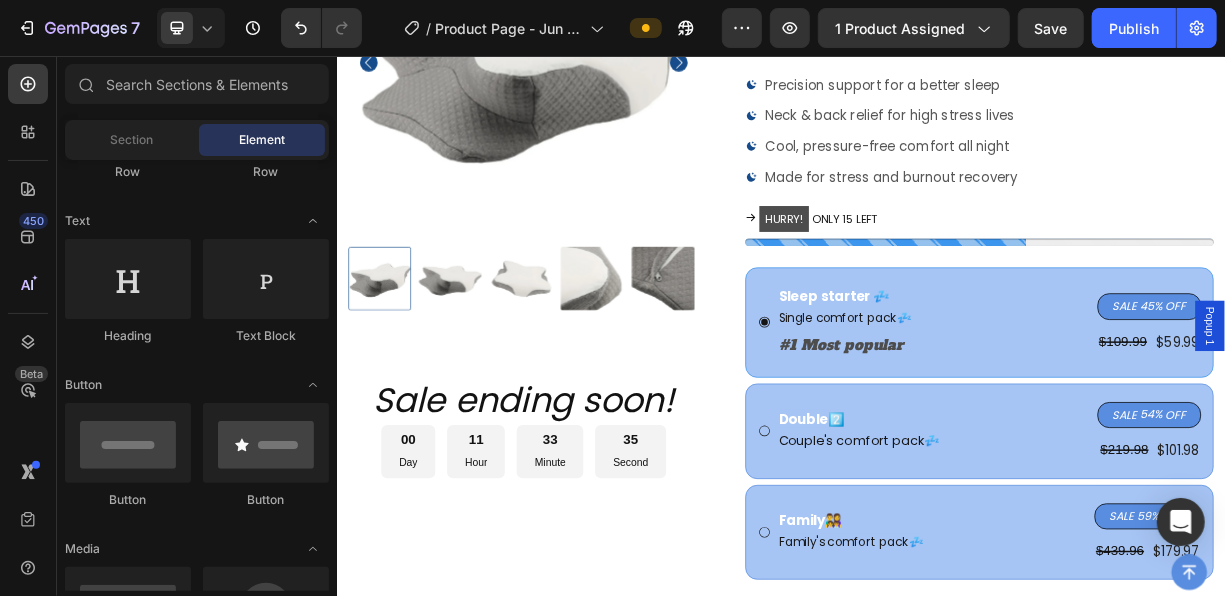 scroll, scrollTop: 299, scrollLeft: 0, axis: vertical 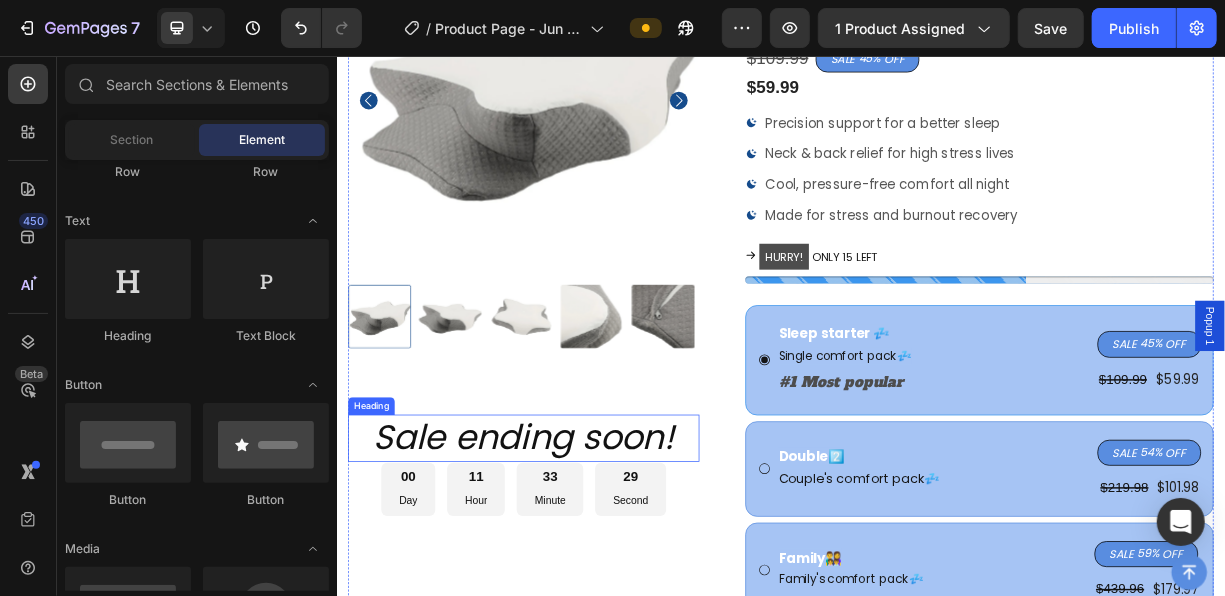 click on "Sale ending soon!" at bounding box center (588, 572) 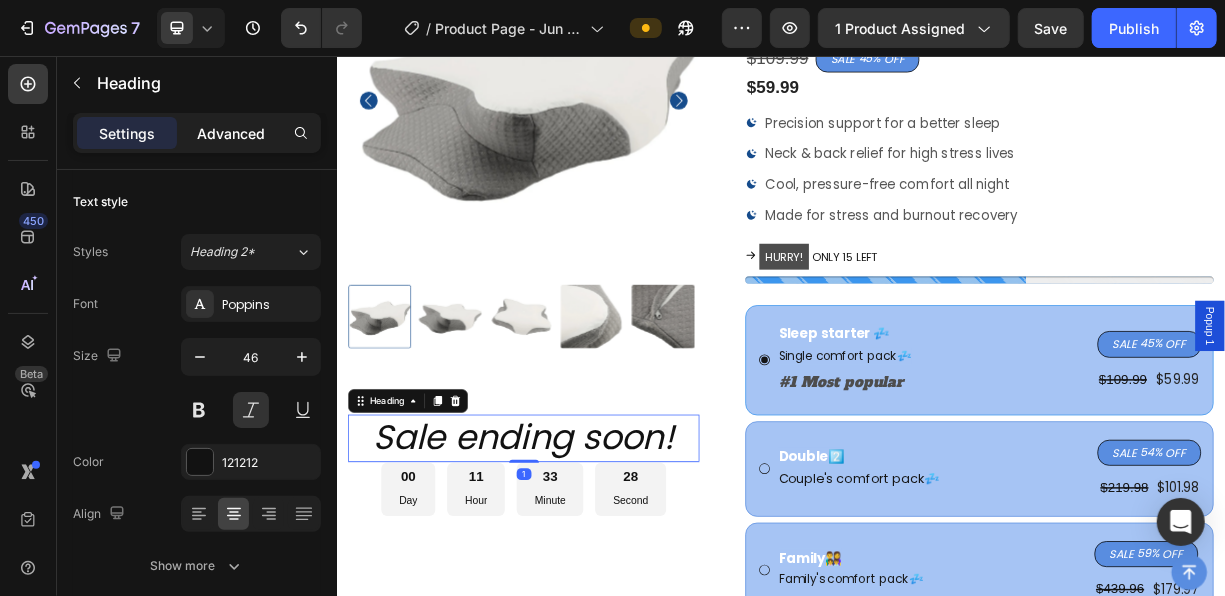 click on "Advanced" 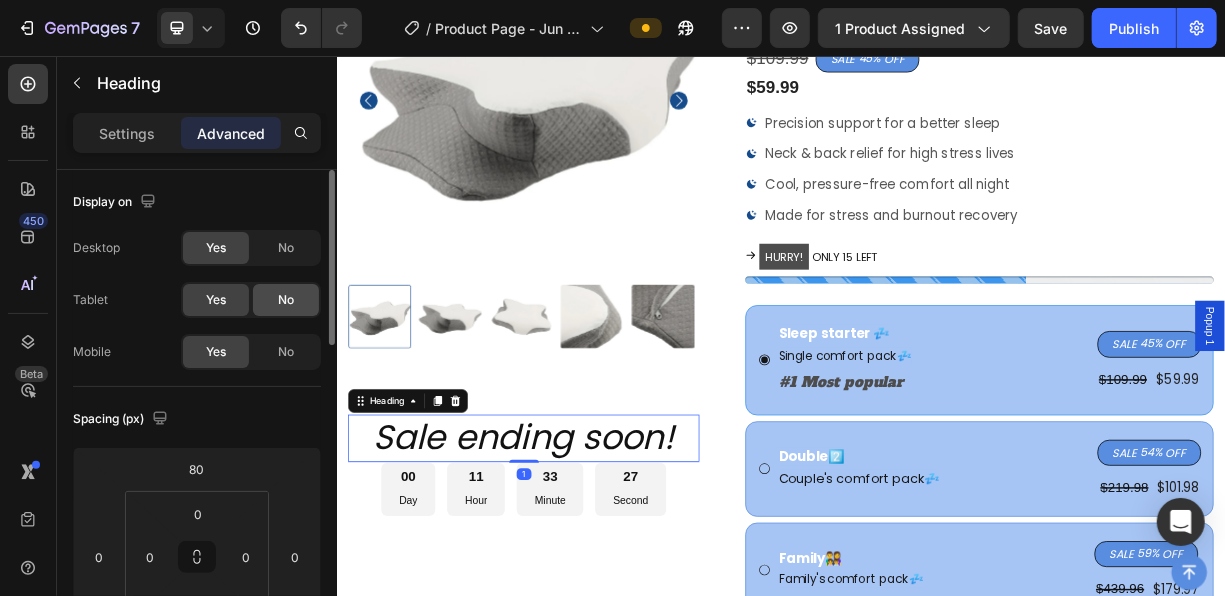 click on "No" 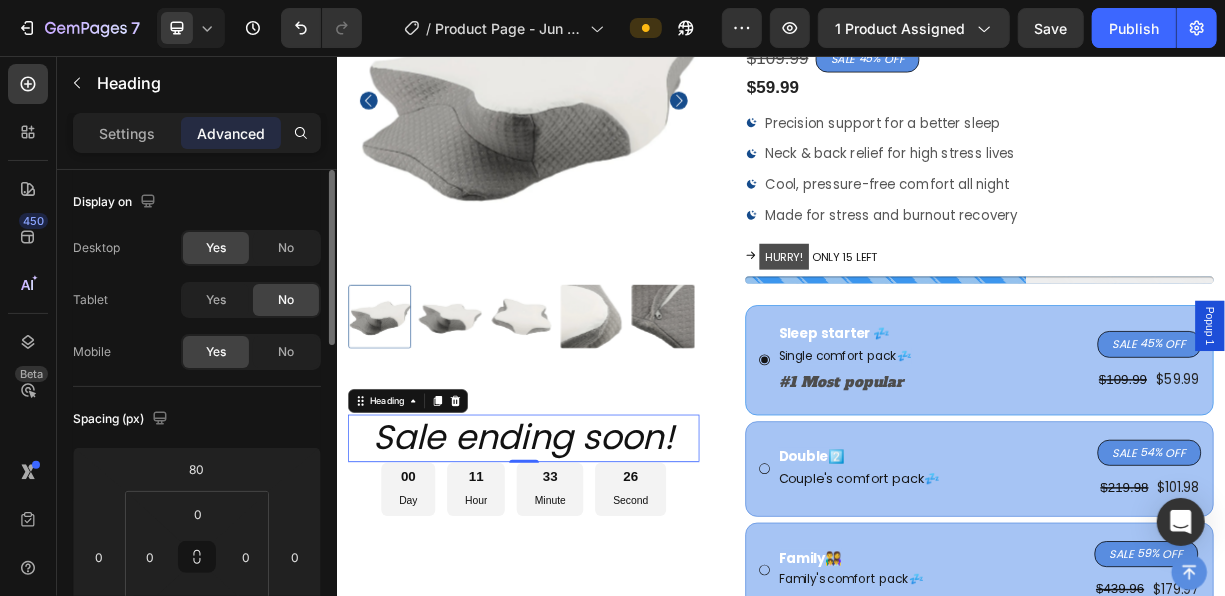 click on "No" 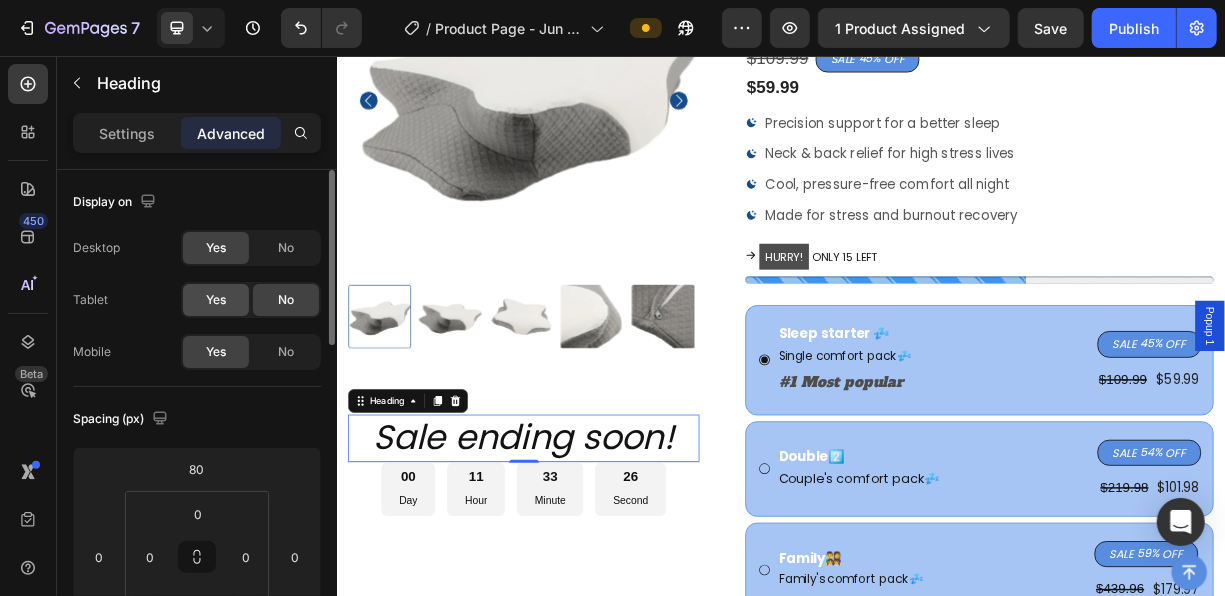 click on "Yes" 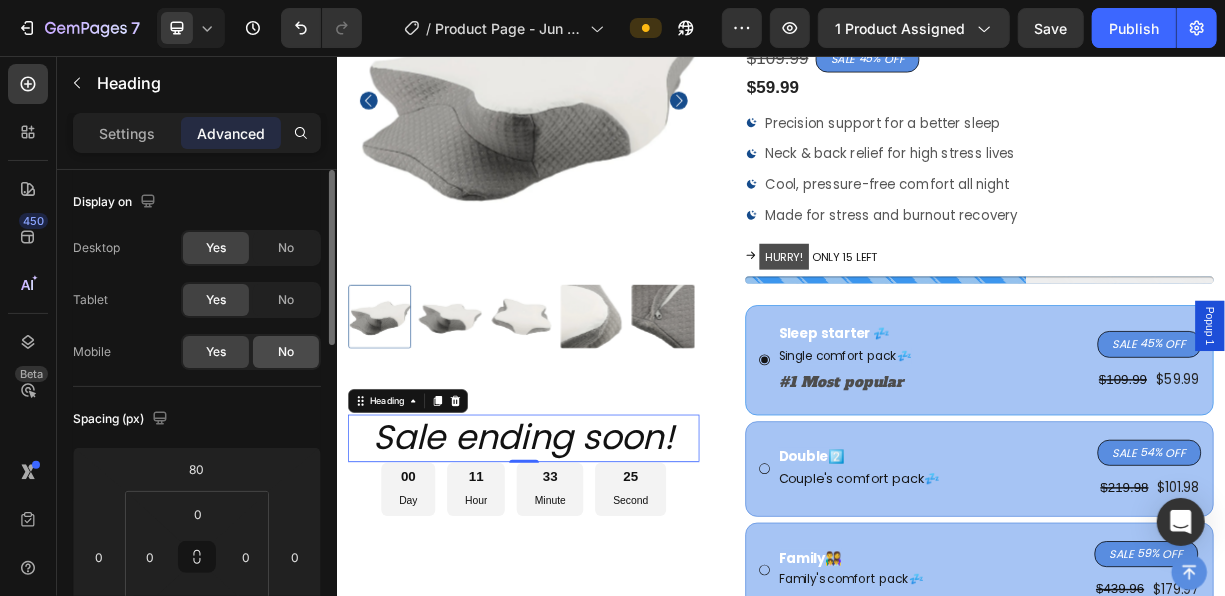 click on "No" 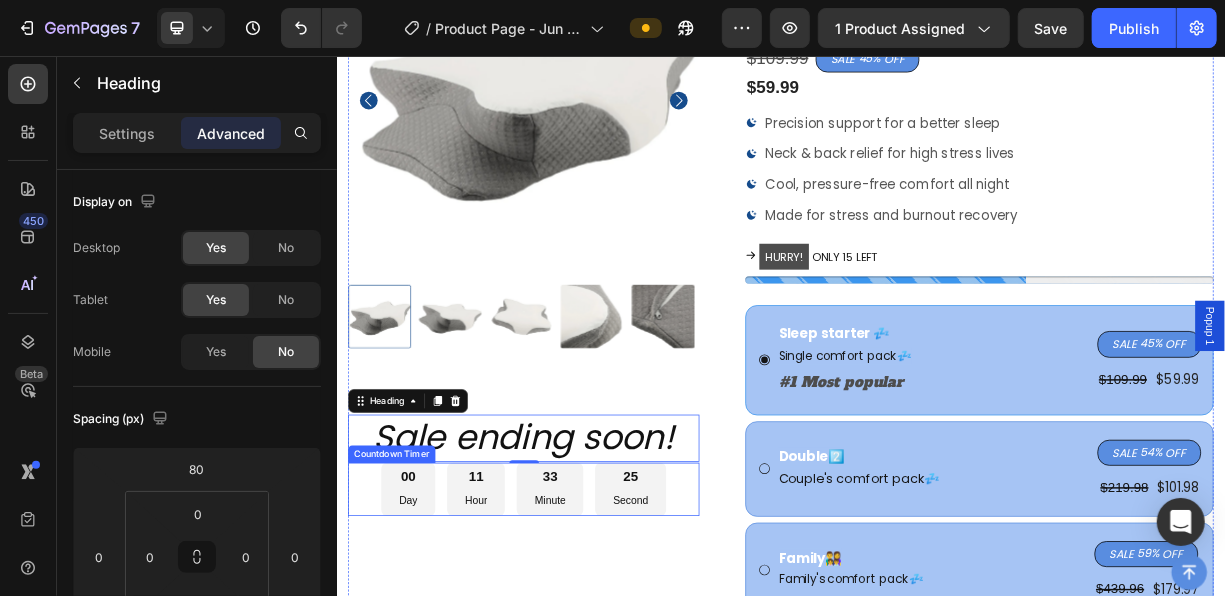 click on "00 Day 11 Hour 33 Minute 25 Second" at bounding box center [588, 641] 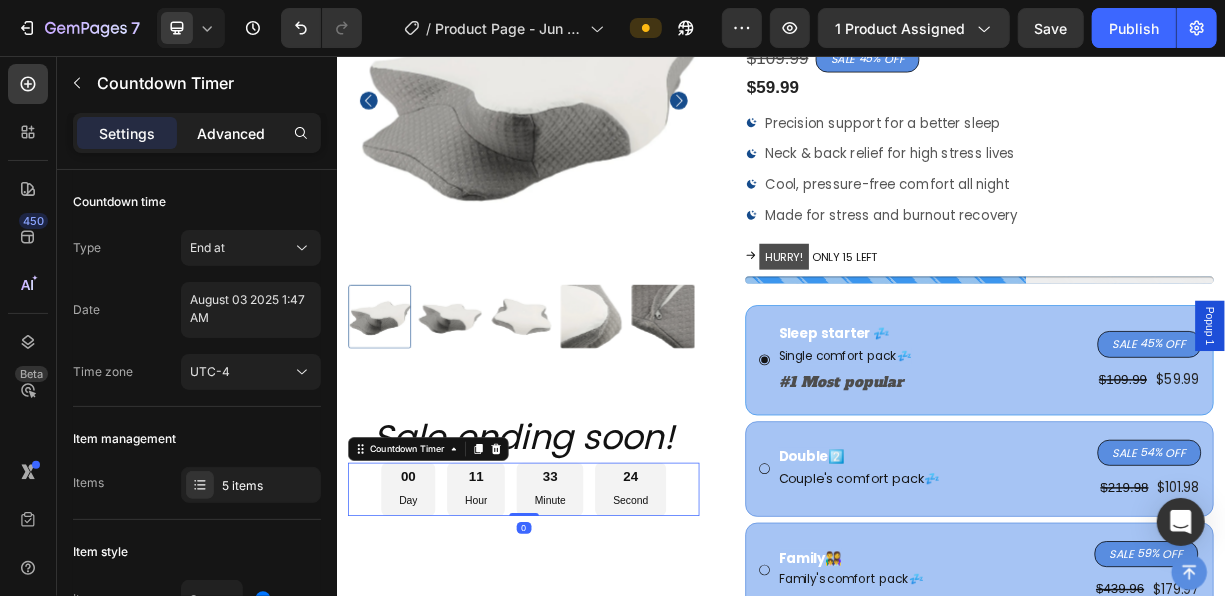 click on "Advanced" at bounding box center (231, 133) 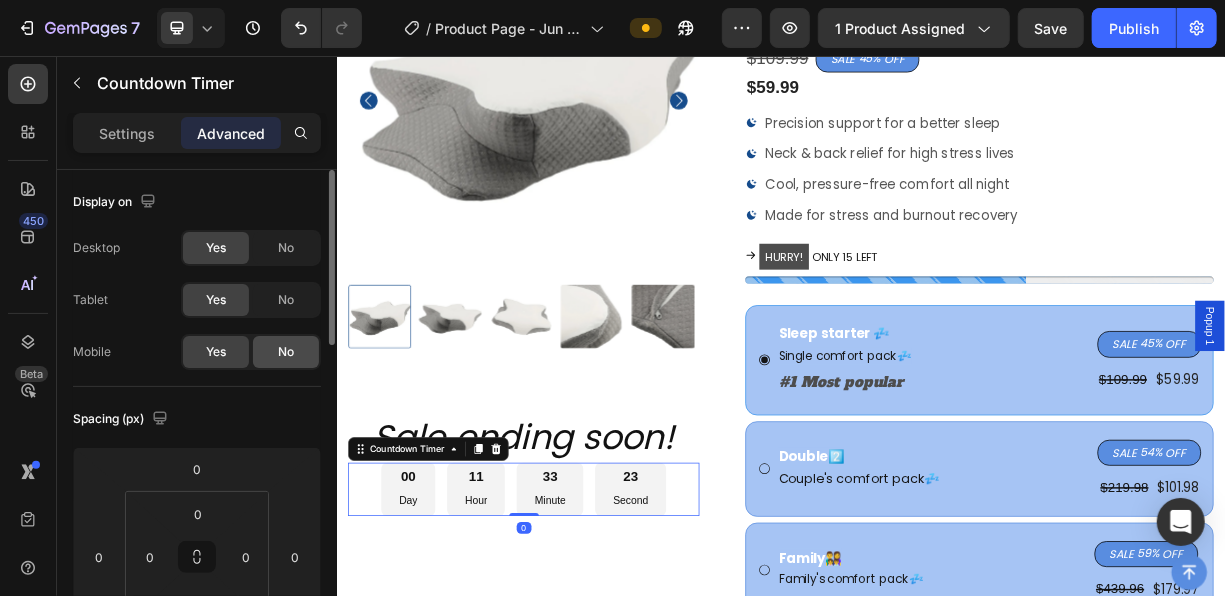 click on "No" 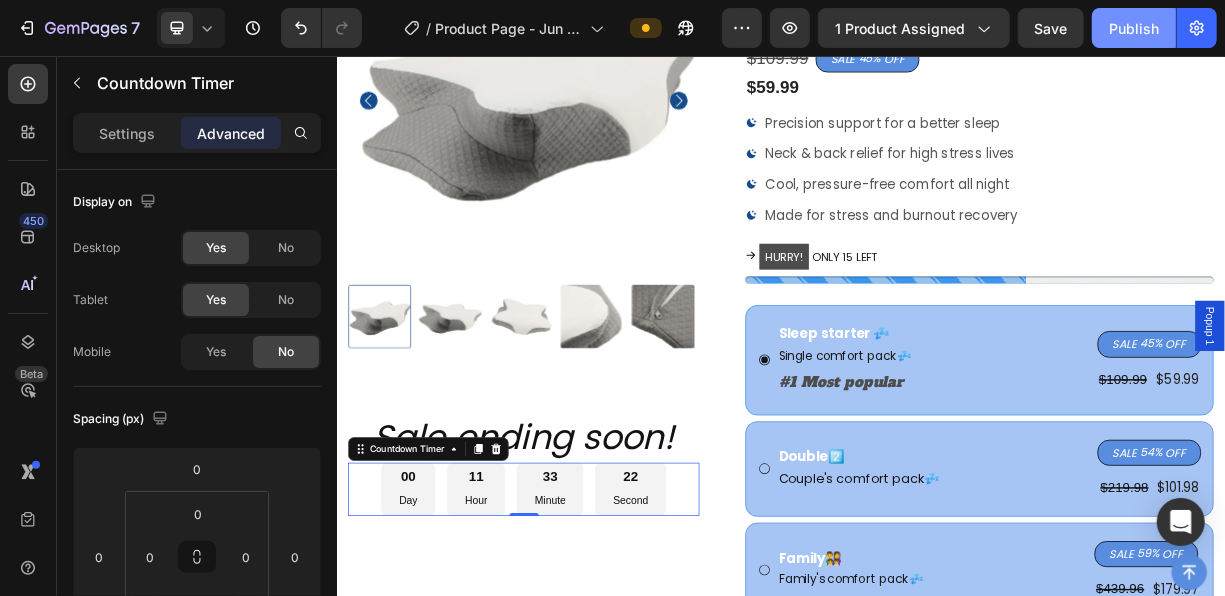 click on "Publish" at bounding box center [1134, 28] 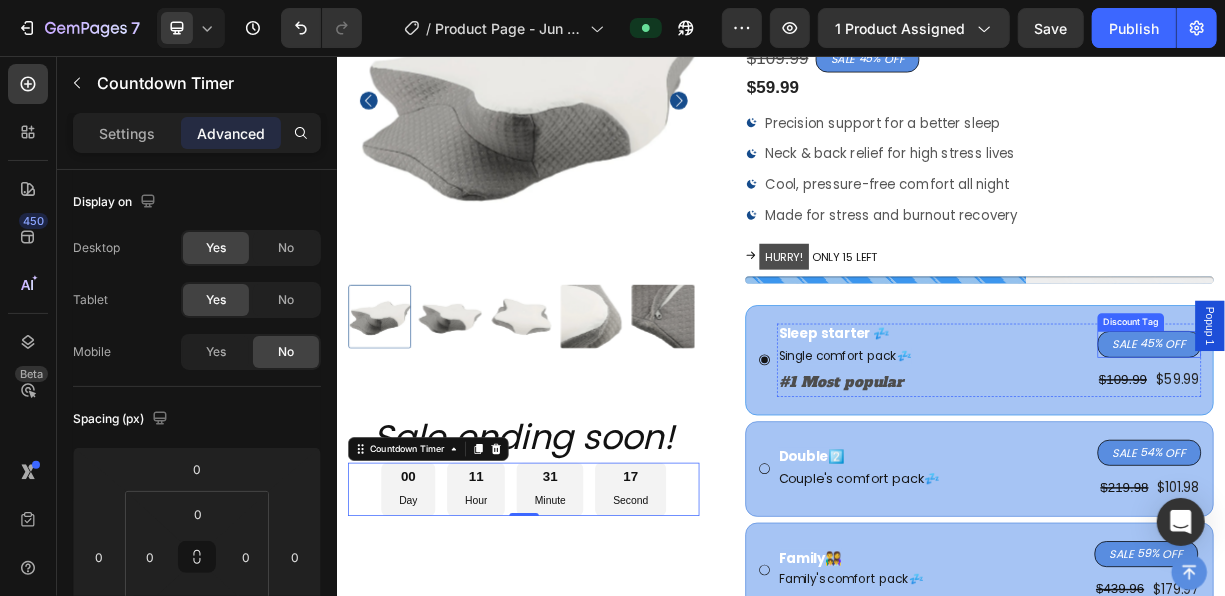 click on "45%" at bounding box center (1436, 444) 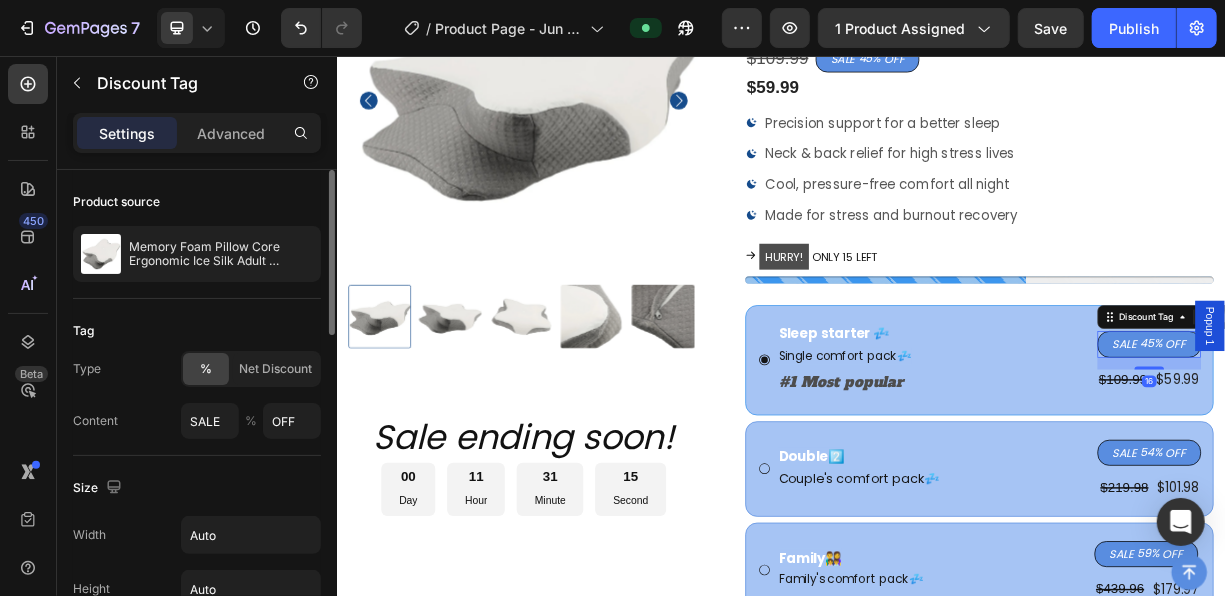 scroll, scrollTop: 930, scrollLeft: 0, axis: vertical 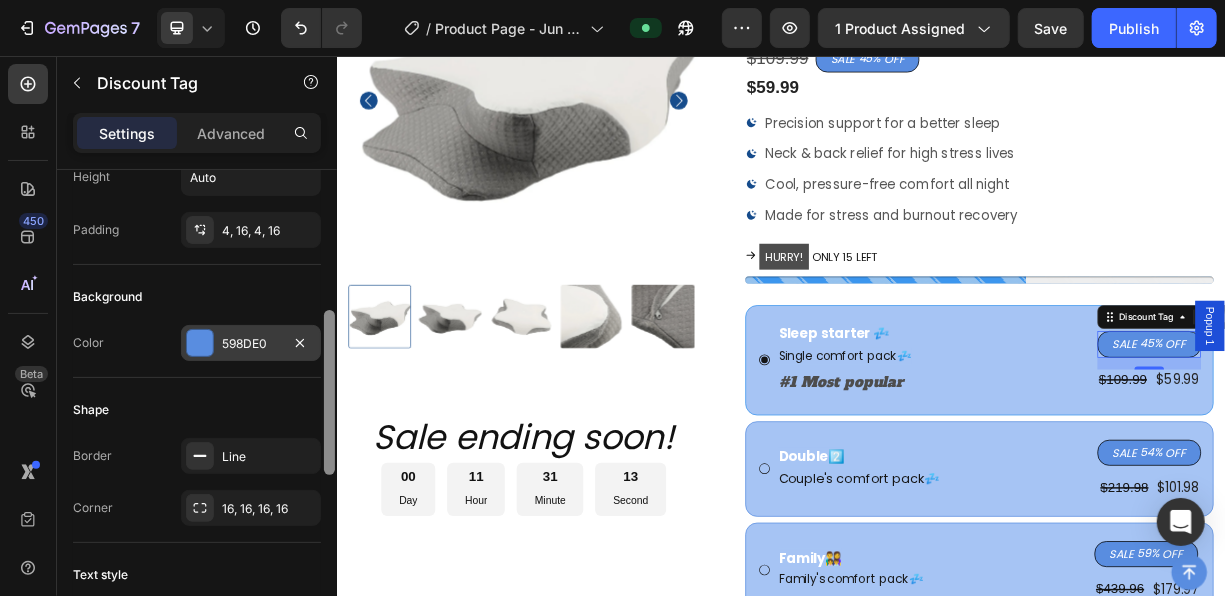 drag, startPoint x: 331, startPoint y: 500, endPoint x: 316, endPoint y: 323, distance: 177.63446 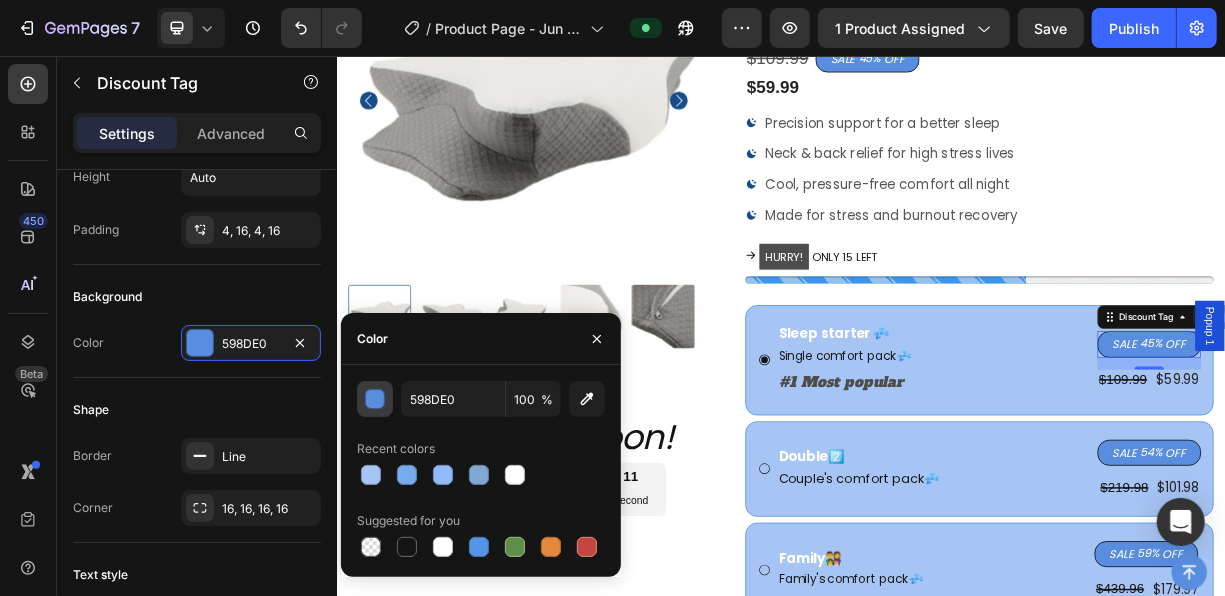 click at bounding box center [375, 399] 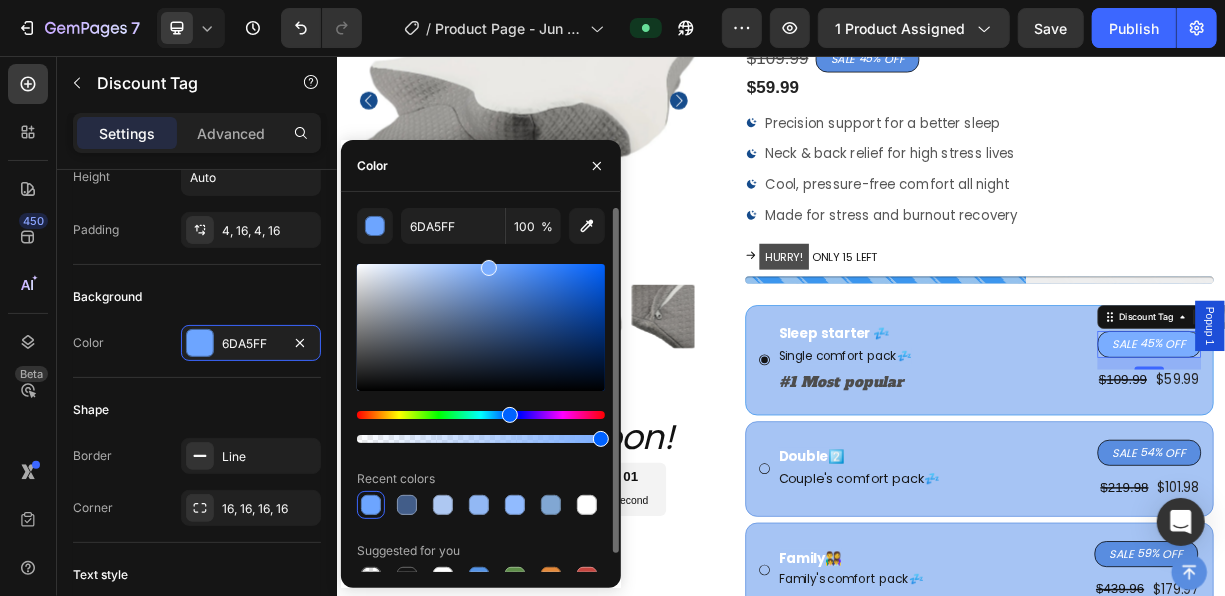type on "7AADFF" 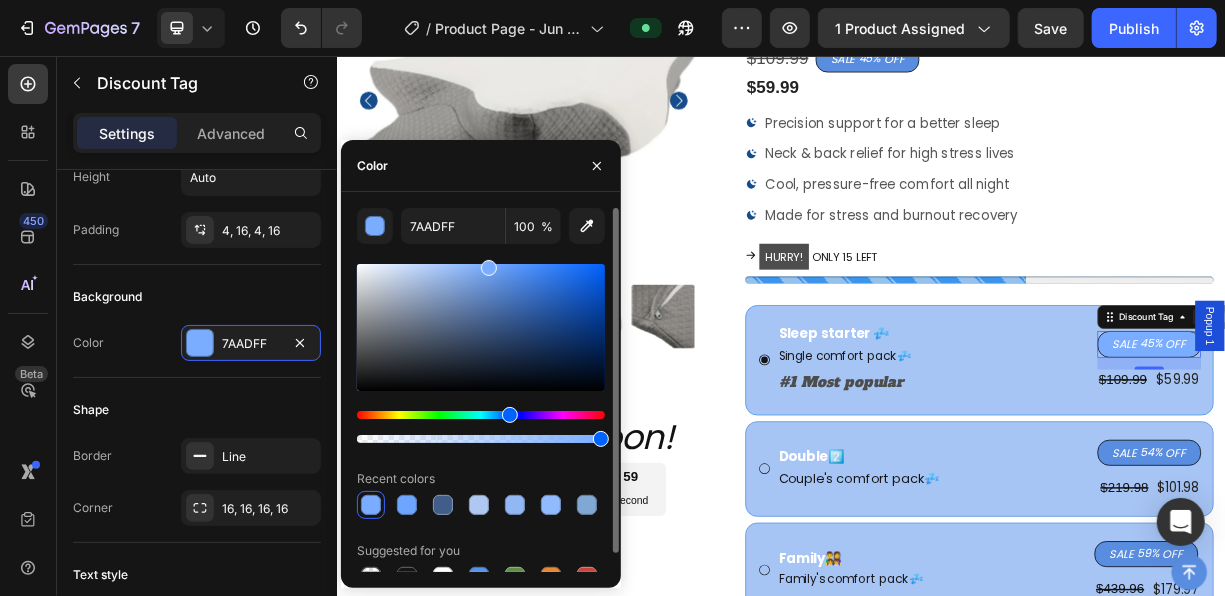 drag, startPoint x: 503, startPoint y: 277, endPoint x: 487, endPoint y: 256, distance: 26.400757 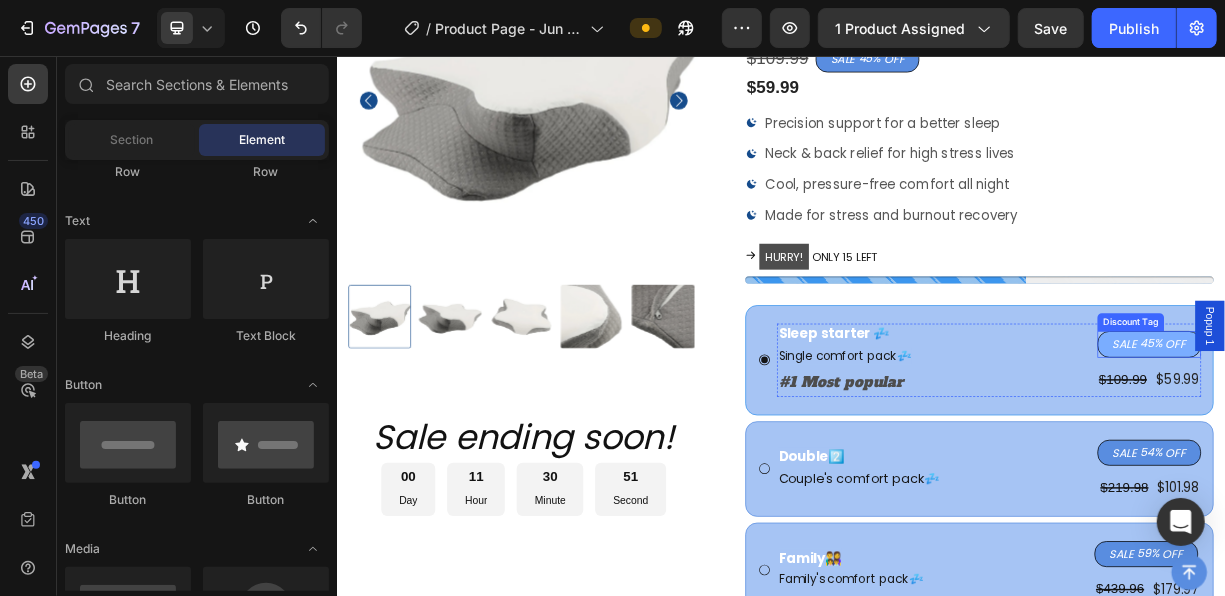 click on "SALE 45% OFF" at bounding box center [1434, 445] 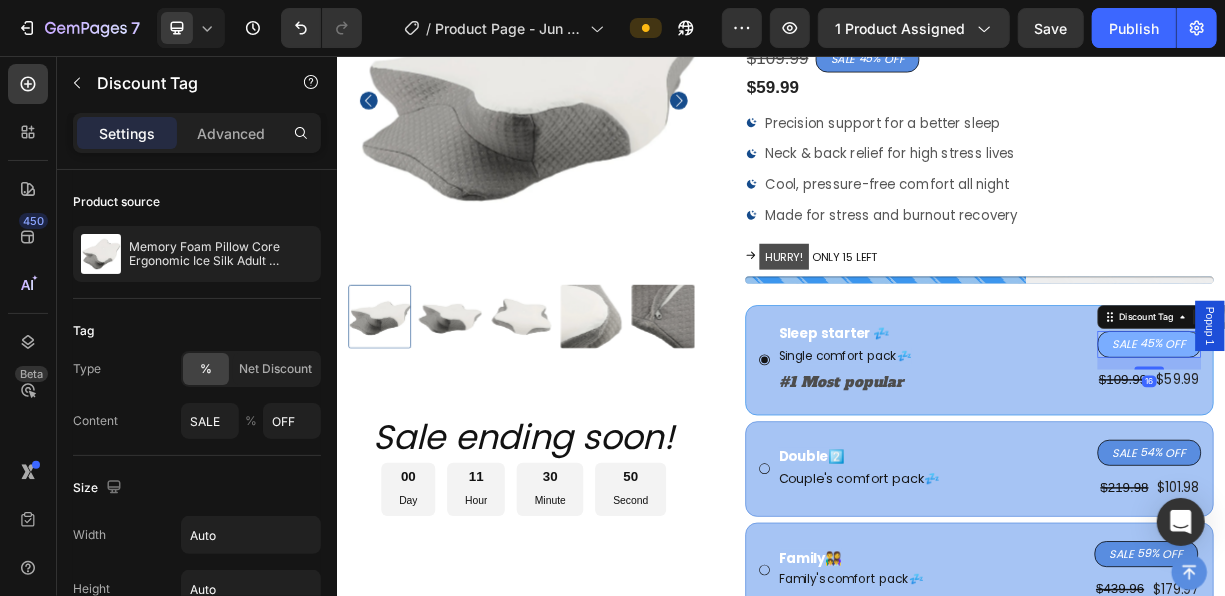 scroll, scrollTop: 930, scrollLeft: 0, axis: vertical 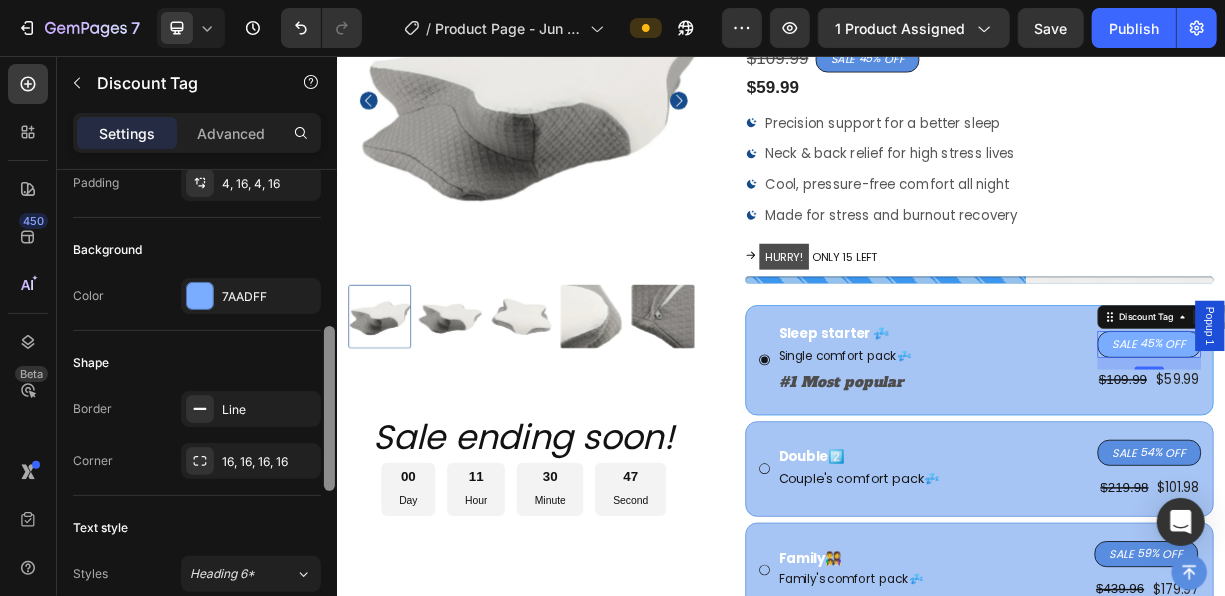 drag, startPoint x: 332, startPoint y: 503, endPoint x: 267, endPoint y: 316, distance: 197.97475 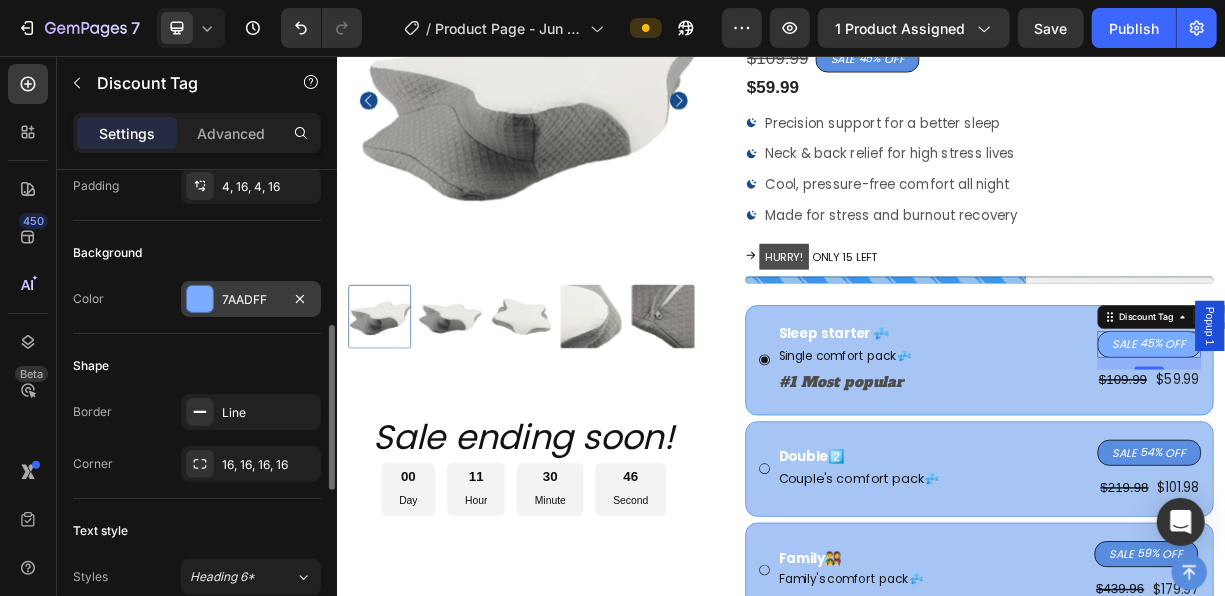 click on "7AADFF" at bounding box center [251, 299] 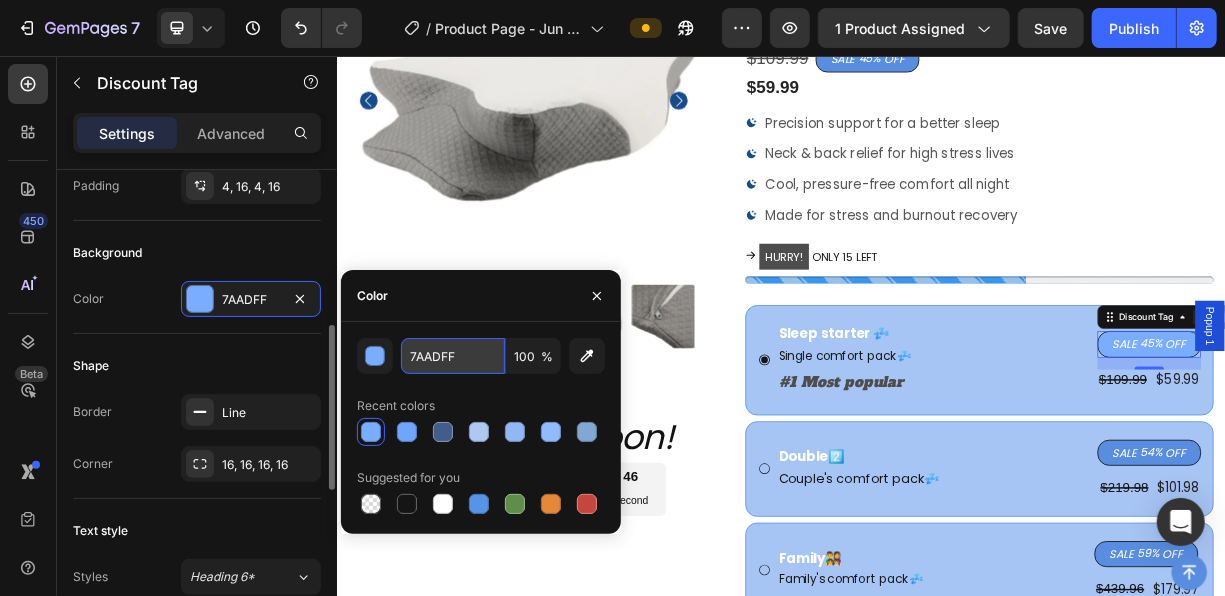 click on "7AADFF" at bounding box center [453, 356] 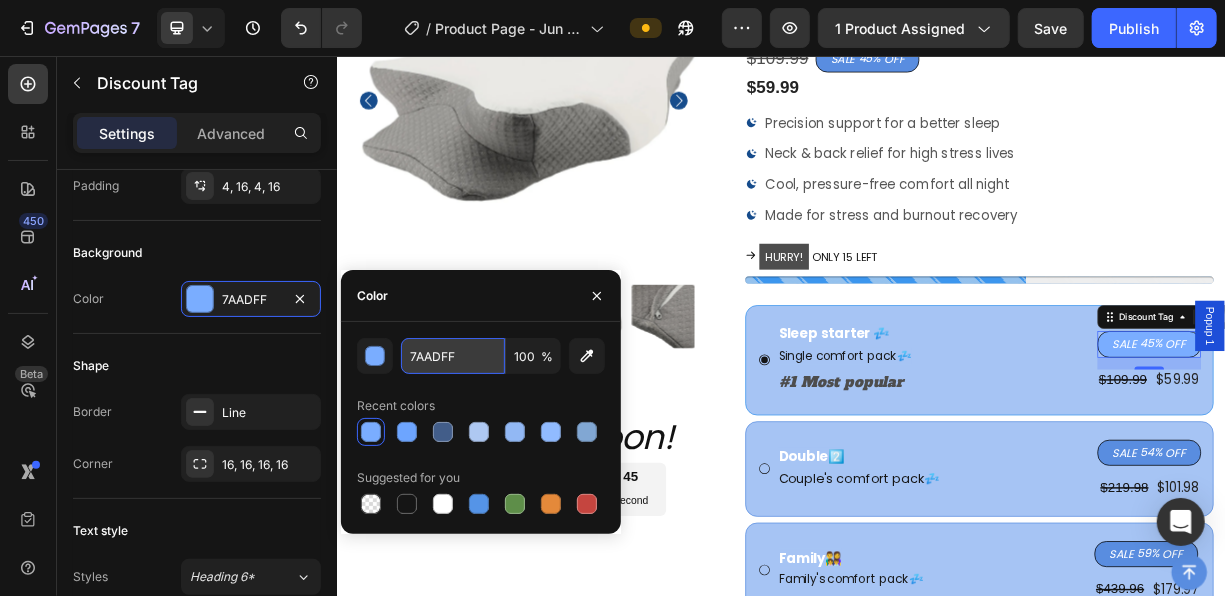 click on "7AADFF" at bounding box center (453, 356) 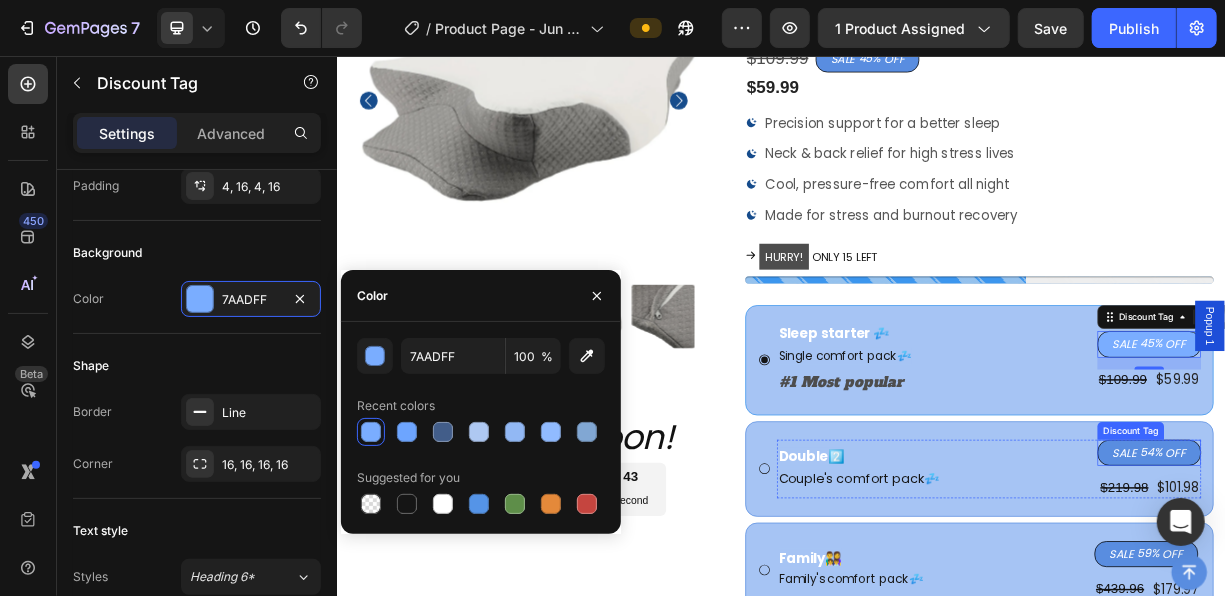 click on "54%" at bounding box center [1436, 591] 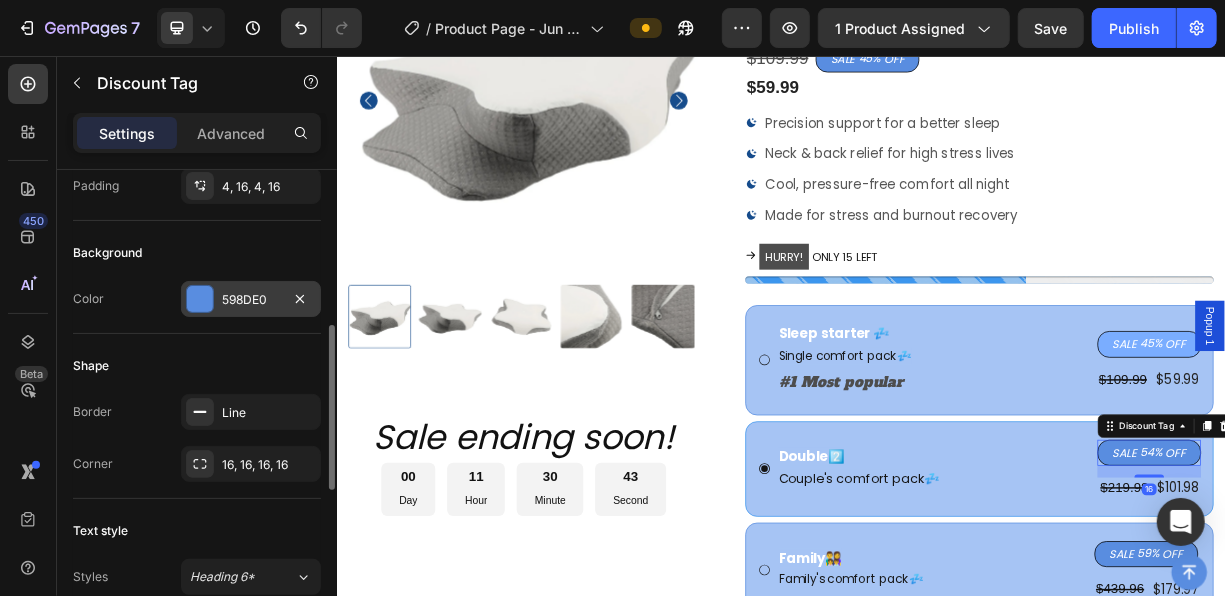 click on "598DE0" at bounding box center [251, 300] 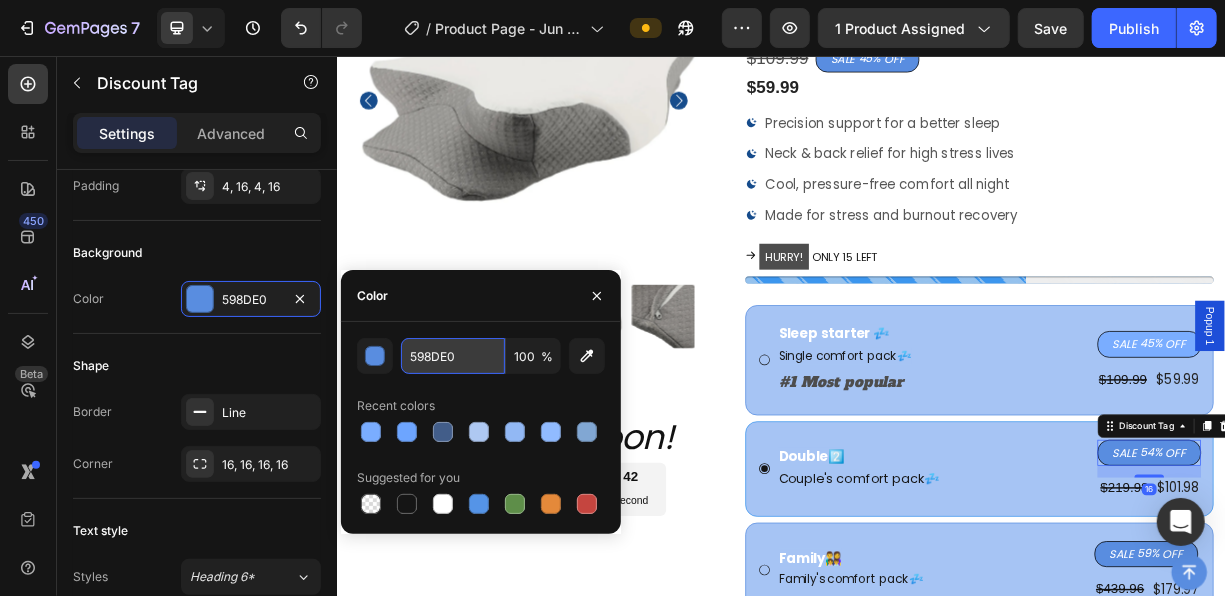 click on "598DE0" at bounding box center (453, 356) 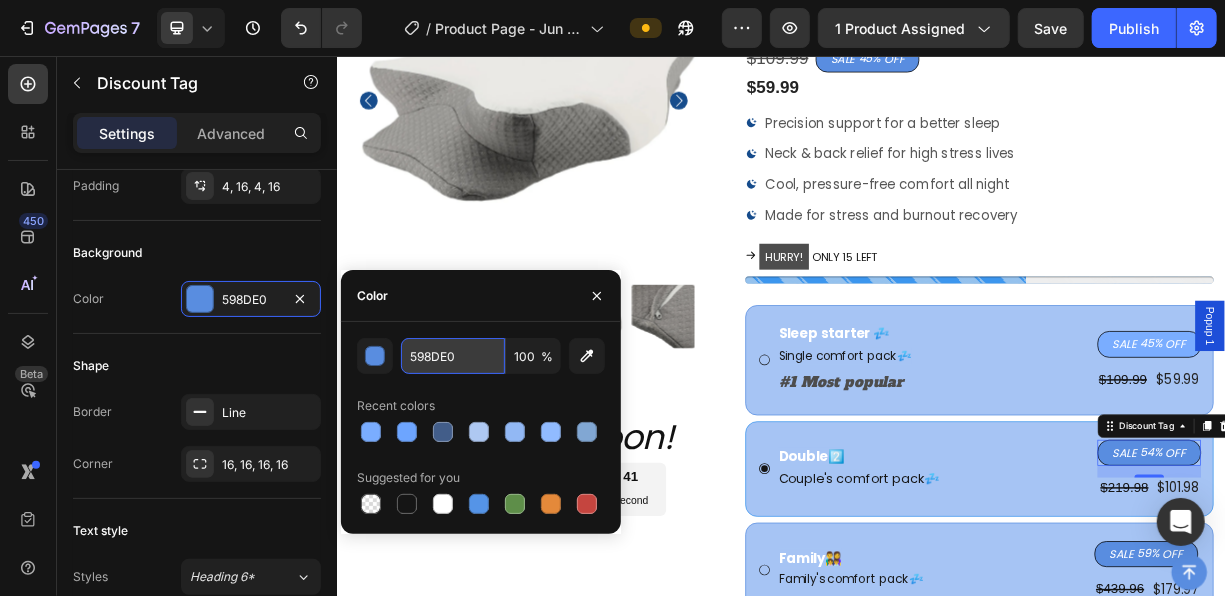paste on "7AADFF" 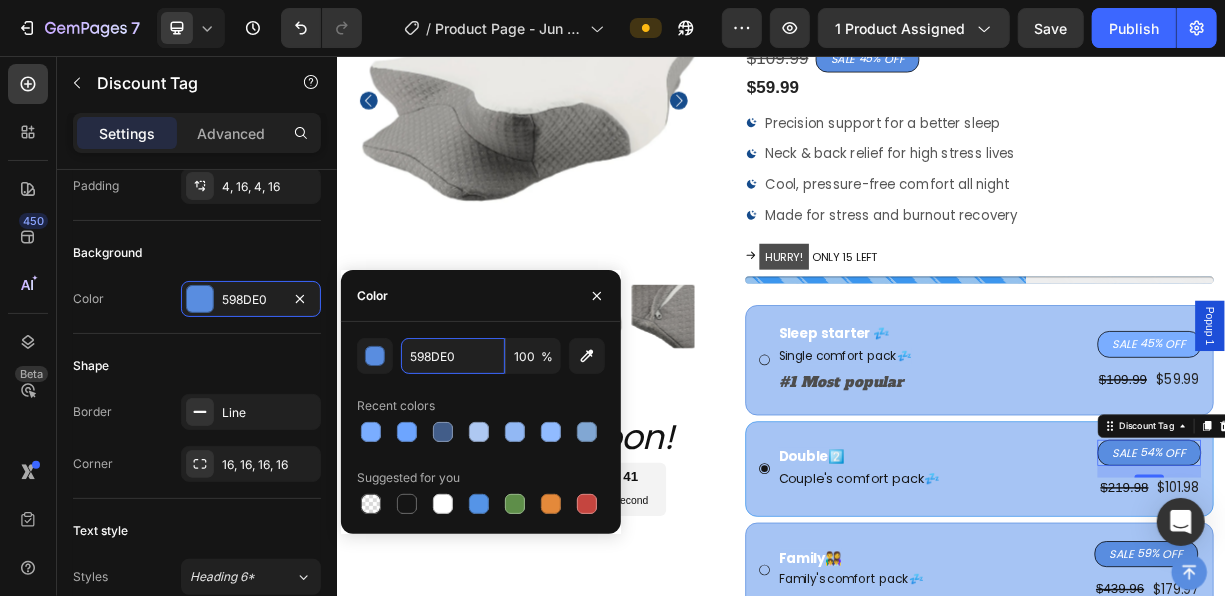 type on "7AADFF" 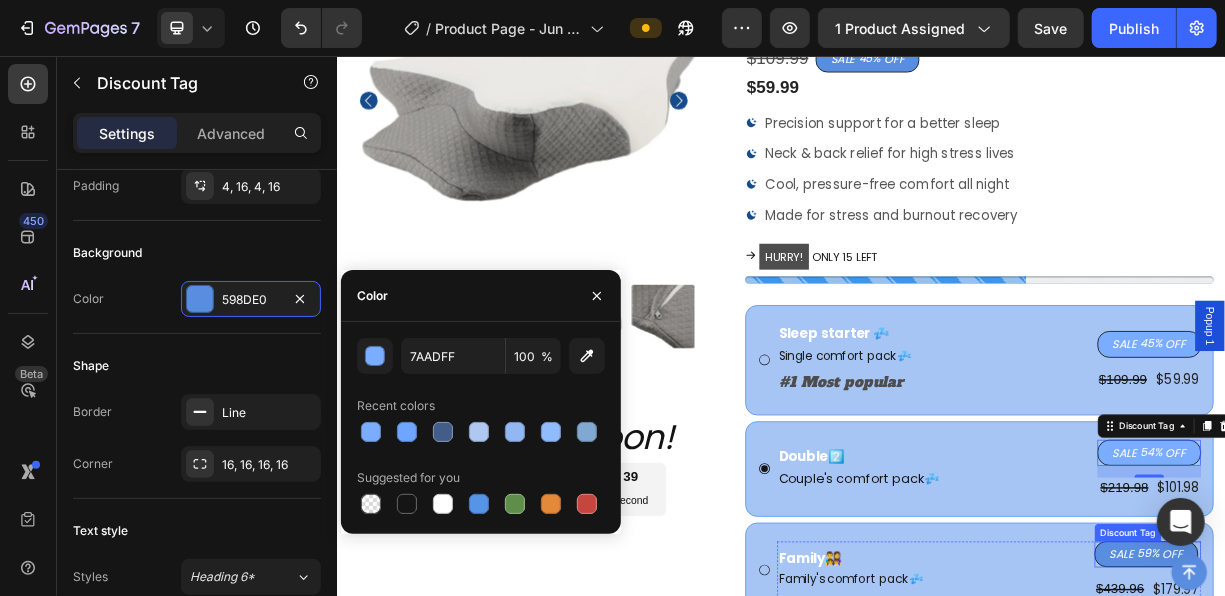click on "SALE" at bounding box center [1396, 729] 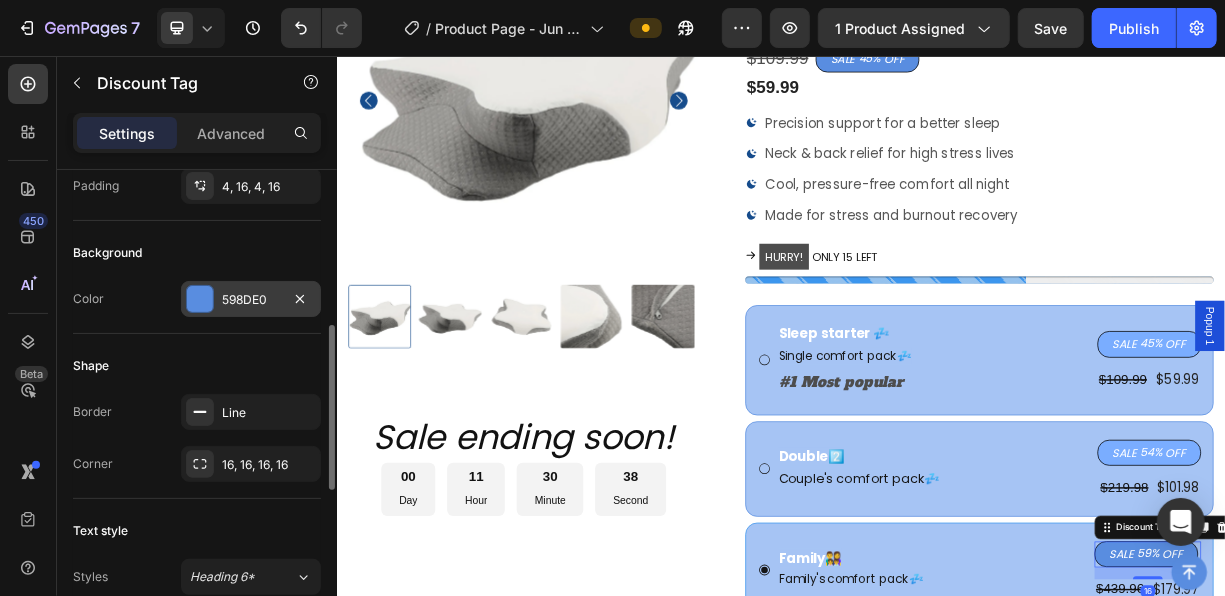 click on "598DE0" at bounding box center [251, 300] 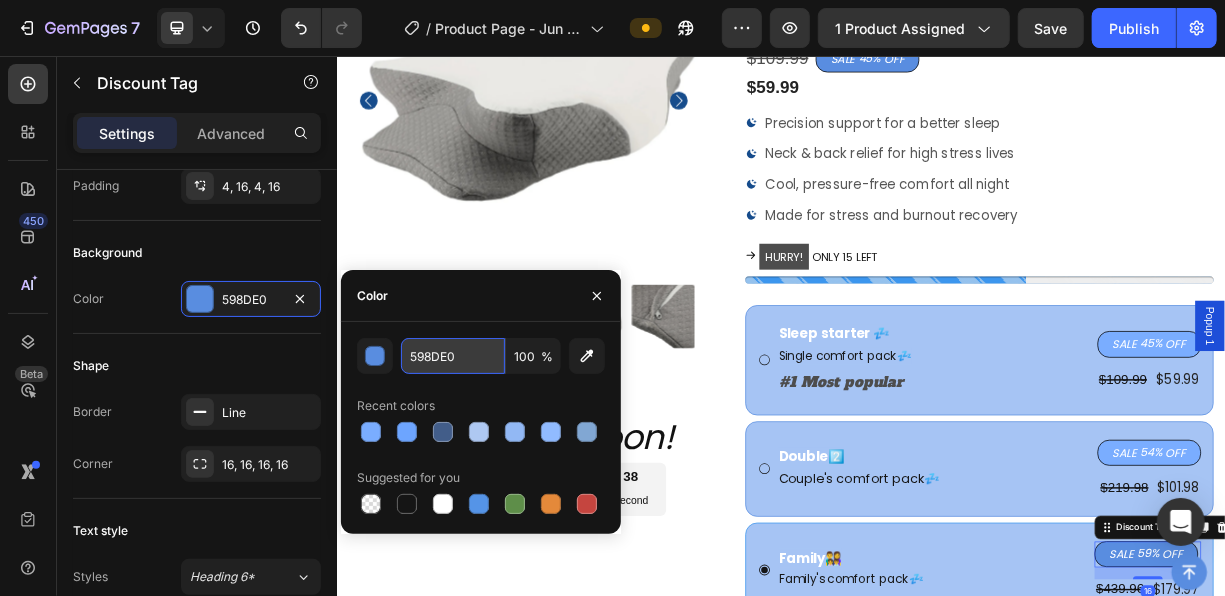 click on "598DE0" at bounding box center [453, 356] 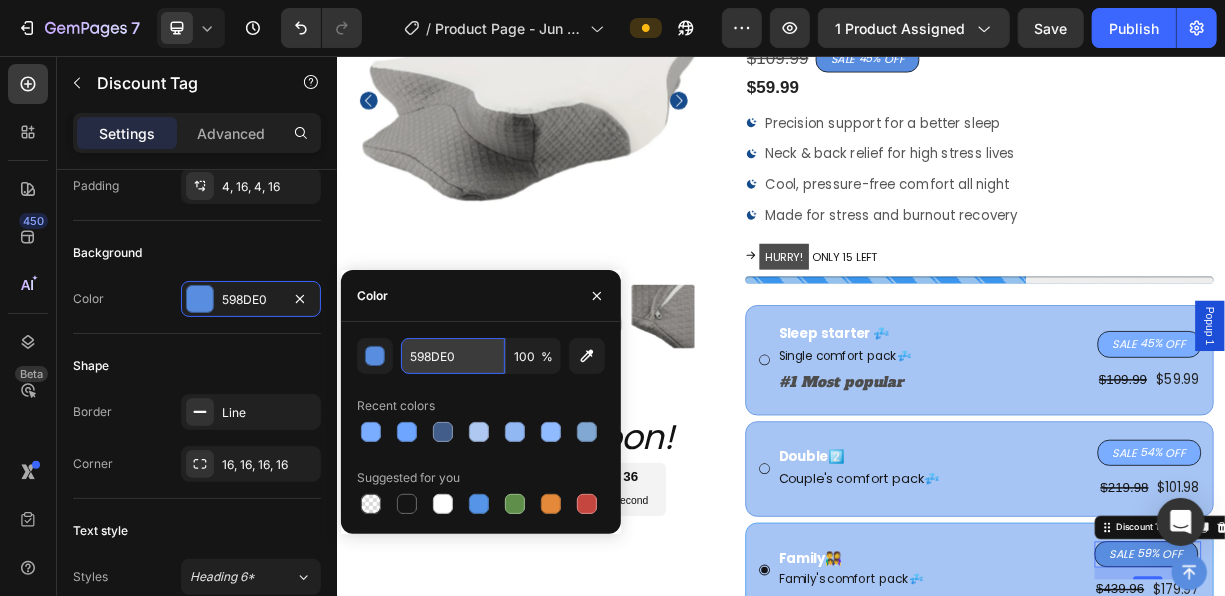 paste on "7AADFF" 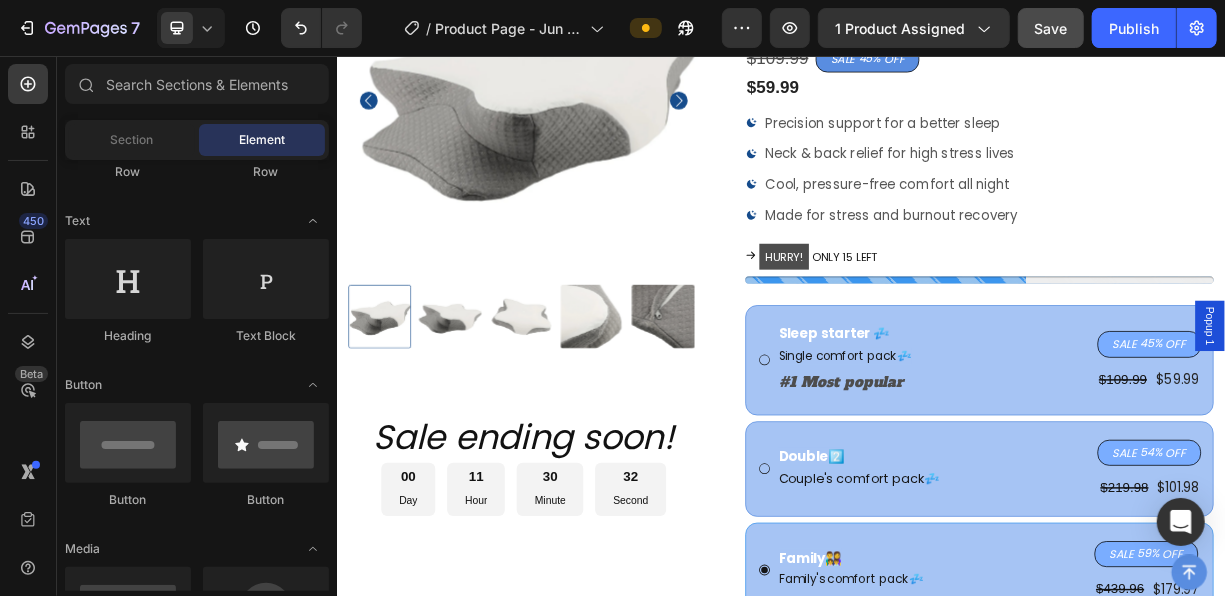 click on "Save" at bounding box center (1051, 28) 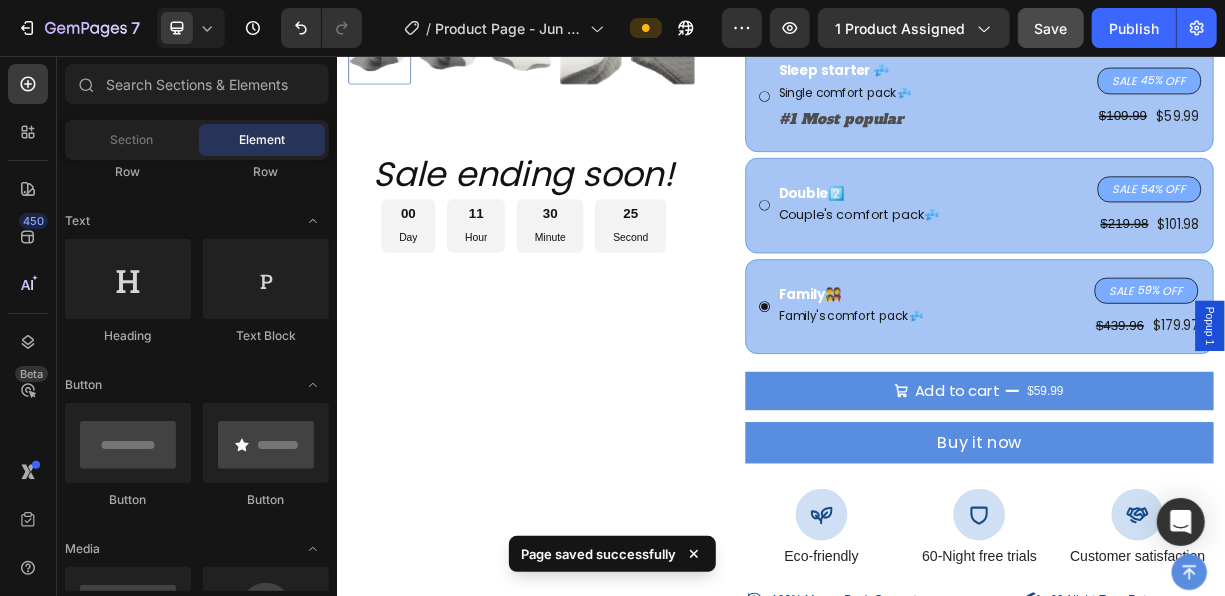 scroll, scrollTop: 798, scrollLeft: 0, axis: vertical 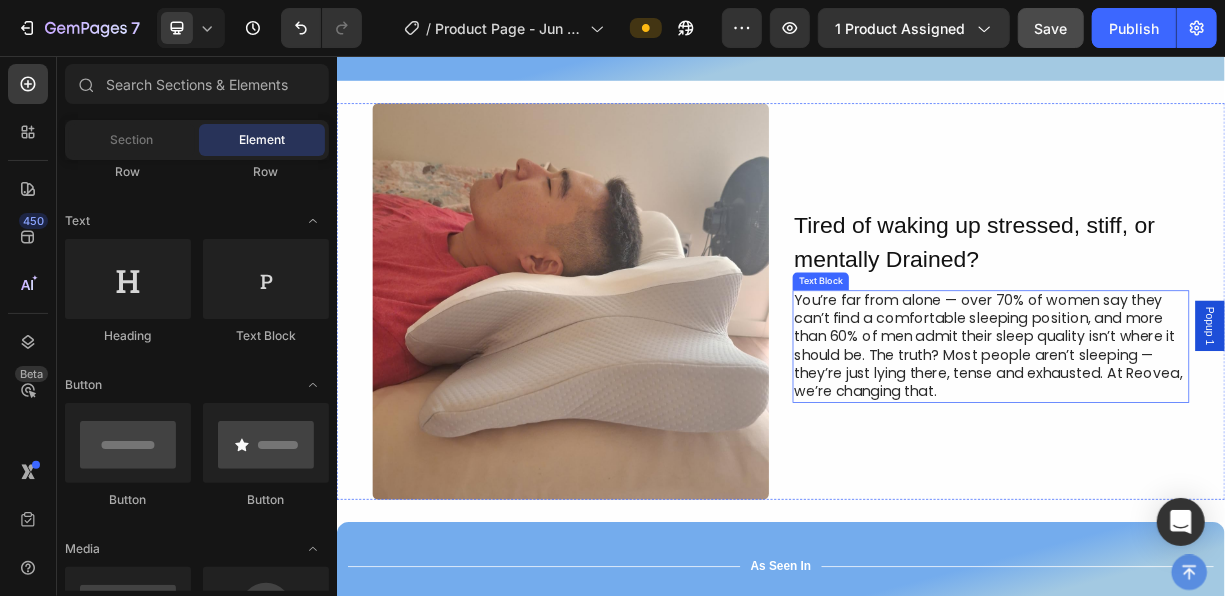 click on "You’re far from alone — over 70% of women say they can’t find a comfortable sleeping position, and more than 60% of men admit their sleep quality isn’t where it should be. The truth? Most people aren’t sleeping — they’re just lying there, tense and exhausted. At Reovea, we’re changing that." at bounding box center (1220, 448) 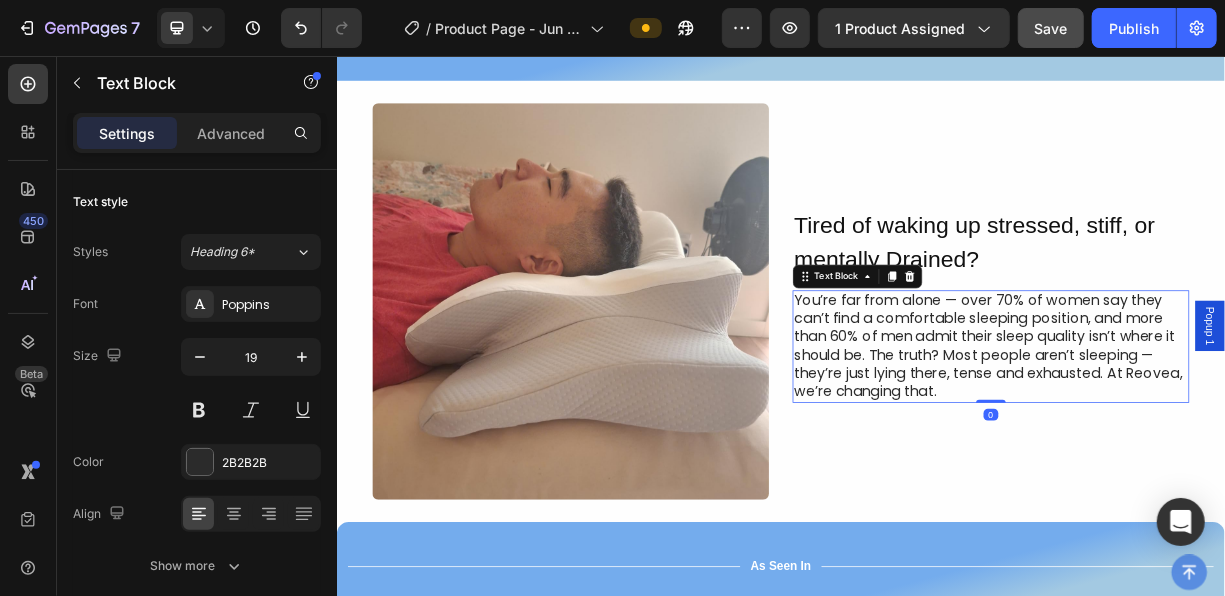 click on "You’re far from alone — over 70% of women say they can’t find a comfortable sleeping position, and more than 60% of men admit their sleep quality isn’t where it should be. The truth? Most people aren’t sleeping — they’re just lying there, tense and exhausted. At Reovea, we’re changing that." at bounding box center [1220, 448] 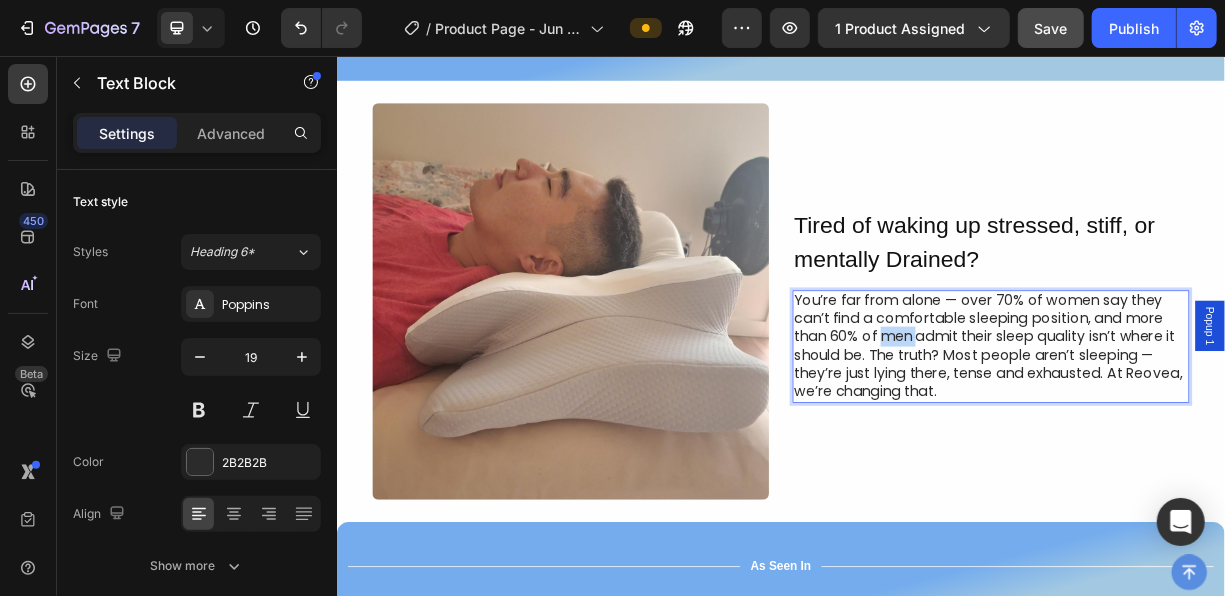 click on "You’re far from alone — over 70% of women say they can’t find a comfortable sleeping position, and more than 60% of men admit their sleep quality isn’t where it should be. The truth? Most people aren’t sleeping — they’re just lying there, tense and exhausted. At Reovea, we’re changing that." at bounding box center (1220, 448) 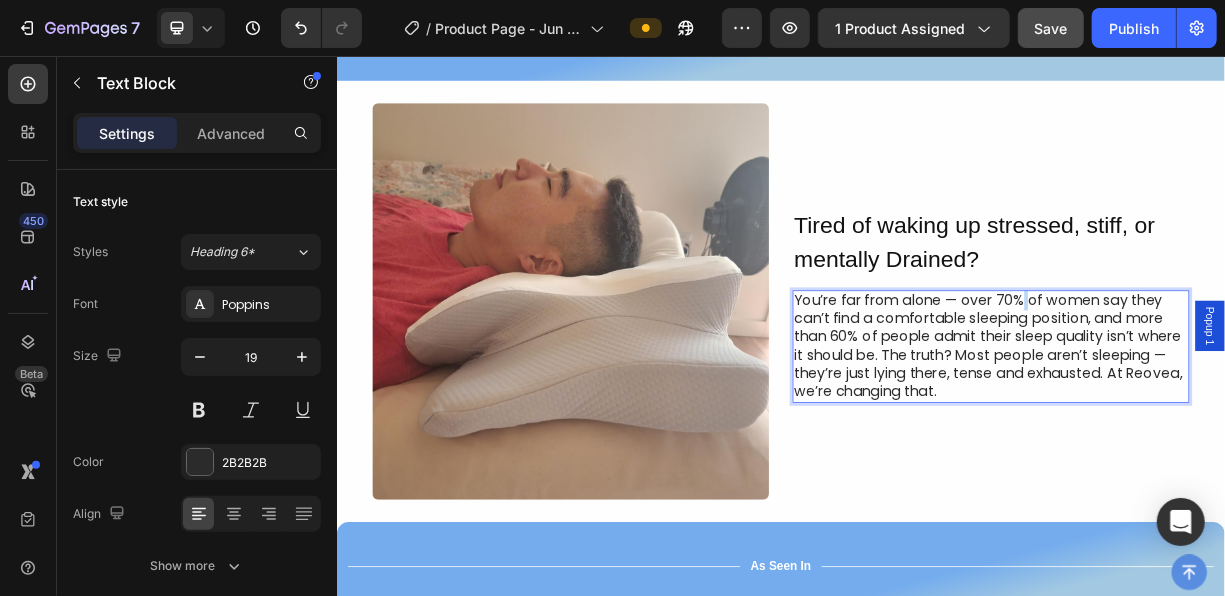 click on "You’re far from alone — over 70% of women say they can’t find a comfortable sleeping position, and more than 60% of people admit their sleep quality isn’t where it should be. The truth? Most people aren’t sleeping — they’re just lying there, tense and exhausted. At Reovea, we’re changing that." at bounding box center [1220, 448] 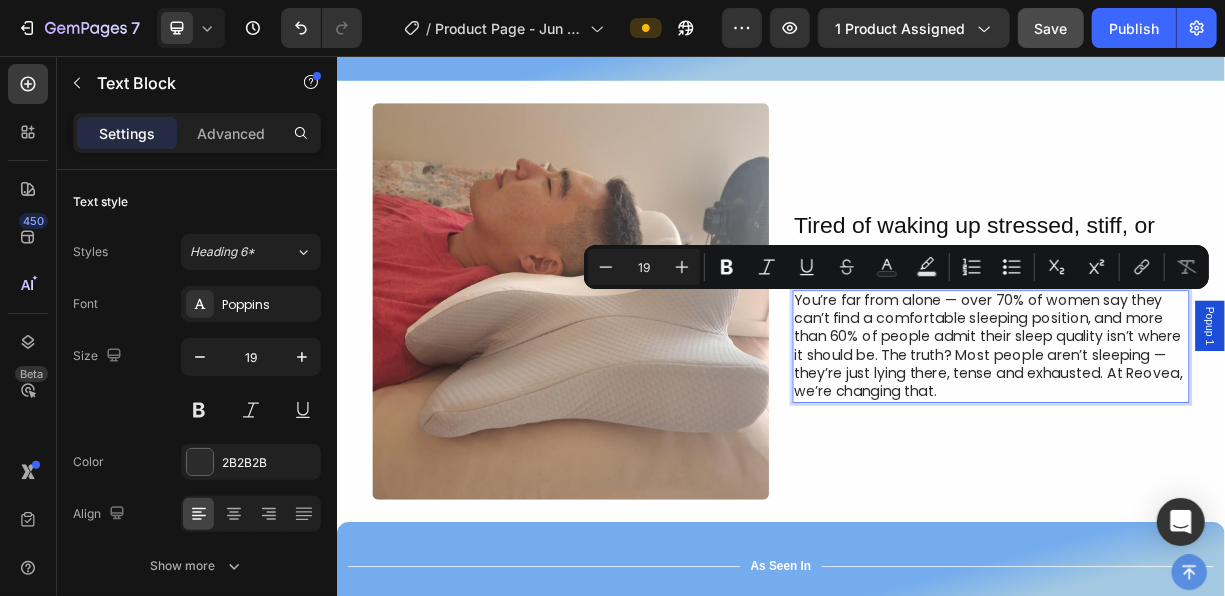 click on "You’re far from alone — over 70% of women say they can’t find a comfortable sleeping position, and more than 60% of people admit their sleep quality isn’t where it should be. The truth? Most people aren’t sleeping — they’re just lying there, tense and exhausted. At Reovea, we’re changing that." at bounding box center (1220, 448) 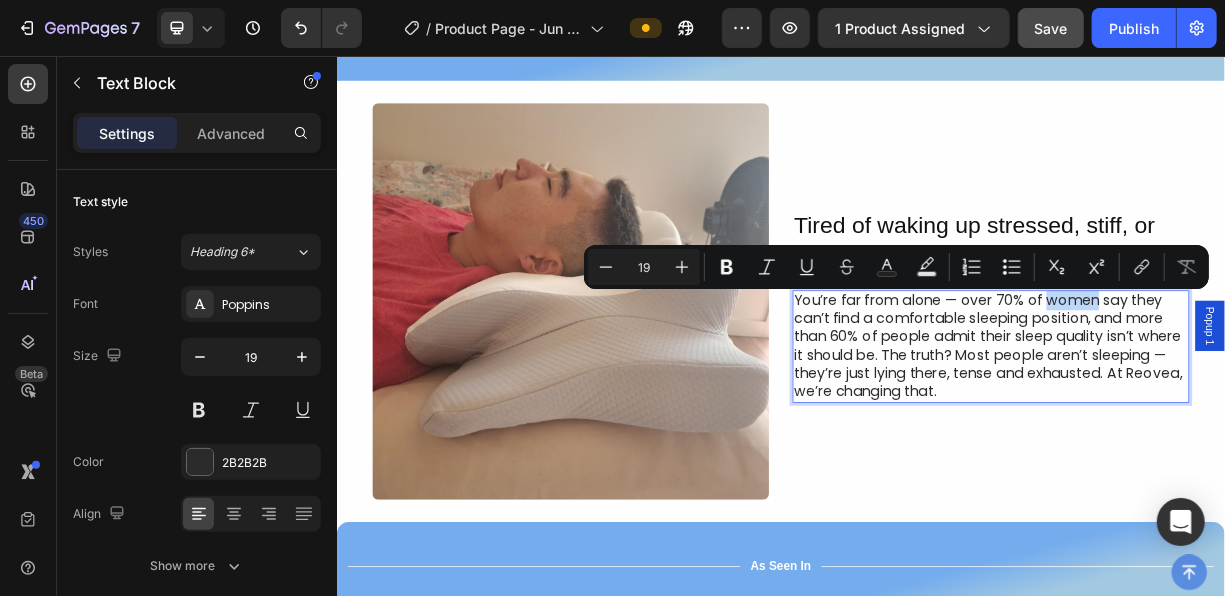 drag, startPoint x: 1286, startPoint y: 385, endPoint x: 1351, endPoint y: 387, distance: 65.03076 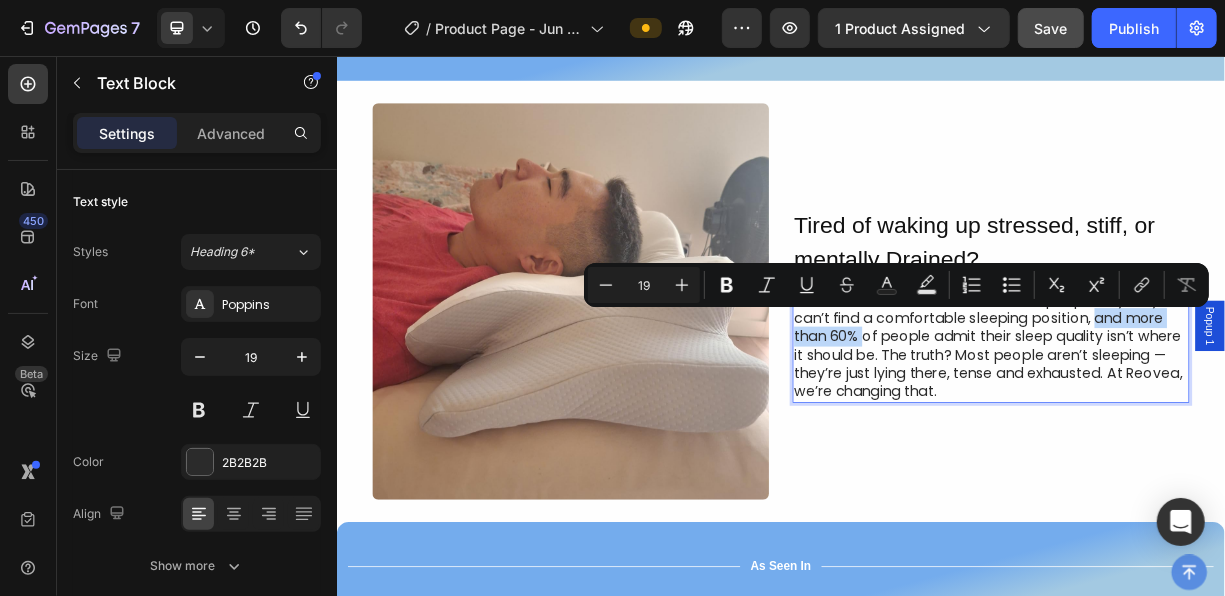 drag, startPoint x: 1351, startPoint y: 407, endPoint x: 1043, endPoint y: 436, distance: 309.36224 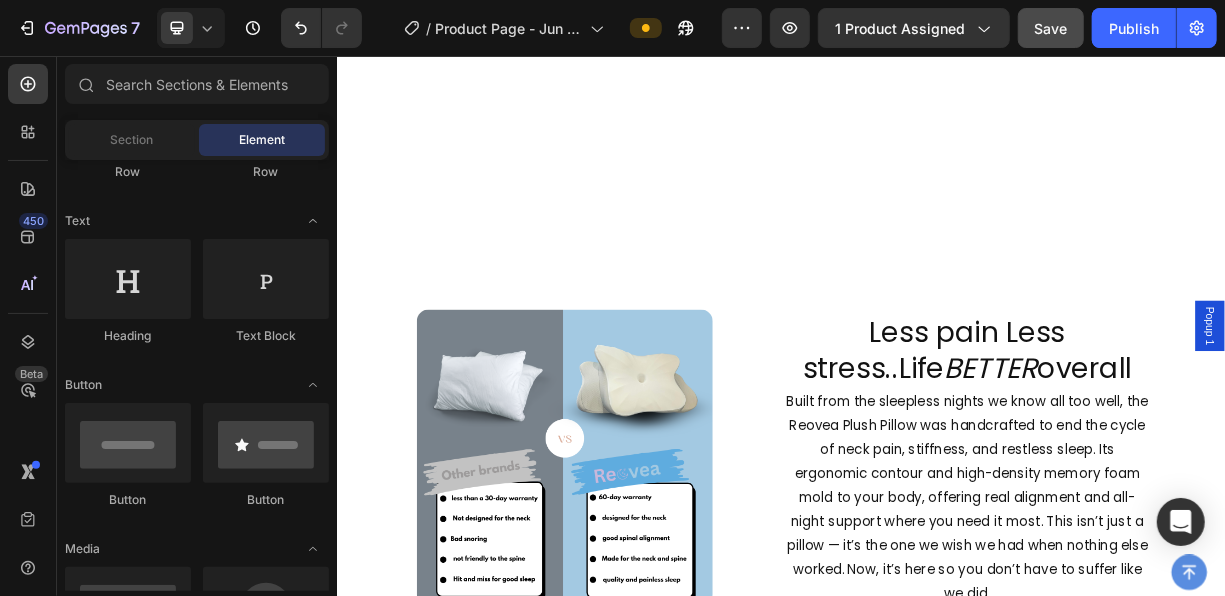 scroll, scrollTop: 4955, scrollLeft: 0, axis: vertical 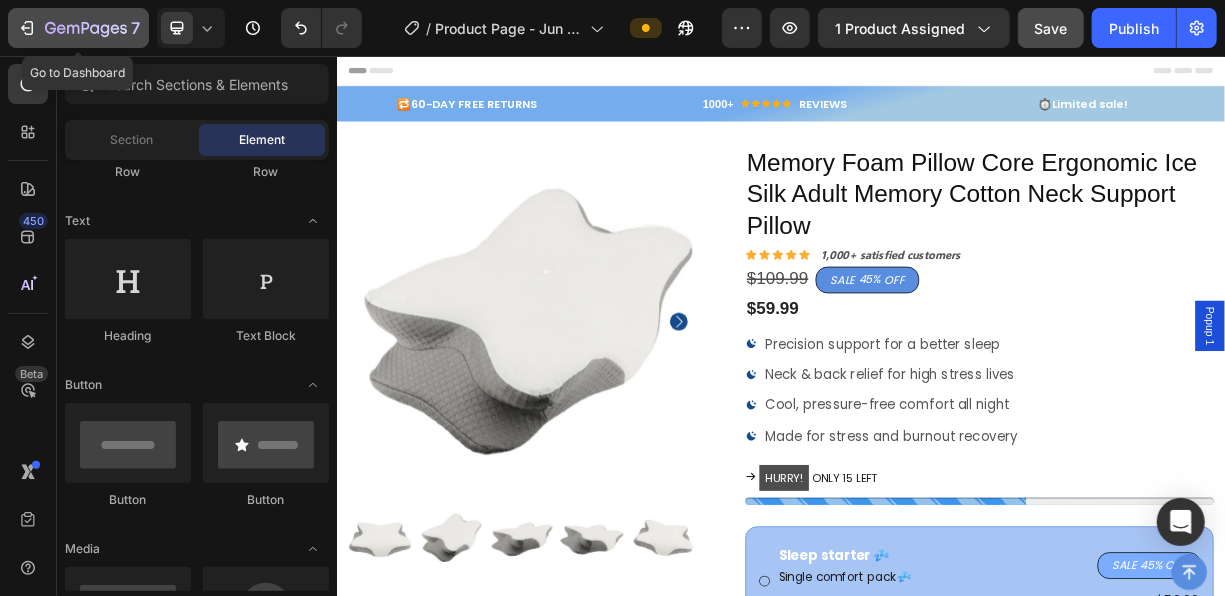 click 